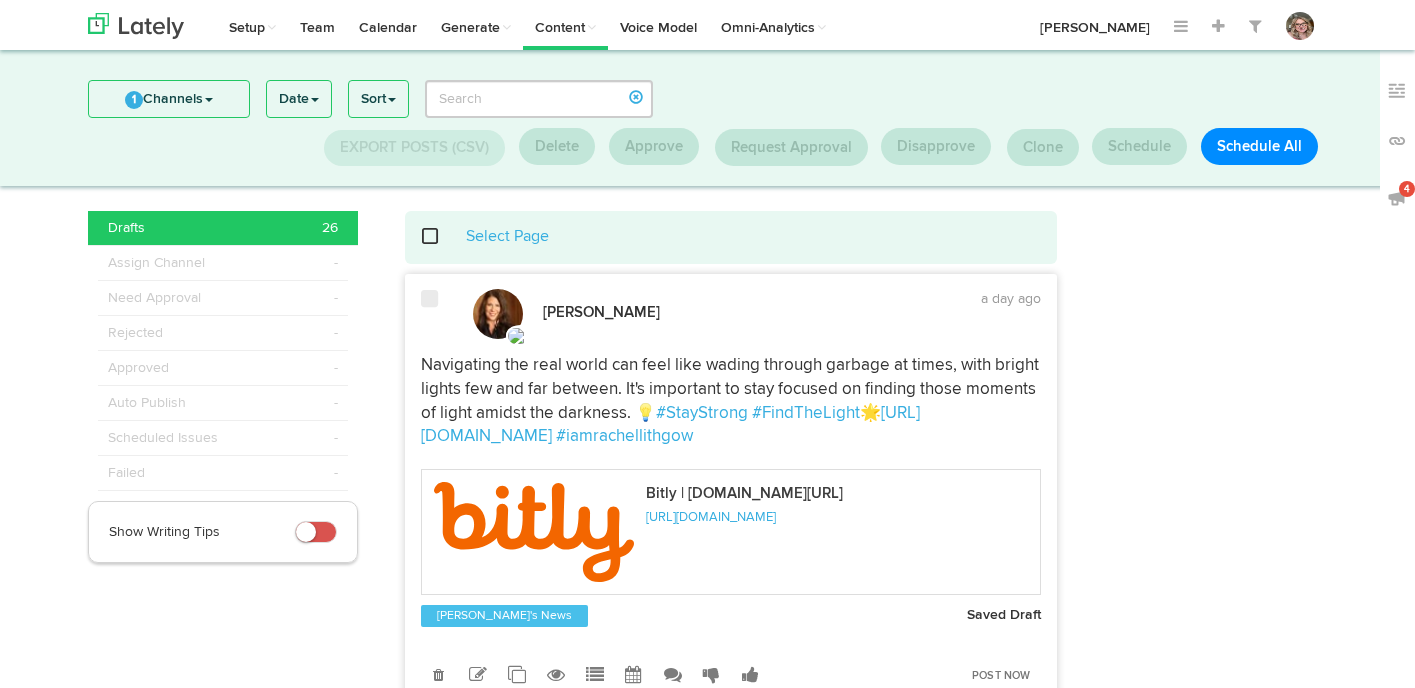 scroll, scrollTop: 10097, scrollLeft: 0, axis: vertical 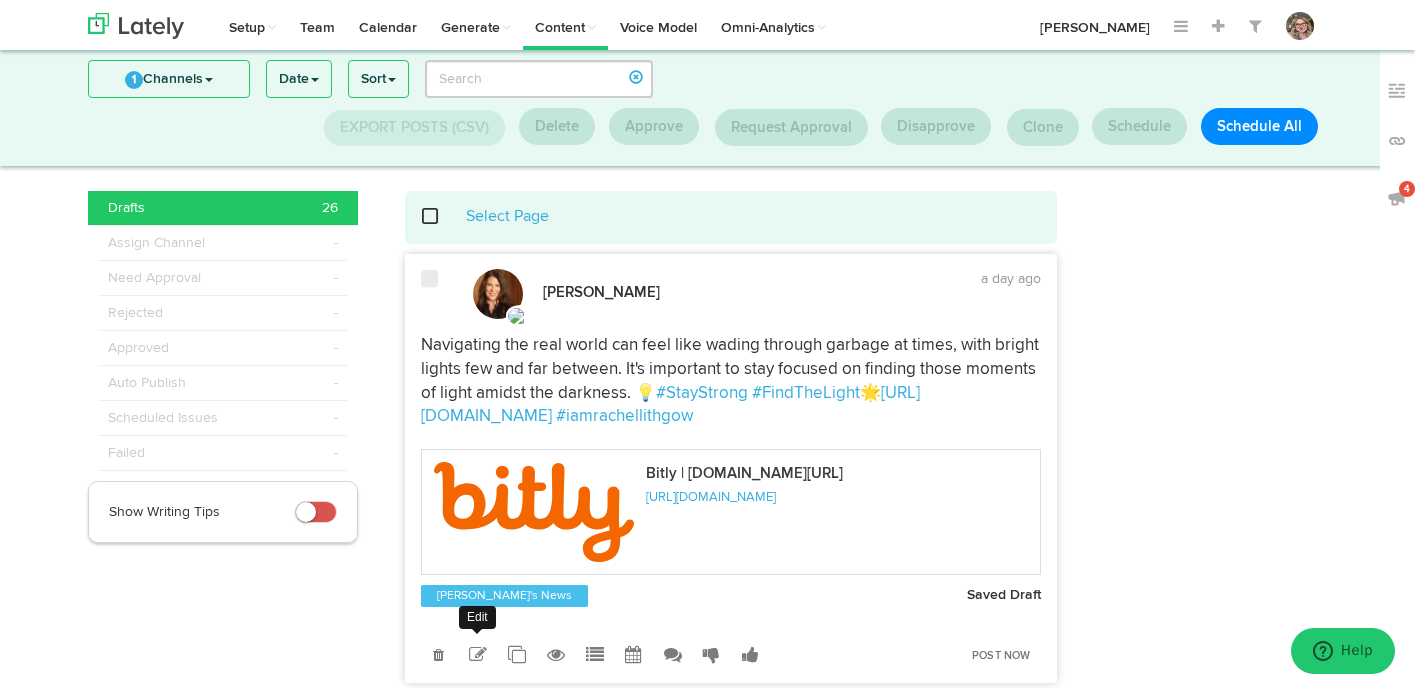 click at bounding box center [478, 655] 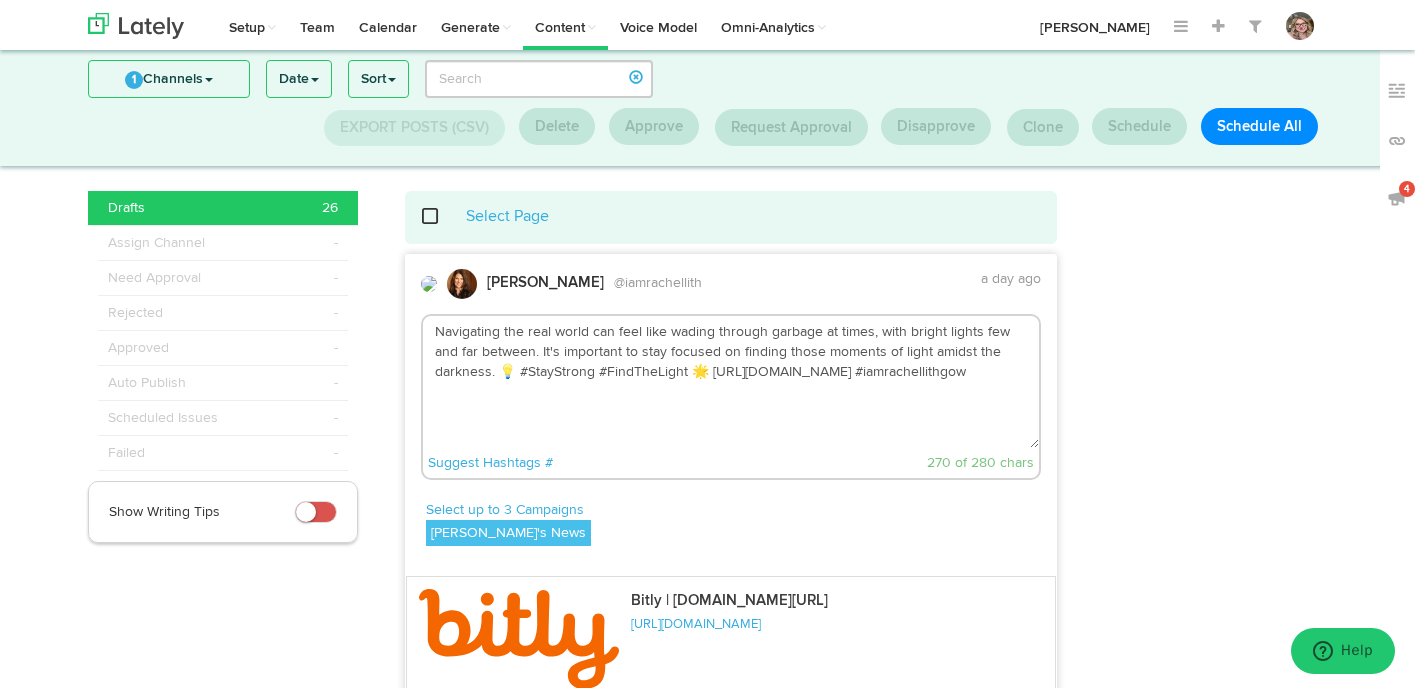 click on "Navigating the real world can feel like wading through garbage at times, with bright lights few and far between. It's important to stay focused on finding those moments of light amidst the darkness. 💡 #StayStrong #FindTheLight 🌟 [URL][DOMAIN_NAME] #iamrachellithgow" at bounding box center [731, 382] 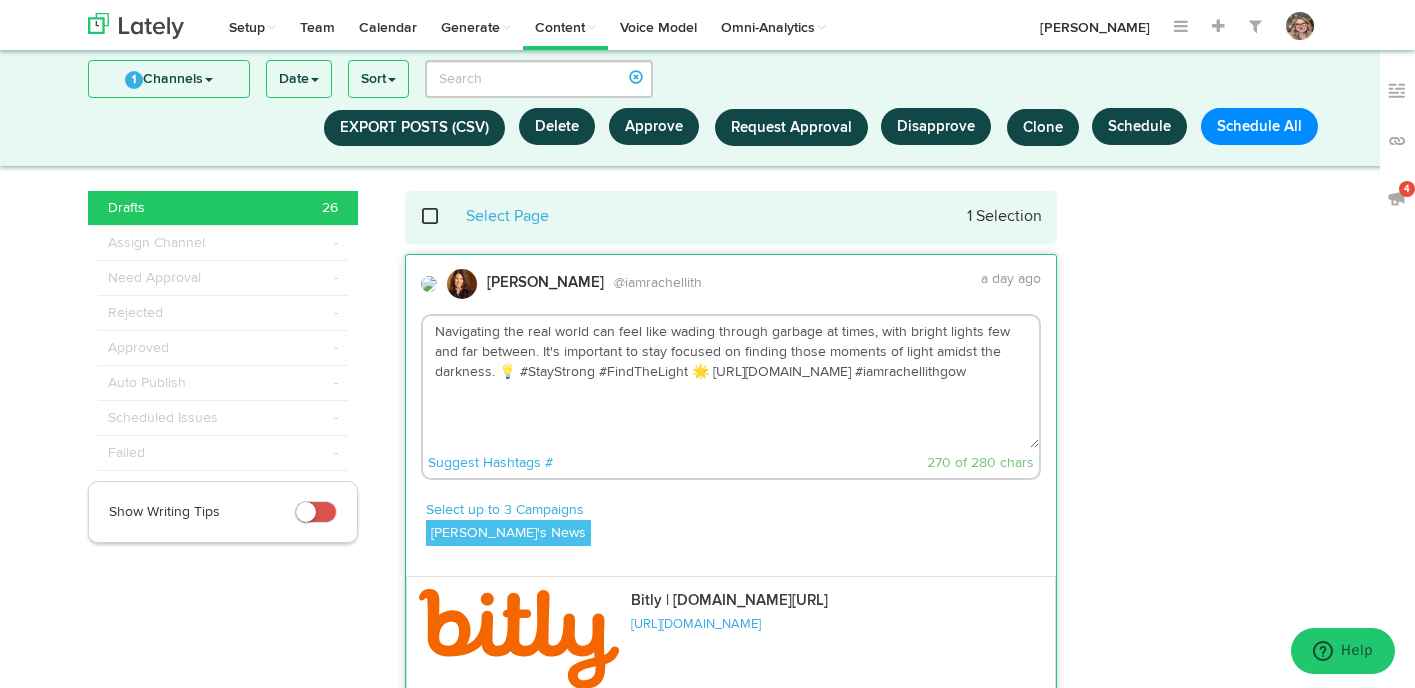 click on "Navigating the real world can feel like wading through garbage at times, with bright lights few and far between. It's important to stay focused on finding those moments of light amidst the darkness. 💡 #StayStrong #FindTheLight 🌟 [URL][DOMAIN_NAME] #iamrachellithgow" at bounding box center (731, 382) 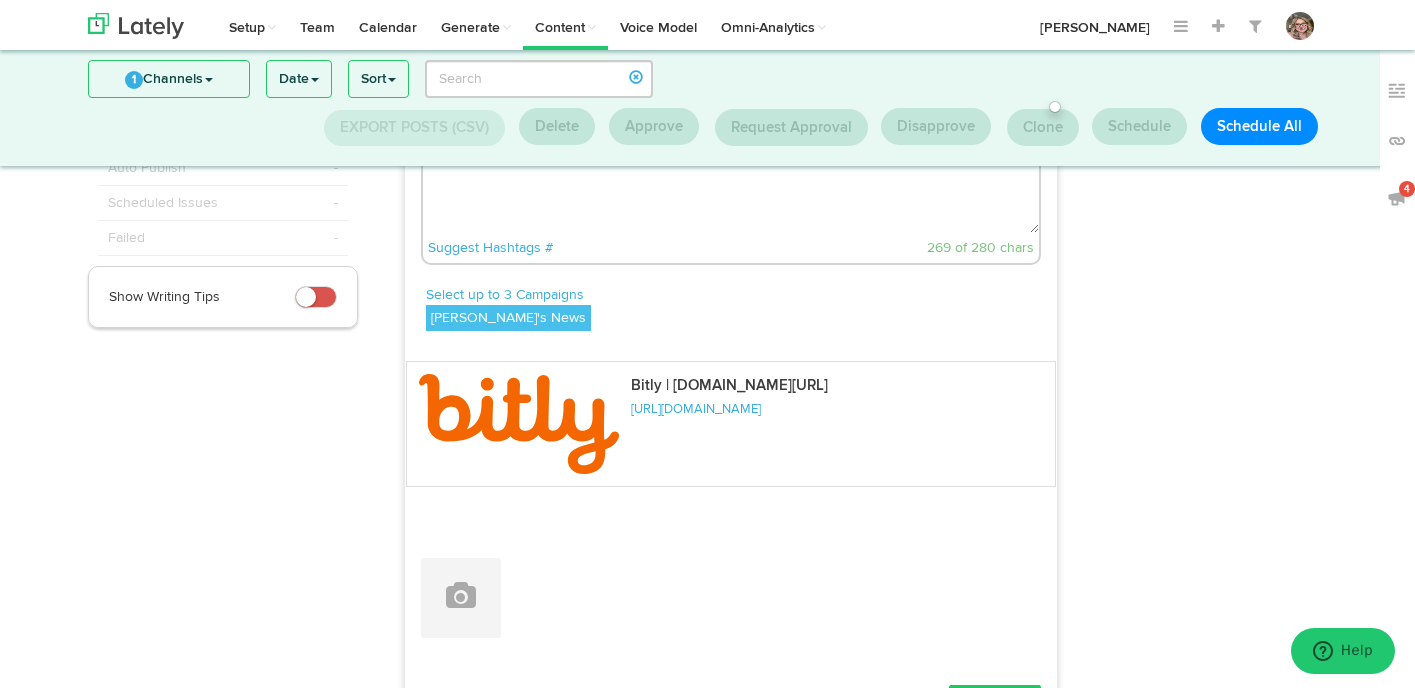 scroll, scrollTop: 264, scrollLeft: 0, axis: vertical 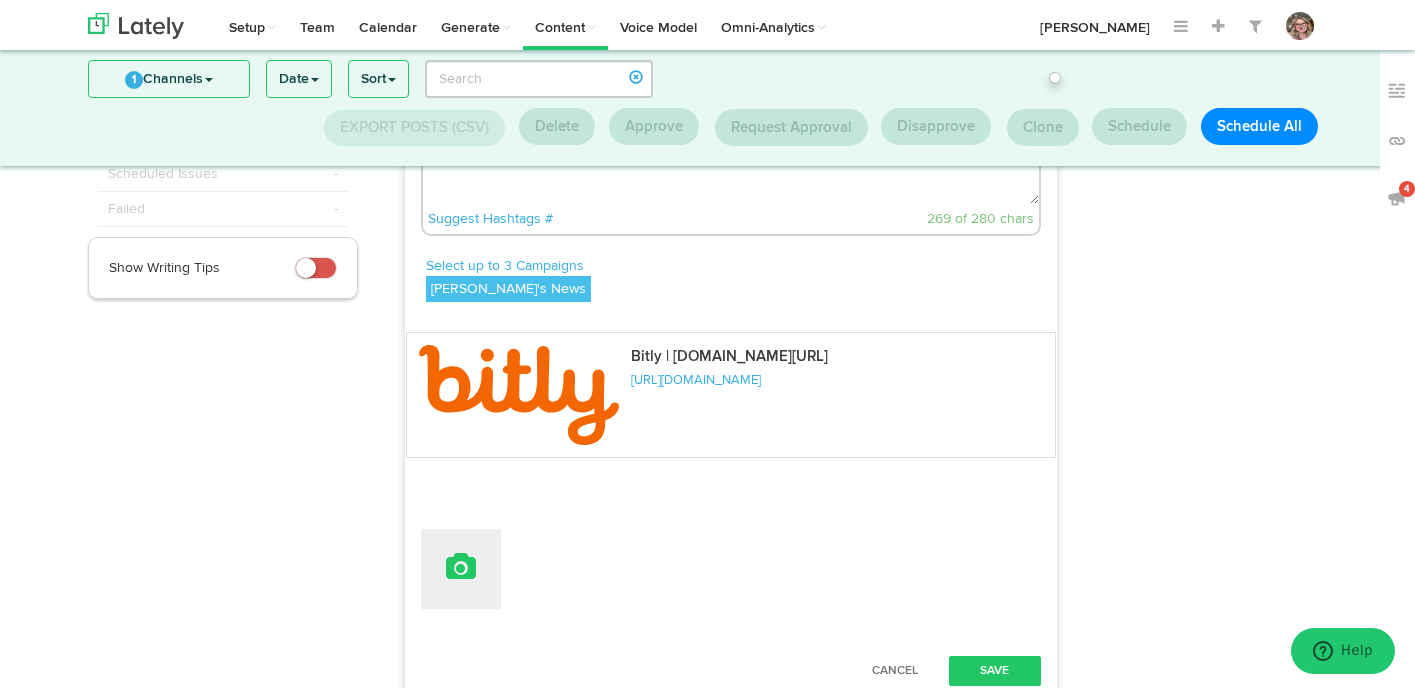 type on "Navigating the real world can feel like wading through garbage at times, with bright lights few and far between. It's important to stay focused on finding those moments of light amidst the darkness. 💡 #StayStrong #FindTheLight  [URL][DOMAIN_NAME] #iamrachellithgow" 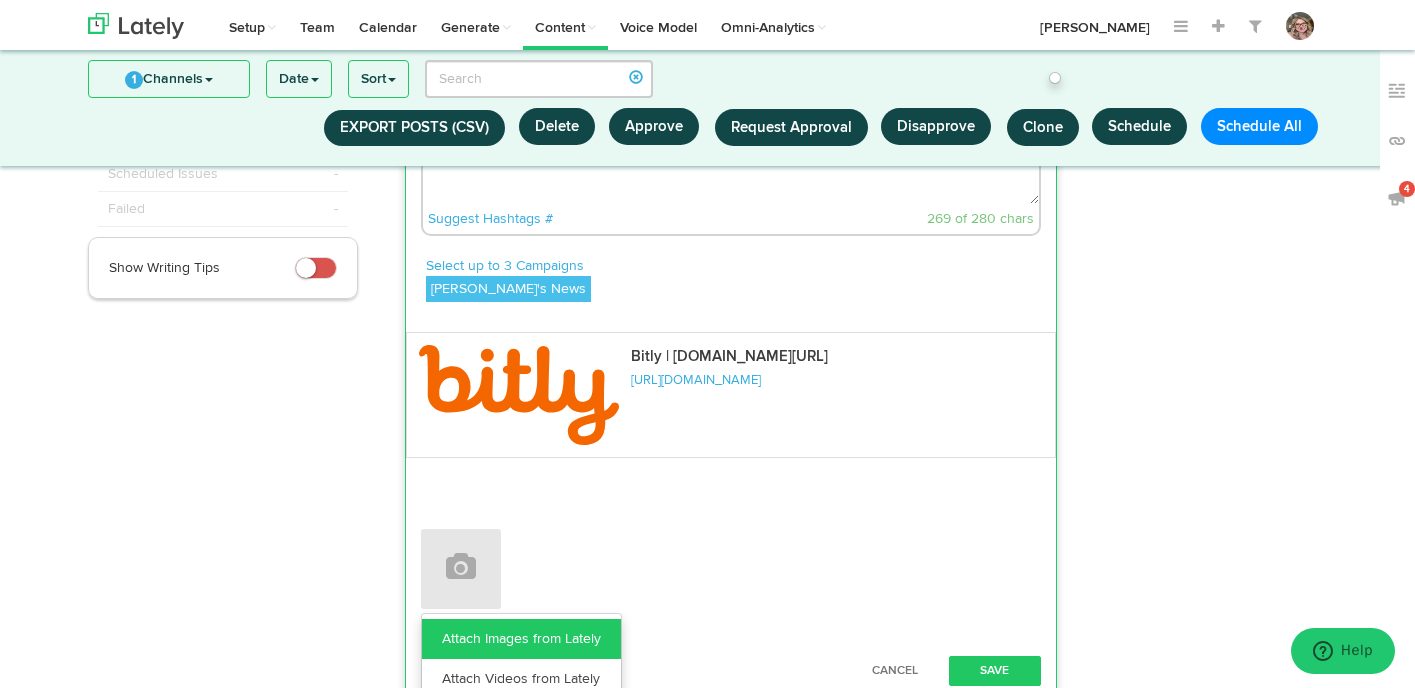 click on "Attach Images from Lately" at bounding box center (521, 639) 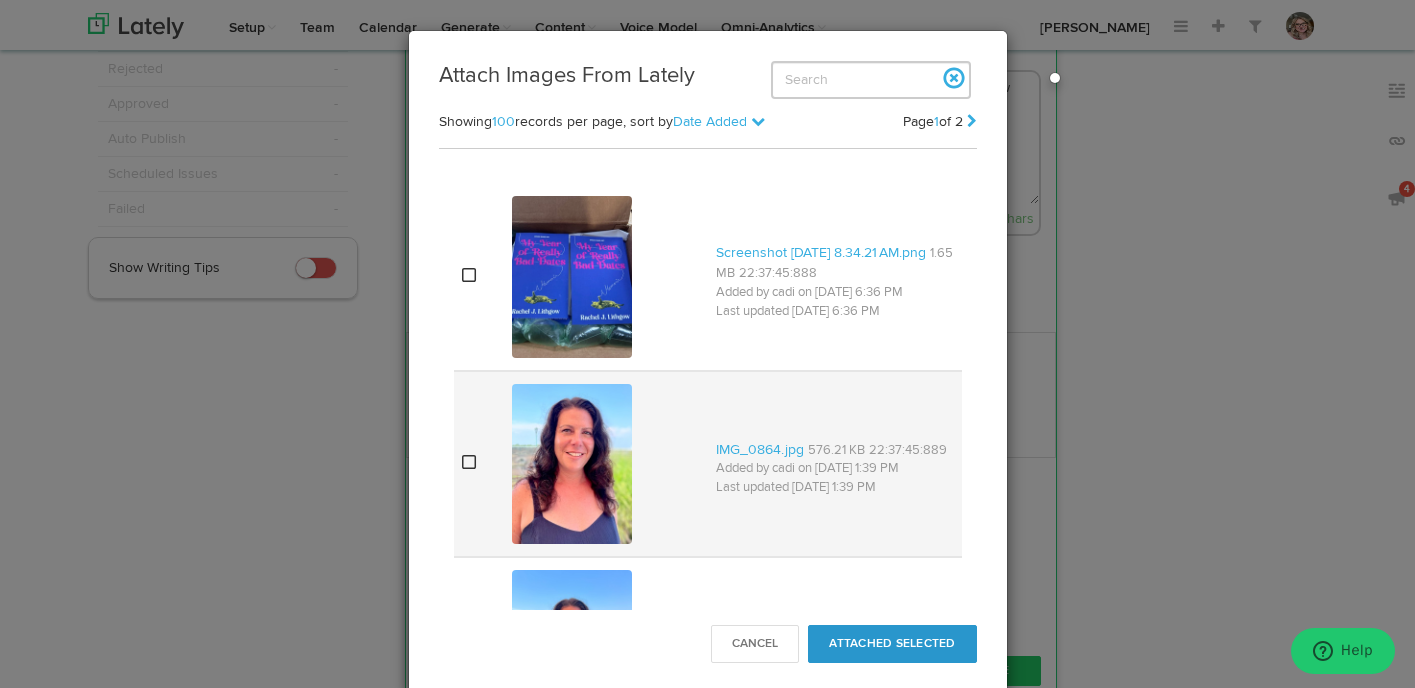 click at bounding box center (479, 464) 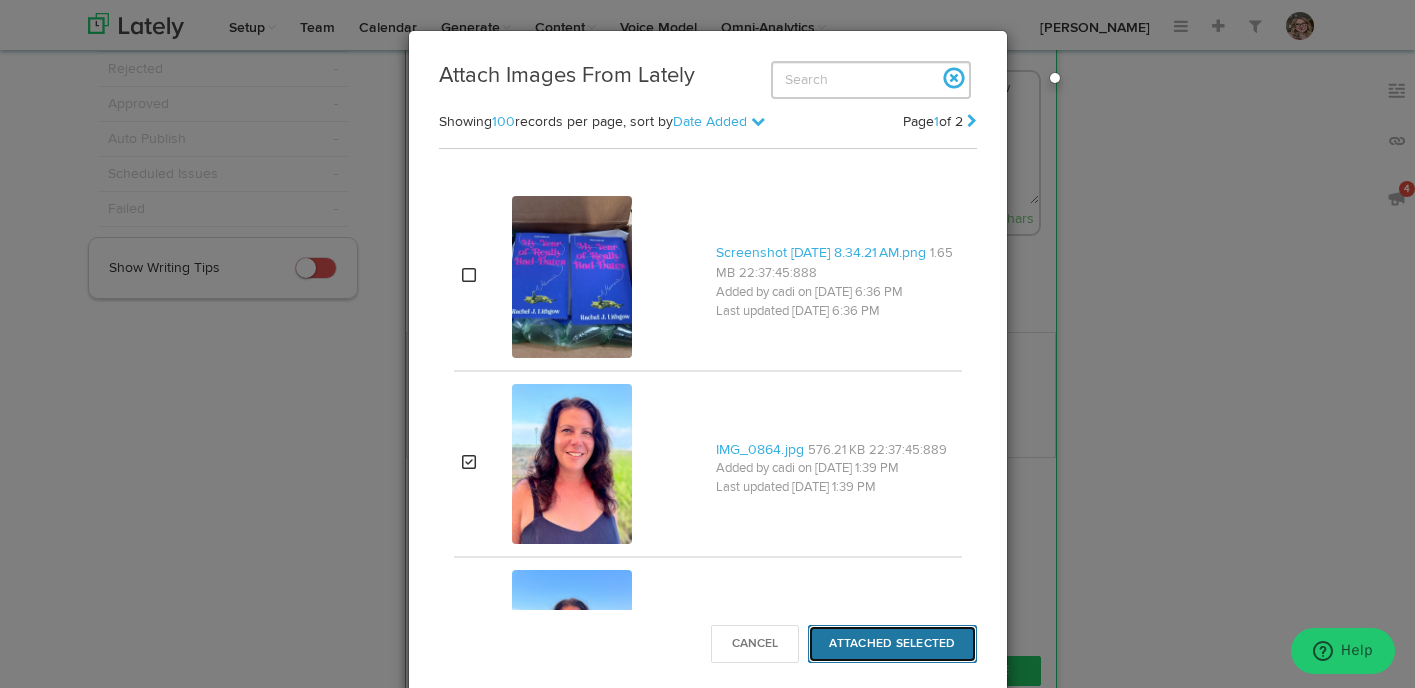 click on "Attached Selected" at bounding box center (892, 644) 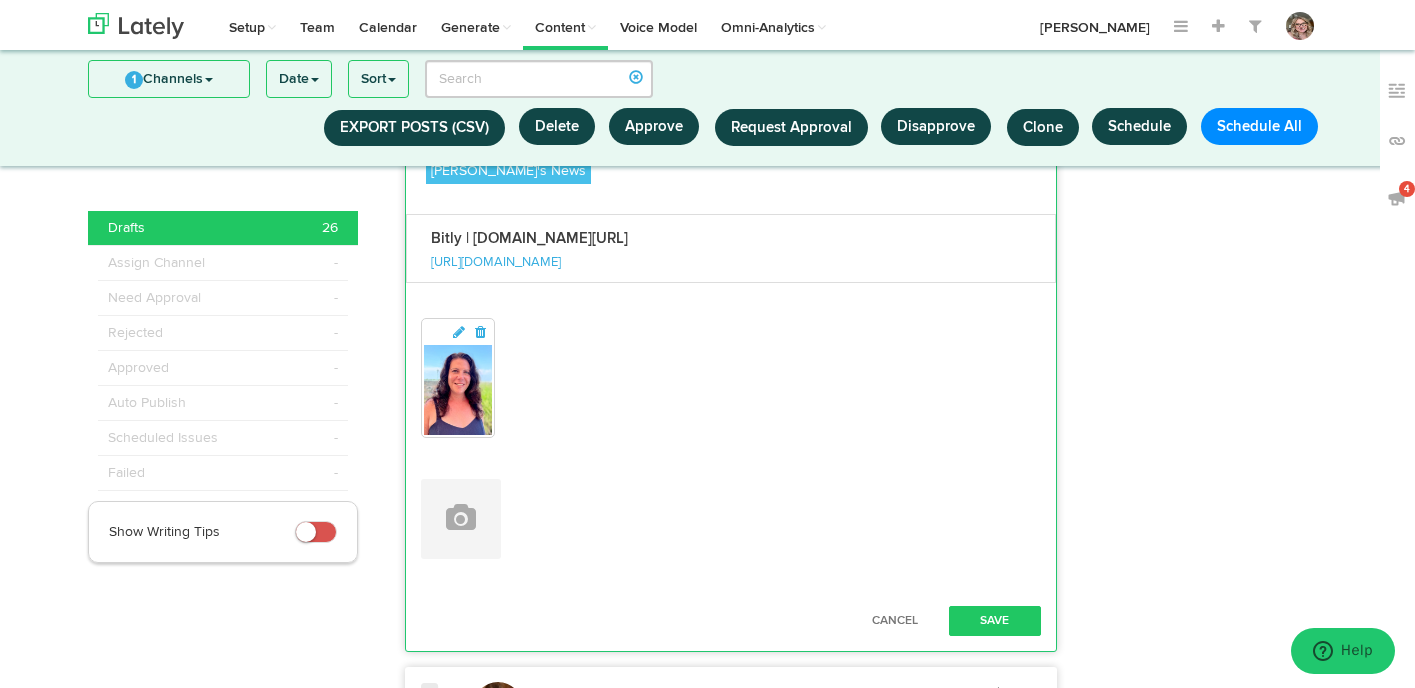 scroll, scrollTop: 409, scrollLeft: 0, axis: vertical 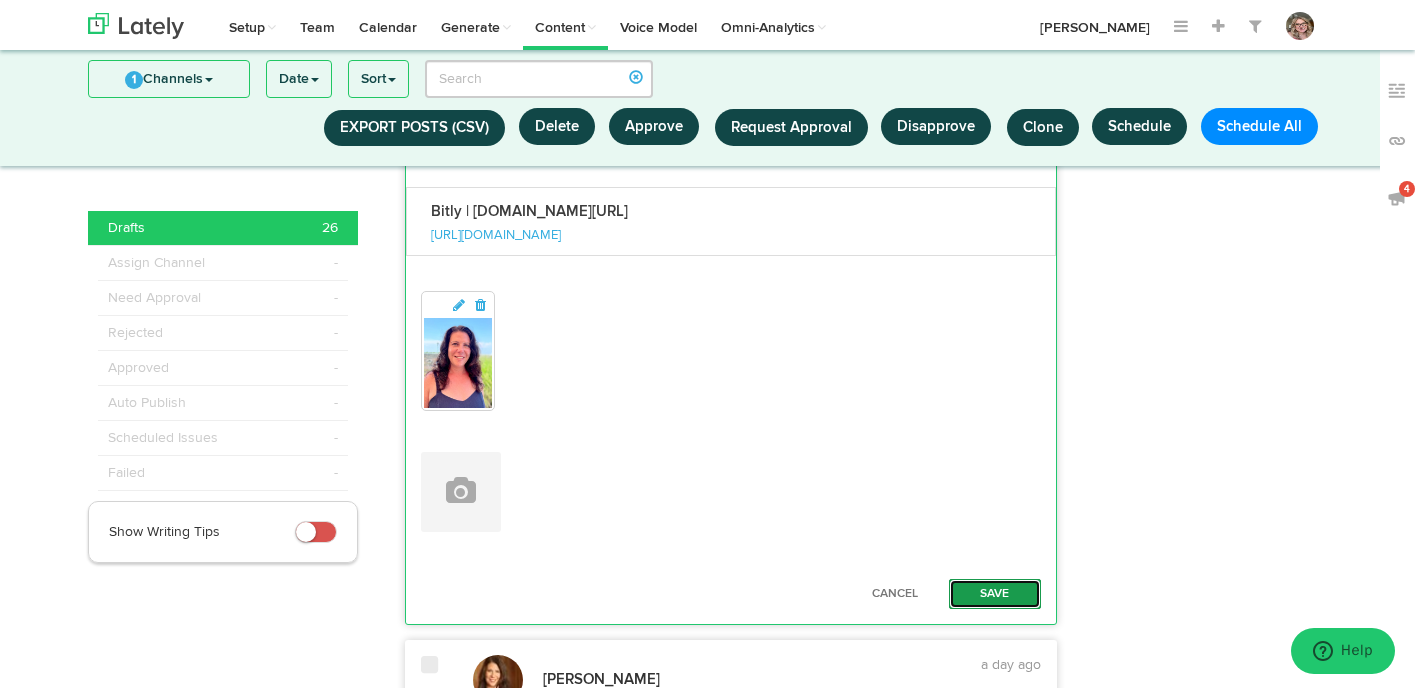 click on "Save" at bounding box center [995, 594] 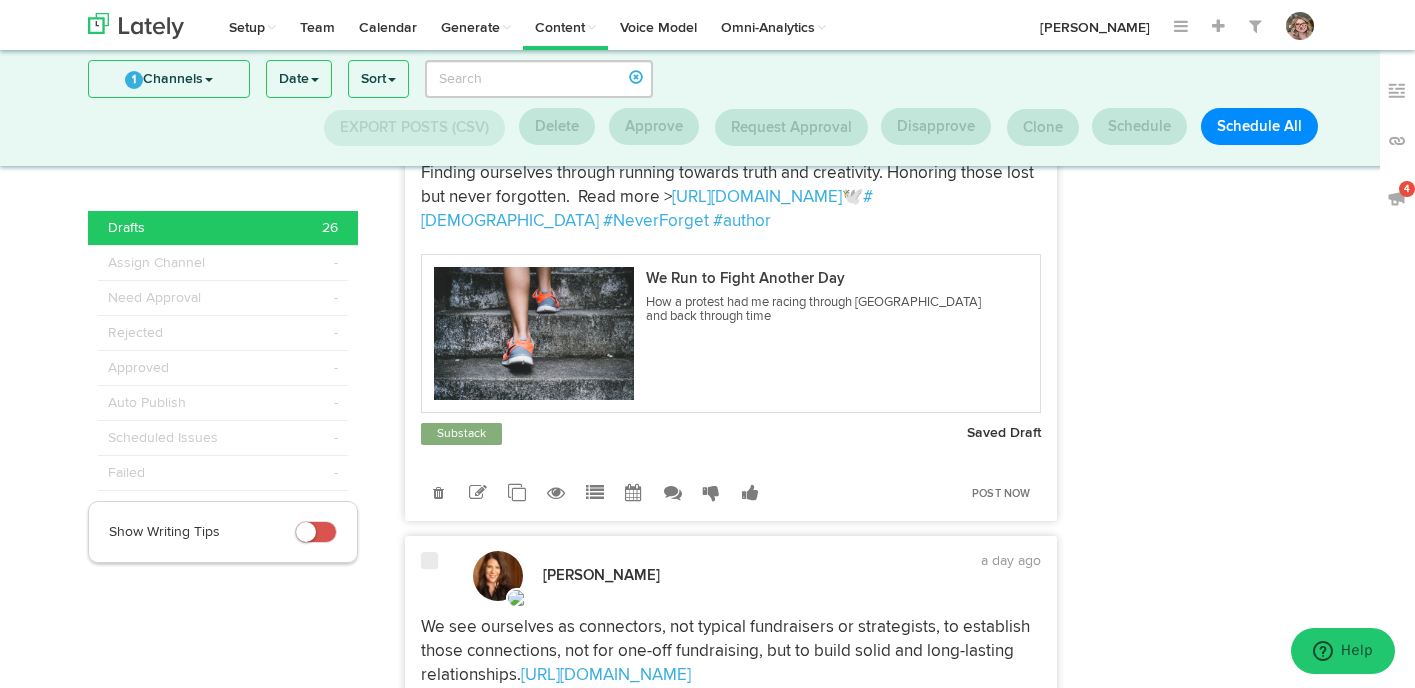 scroll, scrollTop: 638, scrollLeft: 0, axis: vertical 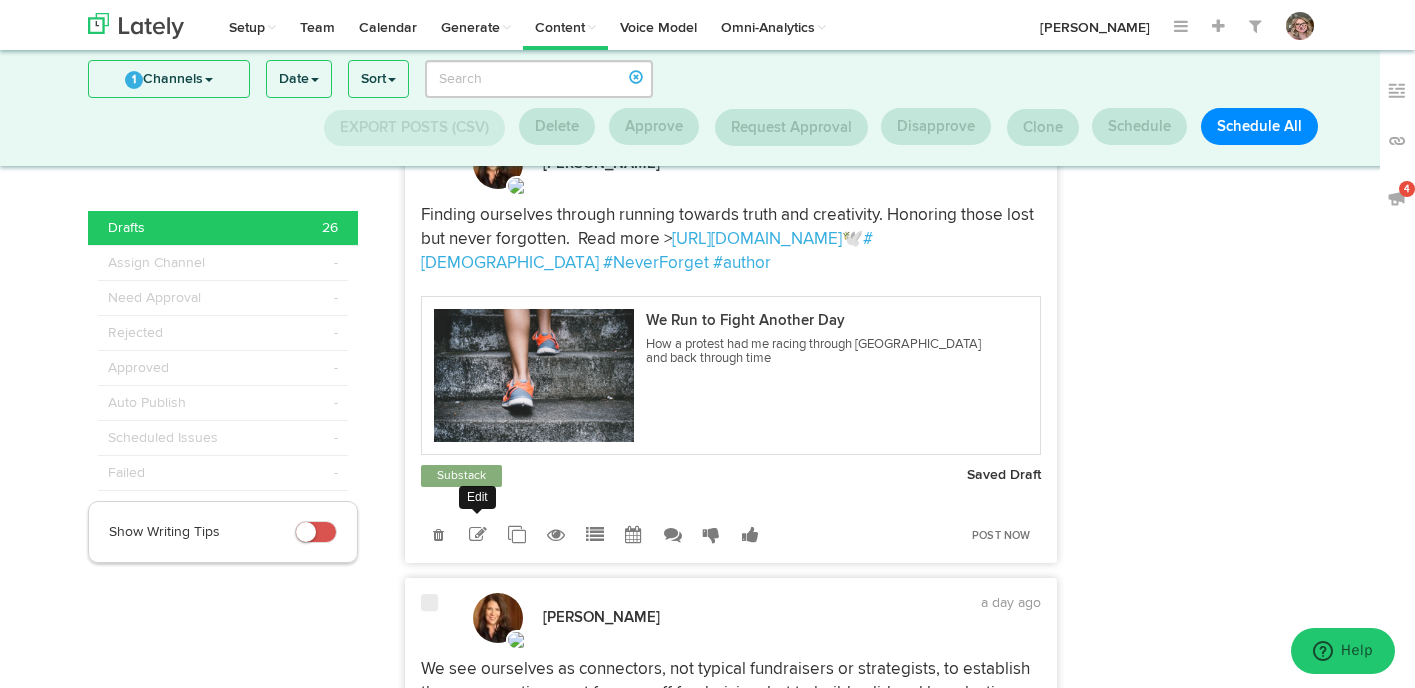 click at bounding box center (478, 535) 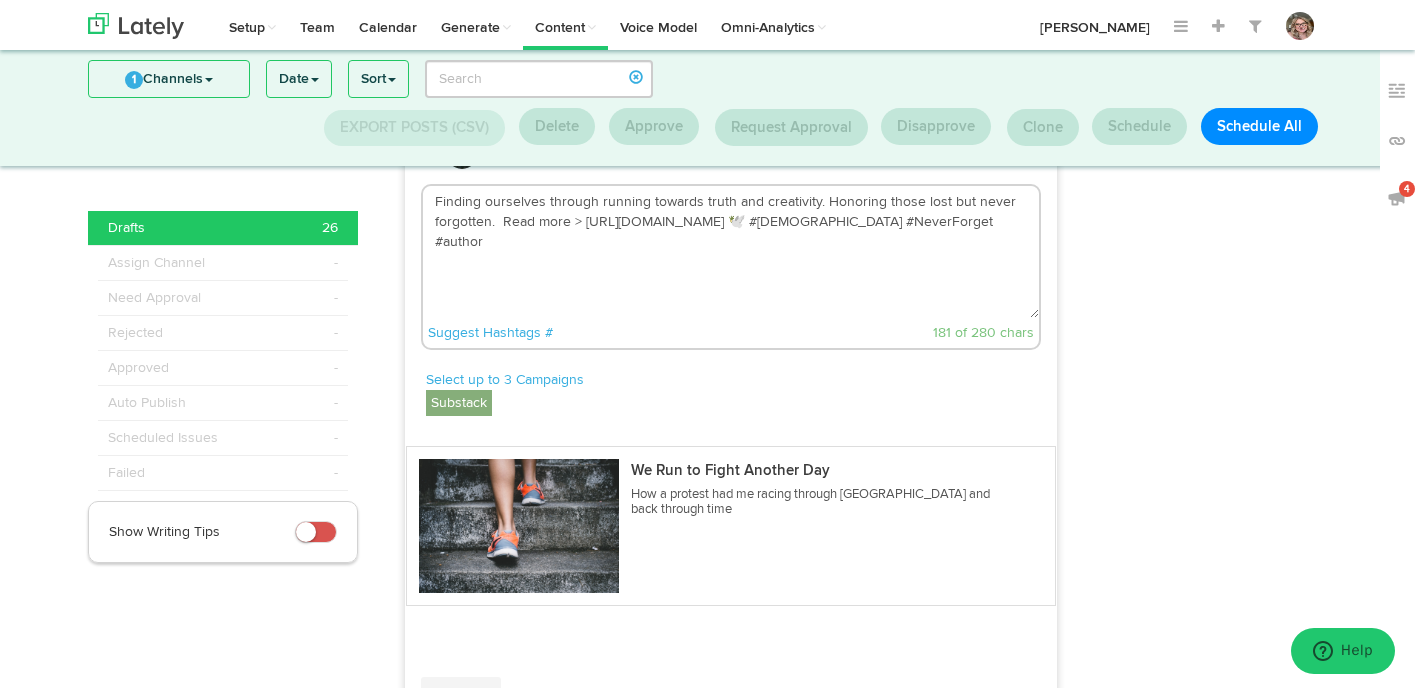 click on "Finding ourselves through running towards truth and creativity. Honoring those lost but never forgotten.  Read more > [URL][DOMAIN_NAME] 🕊️ #[DEMOGRAPHIC_DATA] #NeverForget #author" at bounding box center (731, 252) 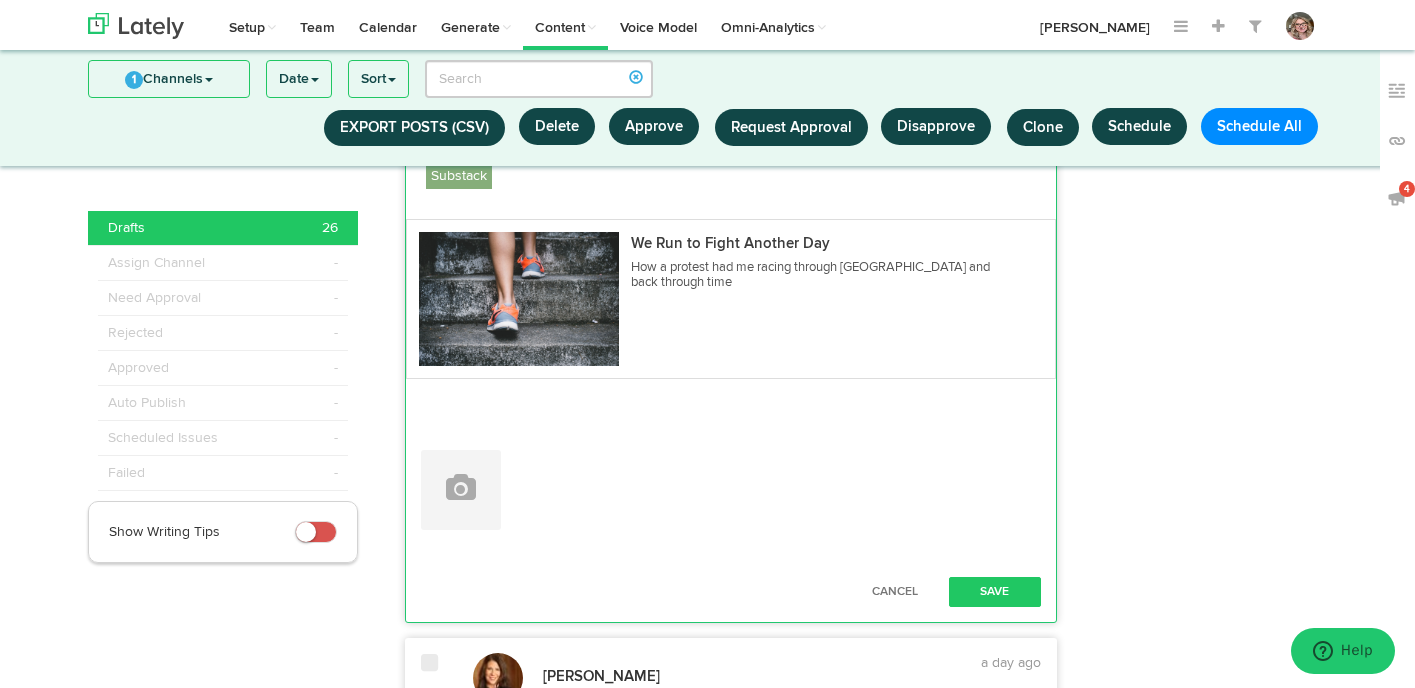 scroll, scrollTop: 901, scrollLeft: 0, axis: vertical 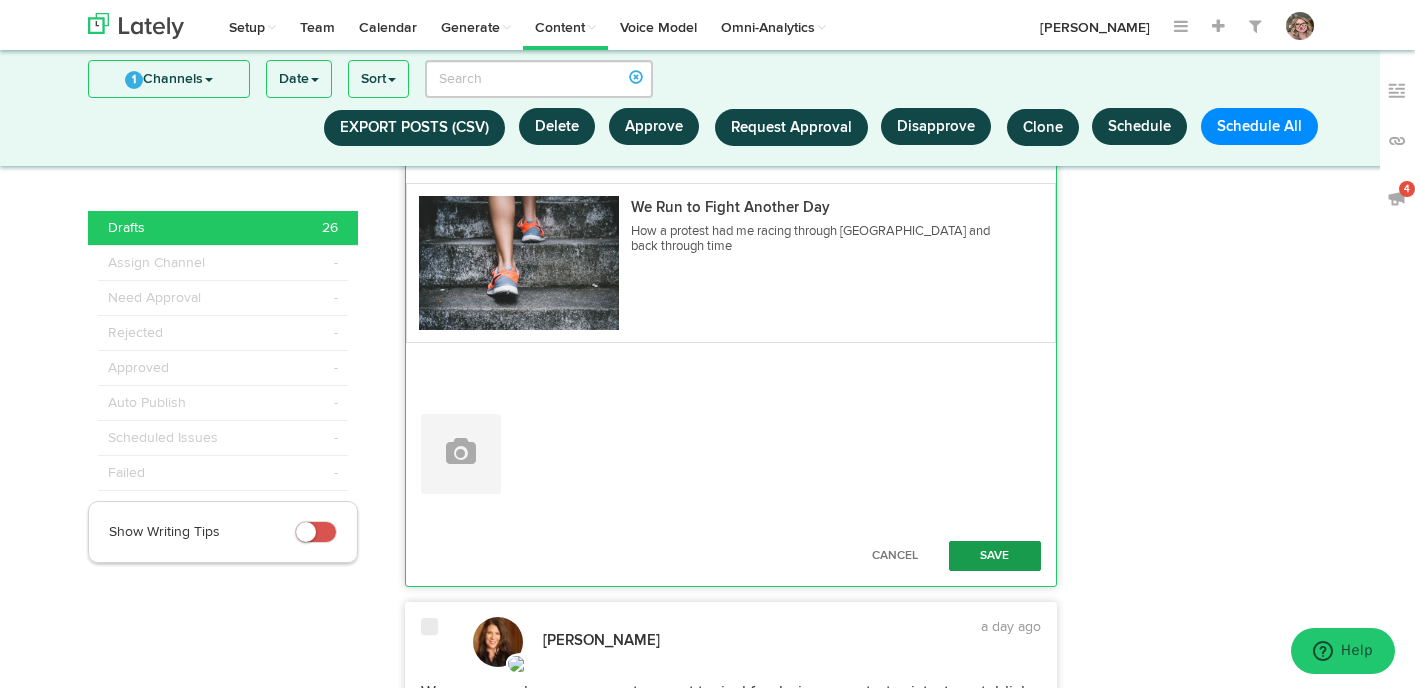 type on "Finding ourselves through running towards truth and creativity. Honoring those lost but never forgotten.  Read more  [URL][DOMAIN_NAME] 🕊️ #[DEMOGRAPHIC_DATA] #NeverForget #author" 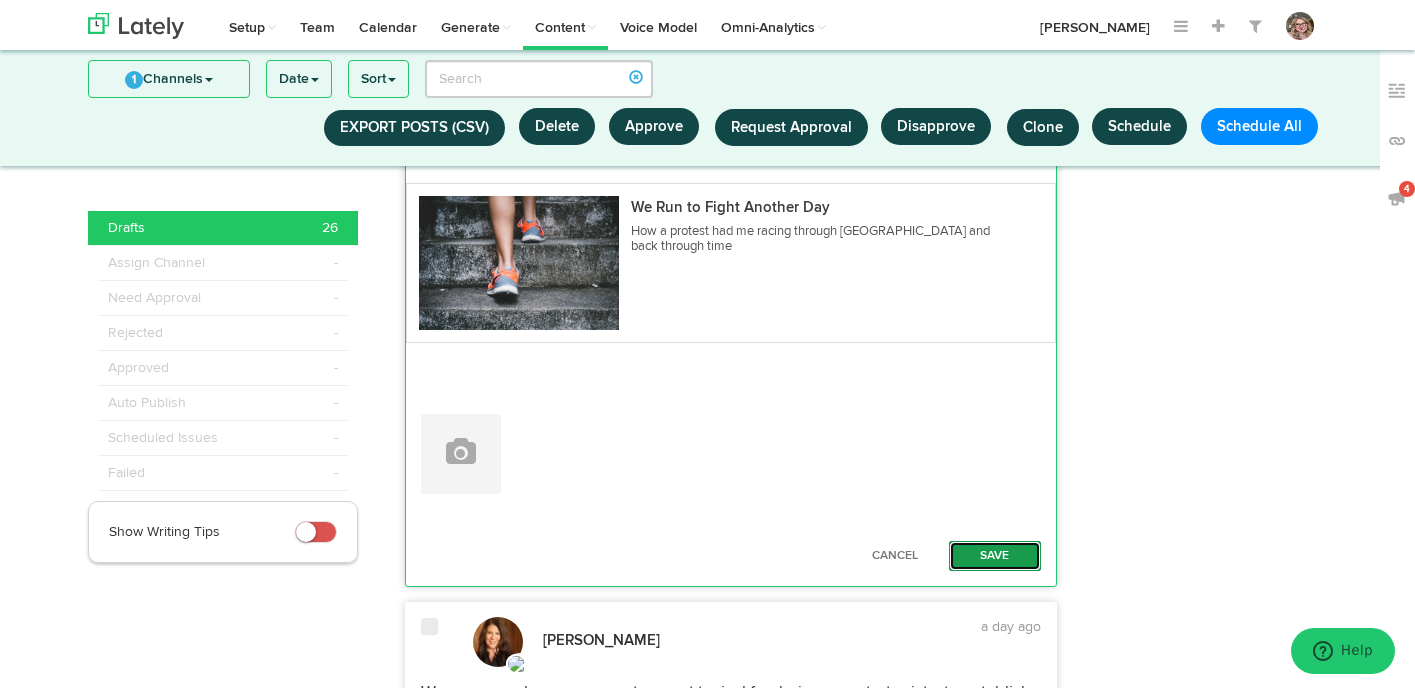 click on "Save" at bounding box center (995, 556) 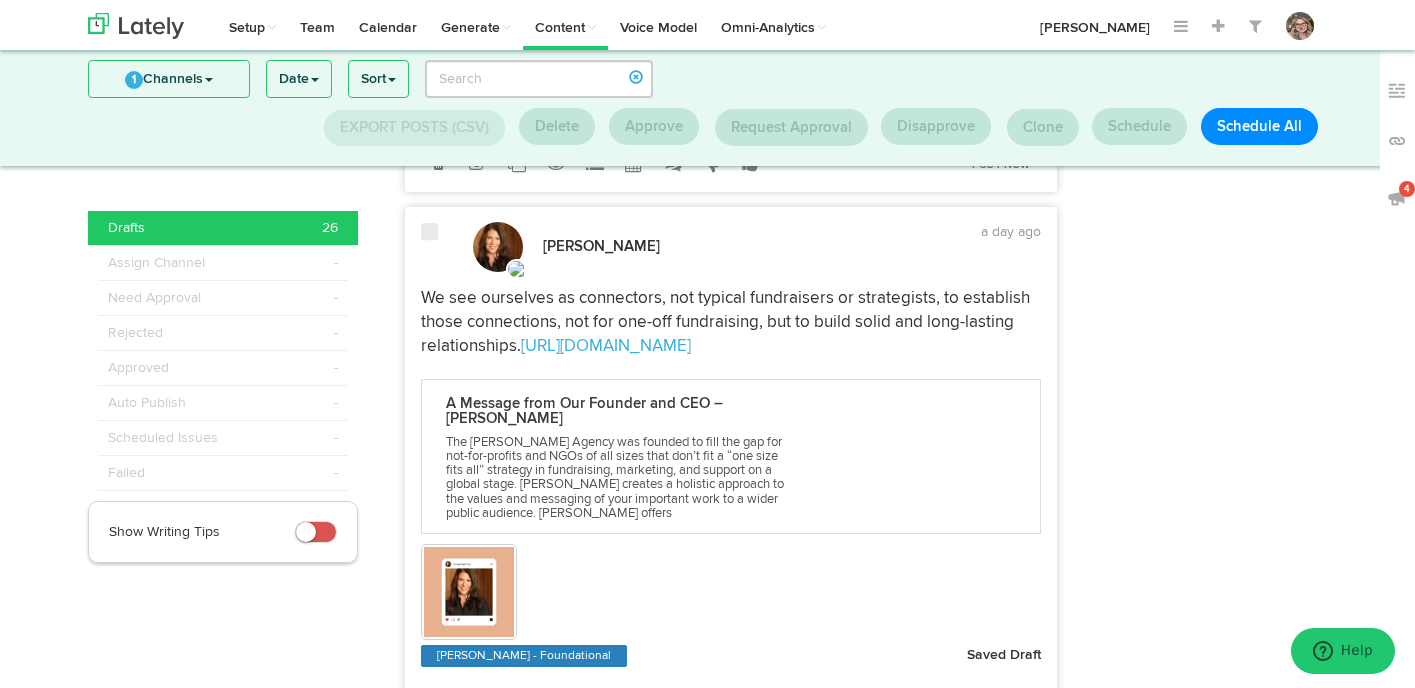 scroll, scrollTop: 1093, scrollLeft: 0, axis: vertical 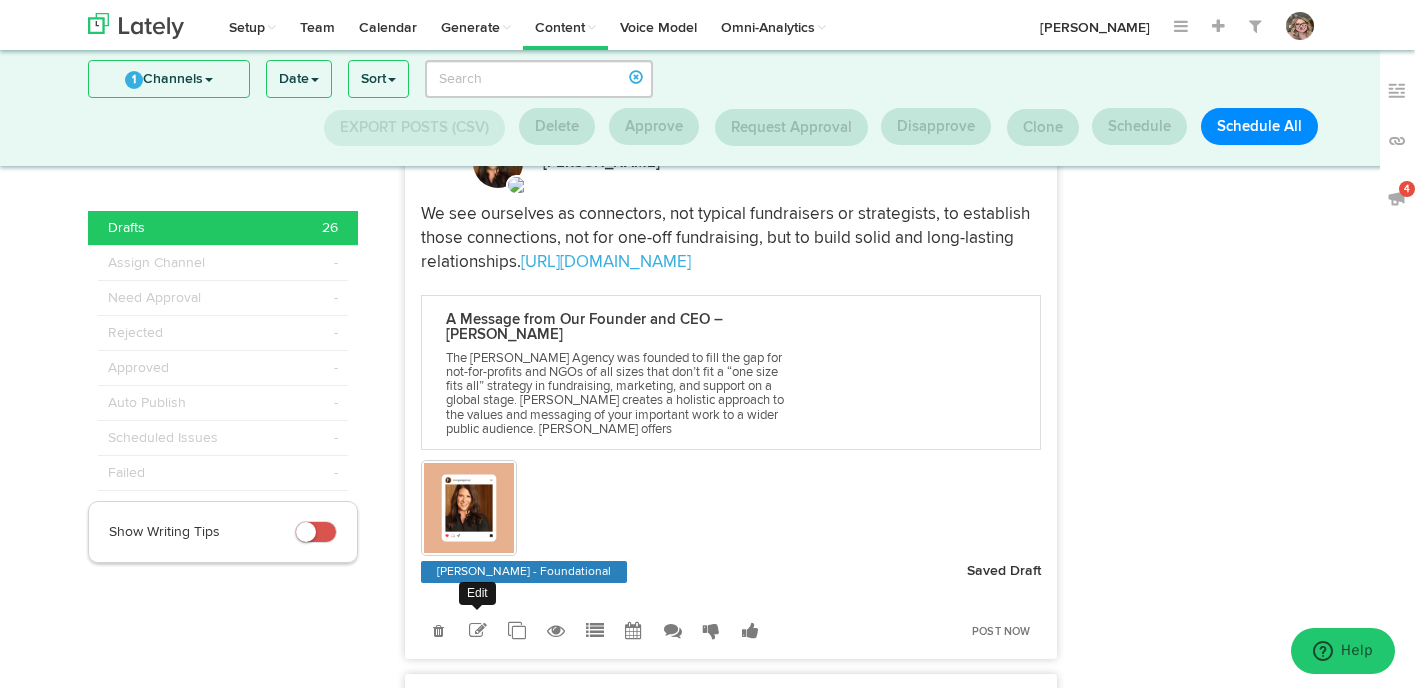 click at bounding box center (478, 631) 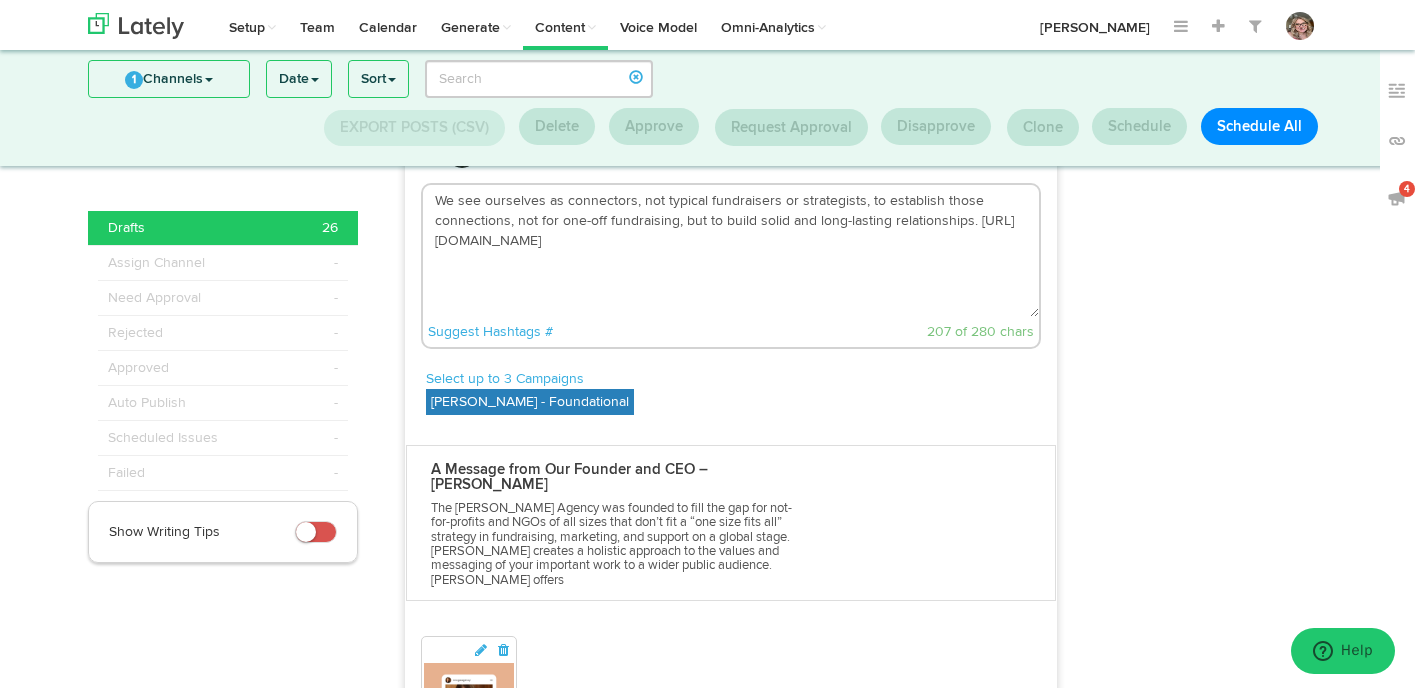 click on "We see ourselves as connectors, not typical fundraisers or strategists, to establish those connections, not for one-off fundraising, but to build solid and long-lasting relationships. [URL][DOMAIN_NAME]" at bounding box center (731, 251) 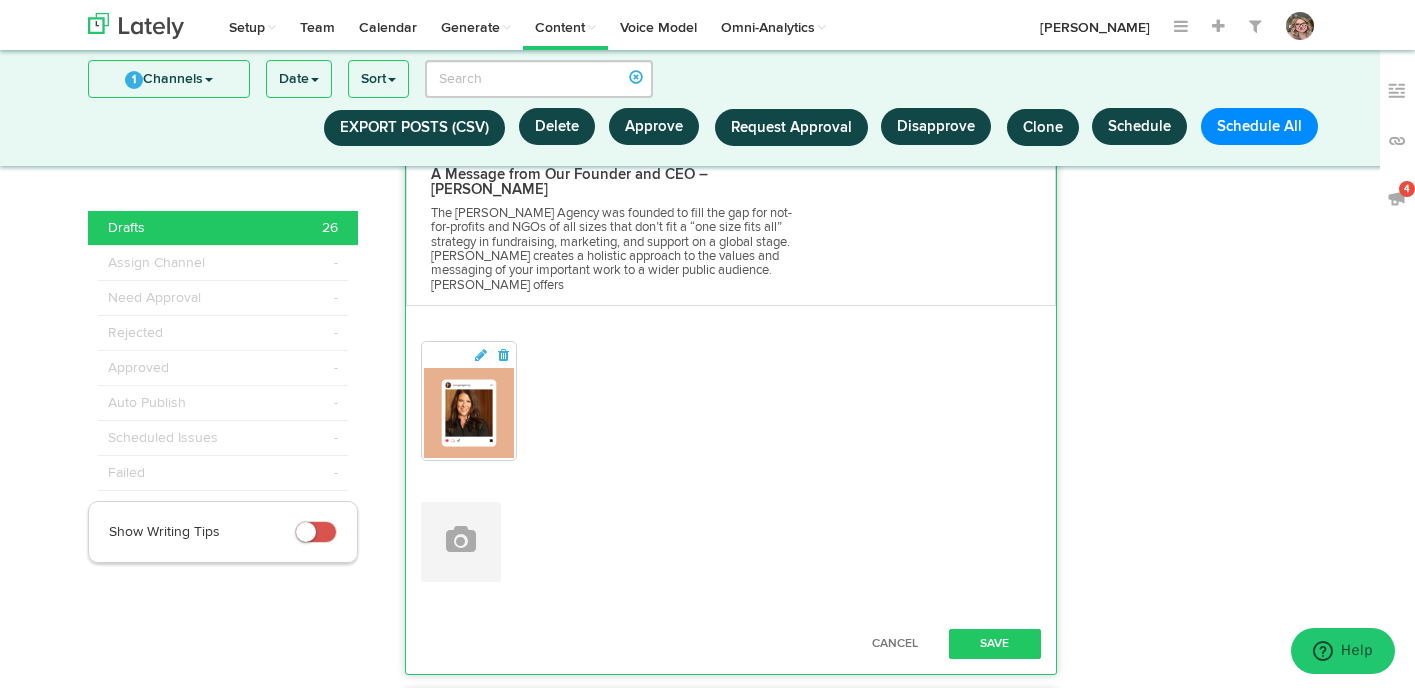 scroll, scrollTop: 1424, scrollLeft: 0, axis: vertical 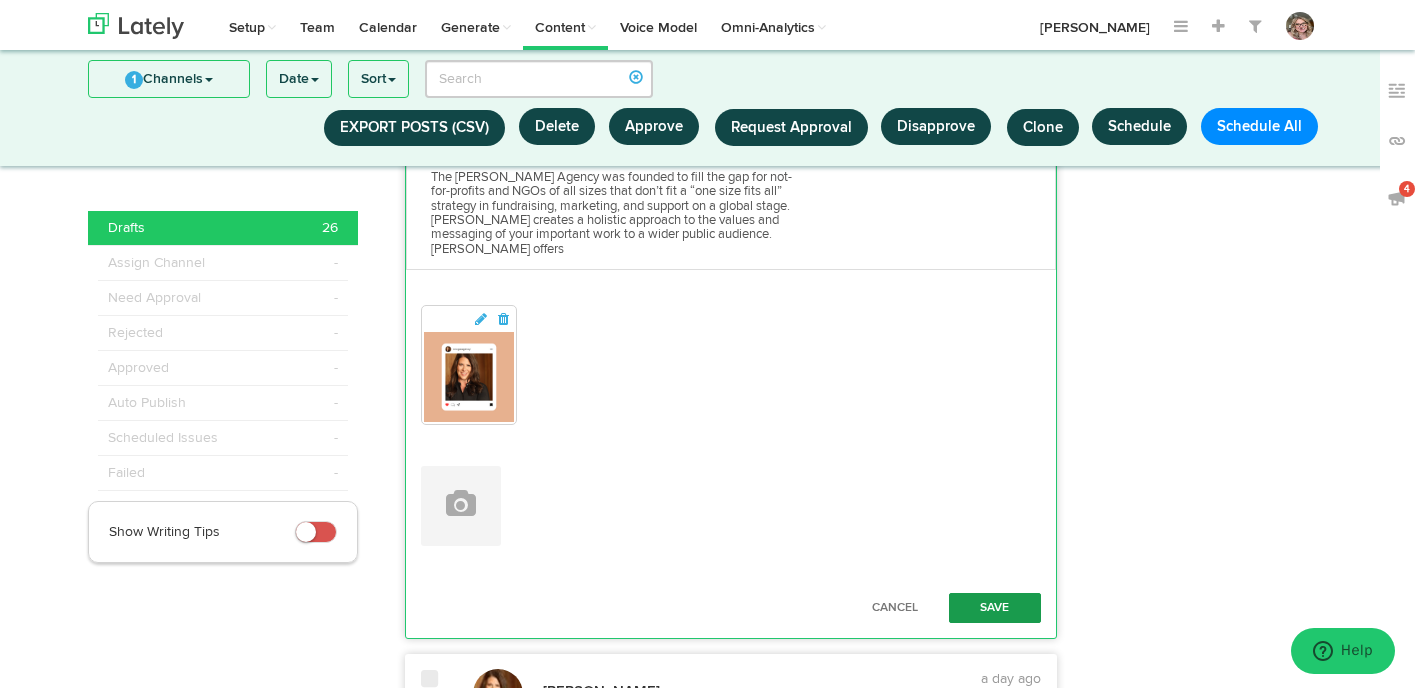 type on "We see ourselves as connectors, not typical fundraisers or strategists, to establish those connections, not for one-off fundraising, but to build solid and long-lasting relationships. [URL][DOMAIN_NAME] #[PERSON_NAME] #nonprofits" 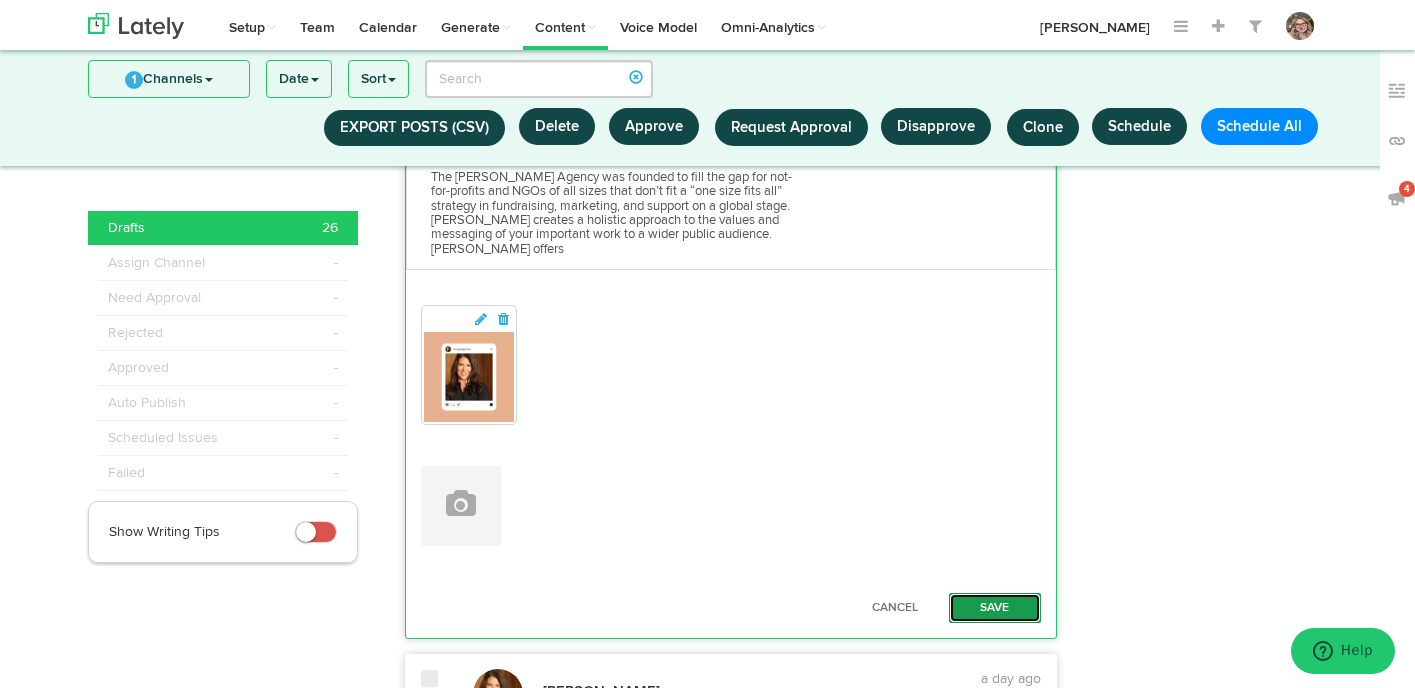 click on "Save" at bounding box center [995, 608] 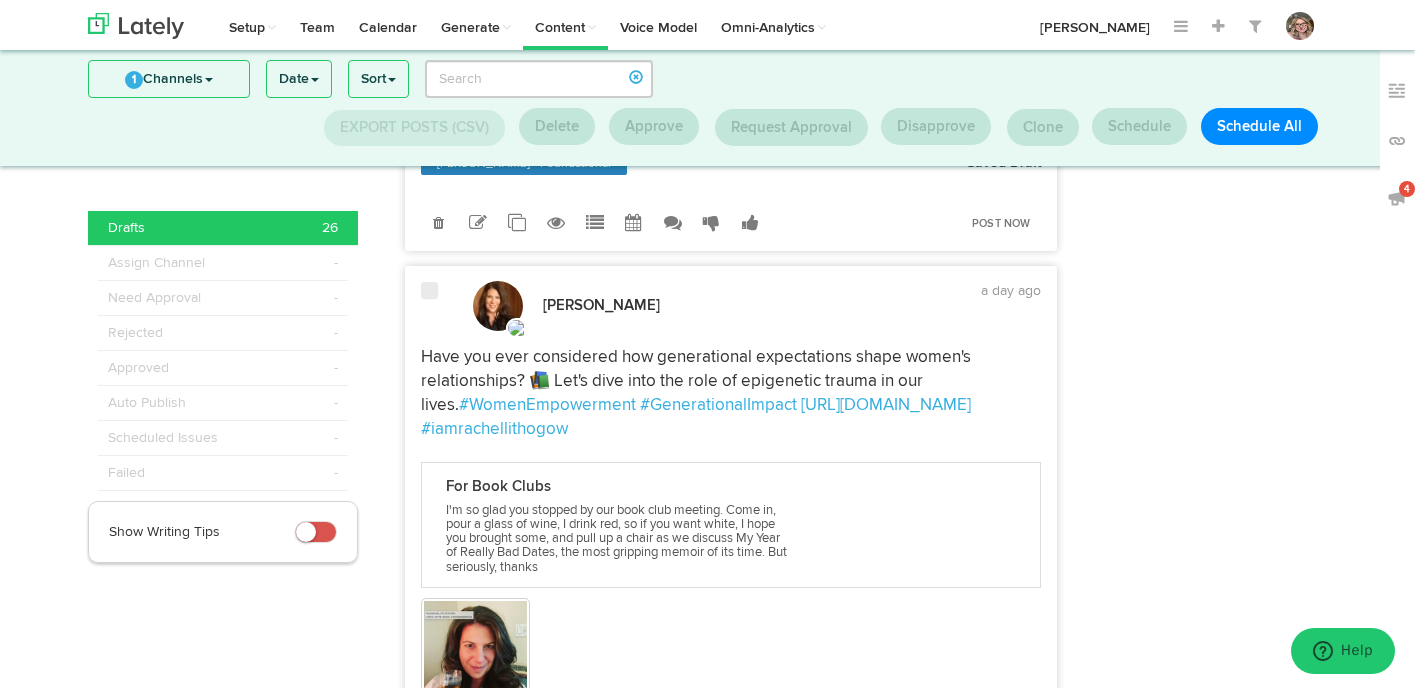 scroll, scrollTop: 1621, scrollLeft: 0, axis: vertical 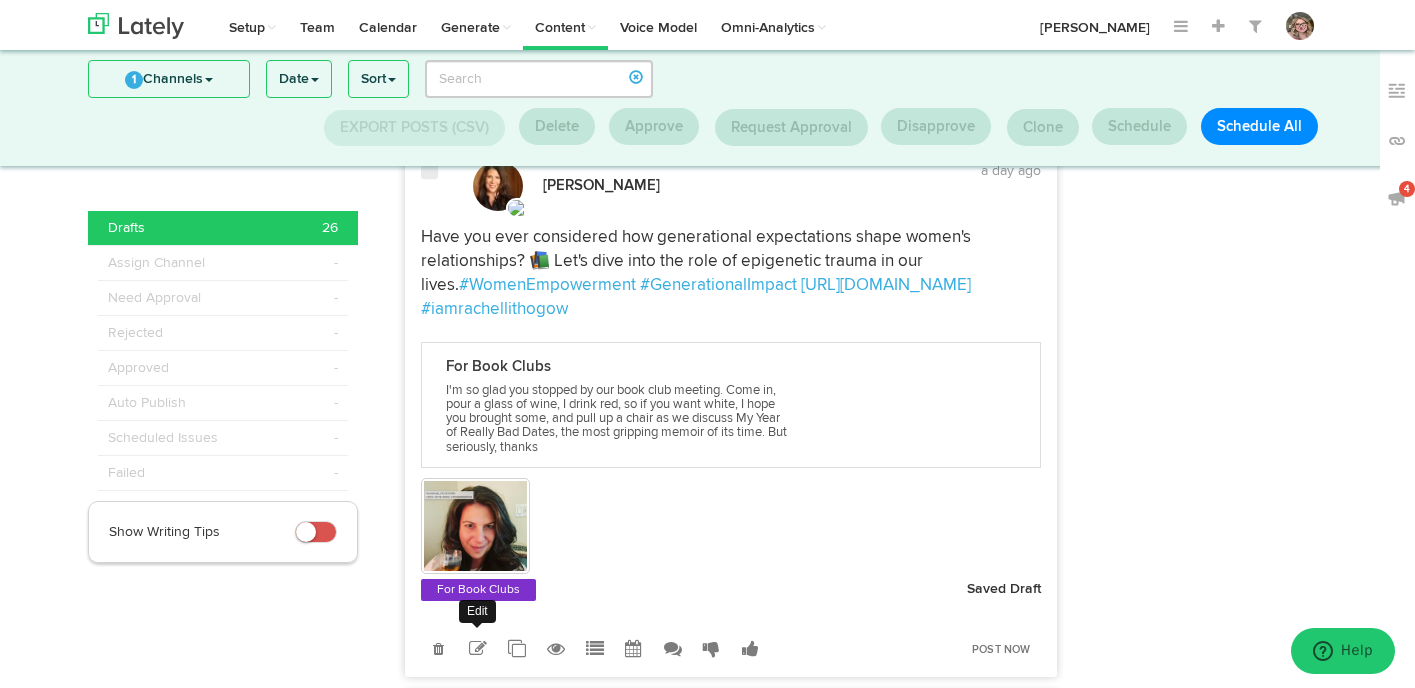click at bounding box center [478, 649] 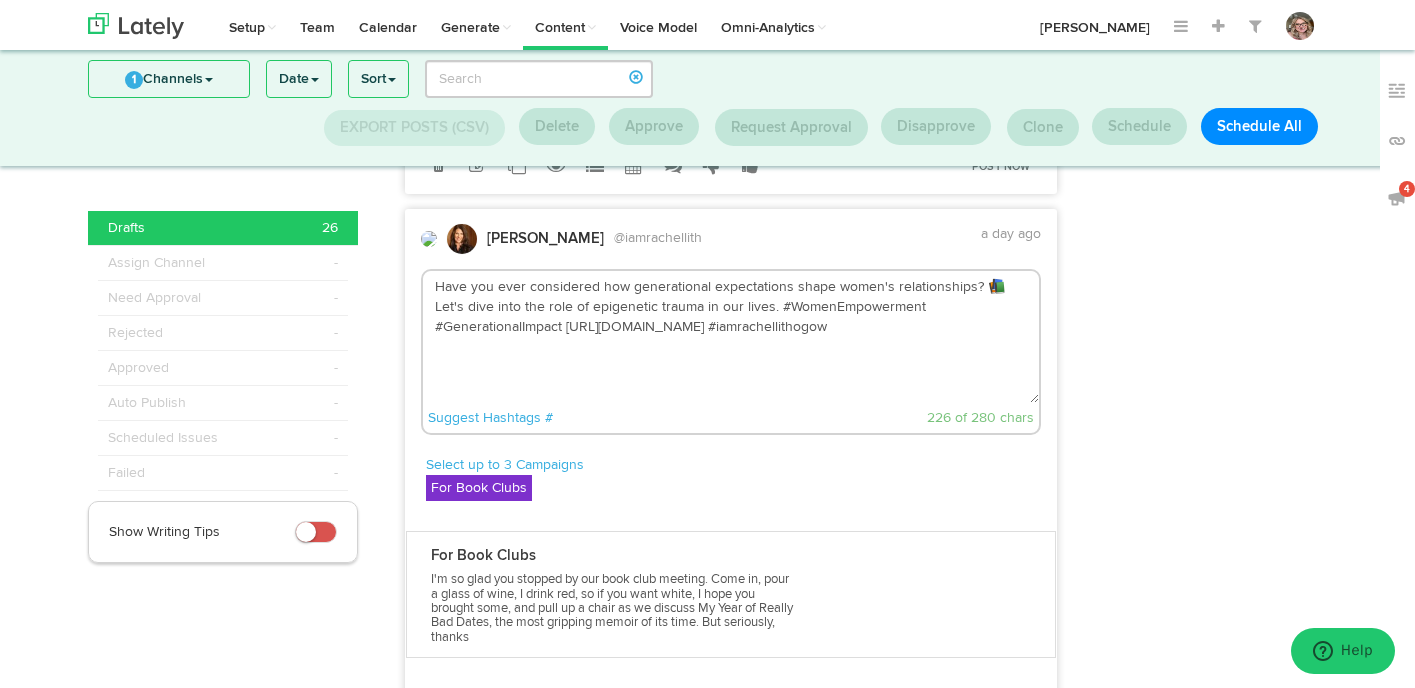 scroll, scrollTop: 1505, scrollLeft: 0, axis: vertical 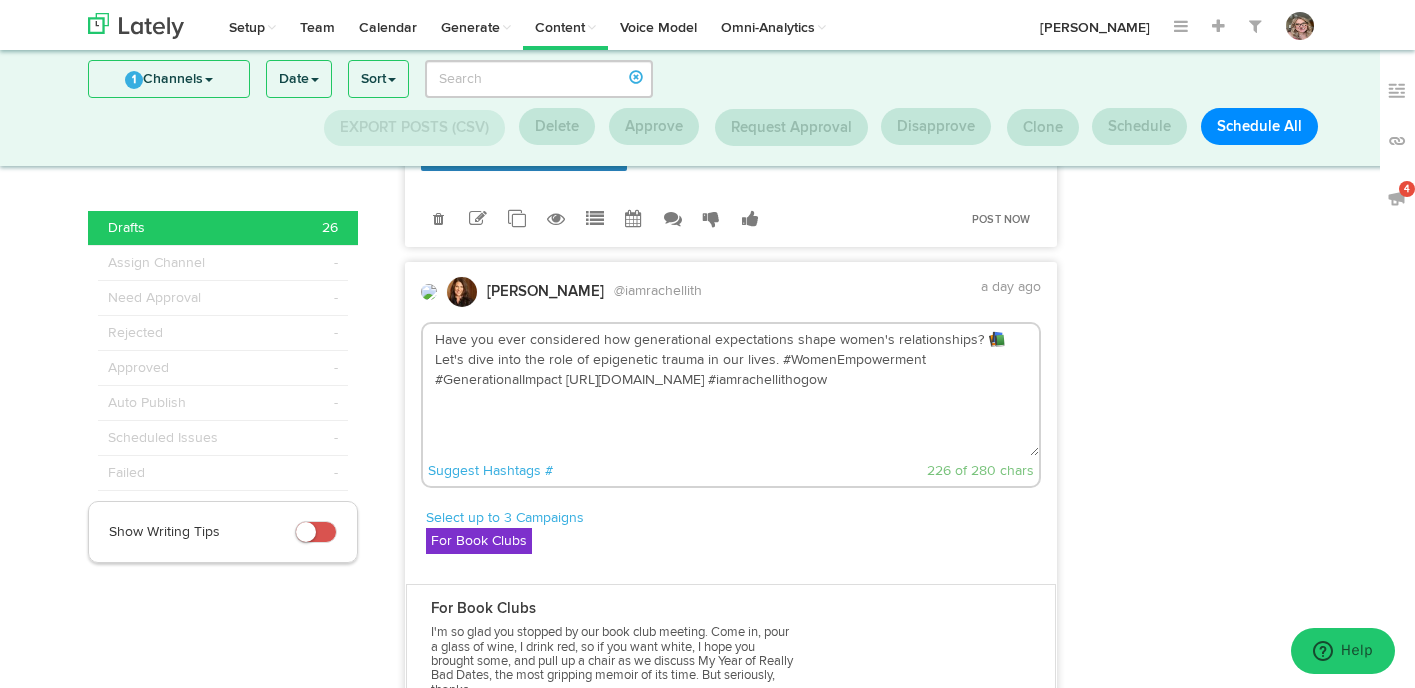 click on "Have you ever considered how generational expectations shape women's relationships? 📚 Let's dive into the role of epigenetic trauma in our lives. #WomenEmpowerment #GenerationalImpact [URL][DOMAIN_NAME] #iamrachellithogow" at bounding box center (731, 390) 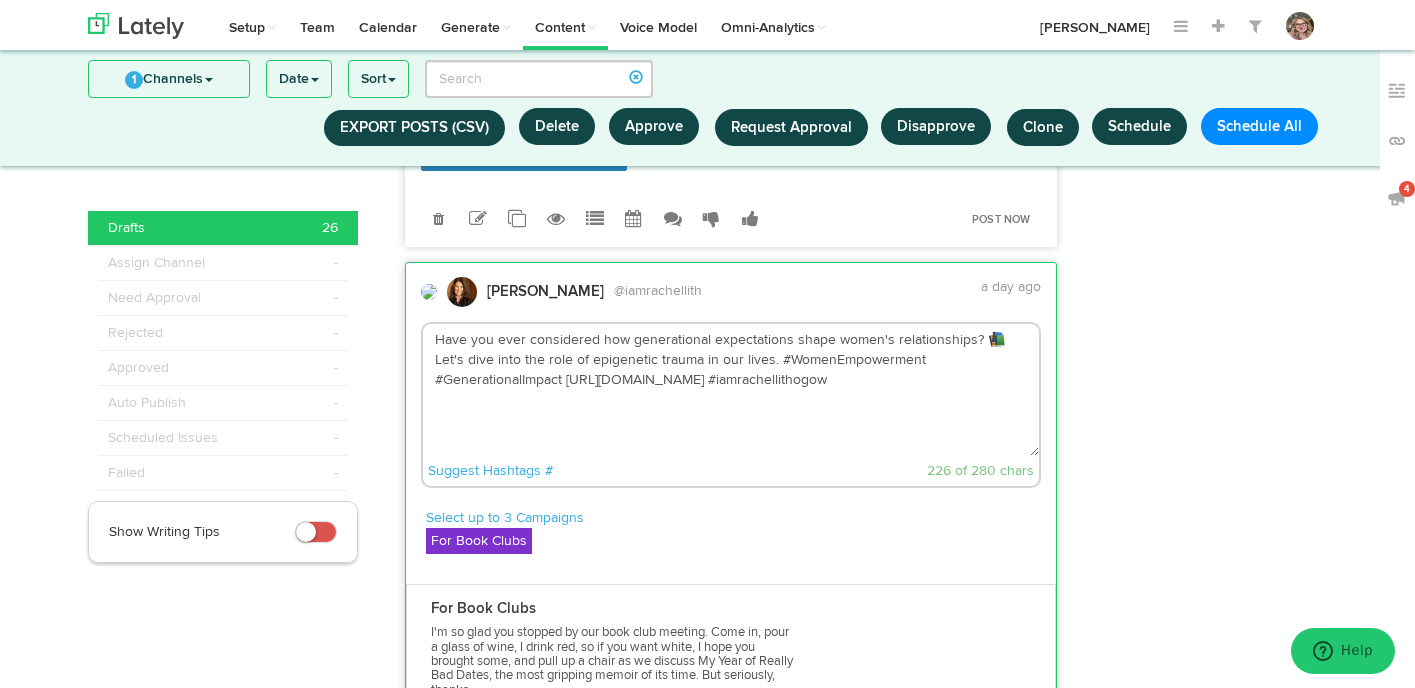 click on "Have you ever considered how generational expectations shape women's relationships? 📚 Let's dive into the role of epigenetic trauma in our lives. #WomenEmpowerment #GenerationalImpact [URL][DOMAIN_NAME] #iamrachellithogow" at bounding box center (731, 390) 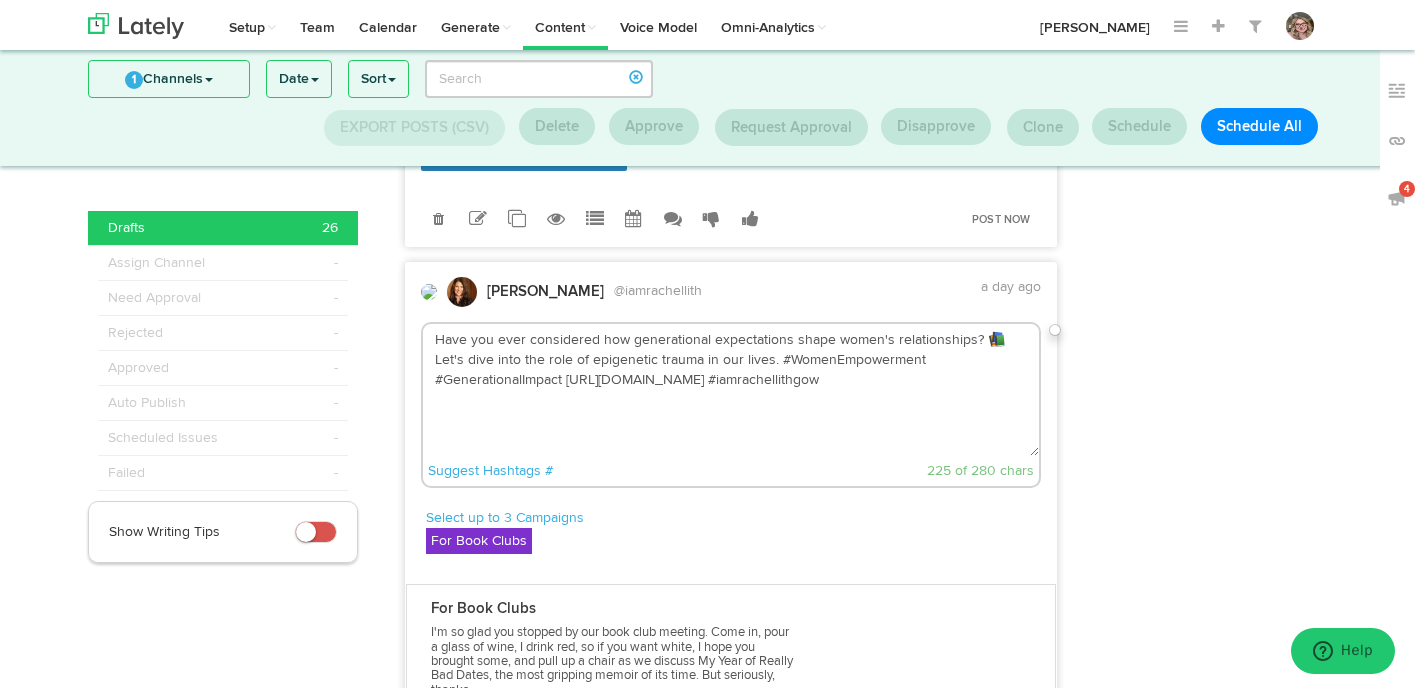 click on "Have you ever considered how generational expectations shape women's relationships? 📚 Let's dive into the role of epigenetic trauma in our lives. #WomenEmpowerment #GenerationalImpact [URL][DOMAIN_NAME] #iamrachellithgow" at bounding box center [731, 390] 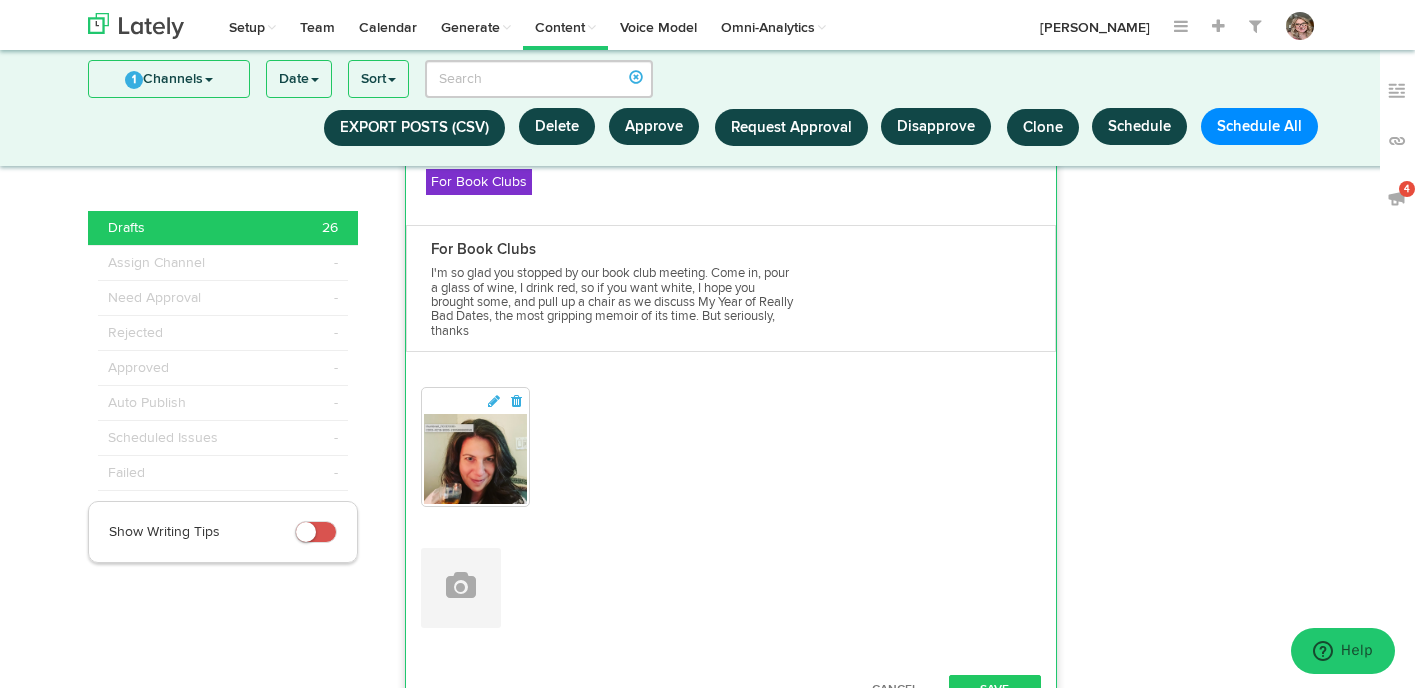 scroll, scrollTop: 1948, scrollLeft: 0, axis: vertical 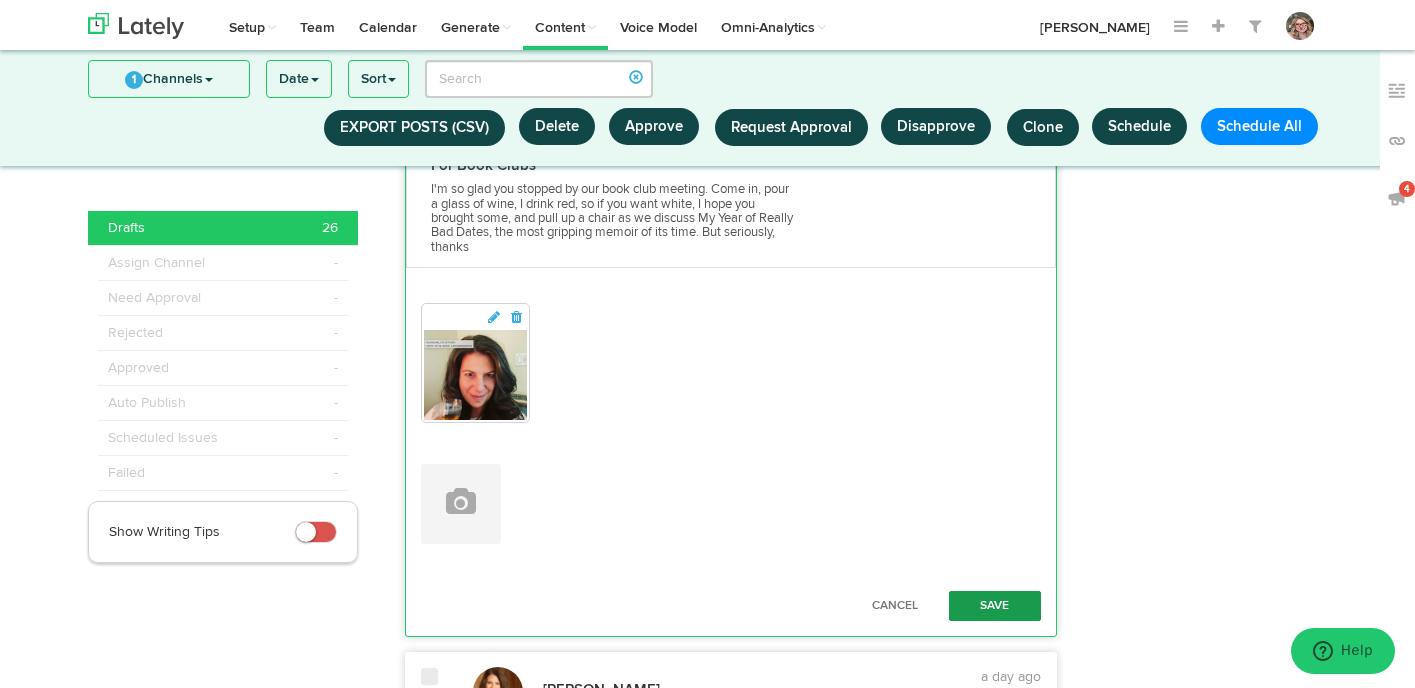 type on "Have you ever considered how generational expectations shape women's relationships? 📚 Let's dive into the role of epigenetic trauma in our lives. #WomenEmpowerment #GenerationalImpact [URL][DOMAIN_NAME] #iamrachellithgow #bookclub" 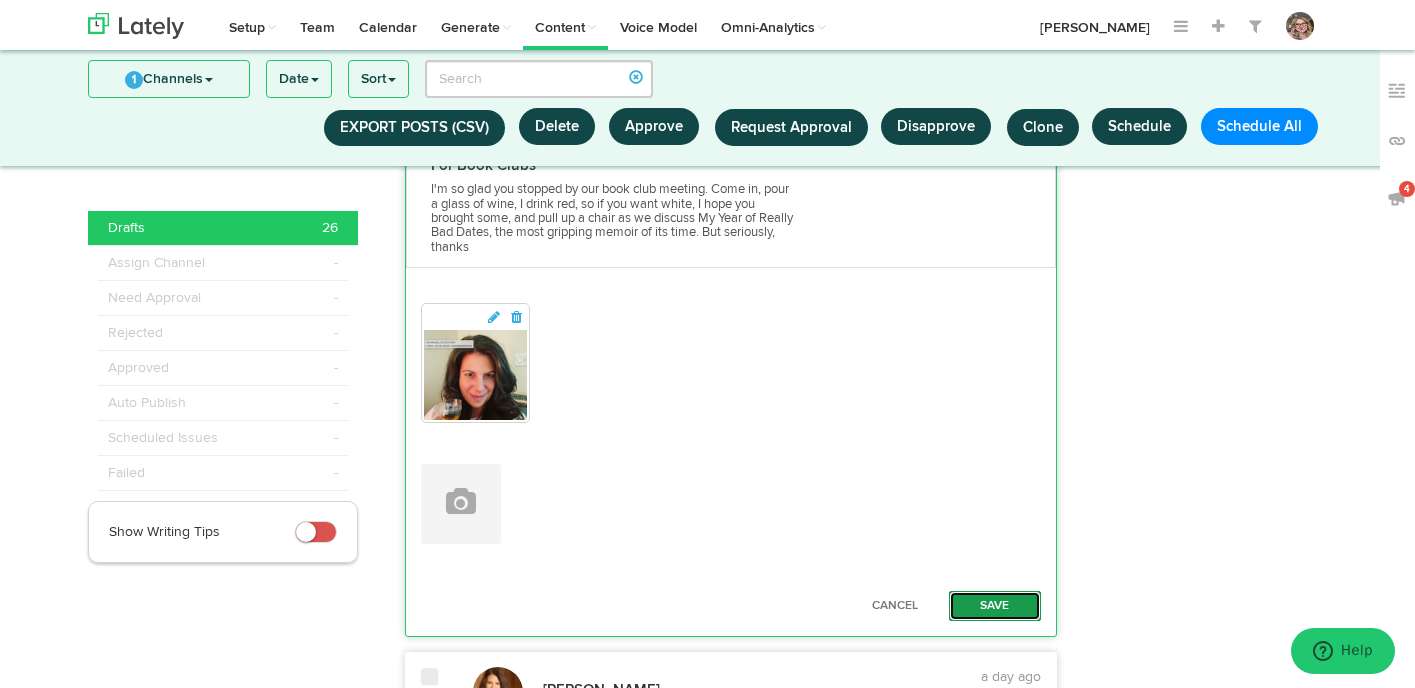 click on "Save" at bounding box center [995, 606] 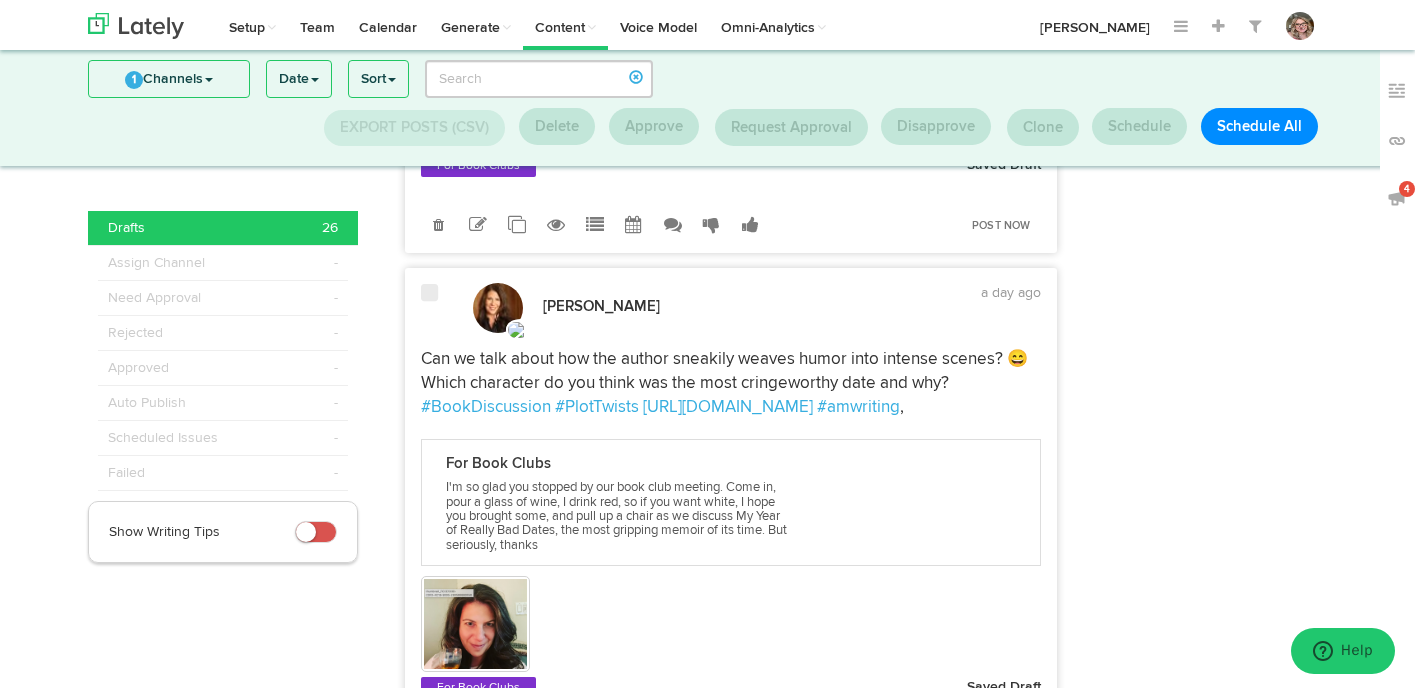 scroll, scrollTop: 2096, scrollLeft: 0, axis: vertical 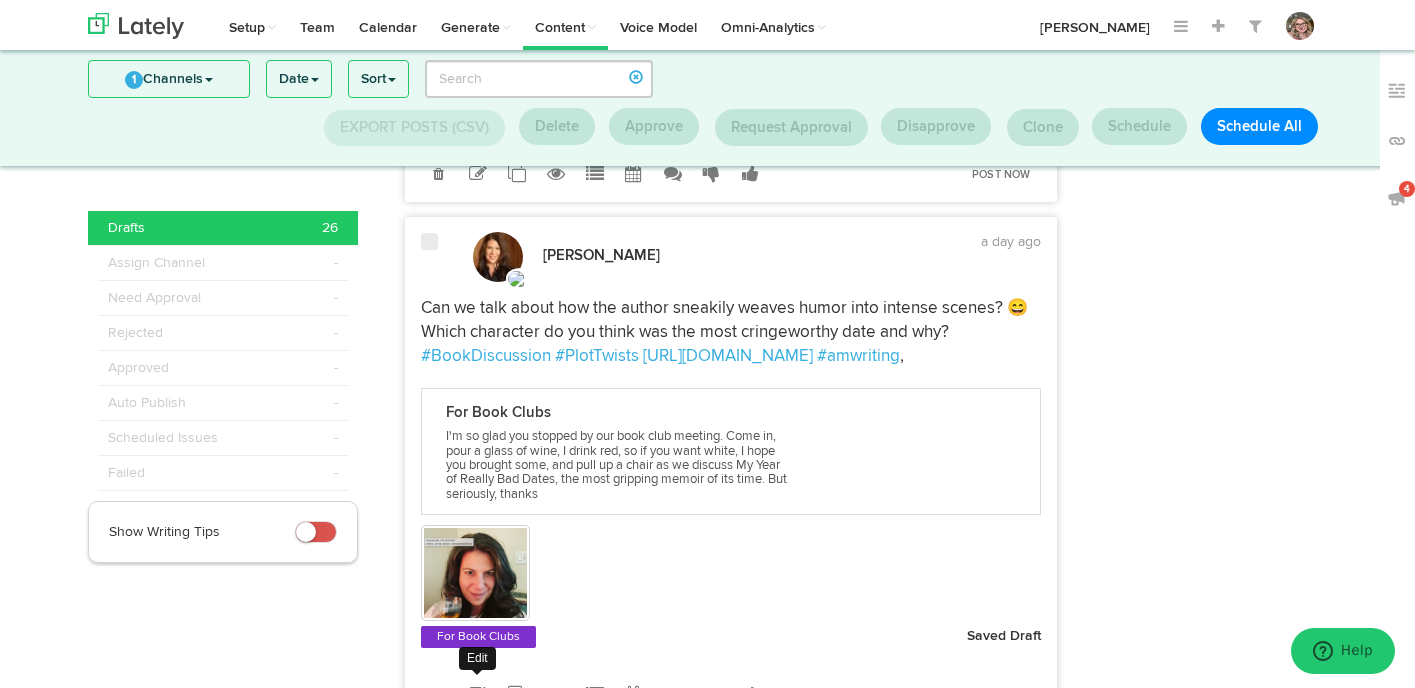 click at bounding box center (478, 695) 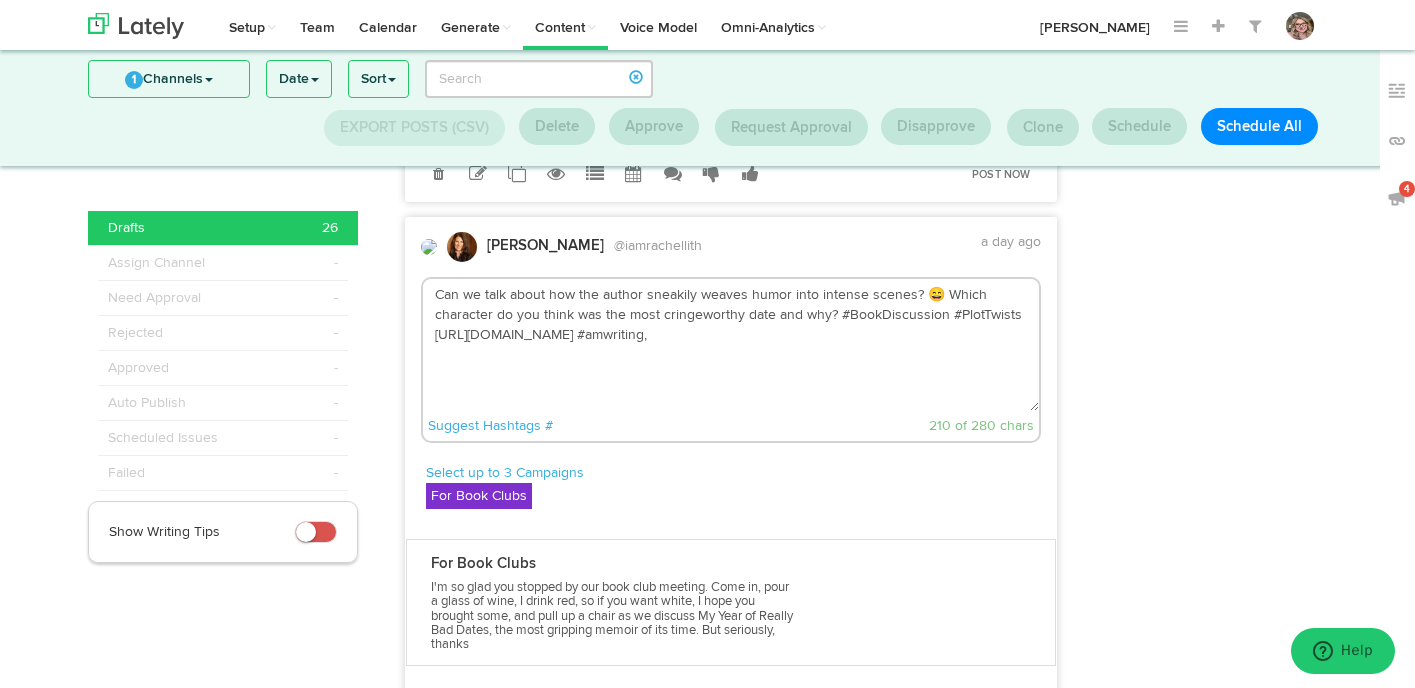 click on "Can we talk about how the author sneakily weaves humor into intense scenes? 😄 Which character do you think was the most cringeworthy date and why? #BookDiscussion #PlotTwists [URL][DOMAIN_NAME] #amwriting," at bounding box center (731, 345) 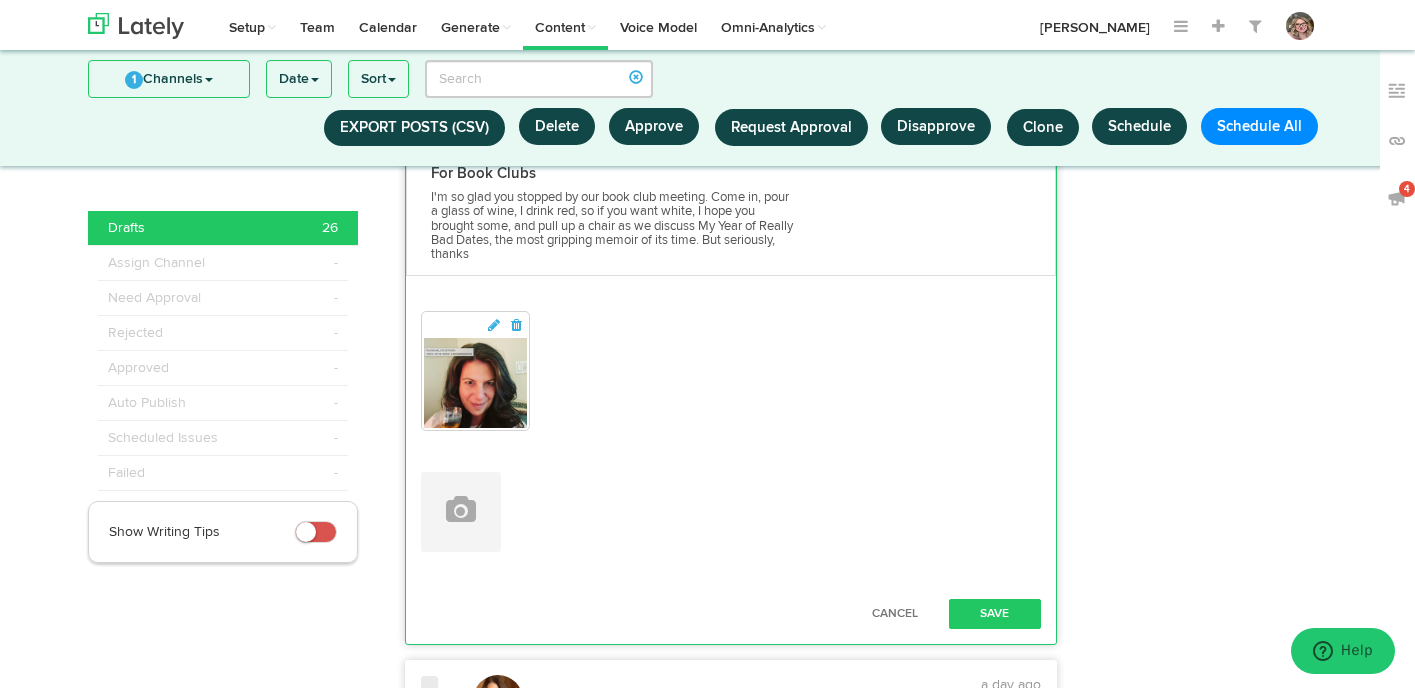 scroll, scrollTop: 2502, scrollLeft: 0, axis: vertical 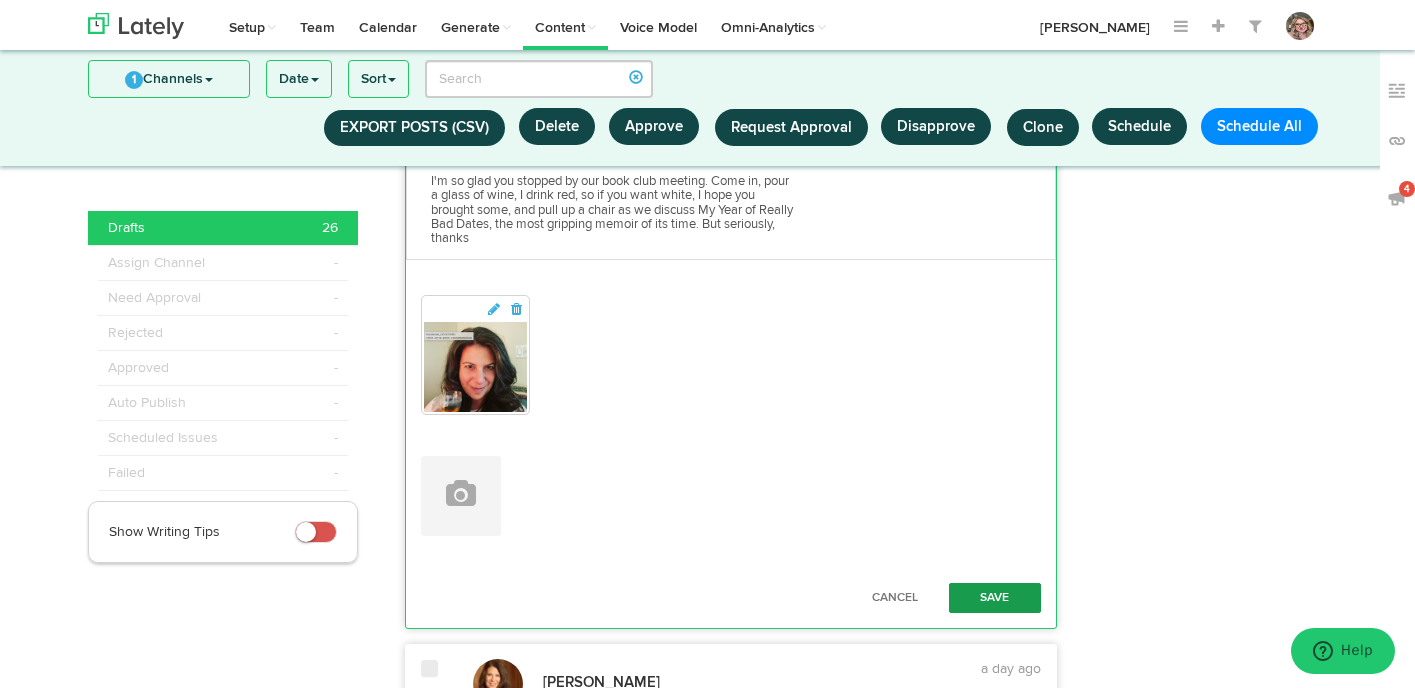 type on "Can we talk about how the author sneakily weaves humor into intense scenes? 😄 Which character do you think was the most cringeworthy date and why? #BookDiscussion #PlotTwists [URL][DOMAIN_NAME] #amwriting #bookclub" 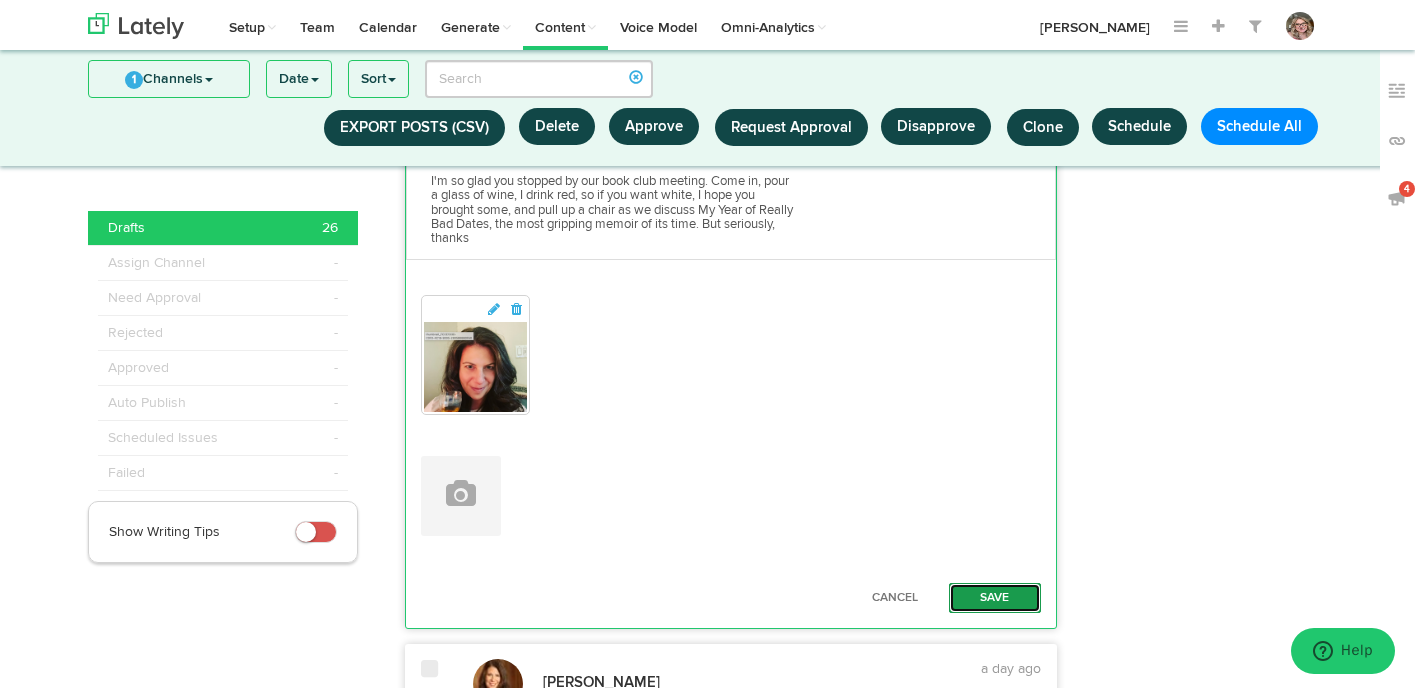 click on "Save" at bounding box center [995, 598] 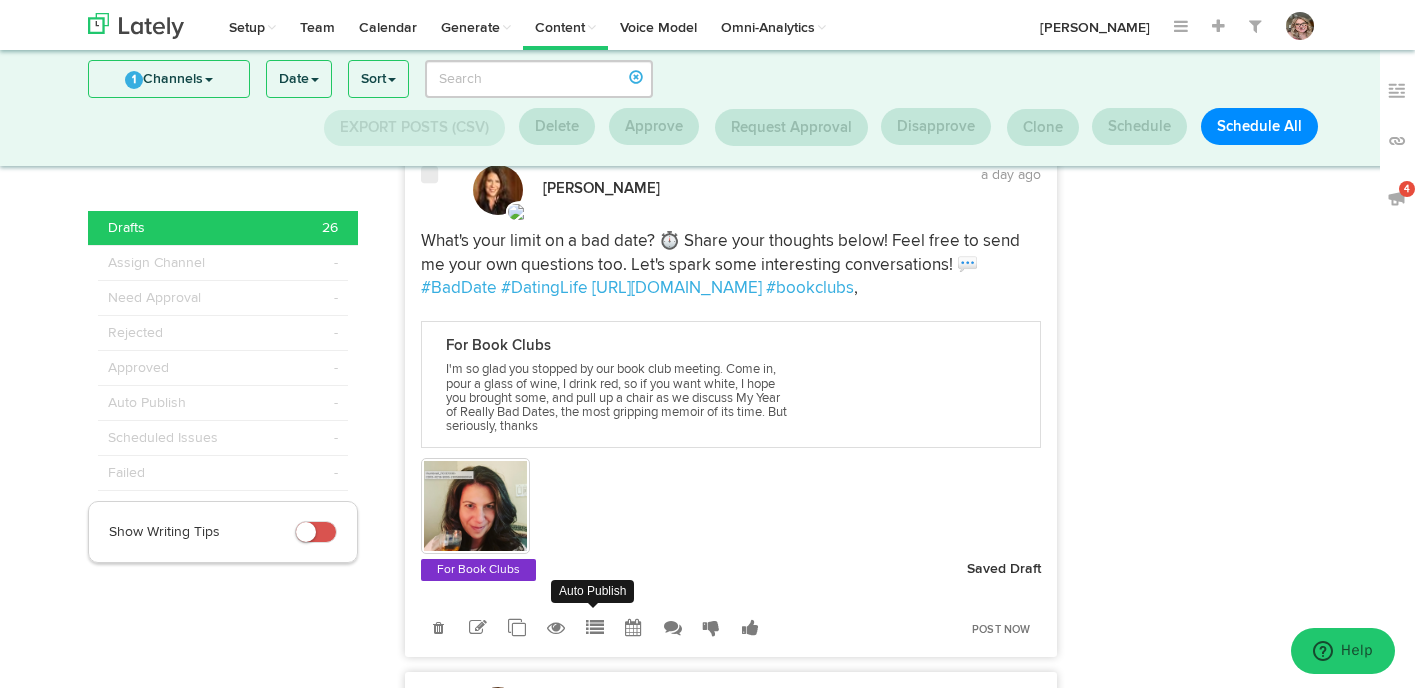scroll, scrollTop: 2724, scrollLeft: 0, axis: vertical 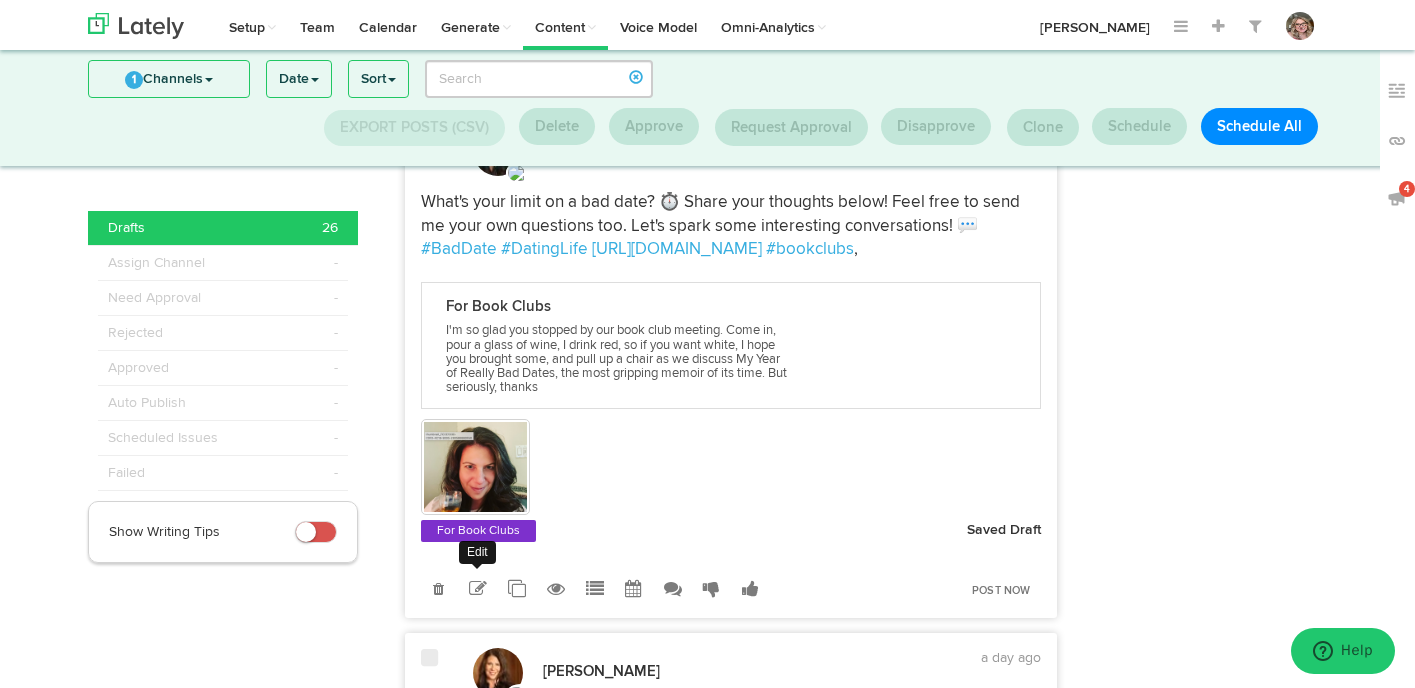 click at bounding box center (478, 589) 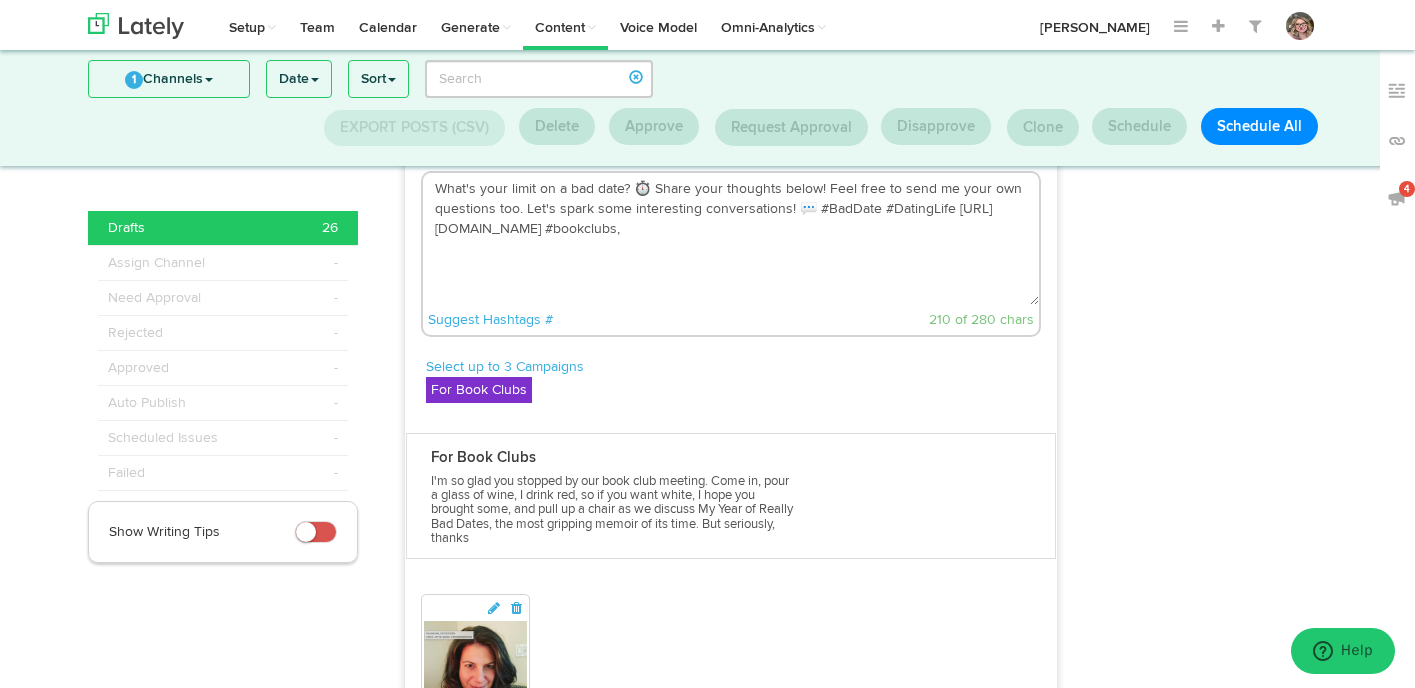 click on "What's your limit on a bad date? ⏱️ Share your thoughts below! Feel free to send me your own questions too. Let's spark some interesting conversations! 💬 #BadDate #DatingLife [URL][DOMAIN_NAME] #bookclubs," at bounding box center [731, 239] 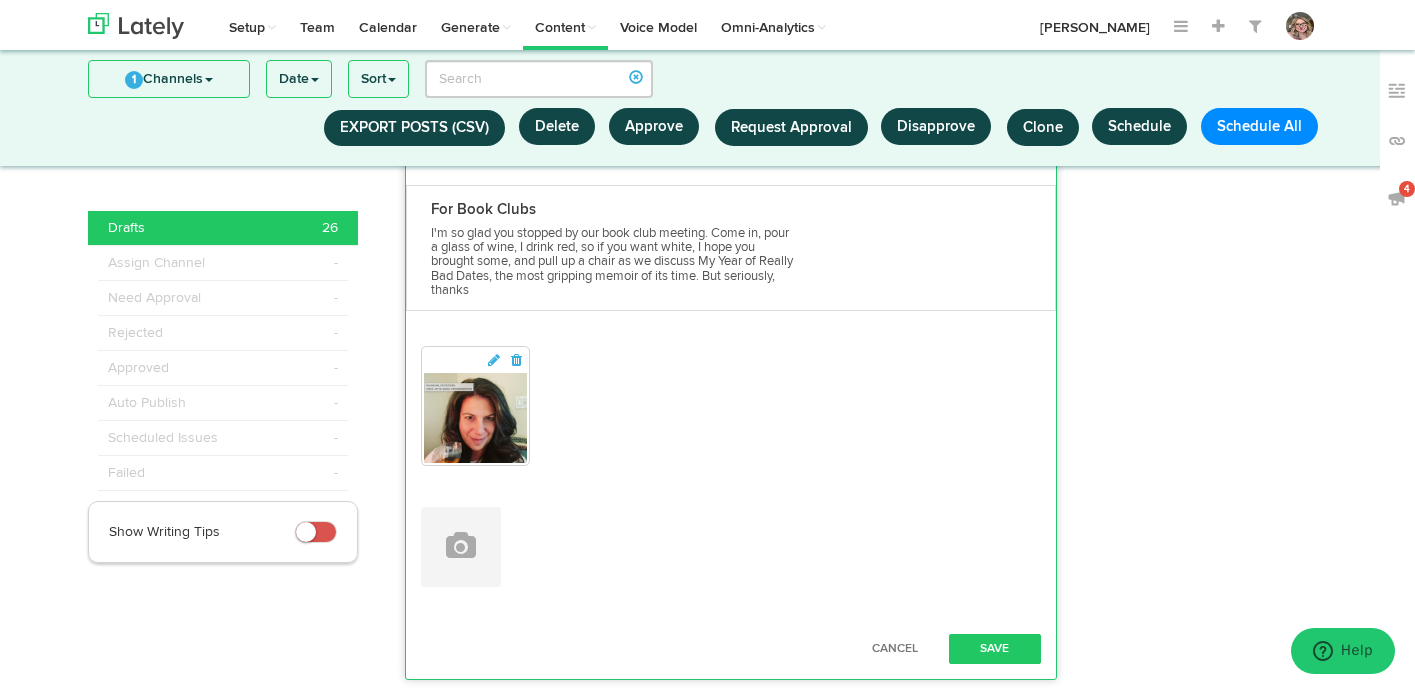 scroll, scrollTop: 2985, scrollLeft: 0, axis: vertical 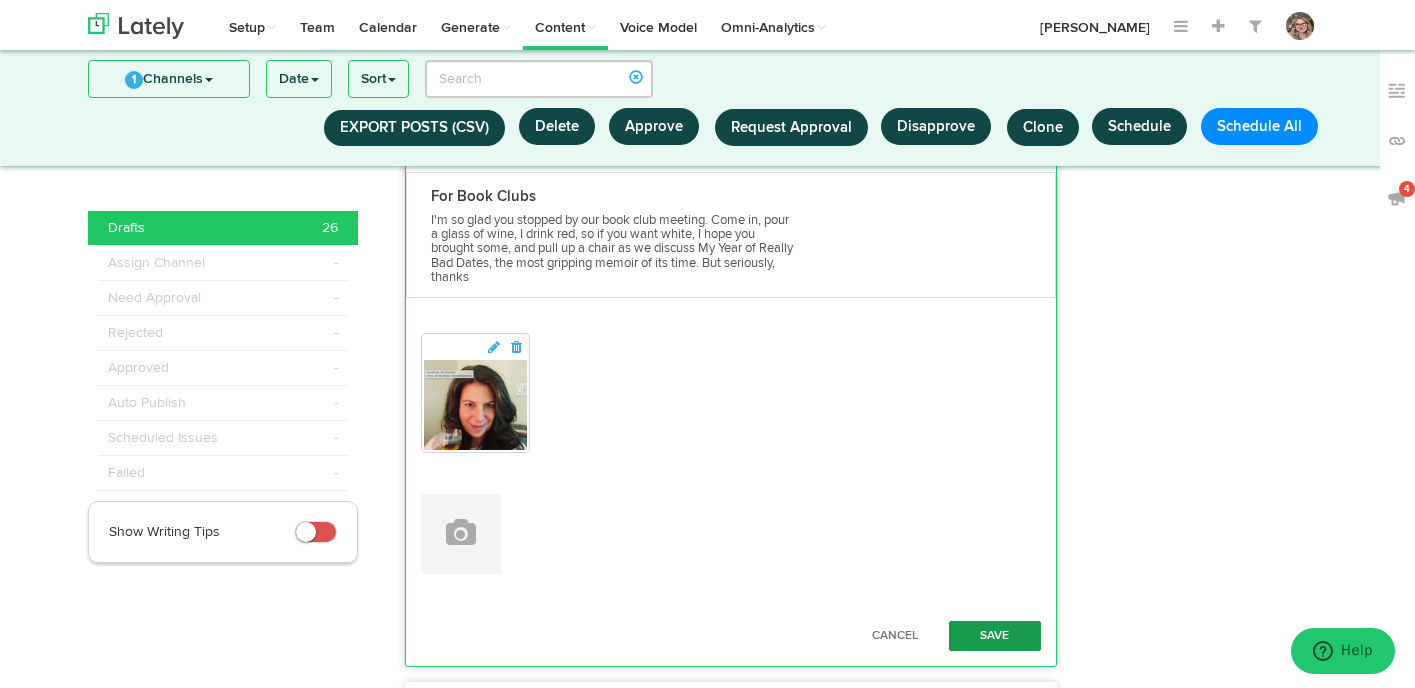 type on "What's your limit on a bad date? ⏱️ Share your thoughts below! Feel free to send me your own questions too. Let's spark some interesting conversations! 💬 #BadDate #DatingLife [URL][DOMAIN_NAME] #bookclub" 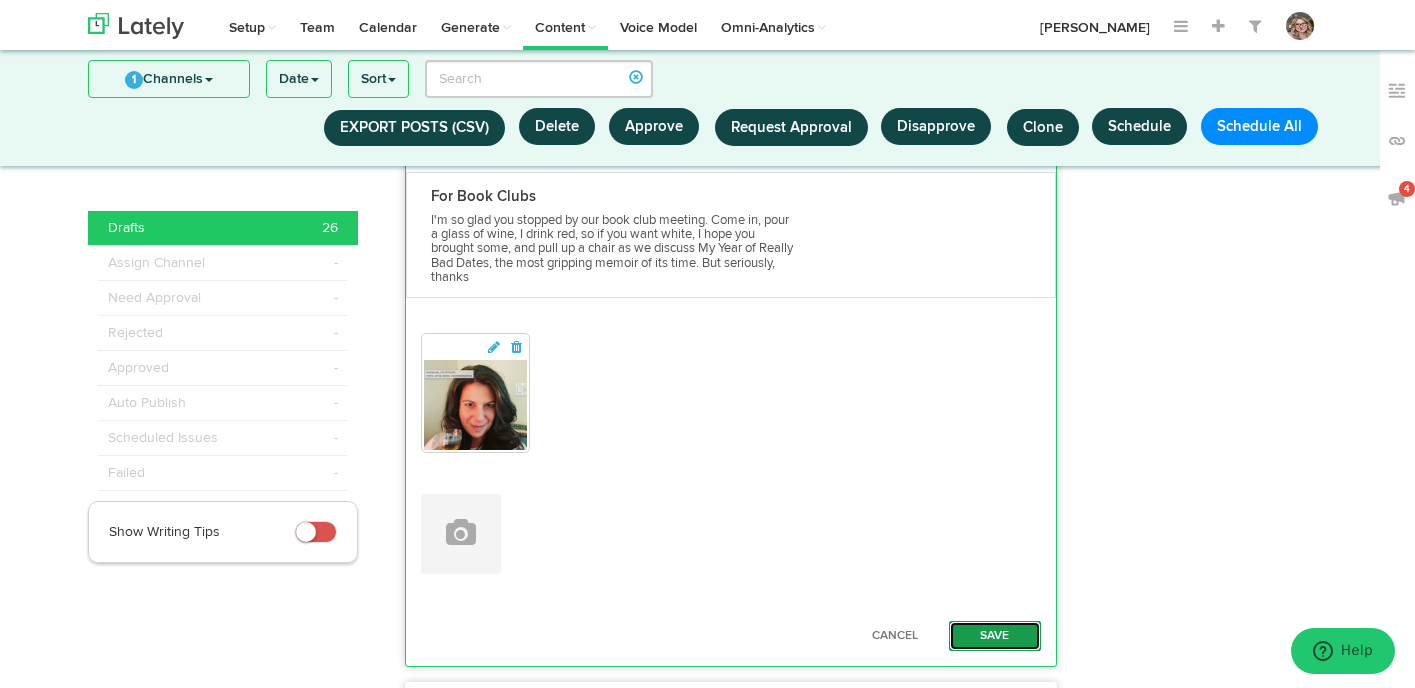 click on "Save" at bounding box center (995, 636) 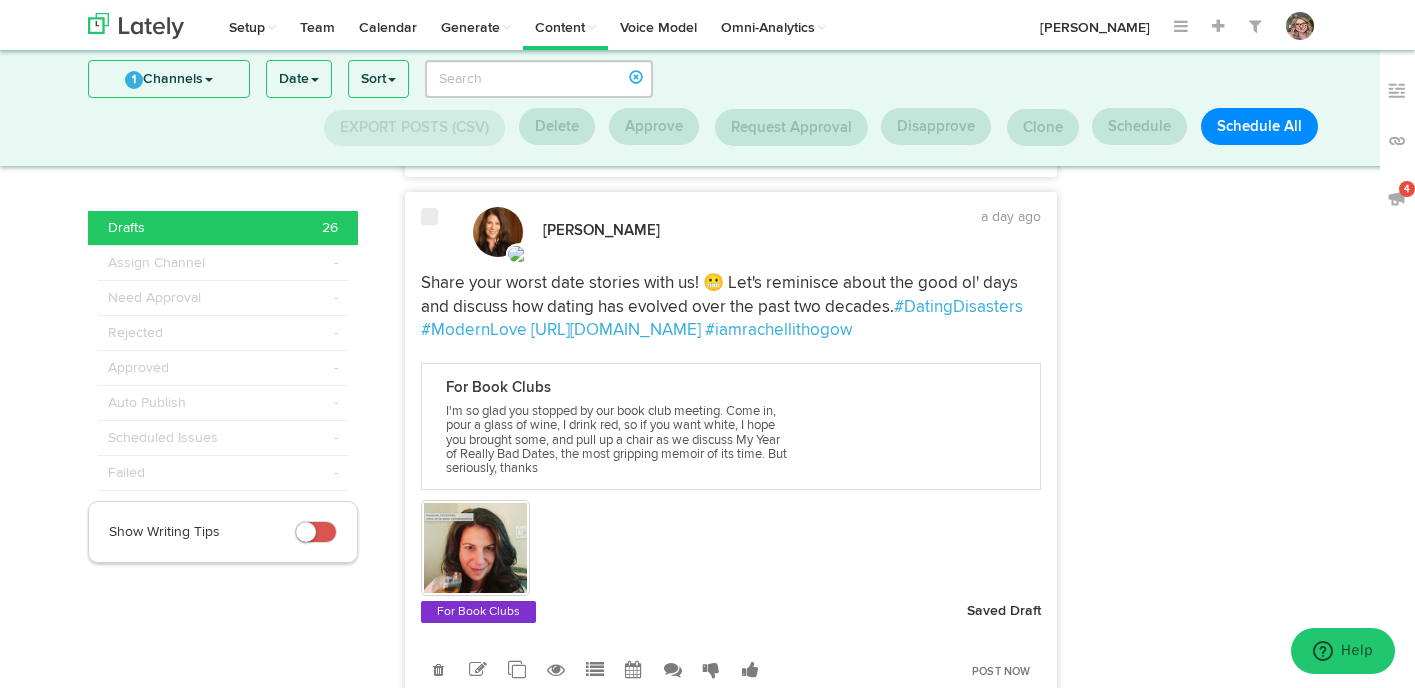 scroll, scrollTop: 3202, scrollLeft: 0, axis: vertical 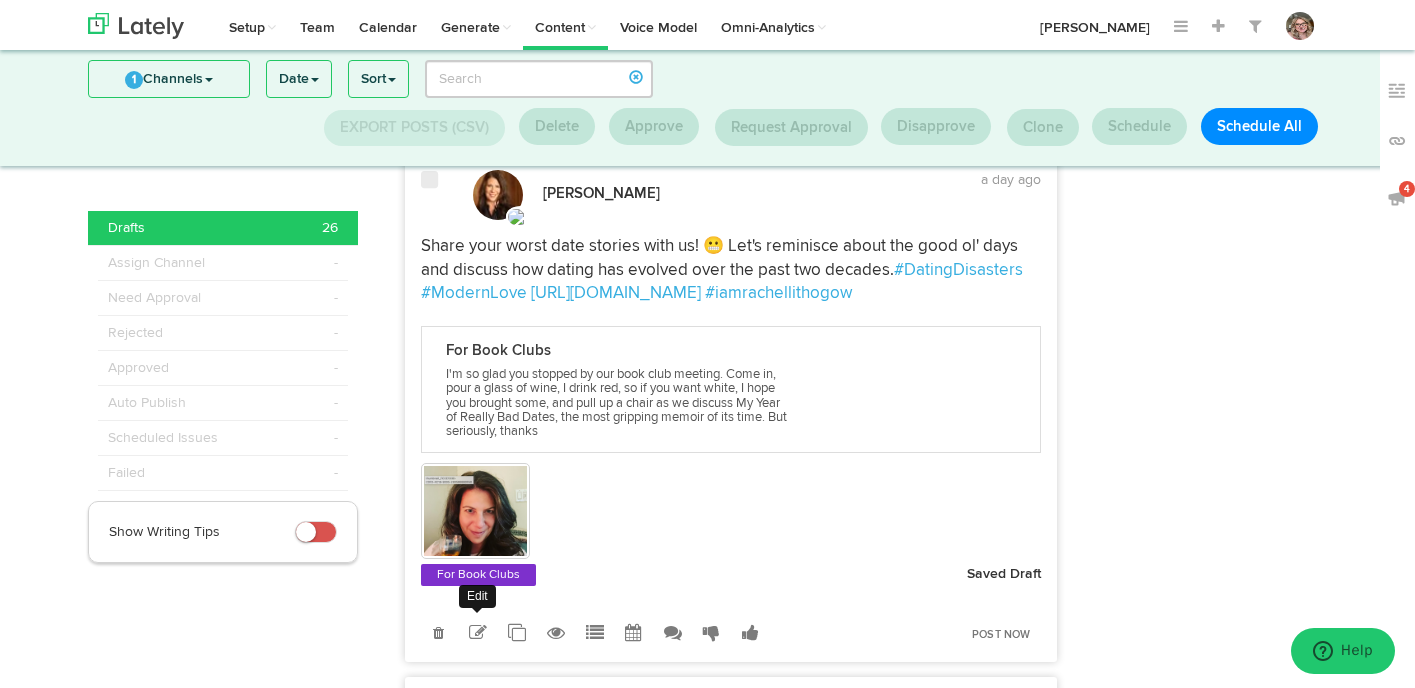 click at bounding box center [478, 633] 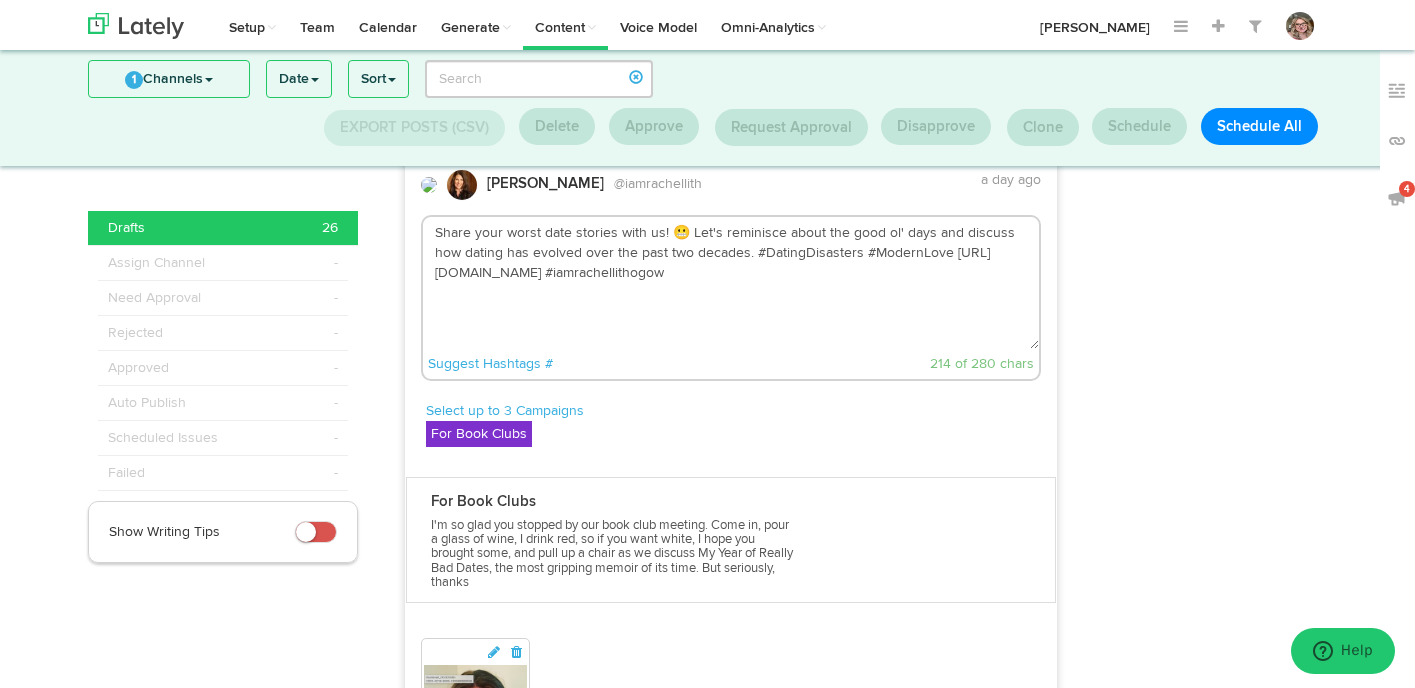 click on "Share your worst date stories with us! 😬 Let's reminisce about the good ol' days and discuss how dating has evolved over the past two decades. #DatingDisasters #ModernLove [URL][DOMAIN_NAME] #iamrachellithogow" at bounding box center (731, 283) 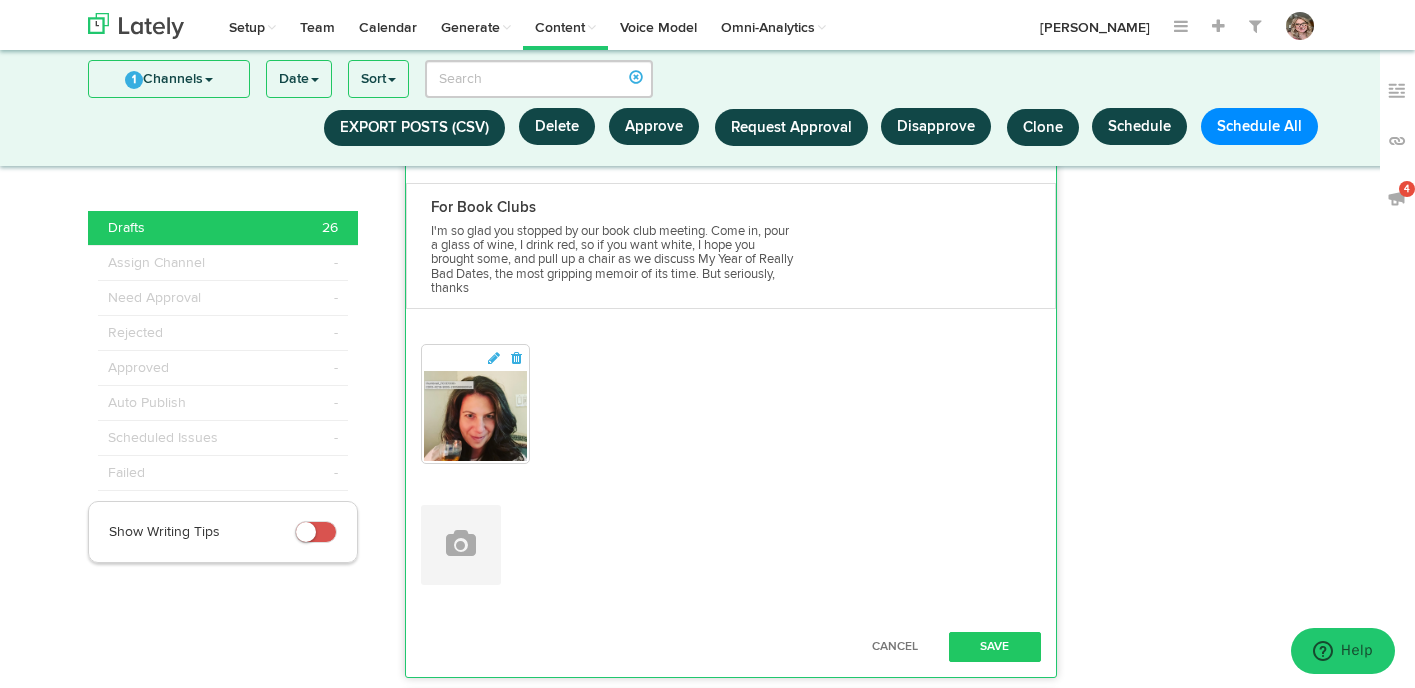scroll, scrollTop: 3538, scrollLeft: 0, axis: vertical 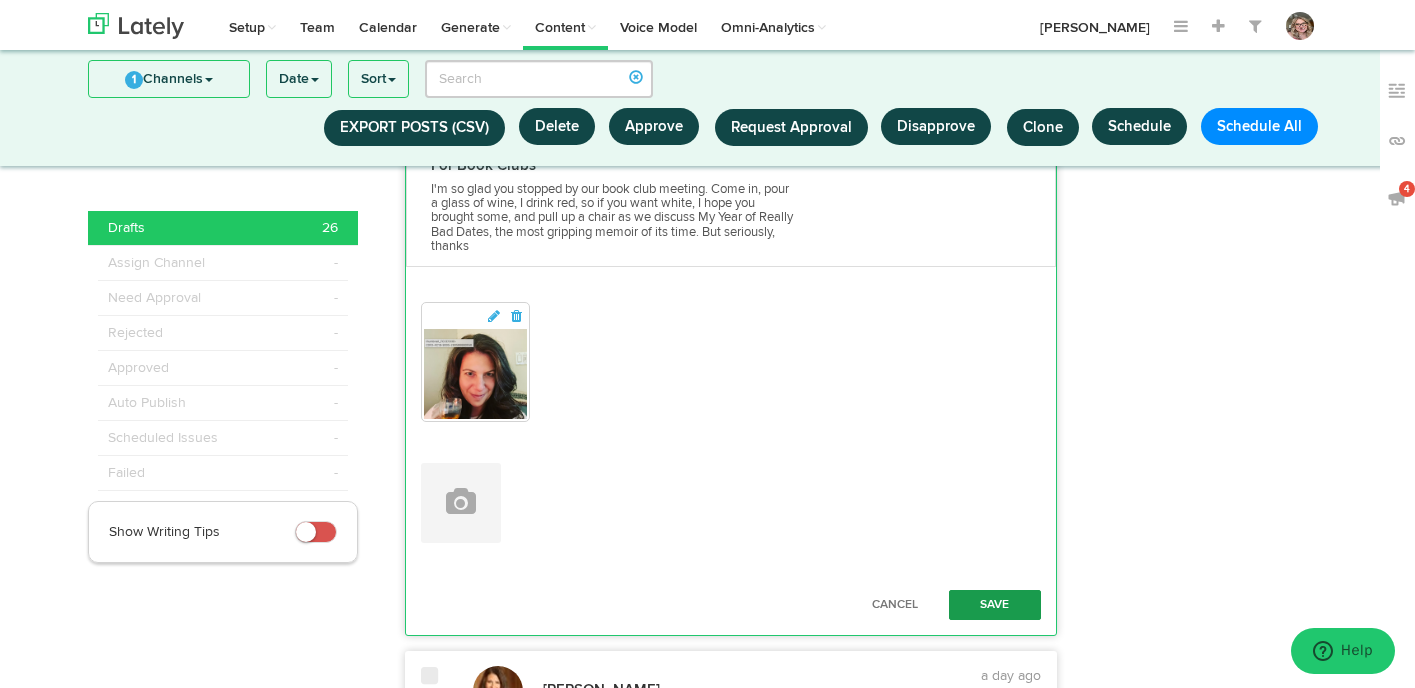 type on "Share your worst date stories with us! 😬 Let's reminisce about the good ol' days and discuss how dating has evolved over the past two decades. #DatingDisasters #ModernLove [URL][DOMAIN_NAME] #iamrachellithogow #bookclub" 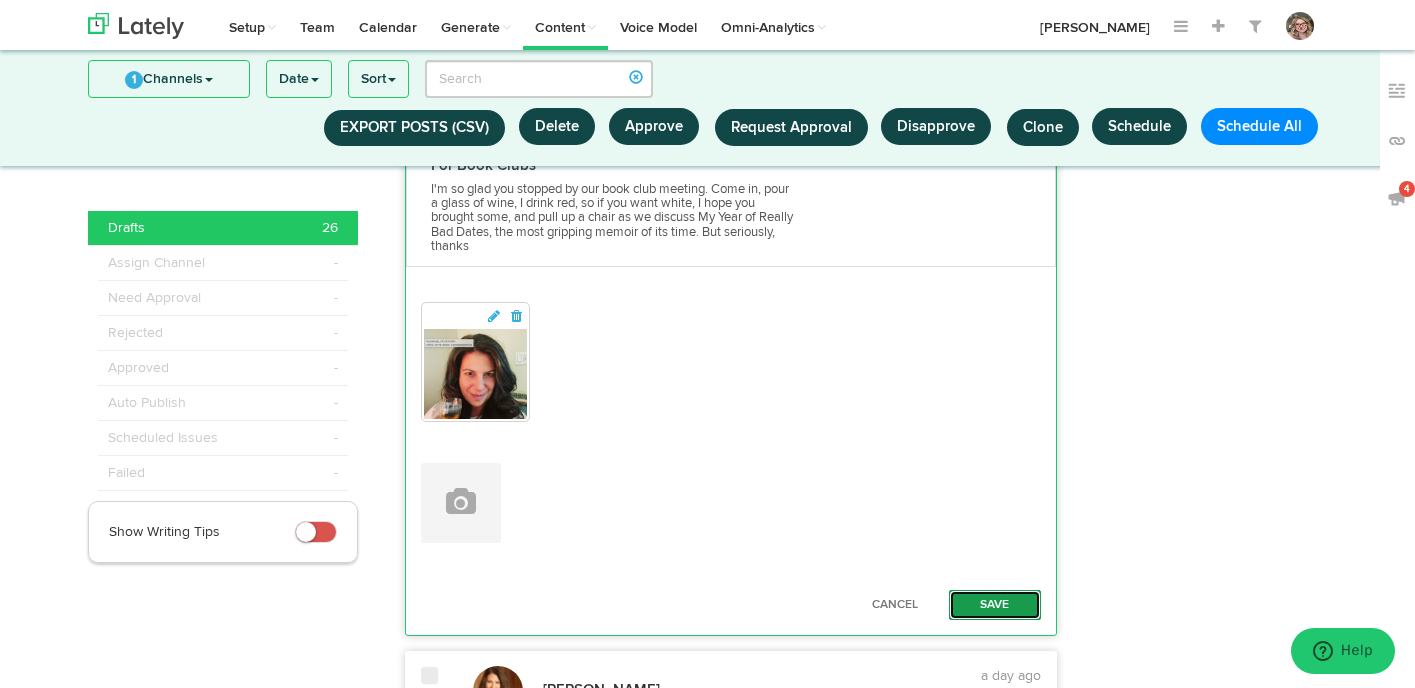click on "Save" at bounding box center [995, 605] 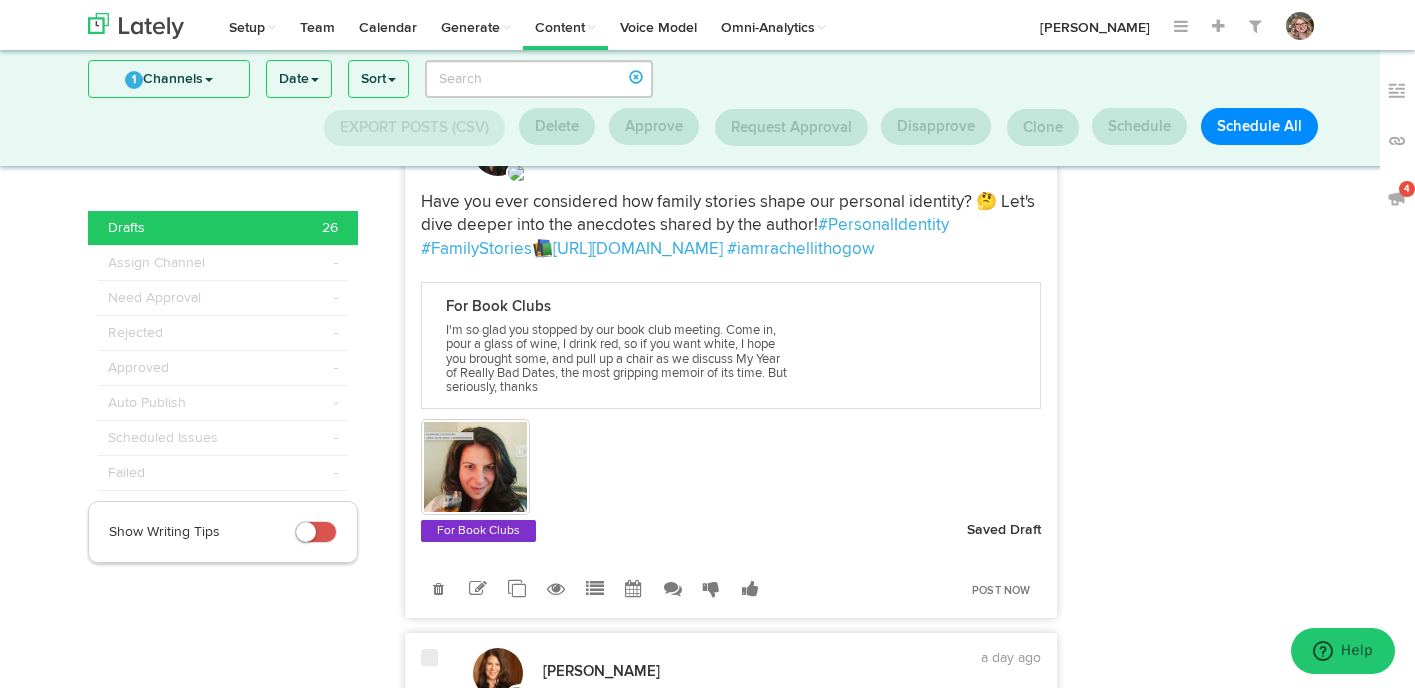 scroll, scrollTop: 3830, scrollLeft: 0, axis: vertical 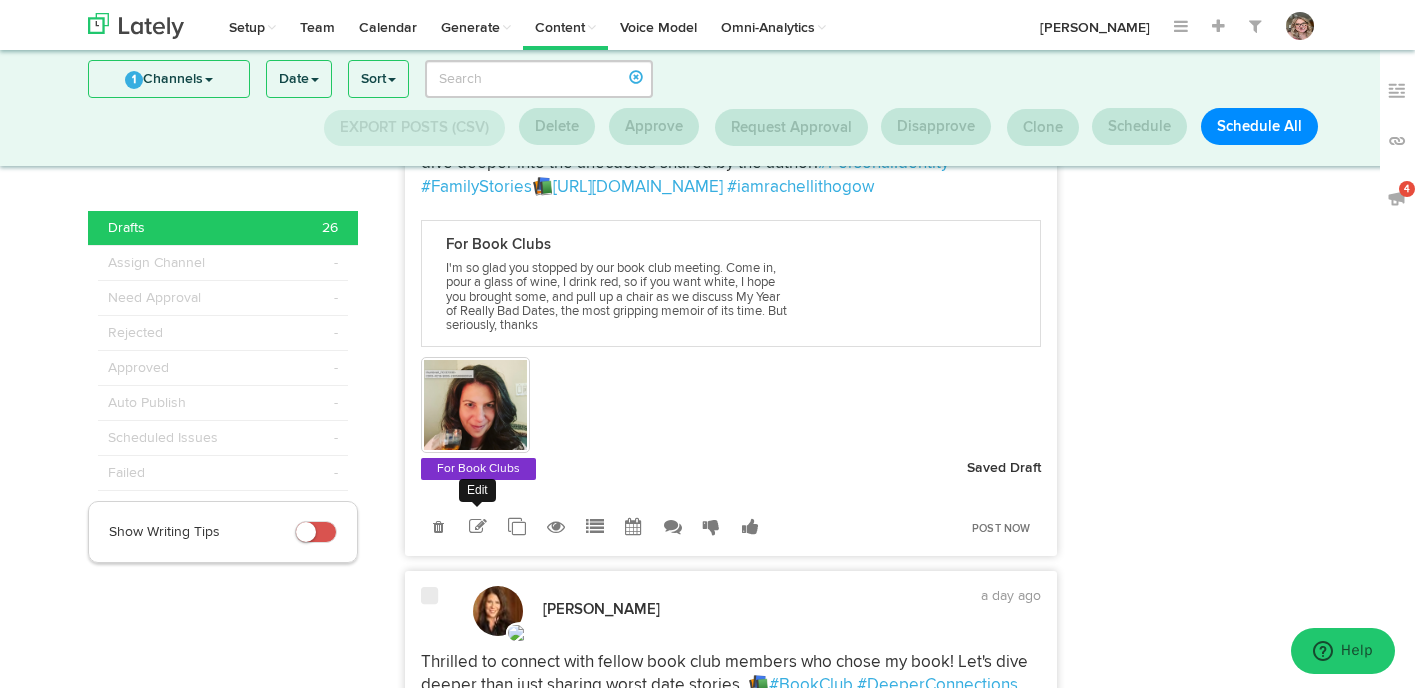 click at bounding box center [478, 527] 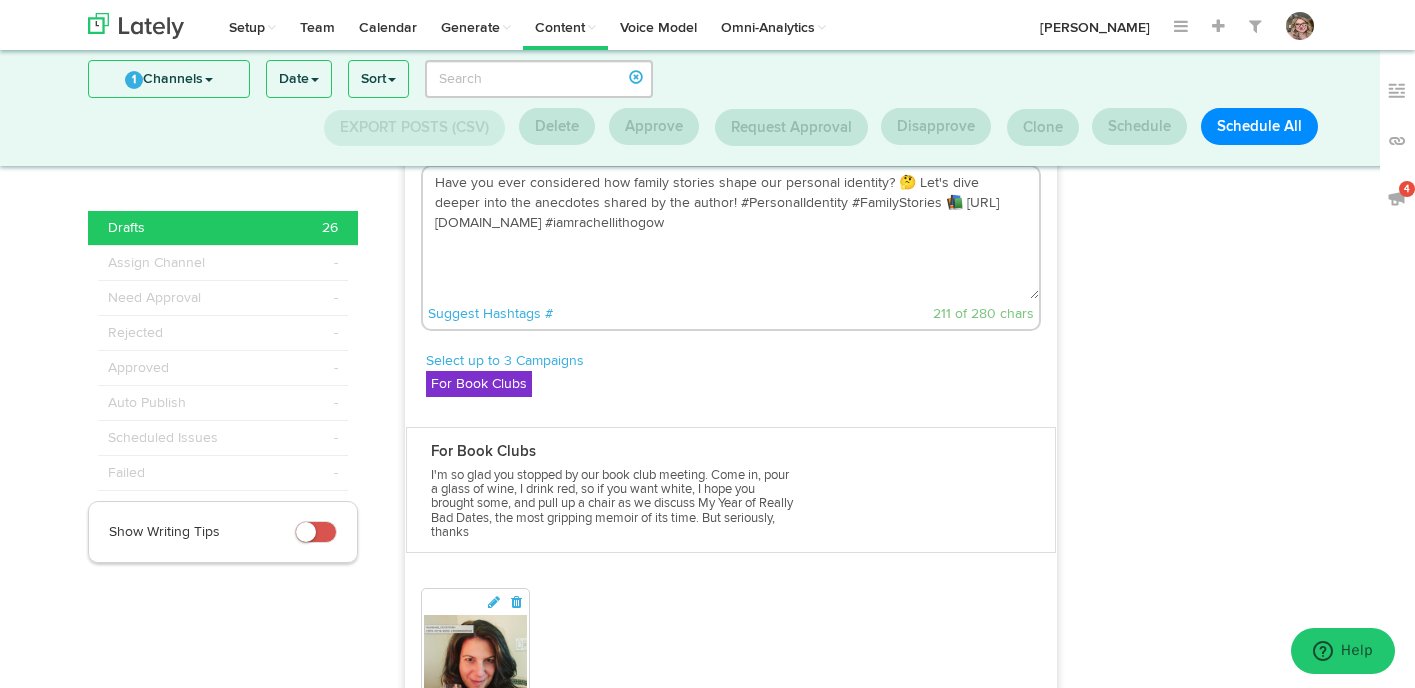 scroll, scrollTop: 3715, scrollLeft: 0, axis: vertical 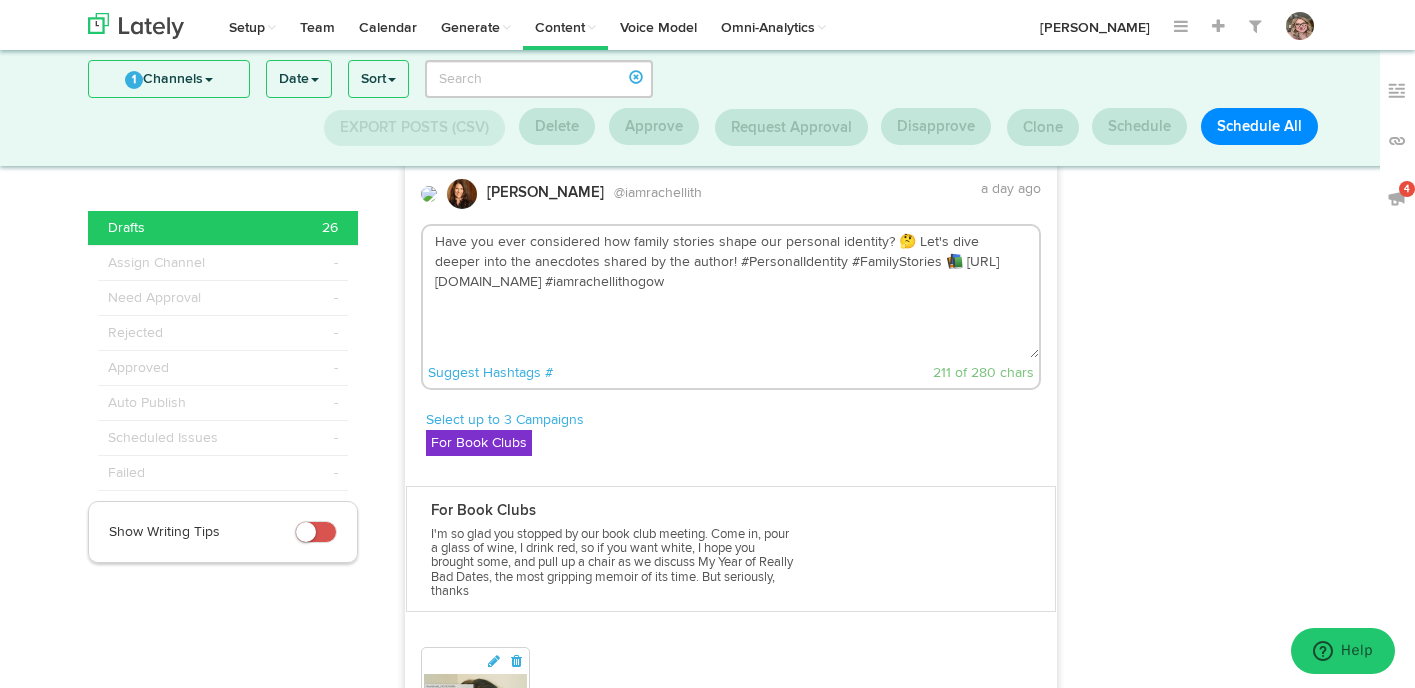 click on "Have you ever considered how family stories shape our personal identity? 🤔 Let's dive deeper into the anecdotes shared by the author! #PersonalIdentity #FamilyStories 📚 [URL][DOMAIN_NAME] #iamrachellithogow" at bounding box center [731, 292] 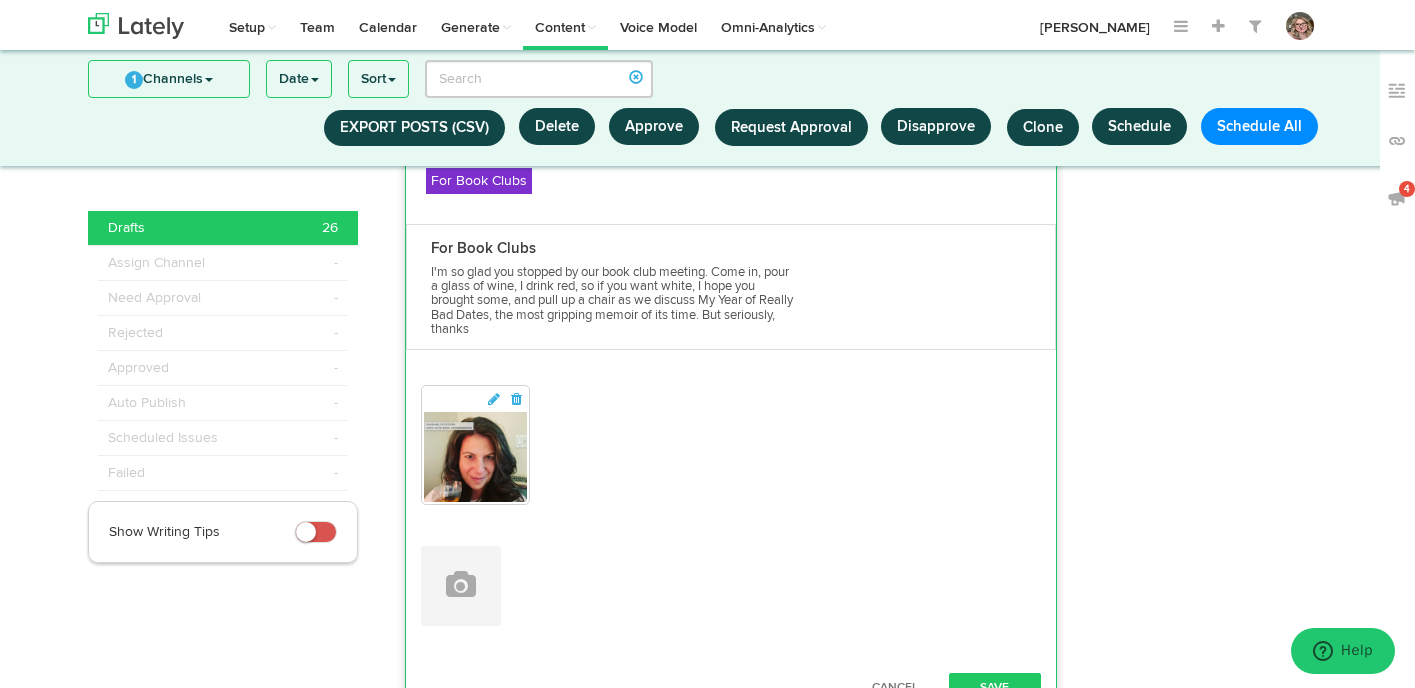 scroll, scrollTop: 4034, scrollLeft: 0, axis: vertical 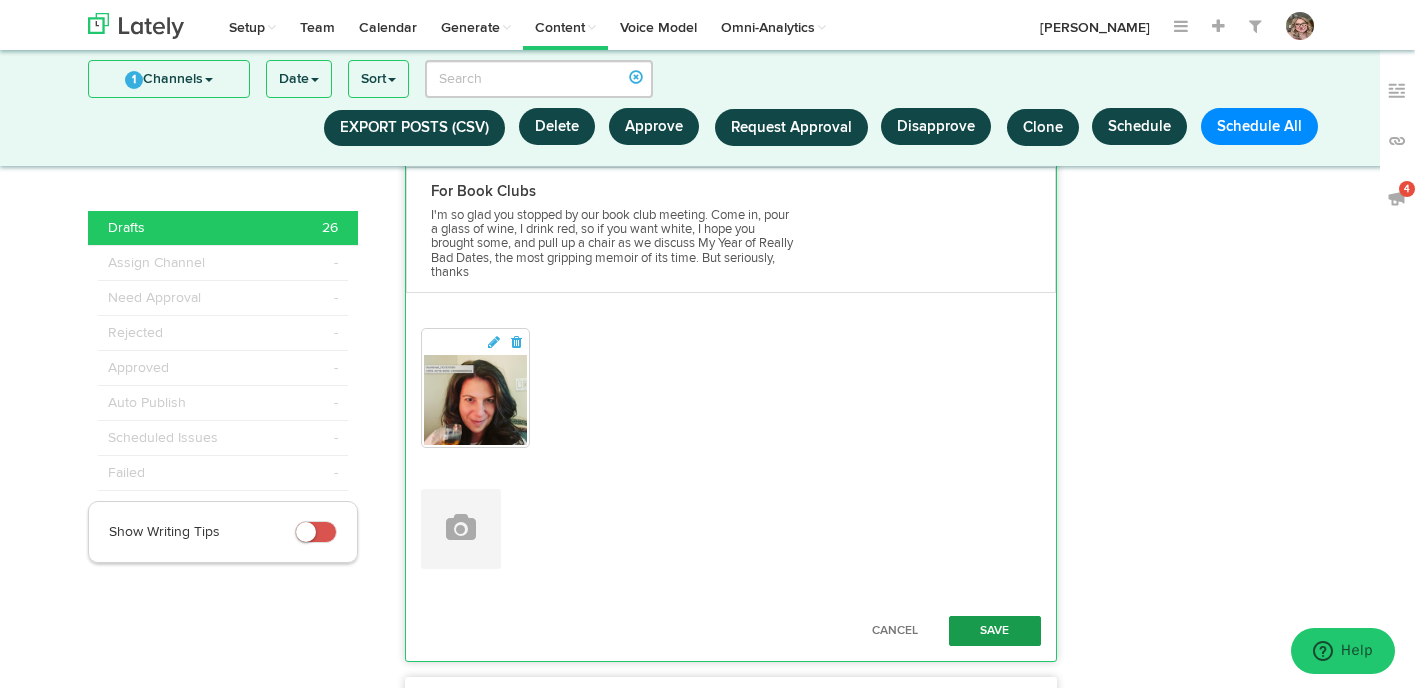 type on "Have you ever considered how family stories shape our personal identity? 🤔 Let's dive deeper into the anecdotes shared by the author! #PersonalIdentity #FamilyStories 📚 [URL][DOMAIN_NAME] #iamrachellithogow #bookclub" 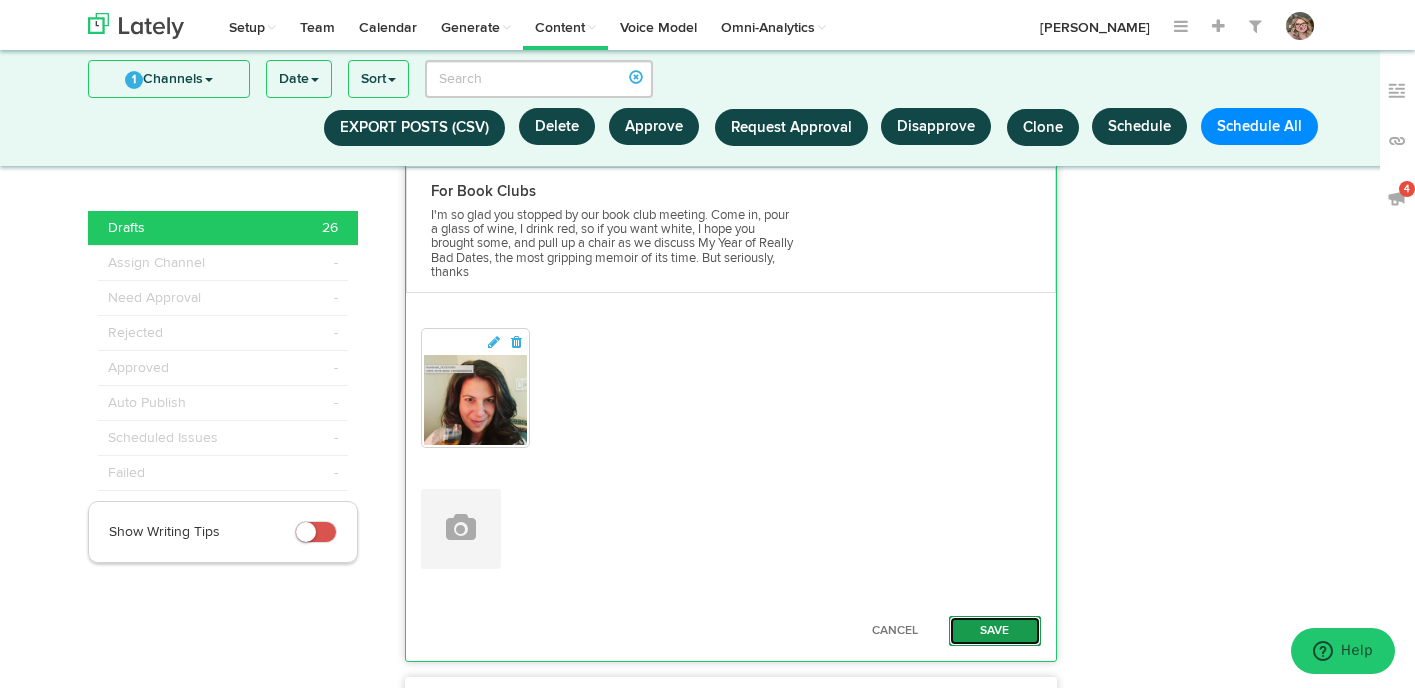 click on "Save" at bounding box center [995, 631] 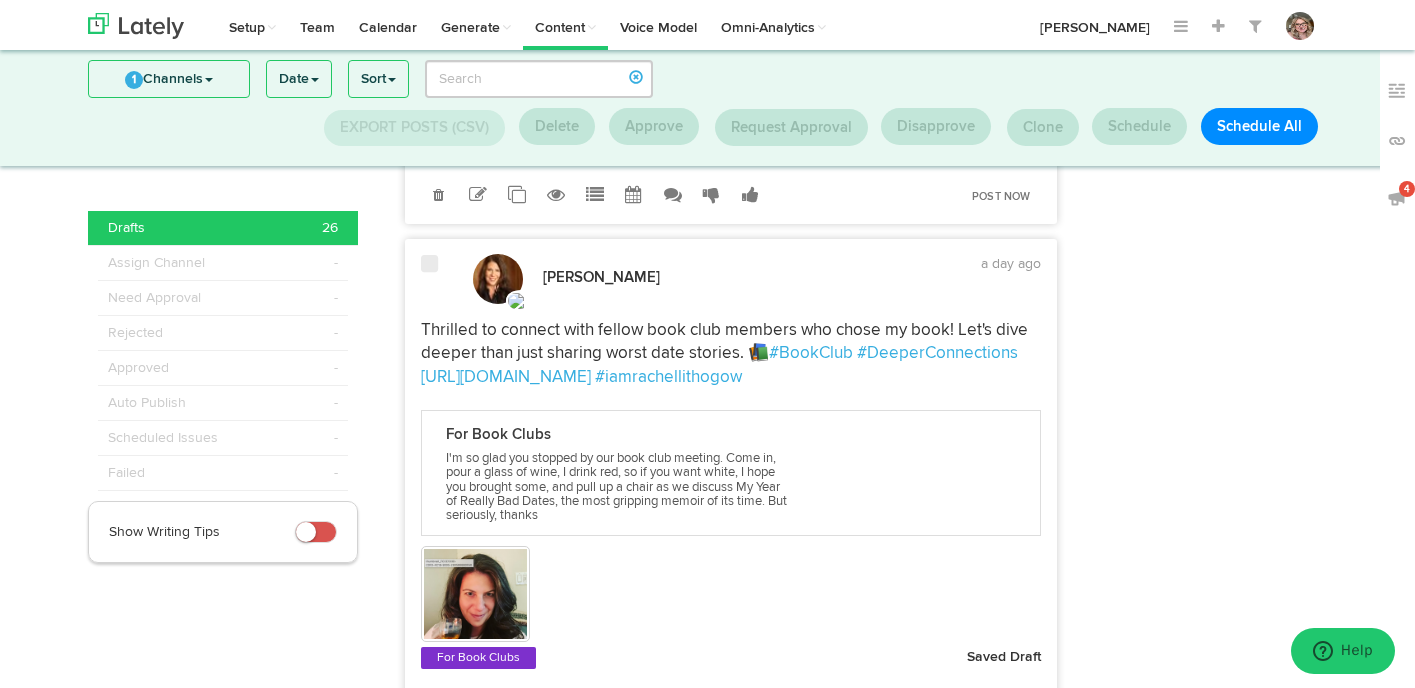 scroll, scrollTop: 4257, scrollLeft: 0, axis: vertical 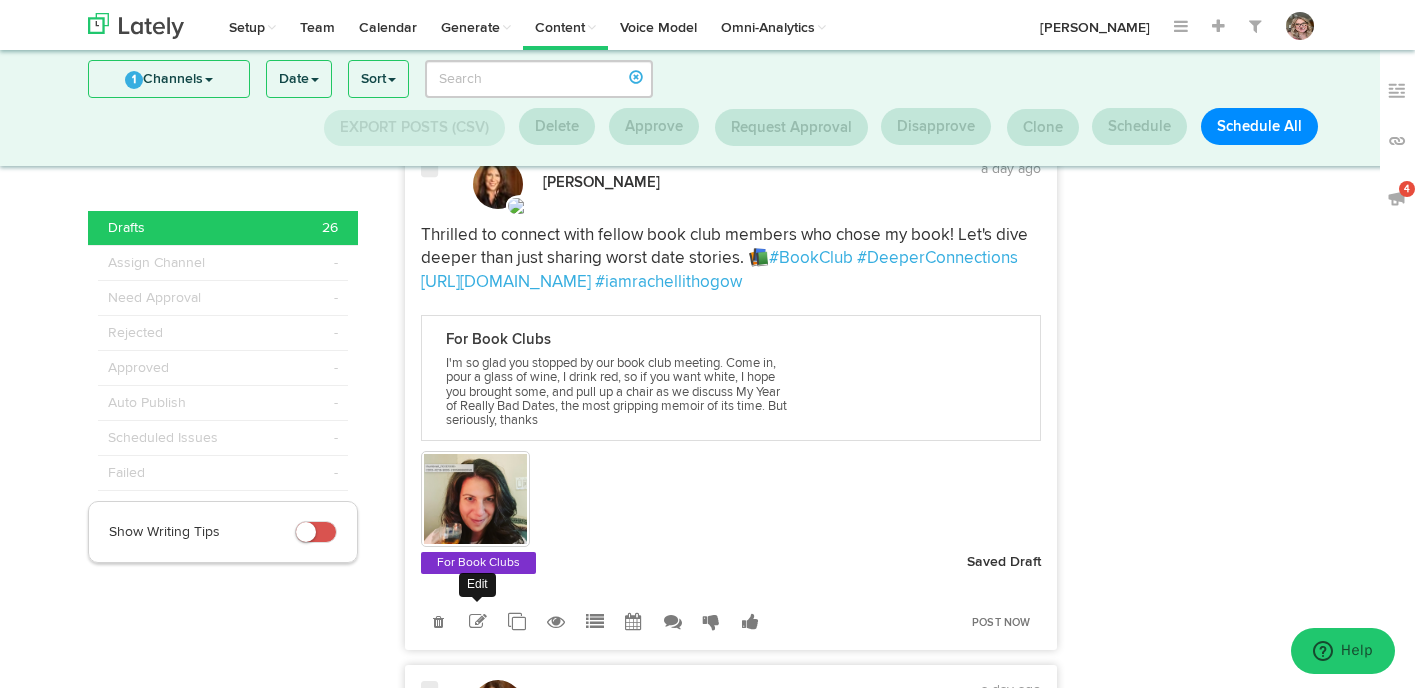 click at bounding box center (478, 622) 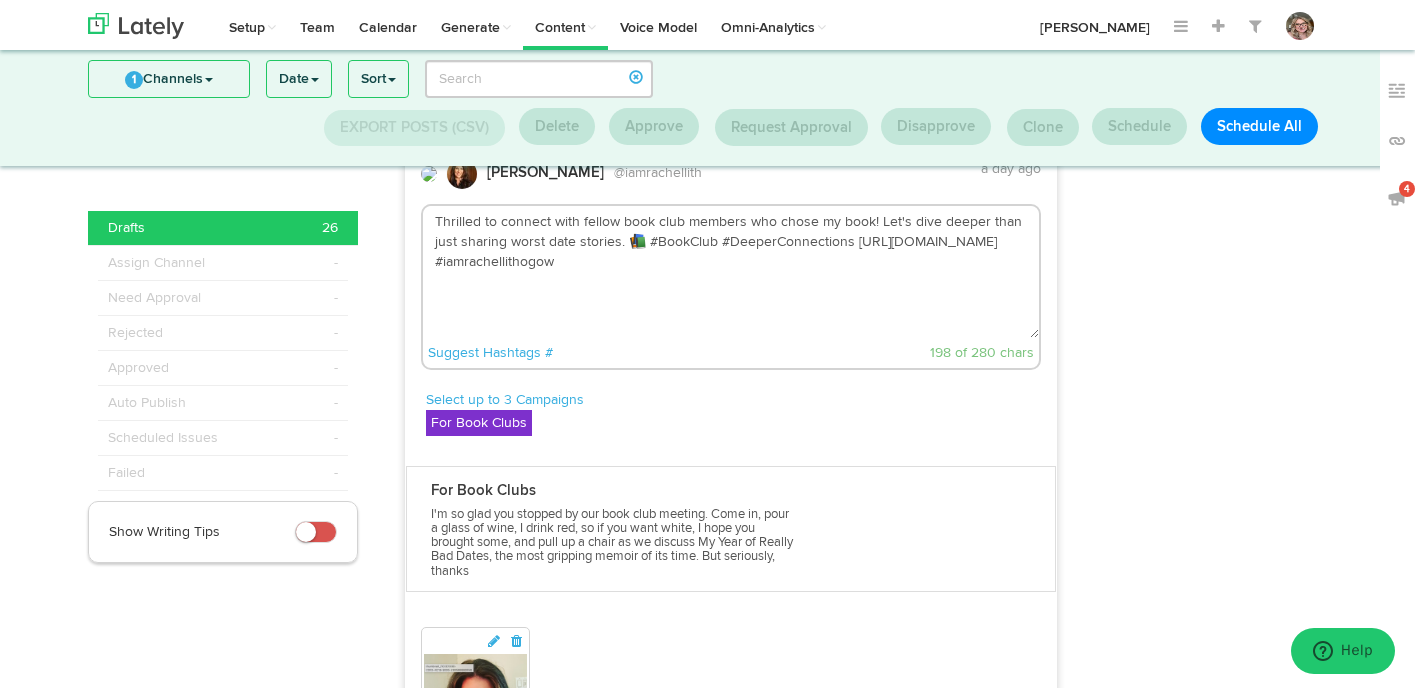 click on "Thrilled to connect with fellow book club members who chose my book! Let's dive deeper than just sharing worst date stories. 📚 #BookClub #DeeperConnections [URL][DOMAIN_NAME] #iamrachellithogow" at bounding box center (731, 272) 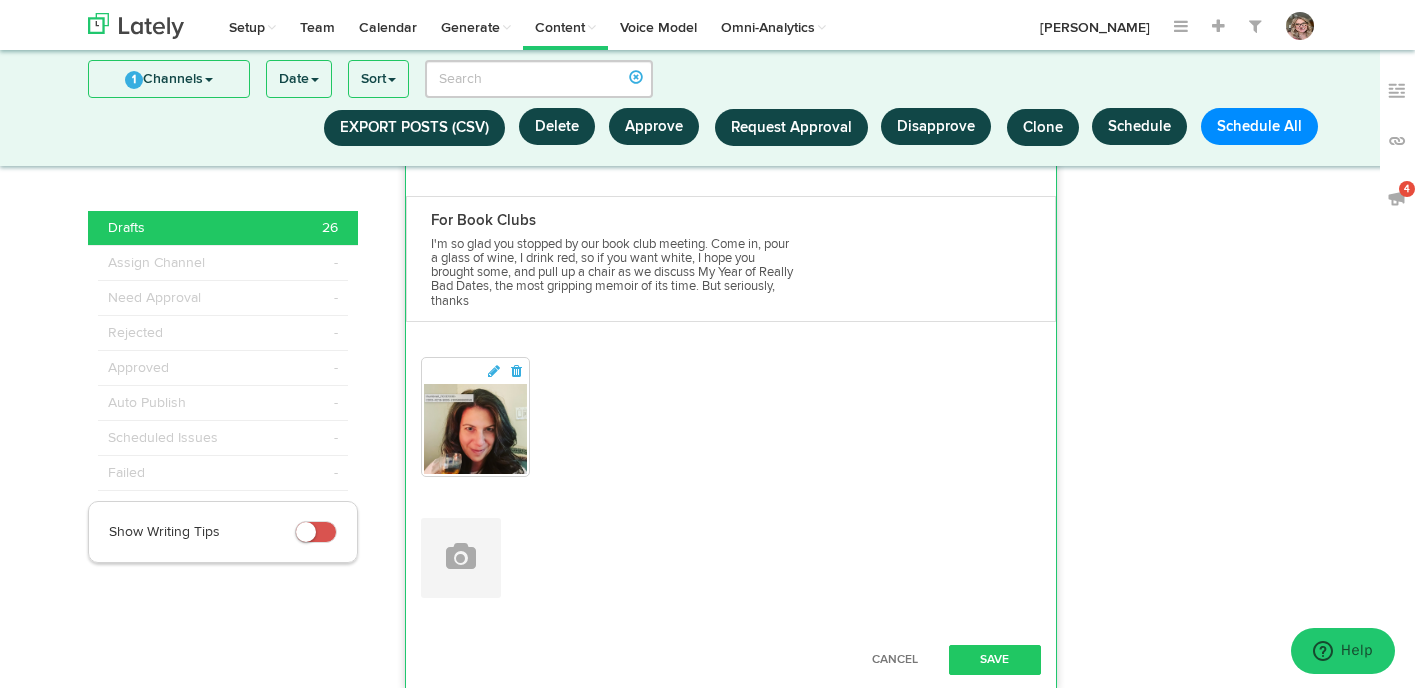 scroll, scrollTop: 4705, scrollLeft: 0, axis: vertical 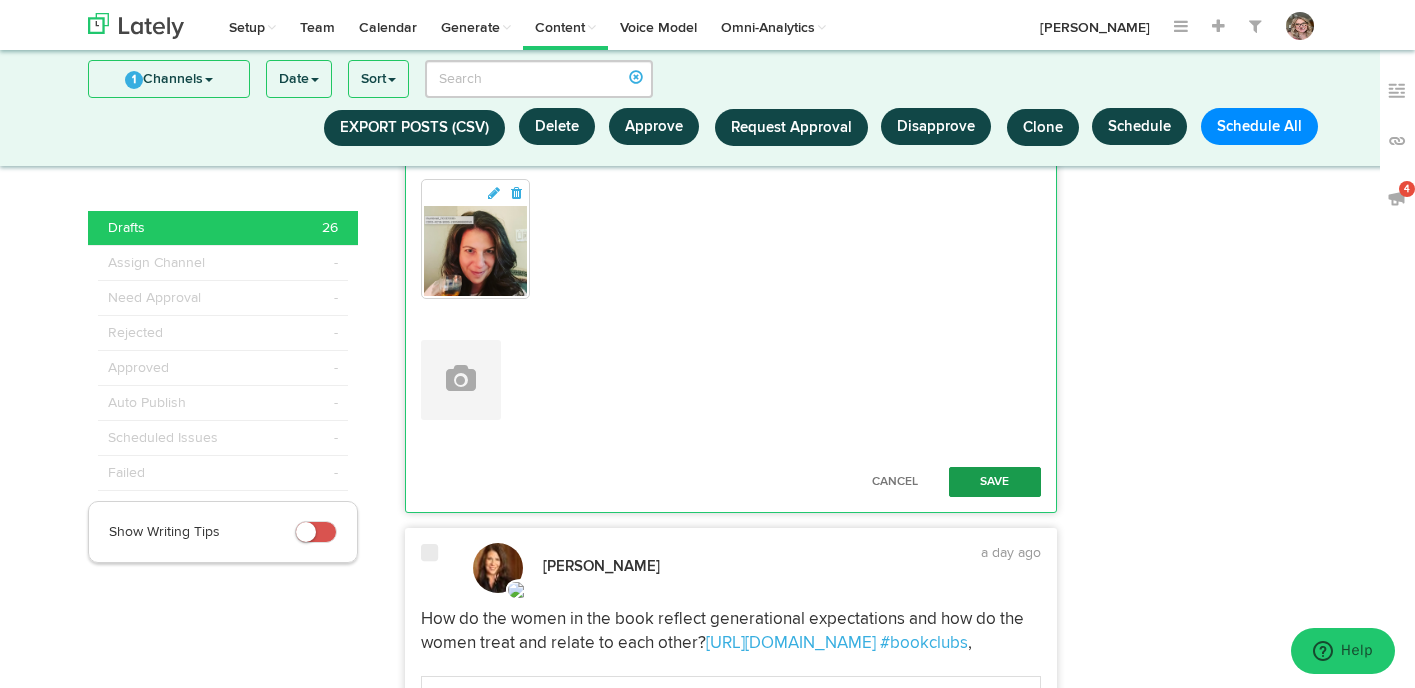 type on "Thrilled to connect with fellow book club members who chose my book! Let's dive deeper than just sharing worst date stories. 📚 #BookClub #DeeperConnections [URL][DOMAIN_NAME] #iamrachellithogow #divorcedmoms" 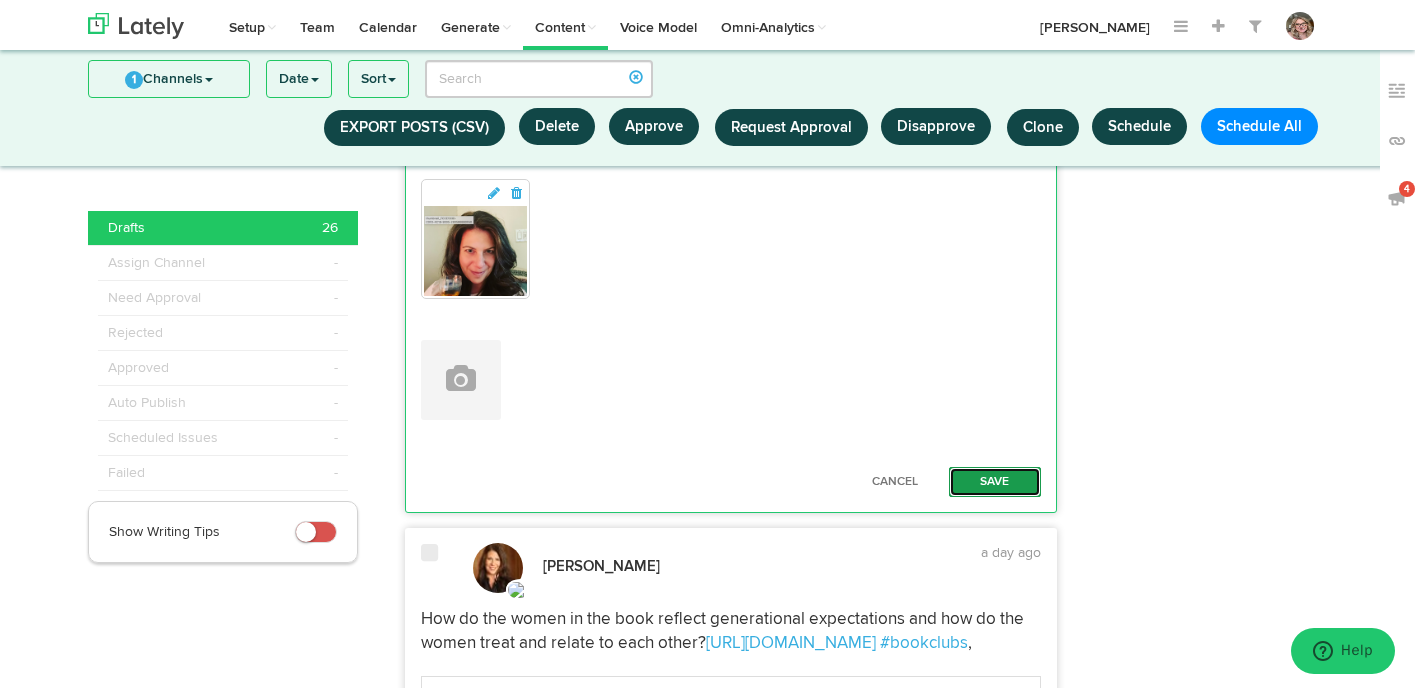 click on "Save" at bounding box center (995, 482) 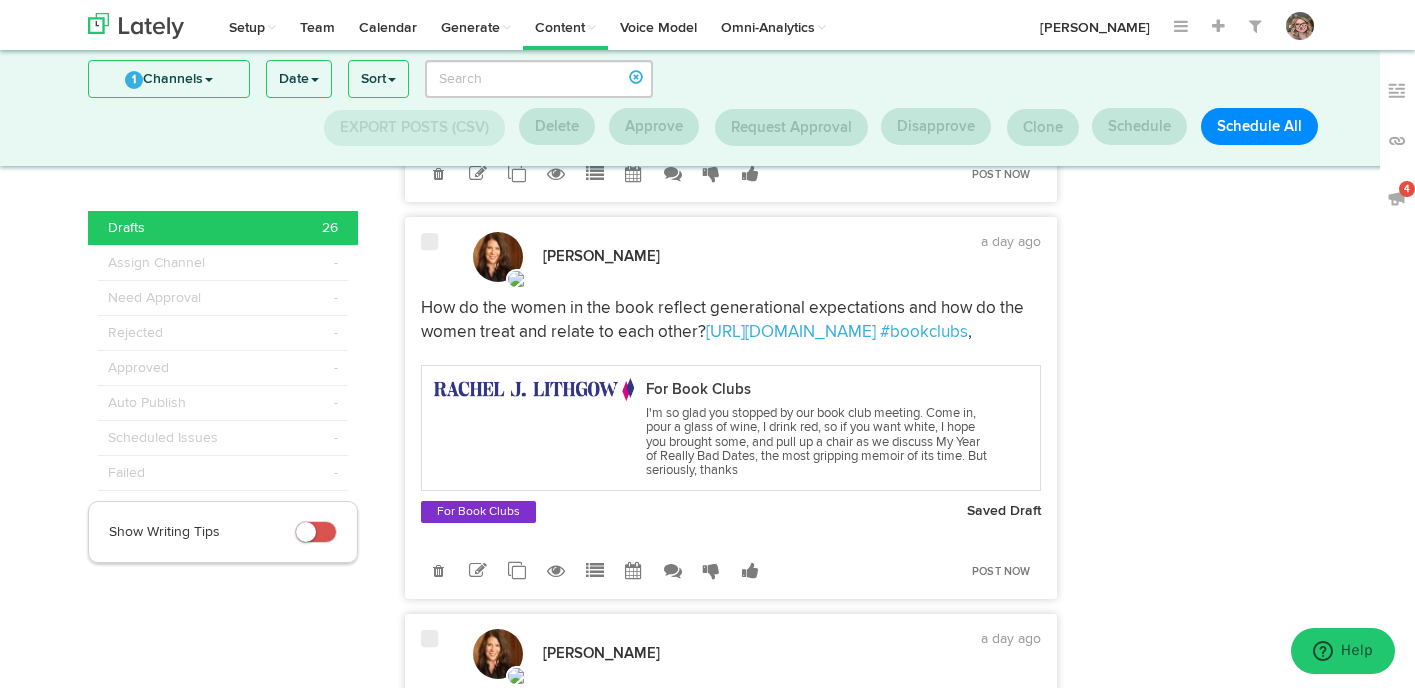 scroll, scrollTop: 4709, scrollLeft: 0, axis: vertical 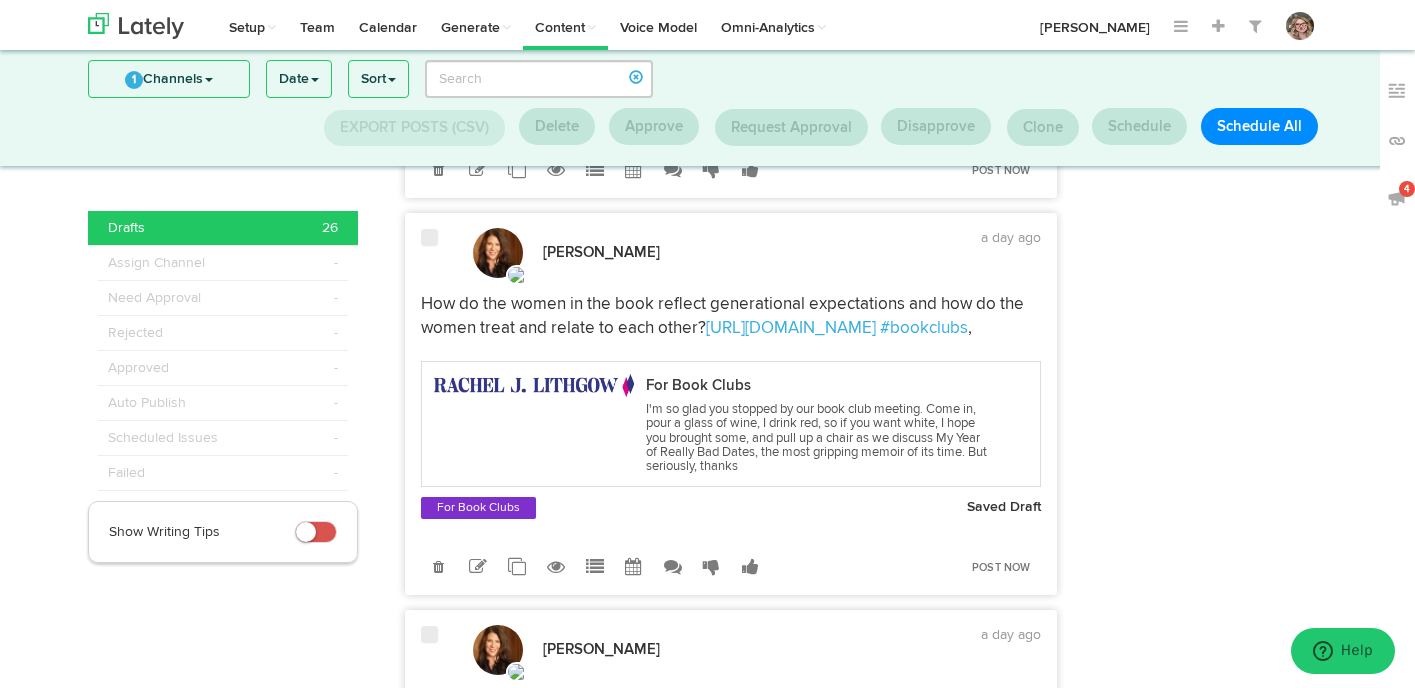 click at bounding box center [478, 567] 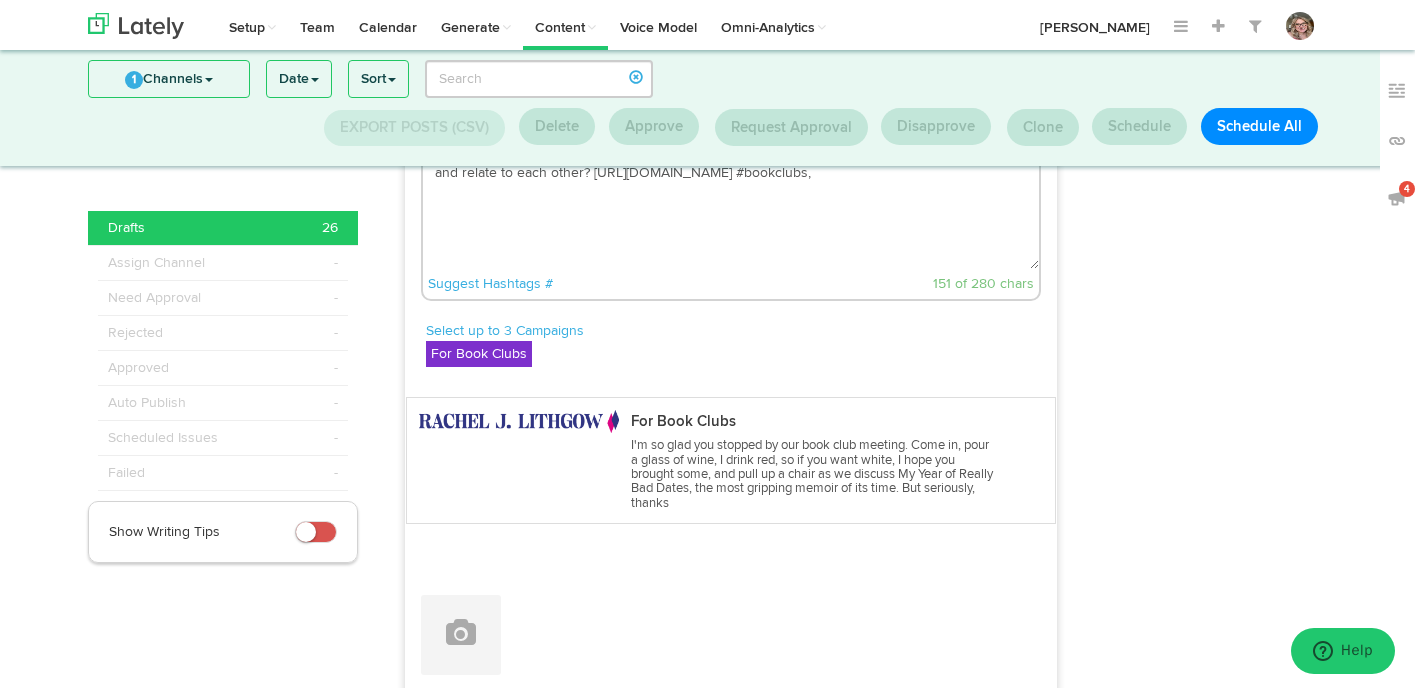 scroll, scrollTop: 4802, scrollLeft: 0, axis: vertical 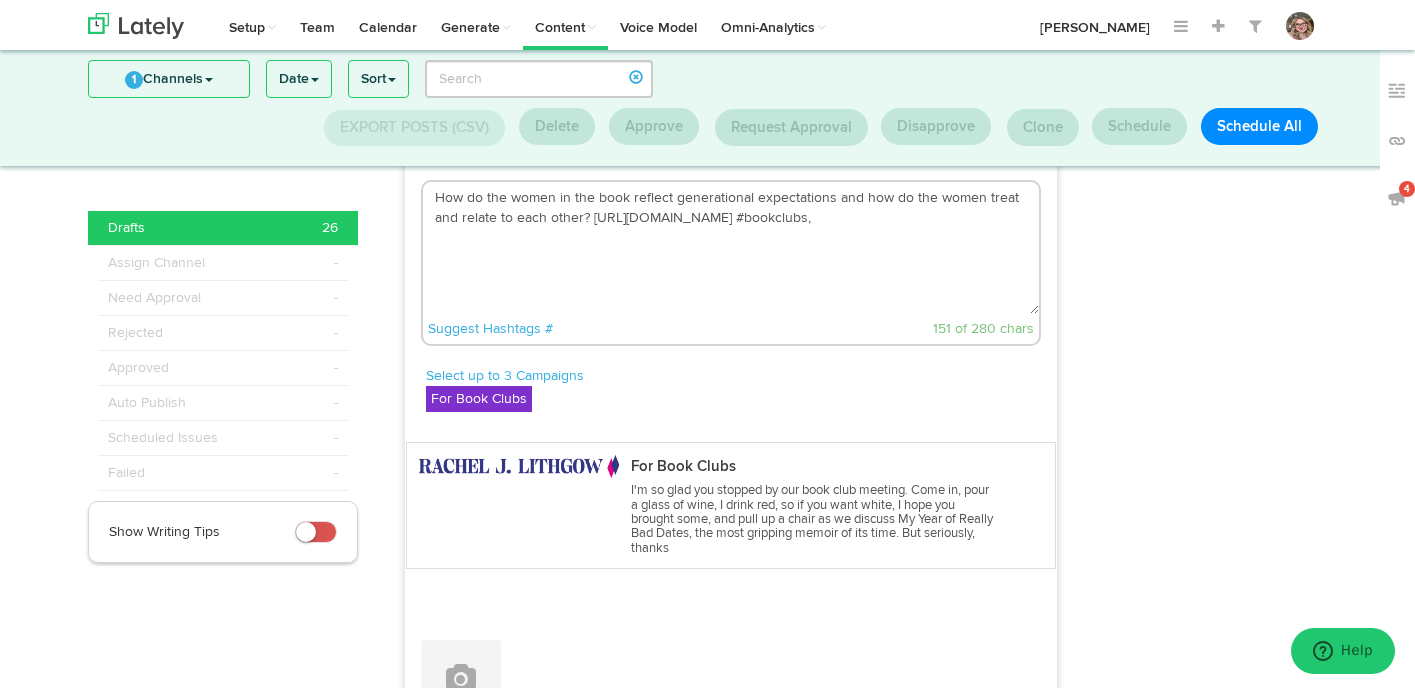 click on "How do the women in the book reflect generational expectations and how do the women treat and relate to each other? [URL][DOMAIN_NAME] #bookclubs," at bounding box center [731, 248] 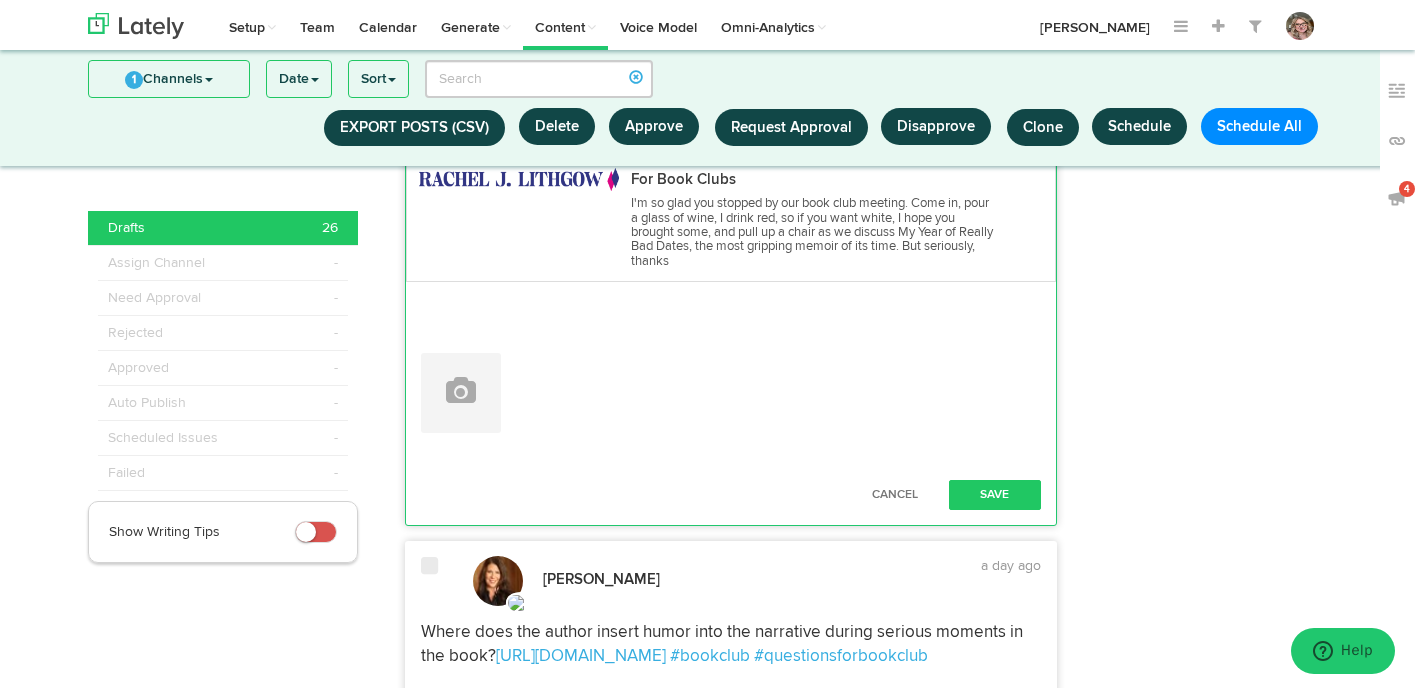 scroll, scrollTop: 5111, scrollLeft: 0, axis: vertical 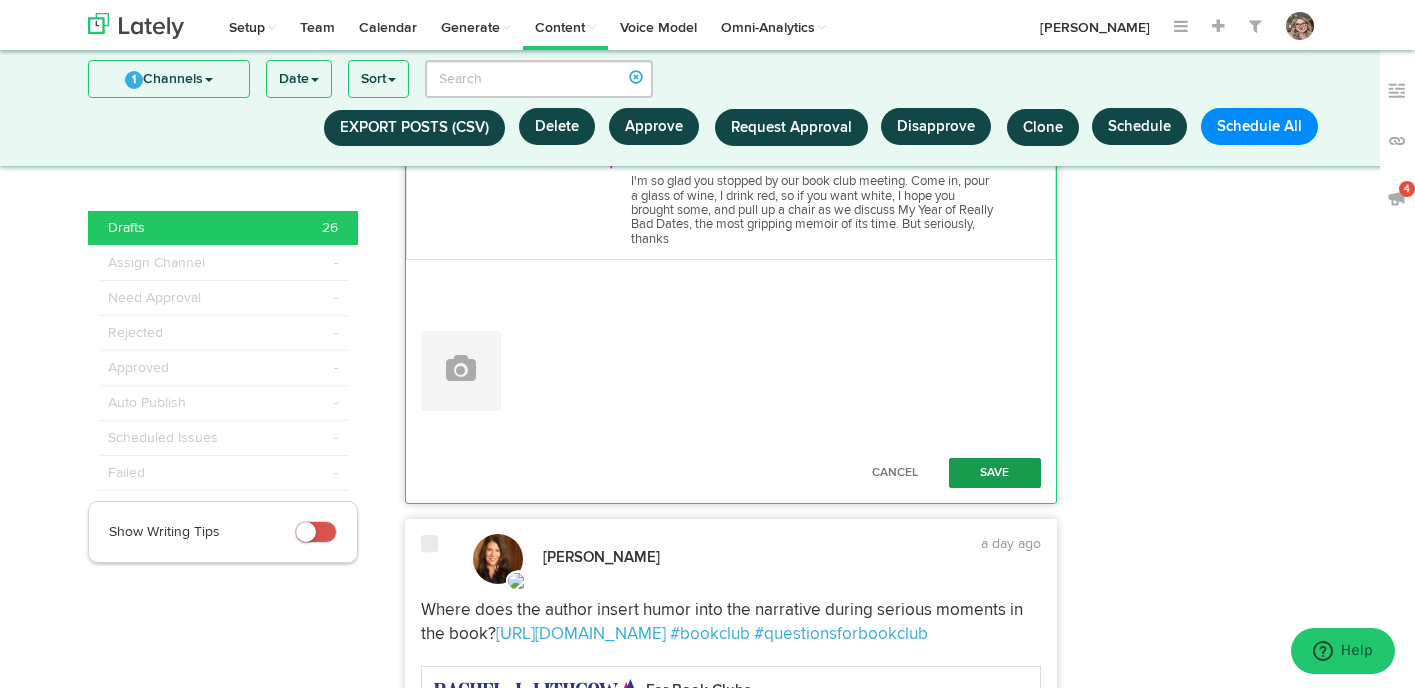 type on "How do the women in the book reflect generational expectations and how do the women treat and relate to each other? [URL][DOMAIN_NAME] #bookclub" 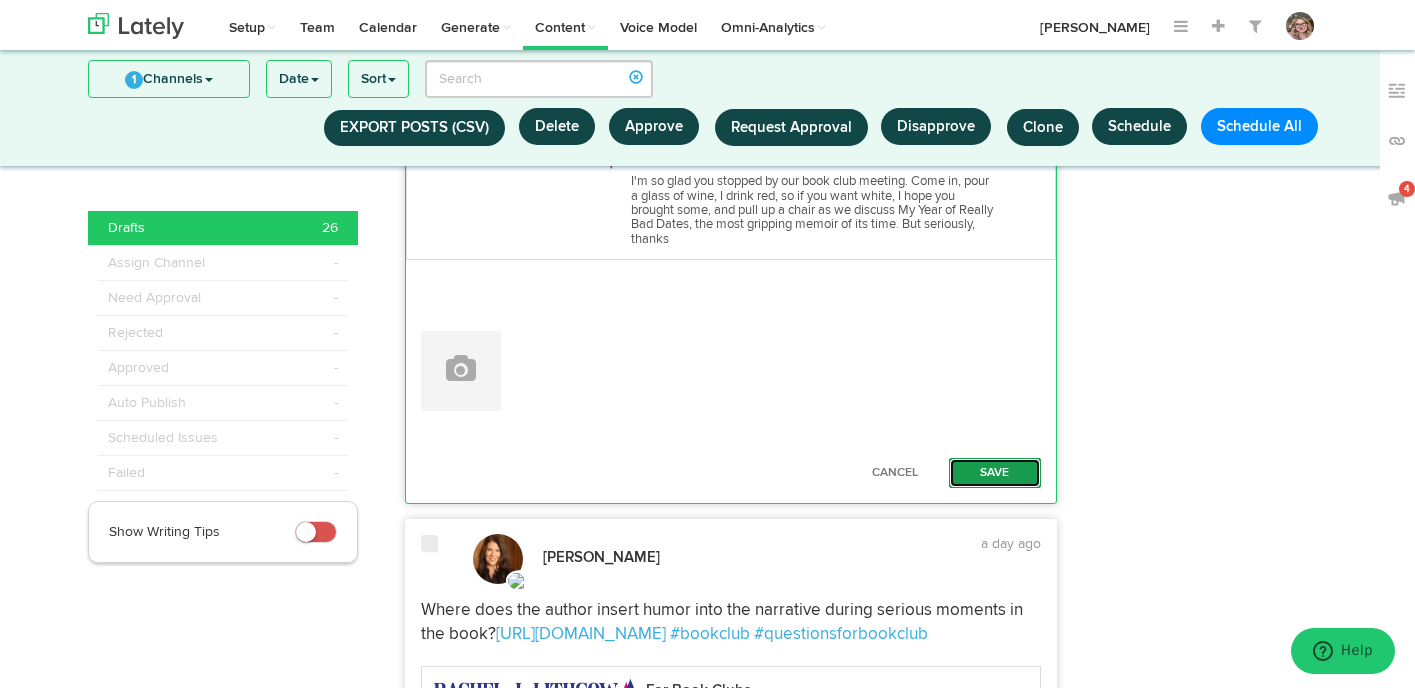 click on "Save" at bounding box center [995, 473] 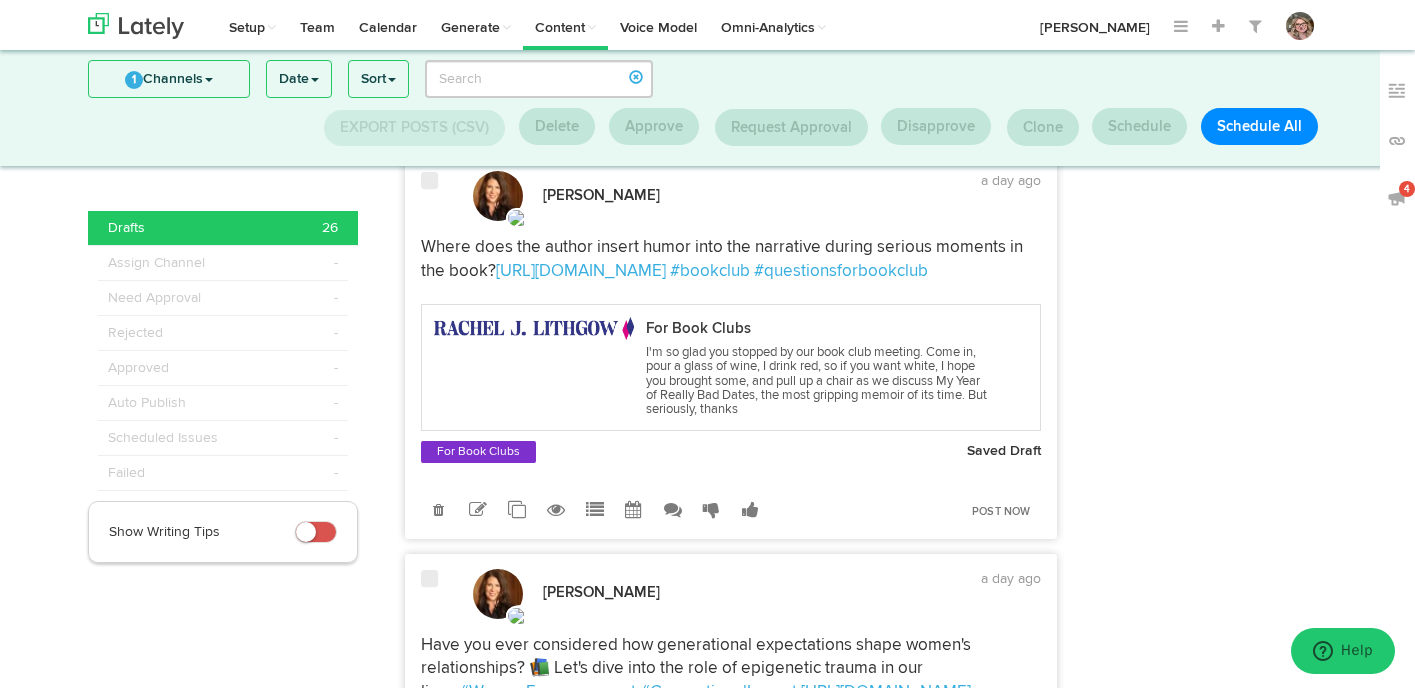 scroll, scrollTop: 5202, scrollLeft: 0, axis: vertical 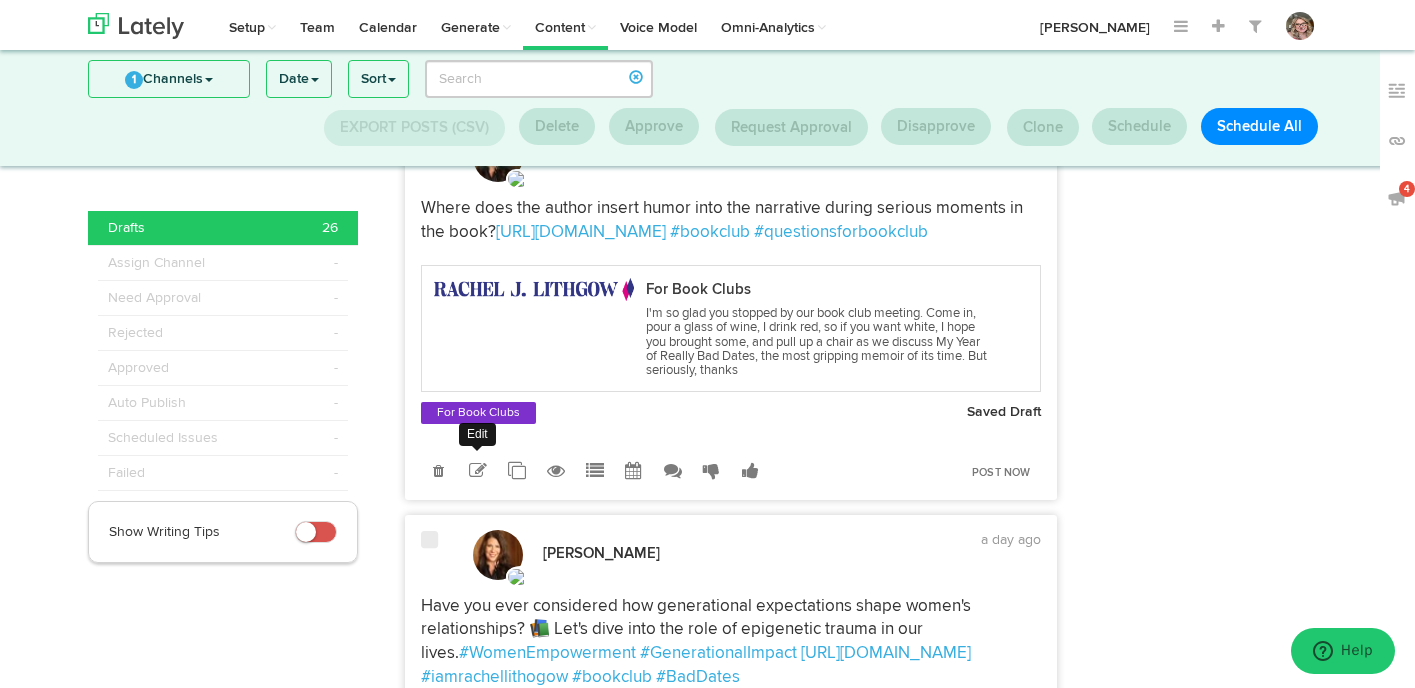 click at bounding box center (477, 471) 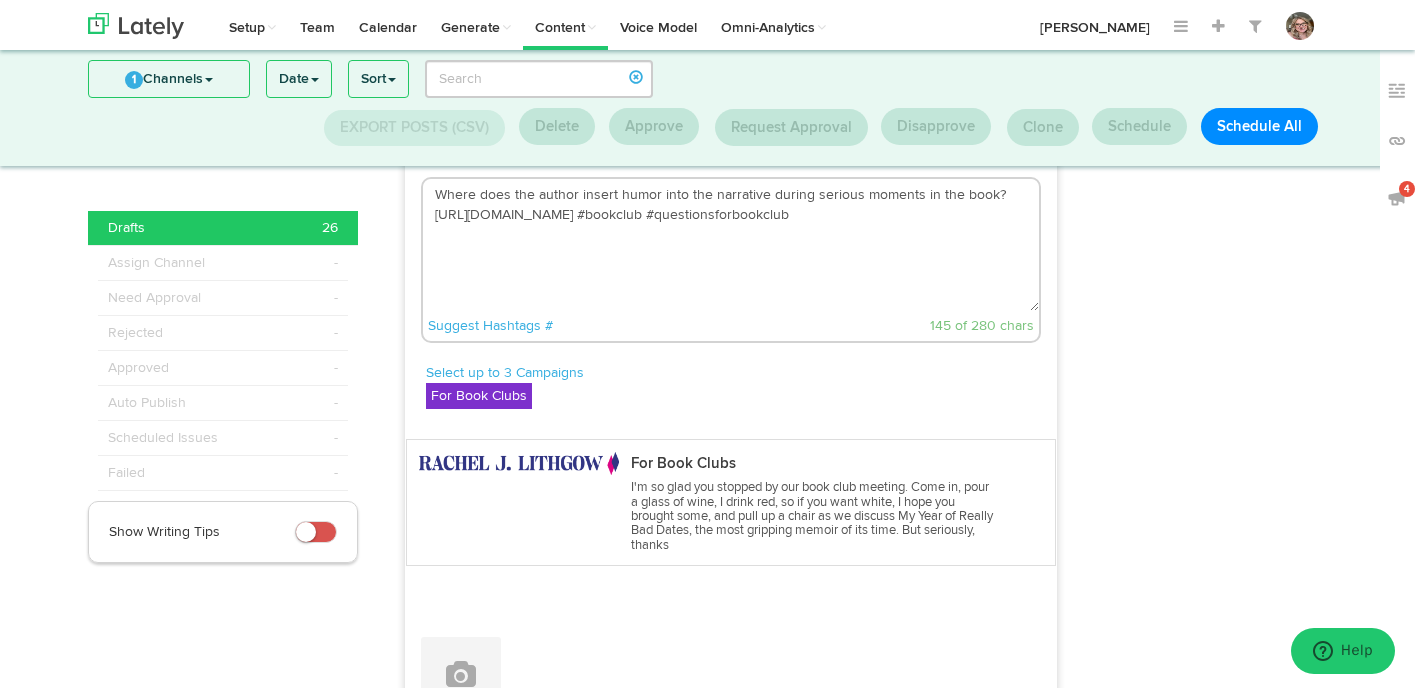 click on "Where does the author insert humor into the narrative during serious moments in the book? [URL][DOMAIN_NAME] #bookclub #questionsforbookclub" at bounding box center [731, 245] 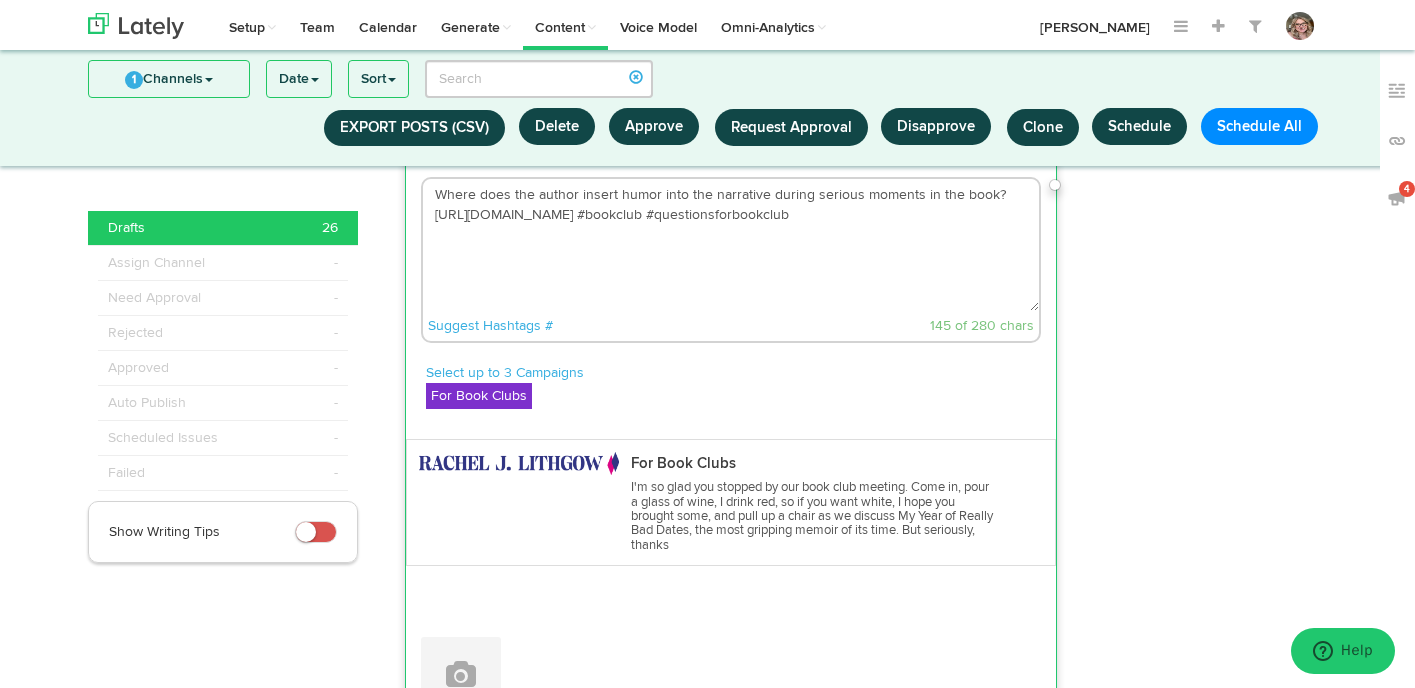 click on "Where does the author insert humor into the narrative during serious moments in the book? [URL][DOMAIN_NAME] #bookclub #questionsforbookclub" at bounding box center [731, 245] 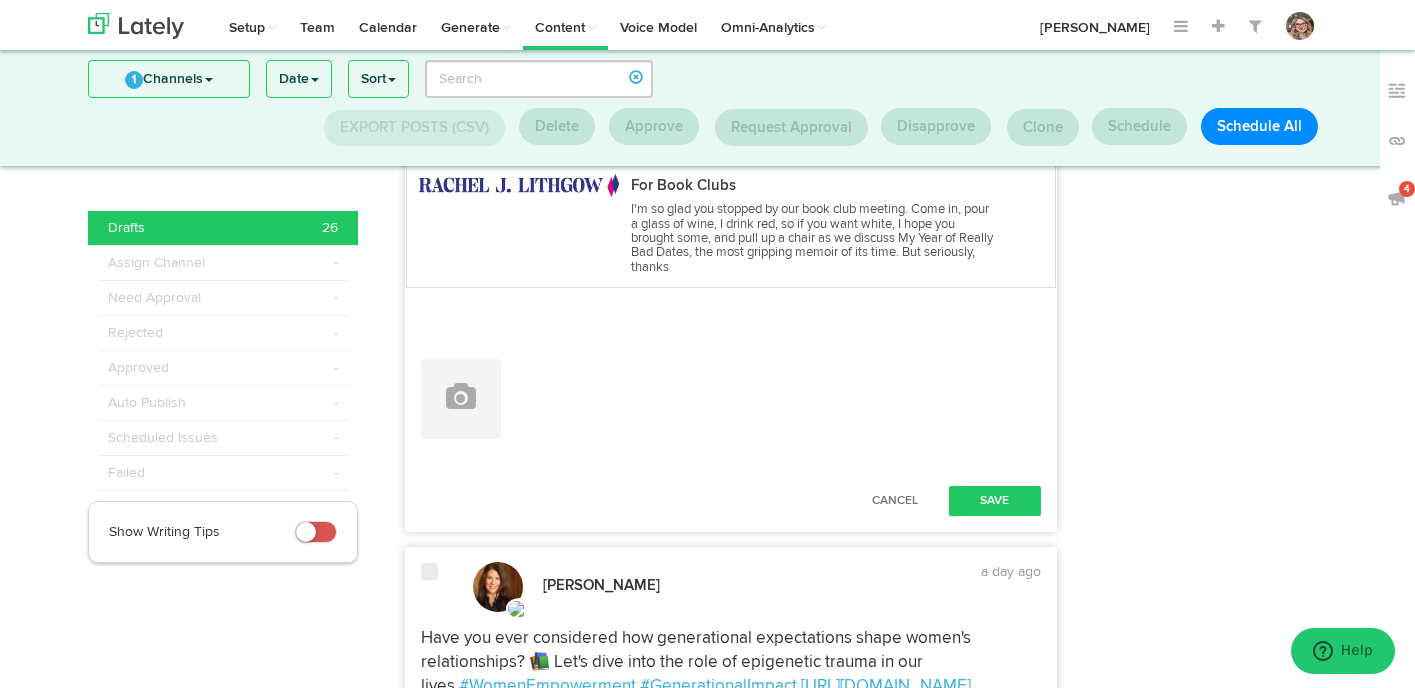 scroll, scrollTop: 5499, scrollLeft: 0, axis: vertical 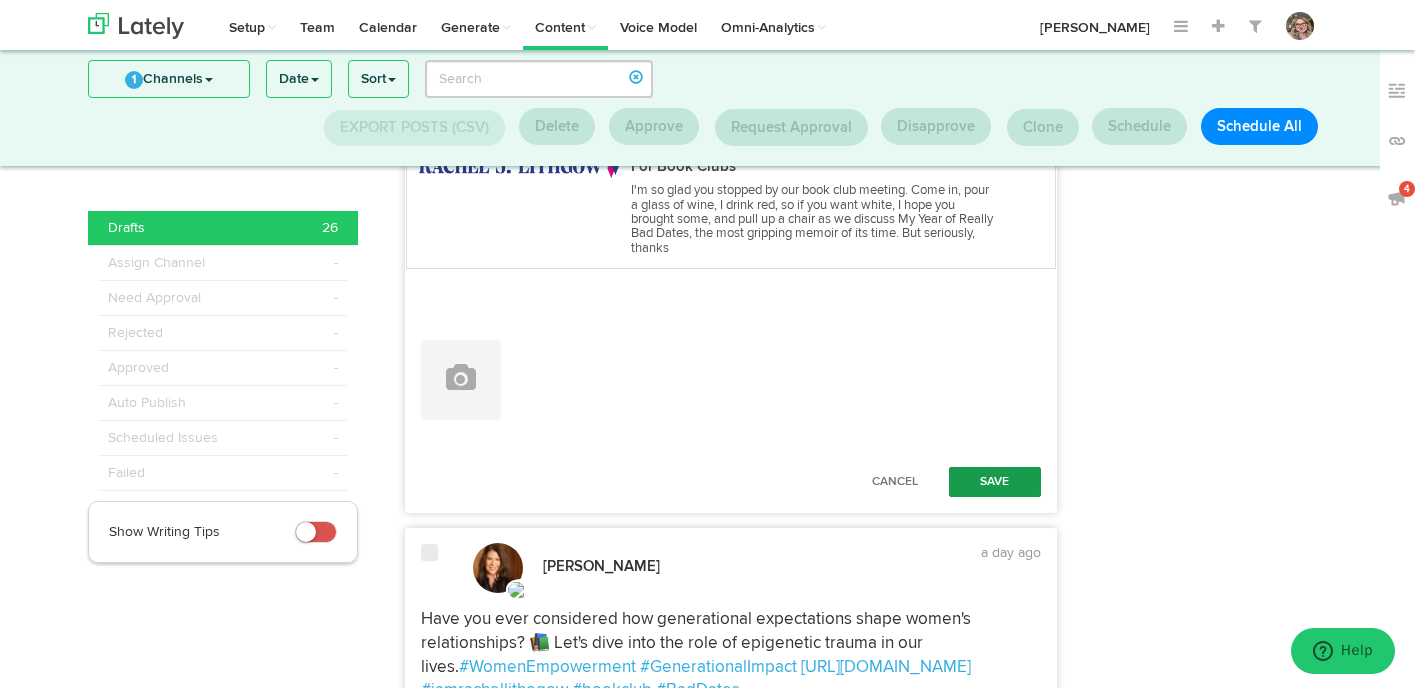 type on "Where does the author insert humor into the narrative during serious moments in the book? [URL][DOMAIN_NAME] #bookclubs #questionsforbookclub" 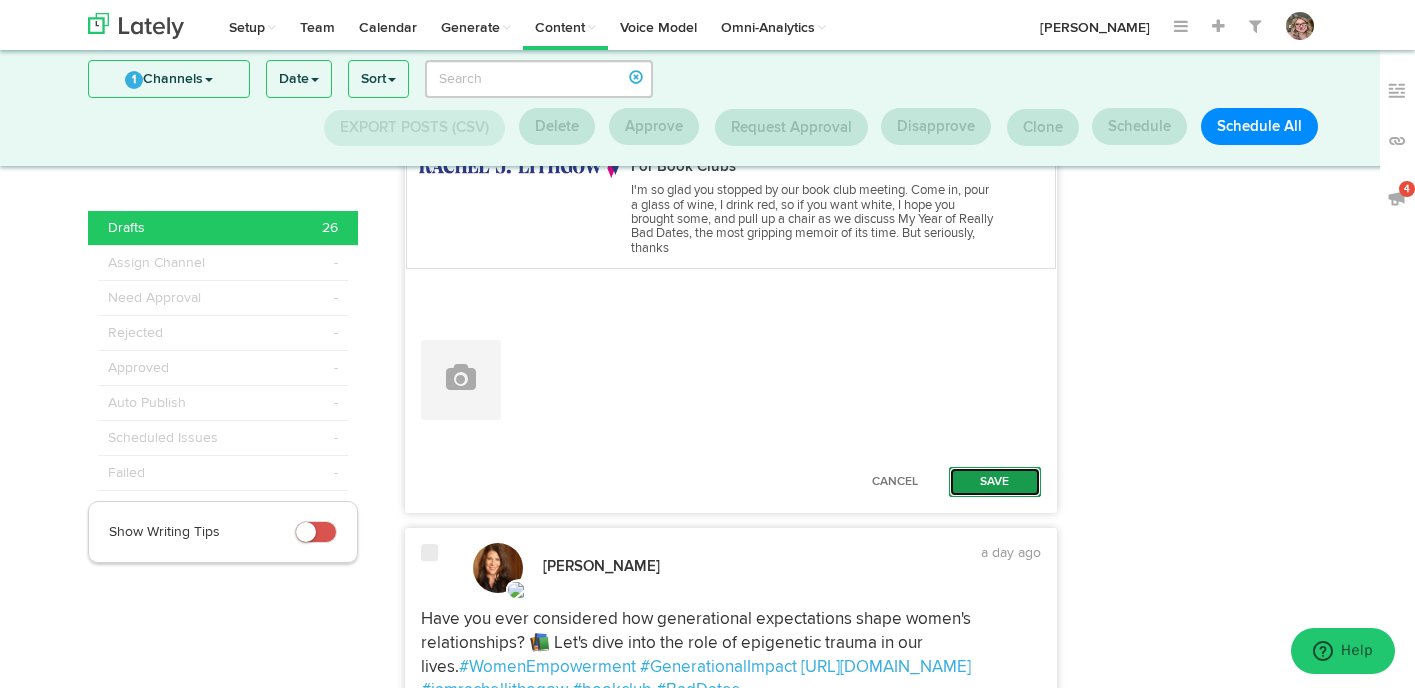 click on "Save" at bounding box center (995, 482) 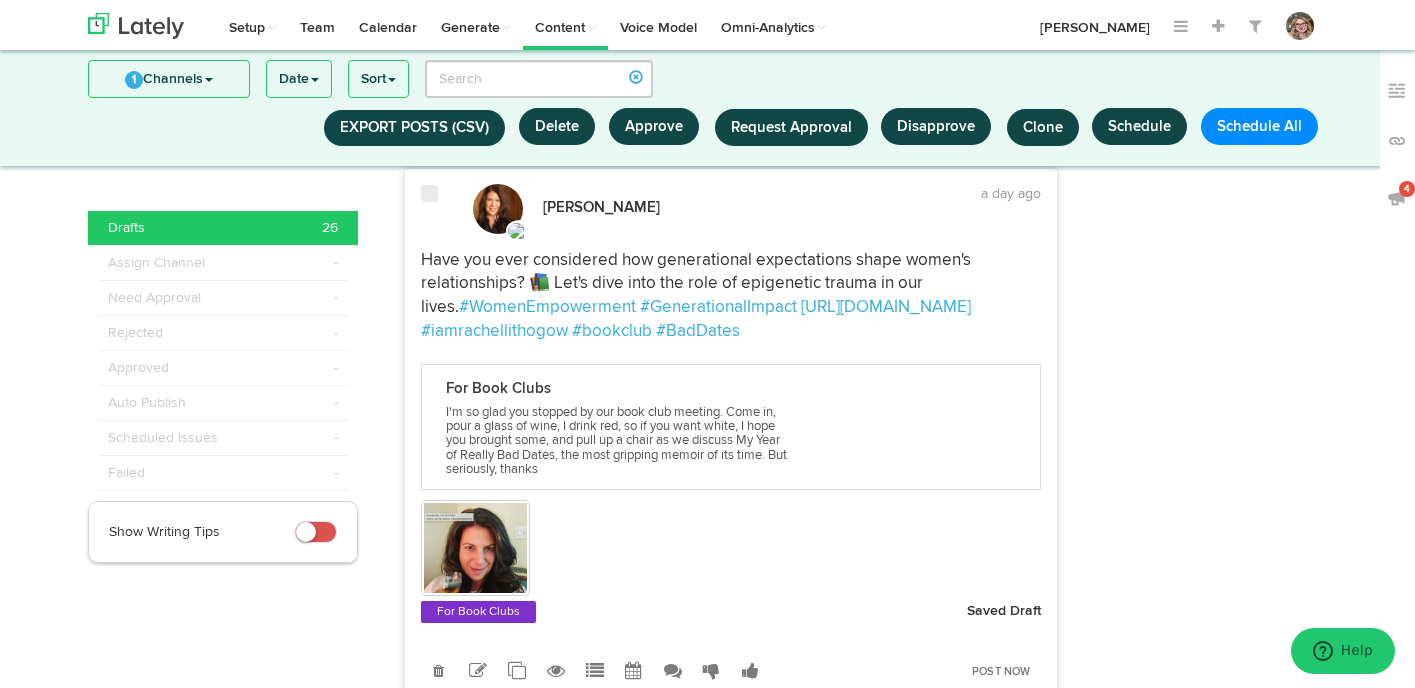 scroll, scrollTop: 5595, scrollLeft: 0, axis: vertical 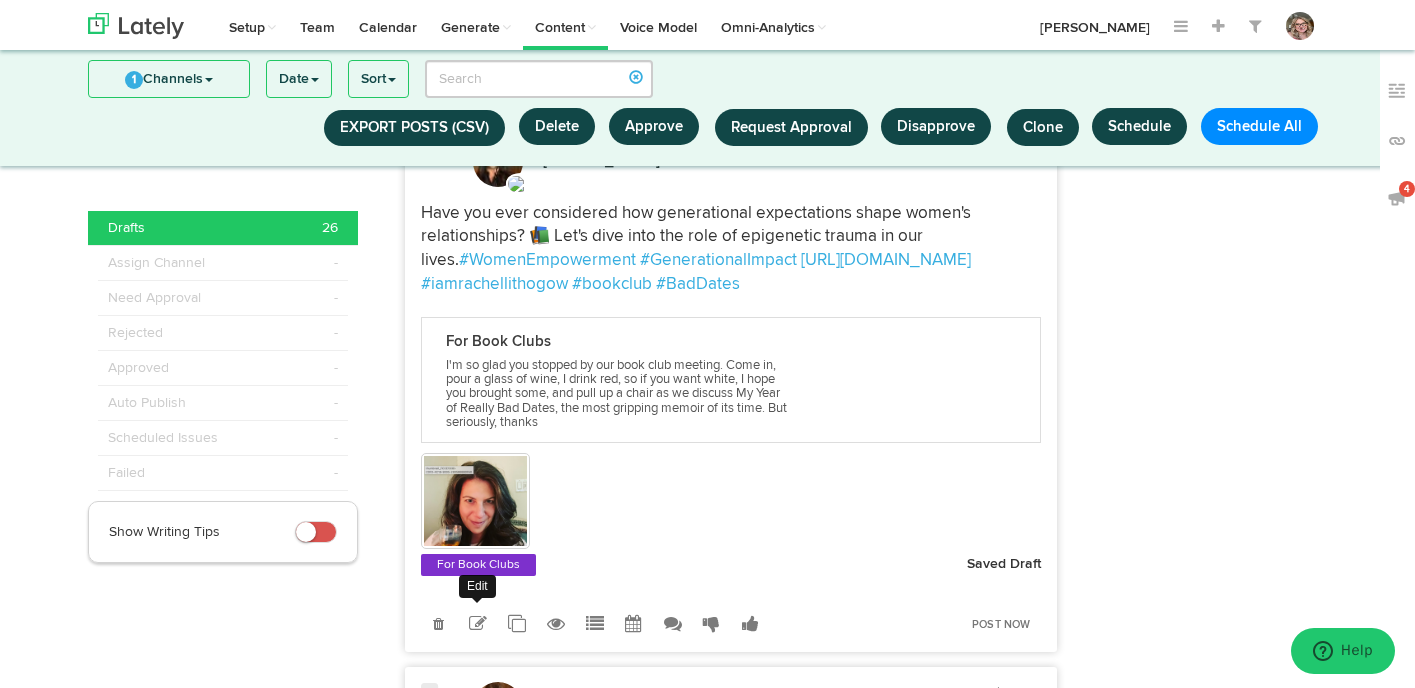 click at bounding box center [478, 624] 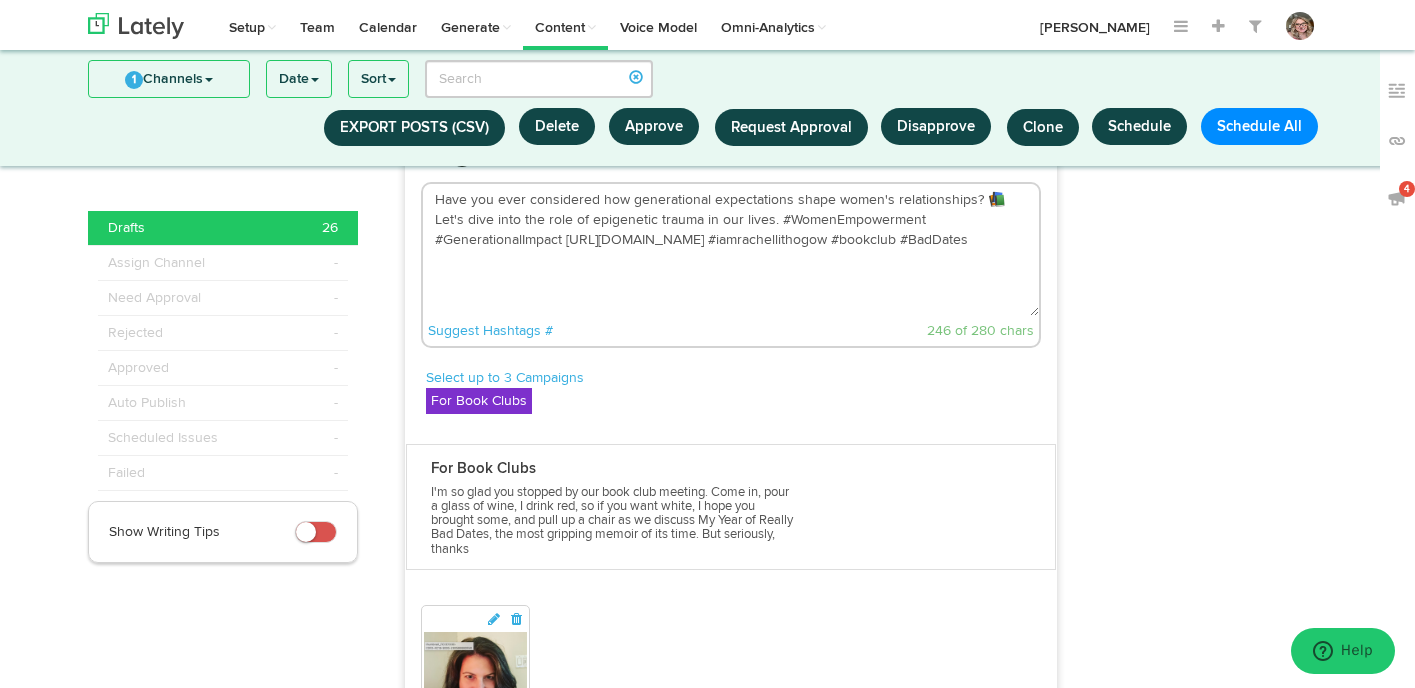 click on "Have you ever considered how generational expectations shape women's relationships? 📚 Let's dive into the role of epigenetic trauma in our lives. #WomenEmpowerment #GenerationalImpact [URL][DOMAIN_NAME] #iamrachellithogow #bookclub #BadDates" at bounding box center (731, 250) 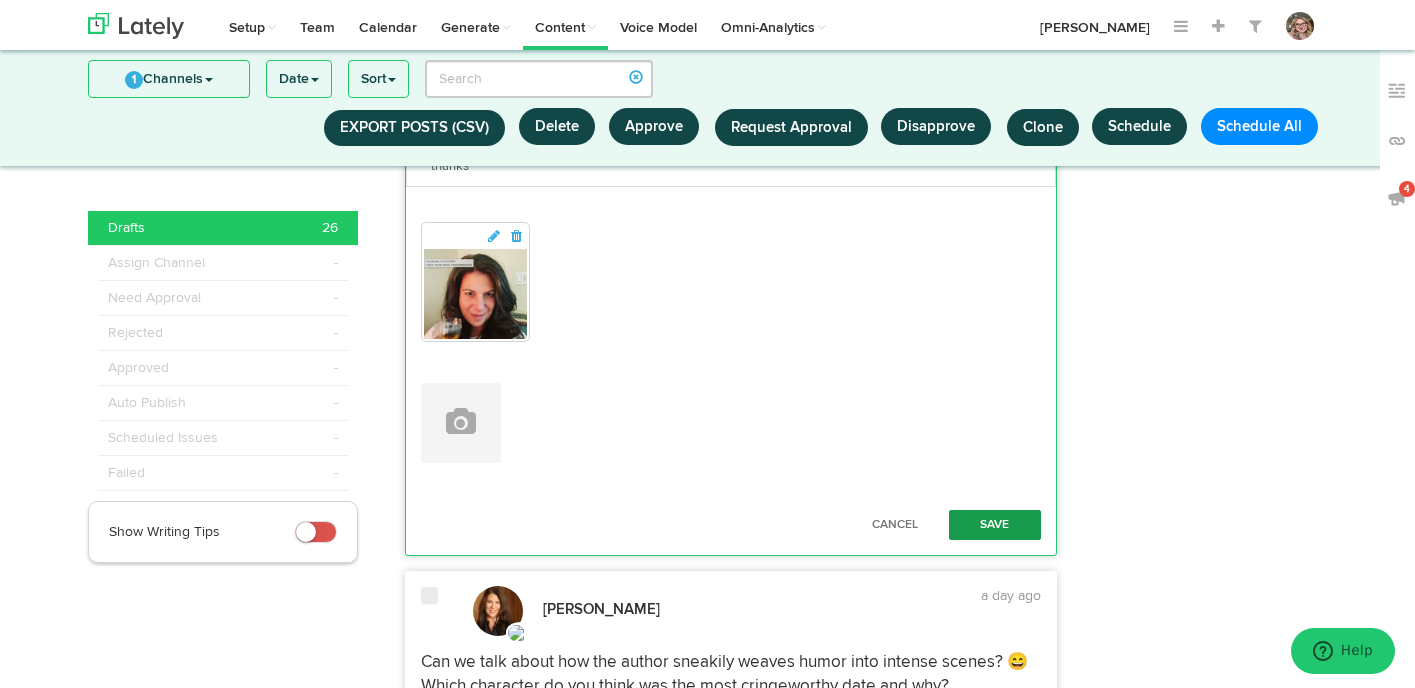 scroll, scrollTop: 5989, scrollLeft: 0, axis: vertical 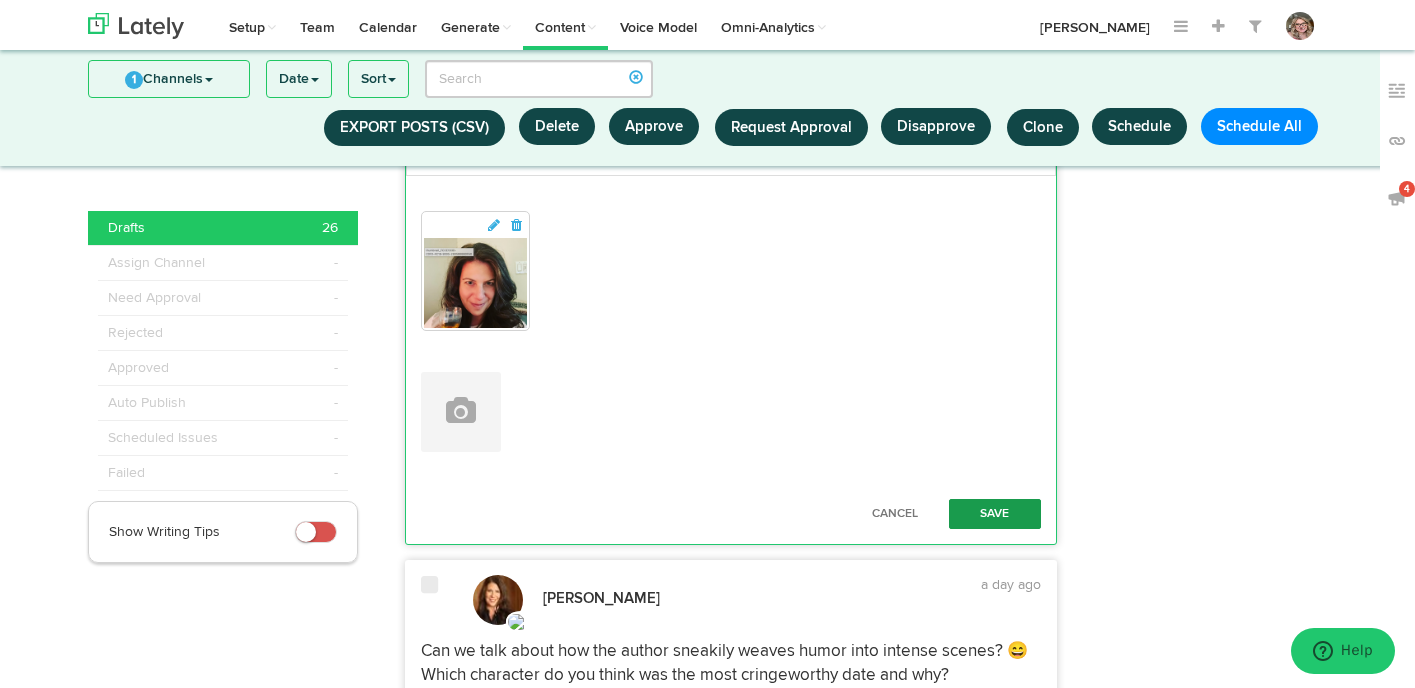 type on "Have you ever considered how generational expectations shape women's relationships? 📚 Let's dive into the role of epigenetic trauma in our lives. #WomenEmpowerment #GenerationalImpact [URL][DOMAIN_NAME] #iamrachellithogow #bookclub #BadDates #divorcedmoms" 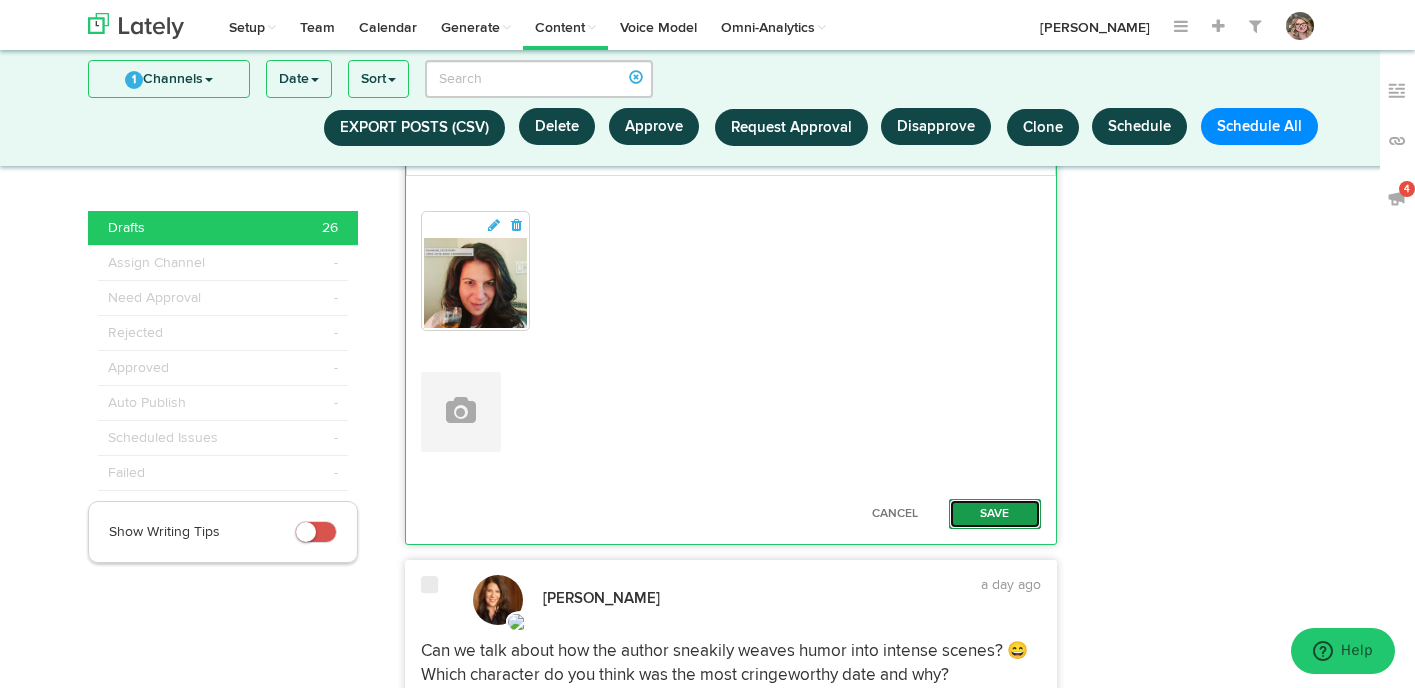 click on "Save" at bounding box center (995, 514) 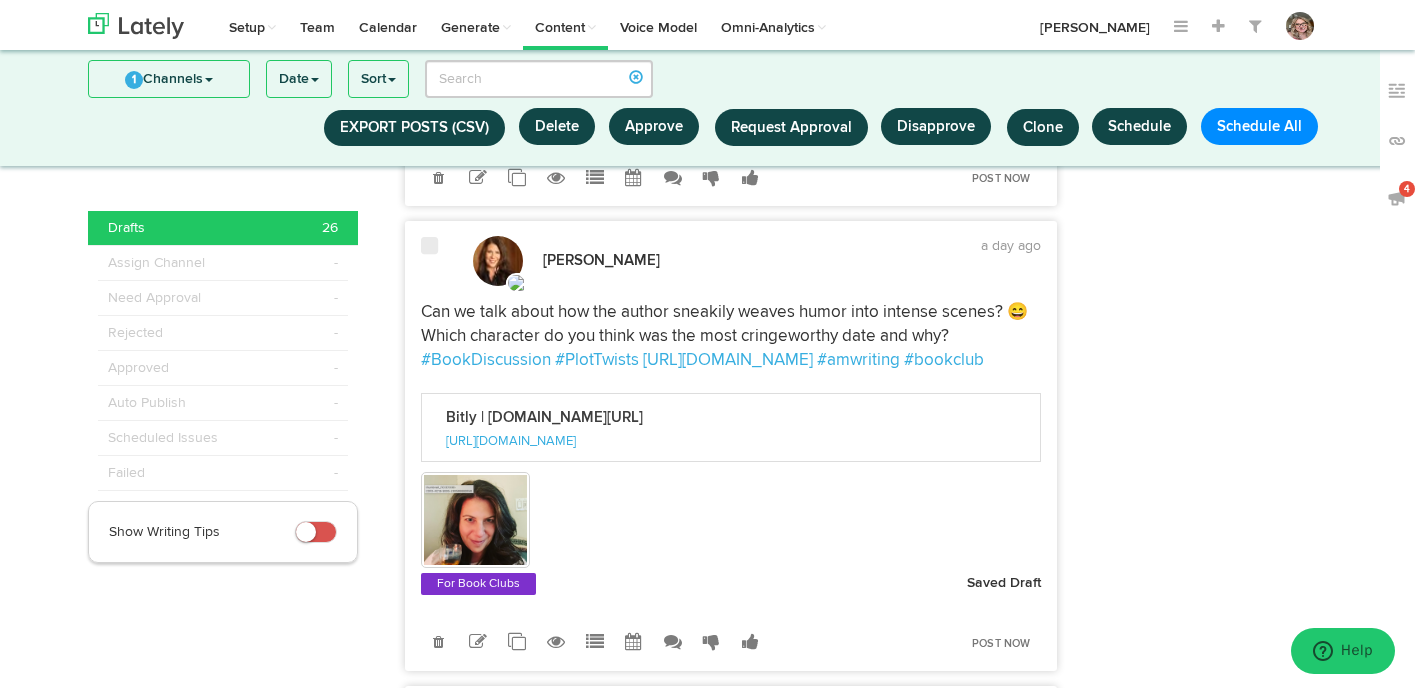 scroll, scrollTop: 6080, scrollLeft: 0, axis: vertical 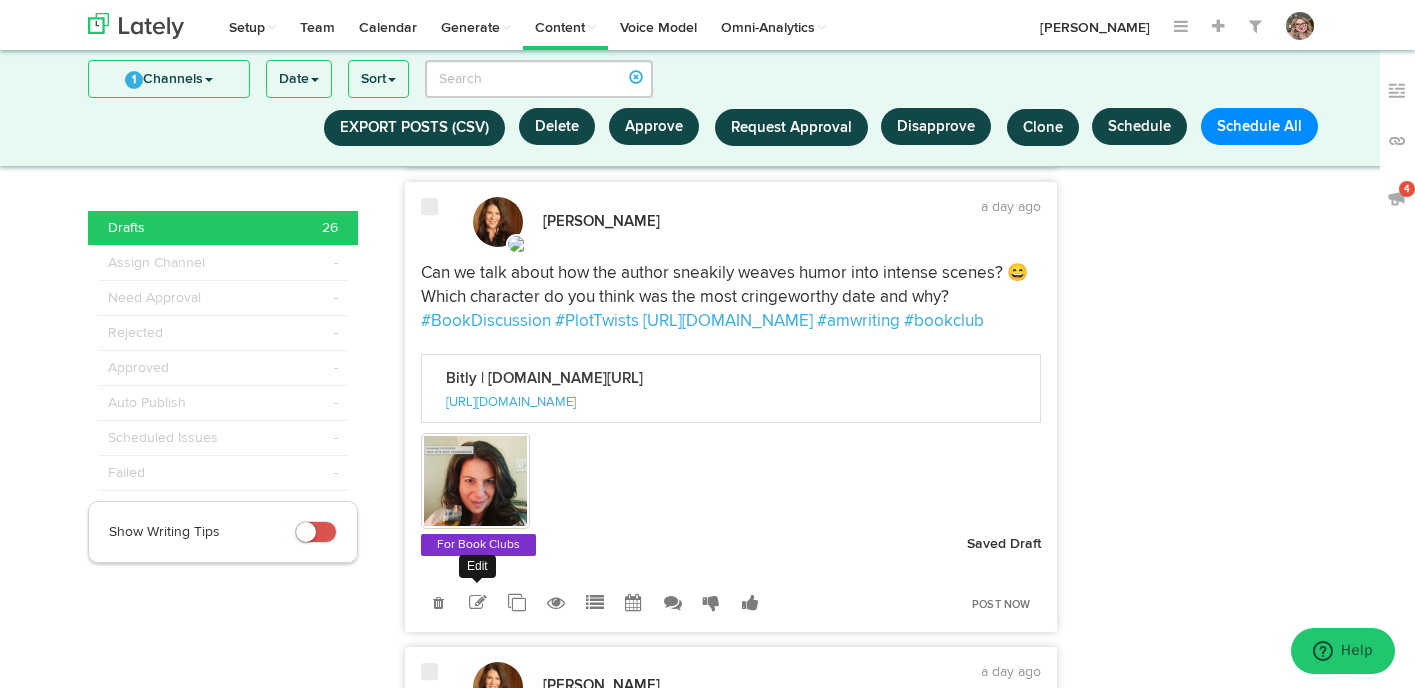 click at bounding box center [478, 603] 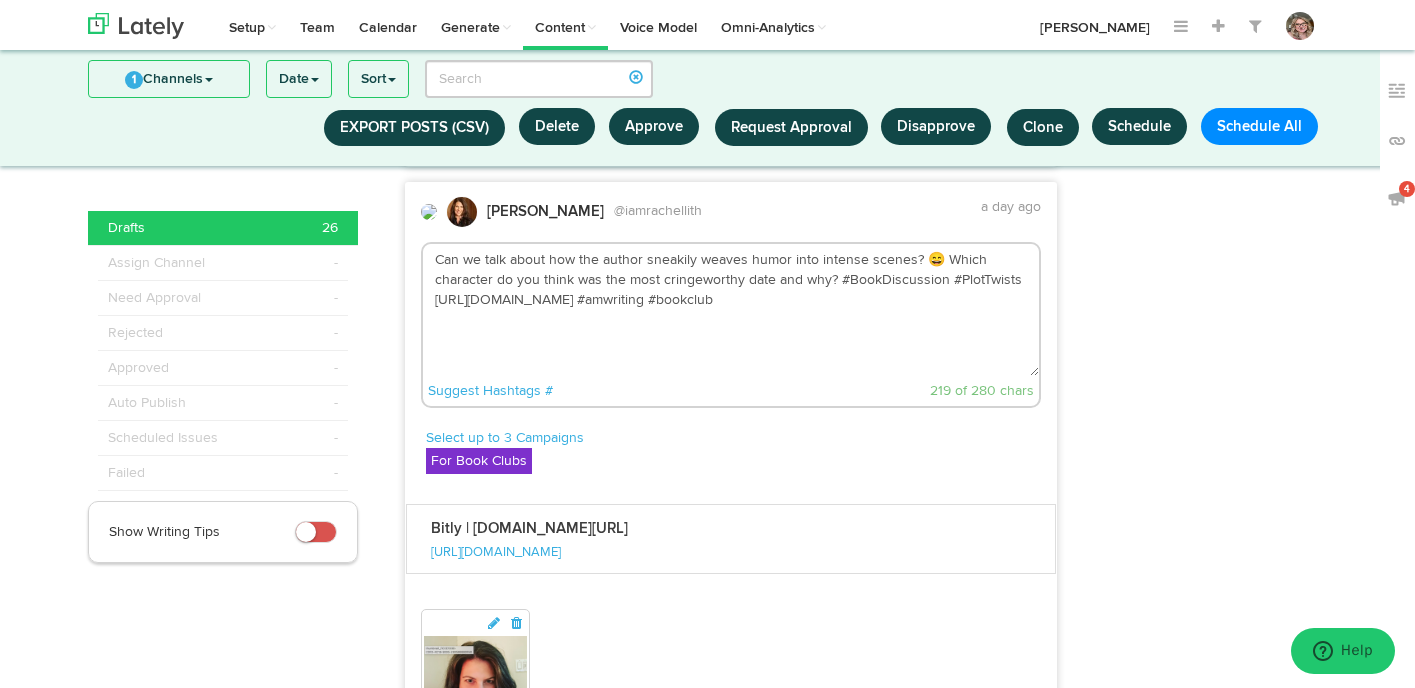 click on "Can we talk about how the author sneakily weaves humor into intense scenes? 😄 Which character do you think was the most cringeworthy date and why? #BookDiscussion #PlotTwists [URL][DOMAIN_NAME] #amwriting #bookclub" at bounding box center (731, 310) 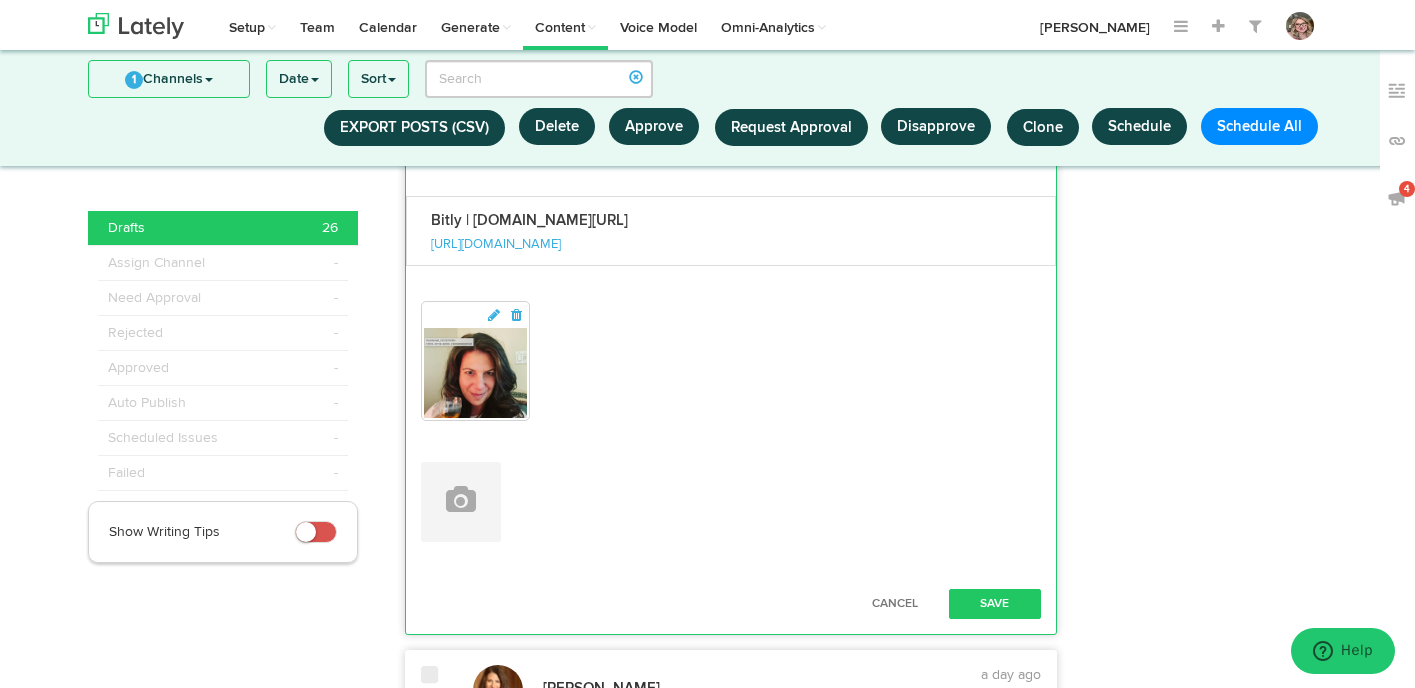scroll, scrollTop: 6410, scrollLeft: 0, axis: vertical 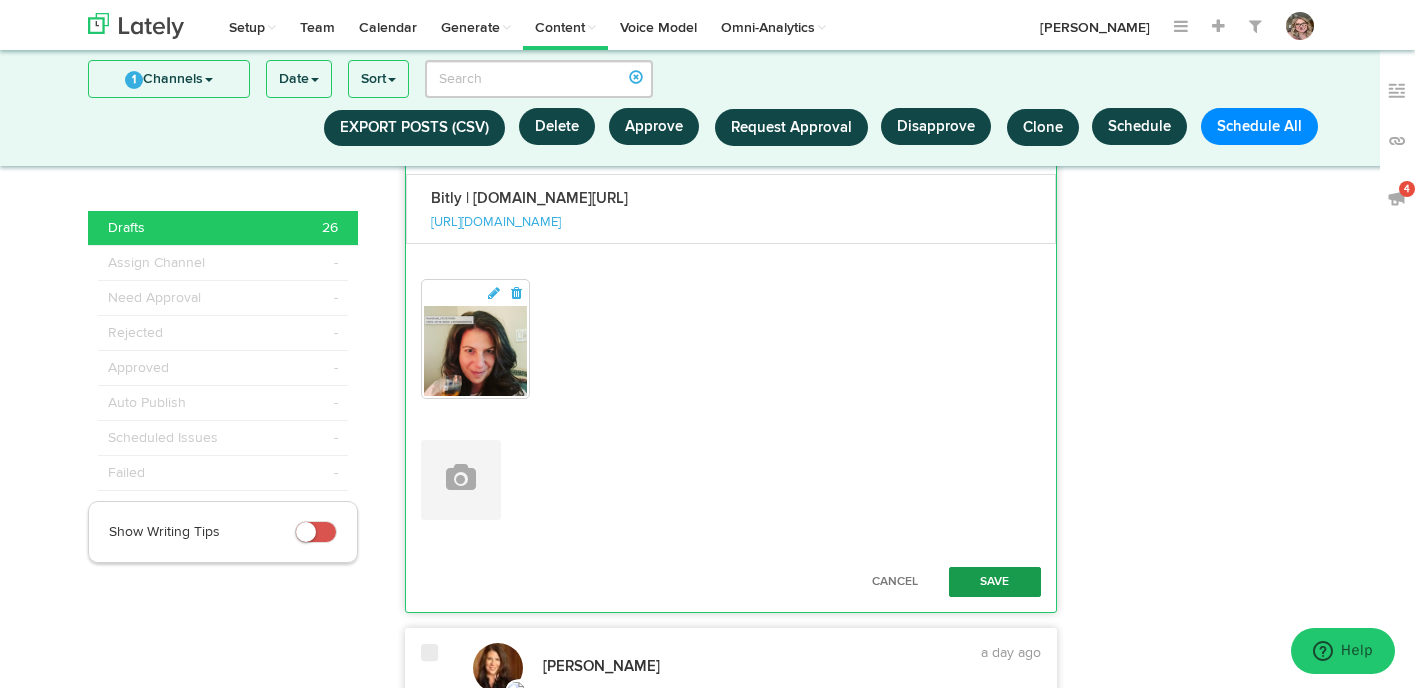 type on "Can we talk about how the author sneakily weaves humor into intense scenes? 😄 Which character do you think was the most cringeworthy date and why? #BookDiscussion #PlotTwists [URL][DOMAIN_NAME] #amwriting #bookclubs #divorcedmoms" 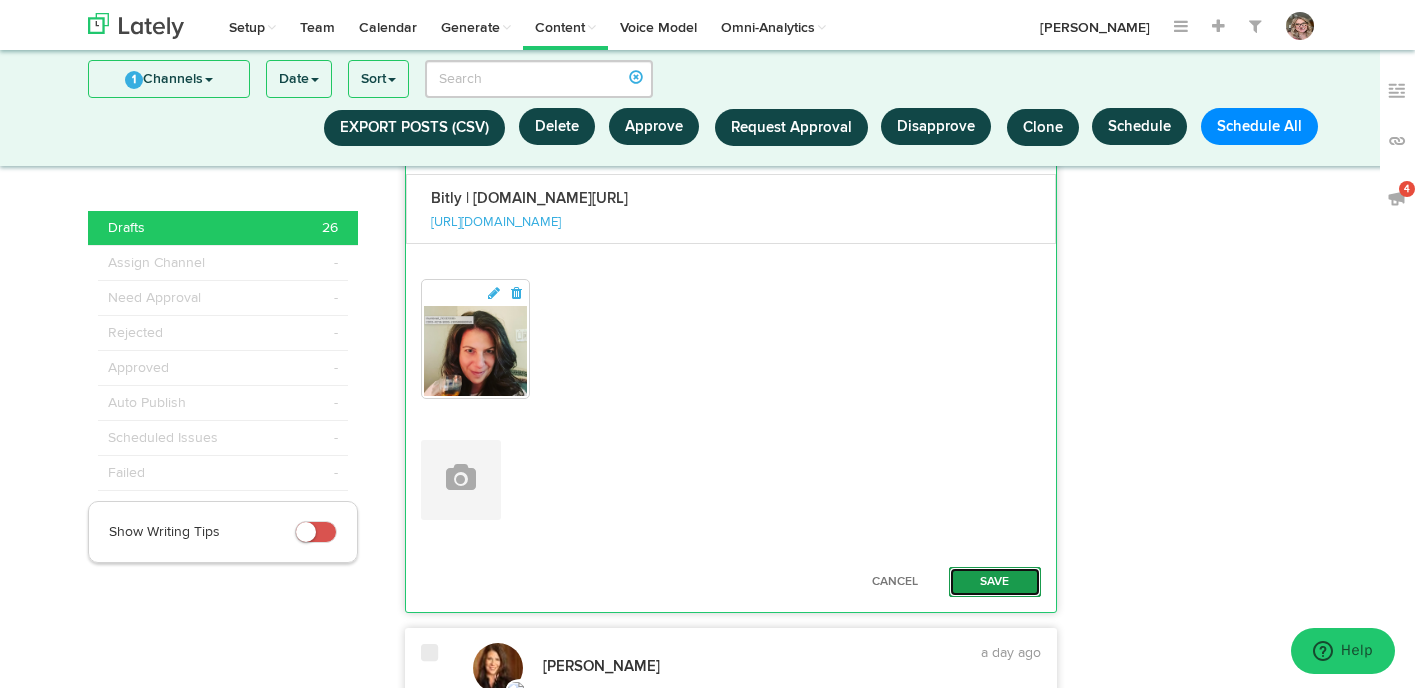 click on "Save" at bounding box center [995, 582] 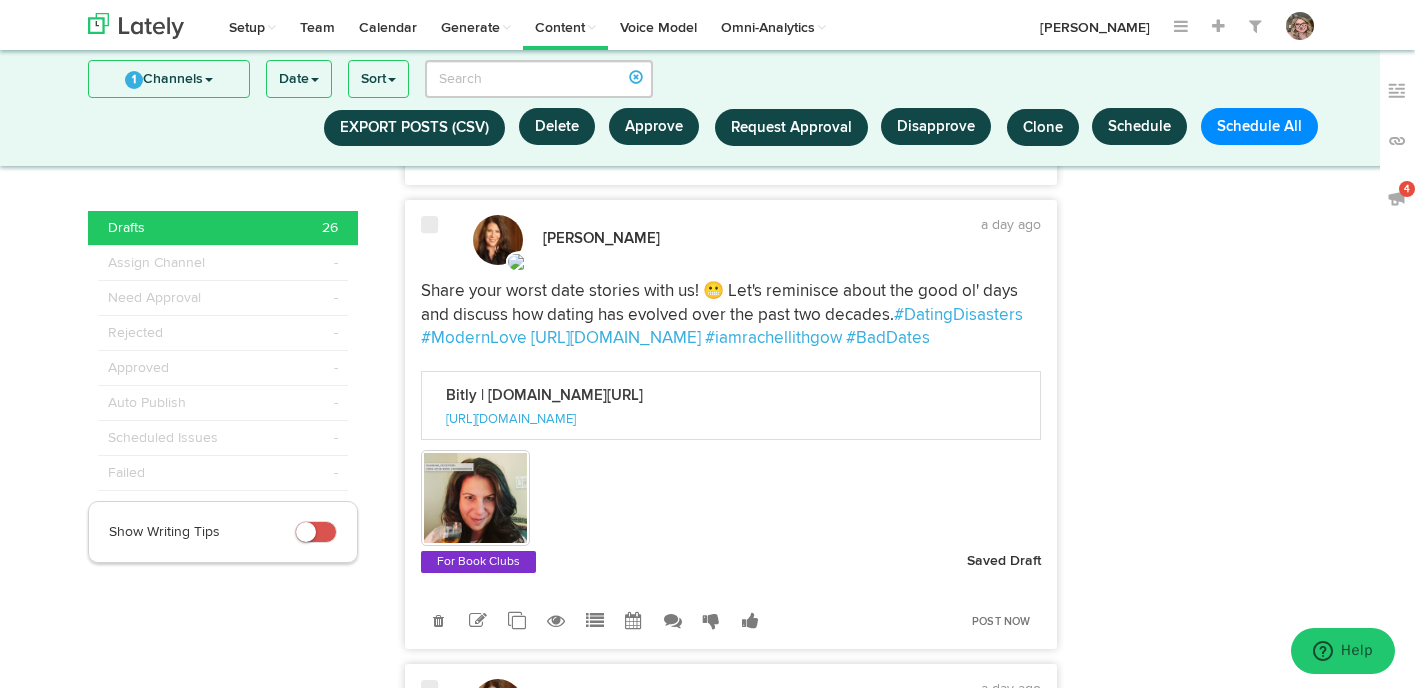 scroll, scrollTop: 6563, scrollLeft: 0, axis: vertical 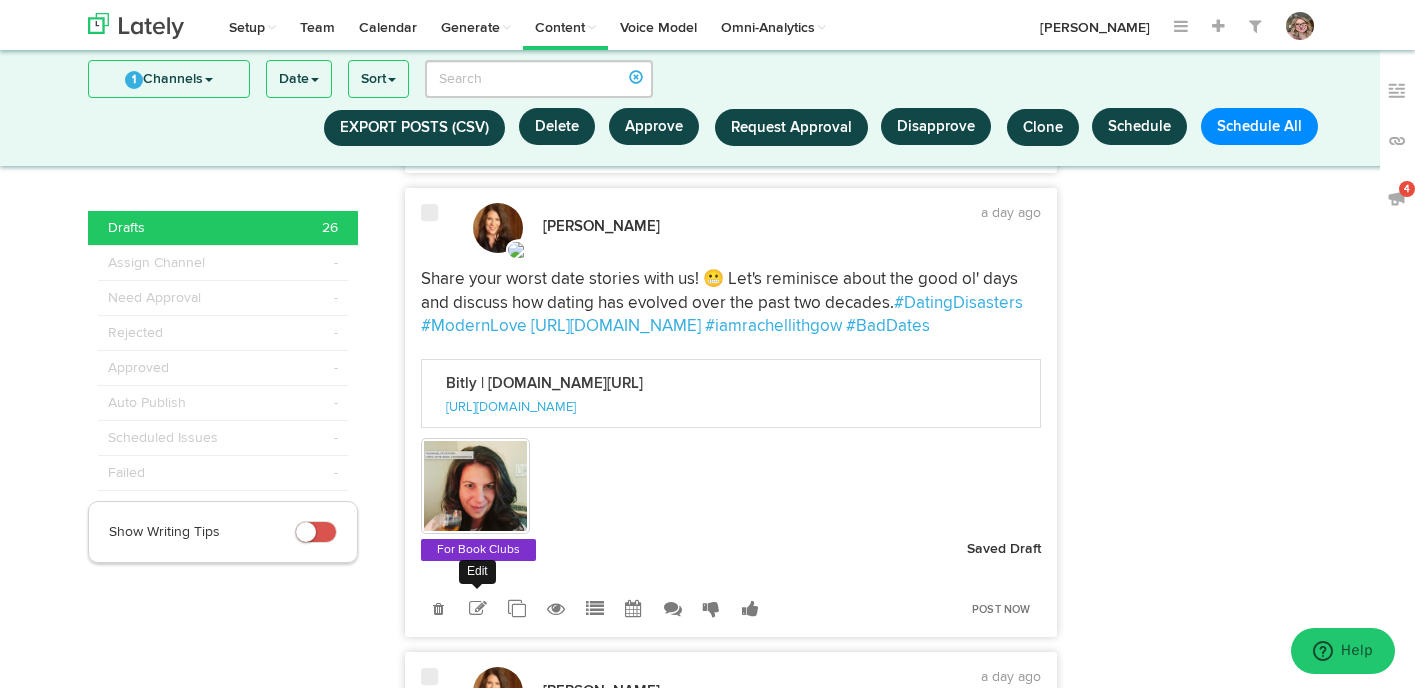 click at bounding box center (478, 609) 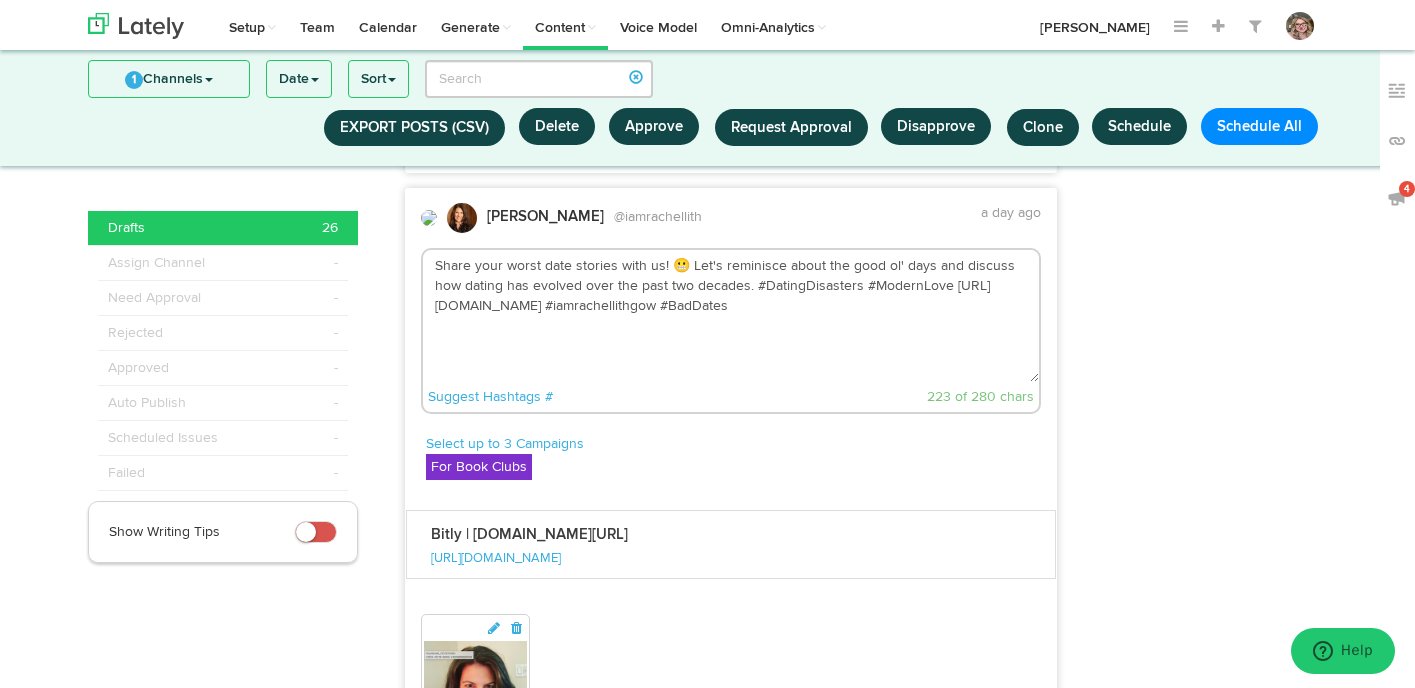 click on "Share your worst date stories with us! 😬 Let's reminisce about the good ol' days and discuss how dating has evolved over the past two decades. #DatingDisasters #ModernLove [URL][DOMAIN_NAME] #iamrachellithgow #BadDates" at bounding box center [731, 316] 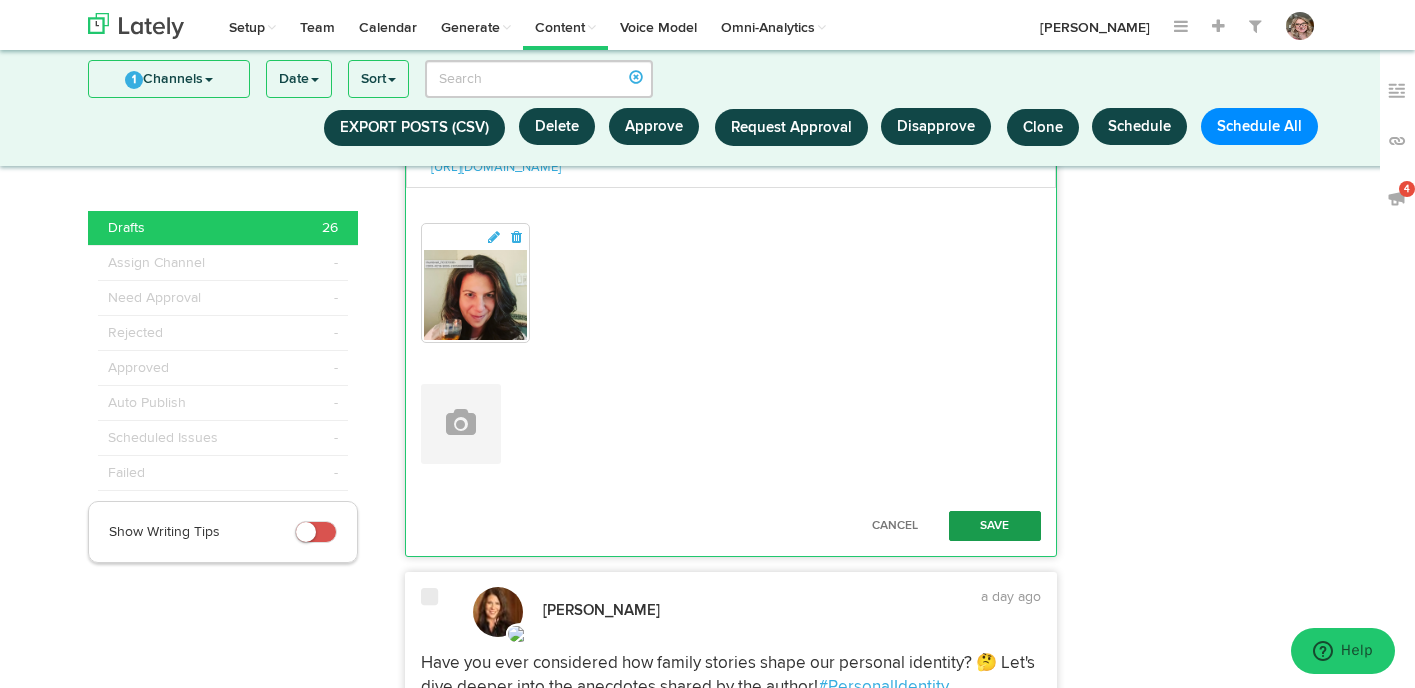 scroll, scrollTop: 6959, scrollLeft: 0, axis: vertical 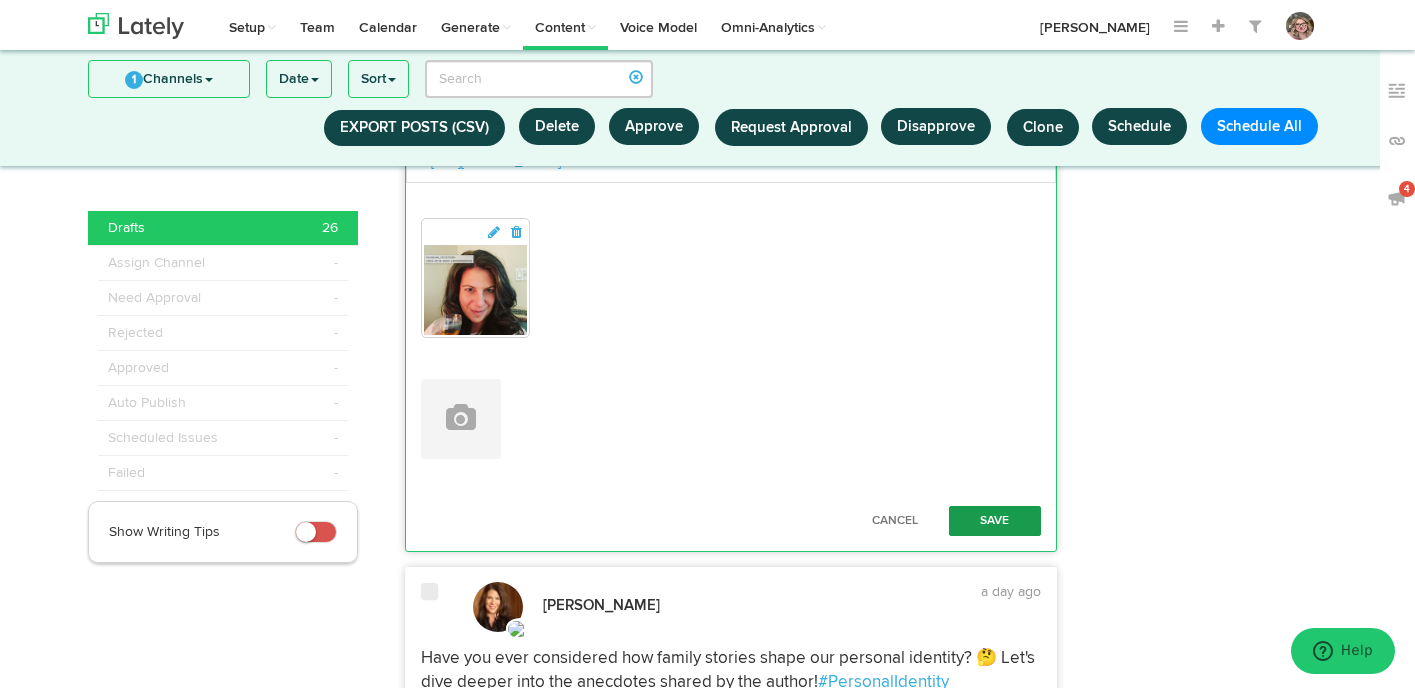 type on "Share your worst date stories with us! 😬 Let's reminisce about the good ol' days and discuss how dating has evolved over the past two decades. #DatingDisasters #ModernLove [URL][DOMAIN_NAME] #iamrachellithgow #BadDates #dating" 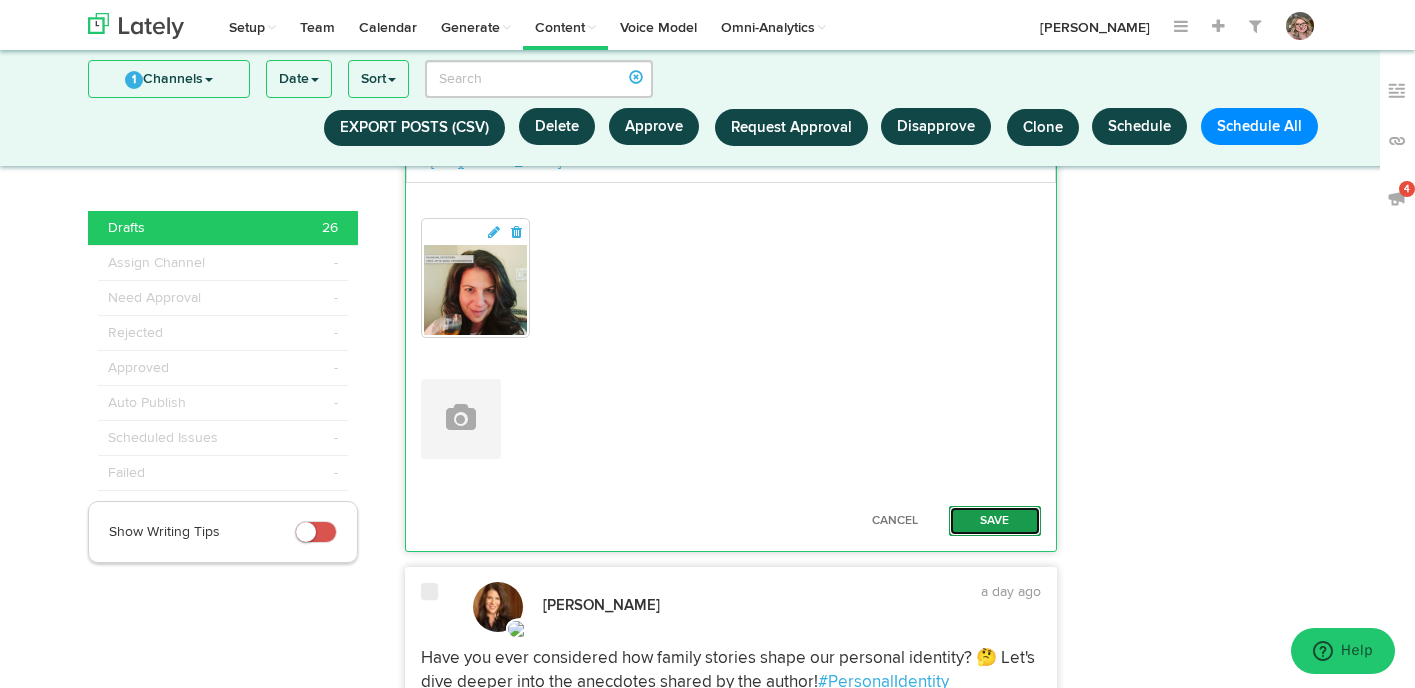 click on "Save" at bounding box center (995, 521) 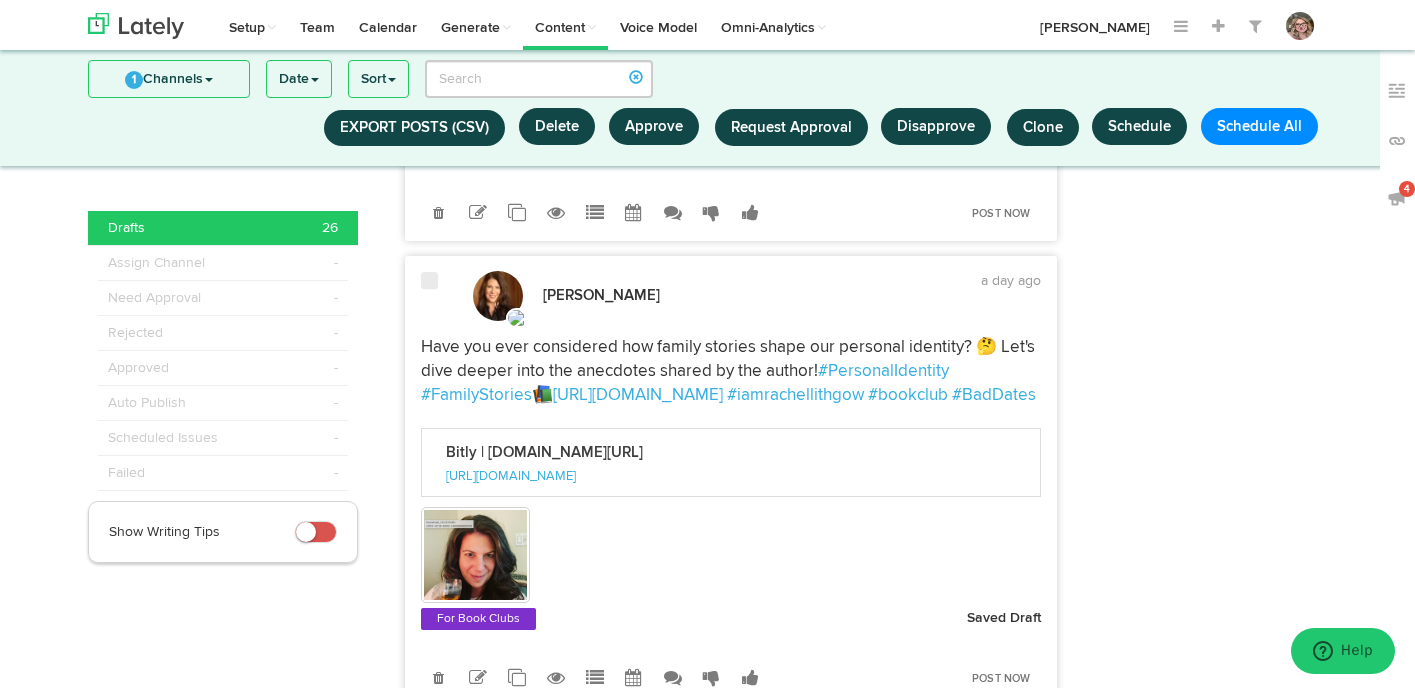 scroll, scrollTop: 7063, scrollLeft: 0, axis: vertical 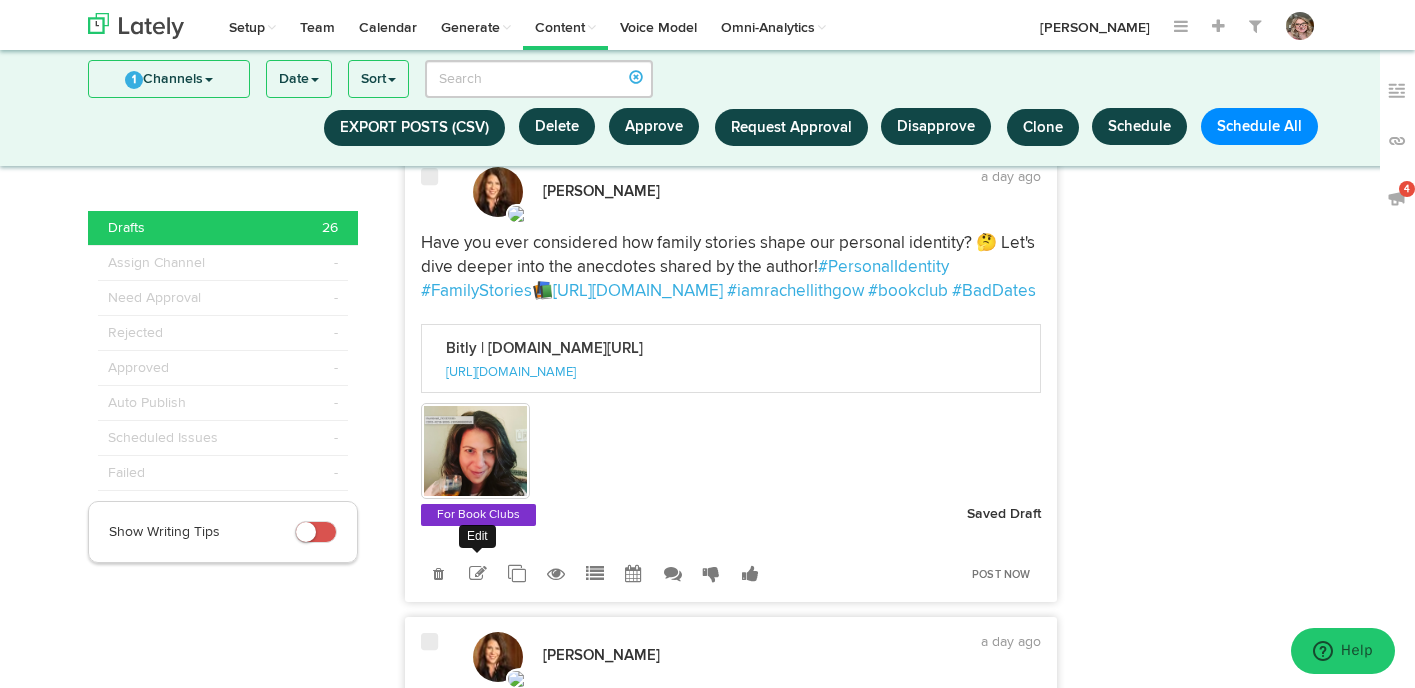 click at bounding box center [478, 574] 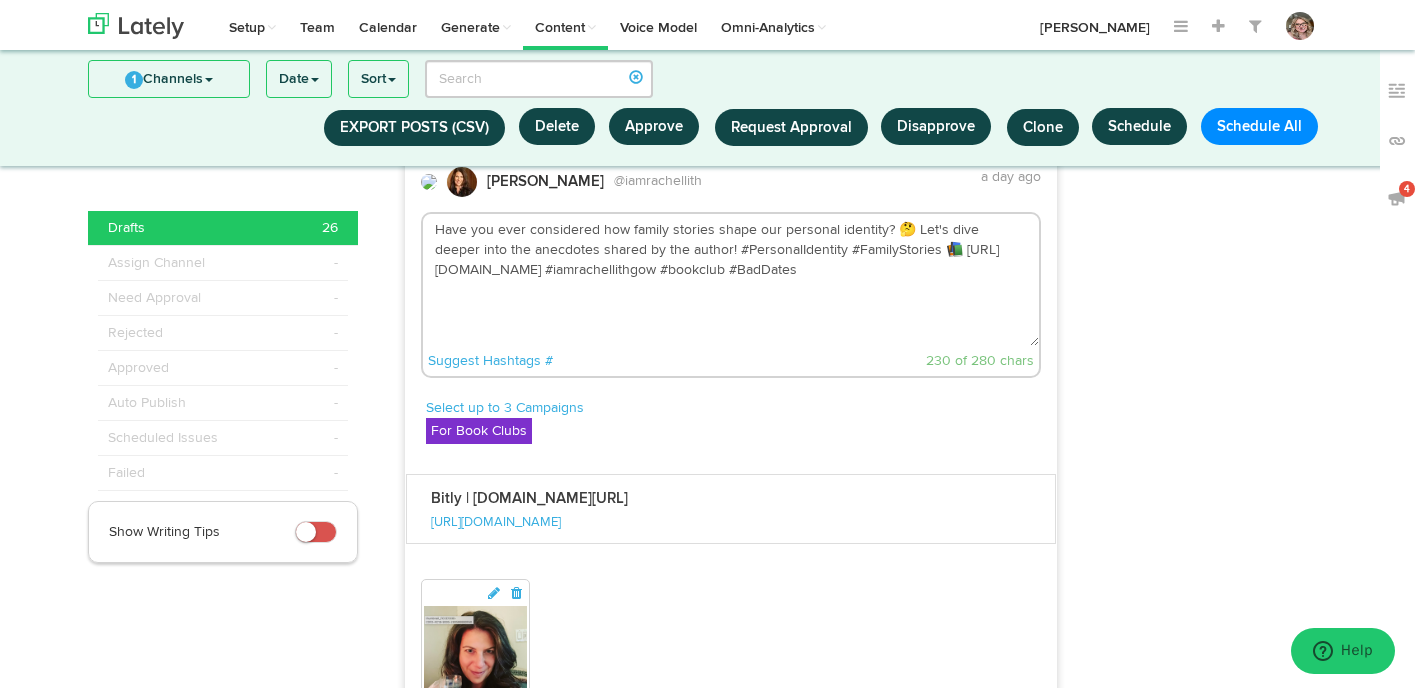 click on "Have you ever considered how family stories shape our personal identity? 🤔 Let's dive deeper into the anecdotes shared by the author! #PersonalIdentity #FamilyStories 📚 [URL][DOMAIN_NAME] #iamrachellithgow #bookclub #BadDates" at bounding box center (731, 280) 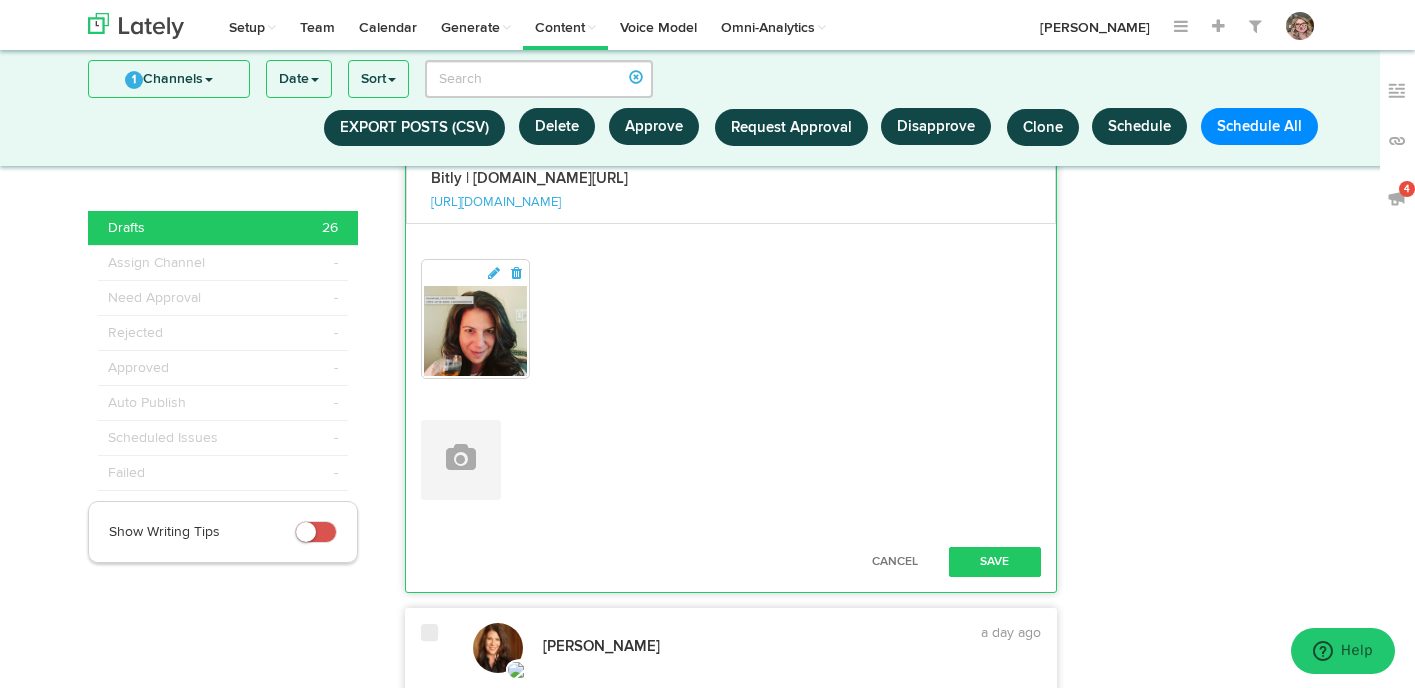 scroll, scrollTop: 7515, scrollLeft: 0, axis: vertical 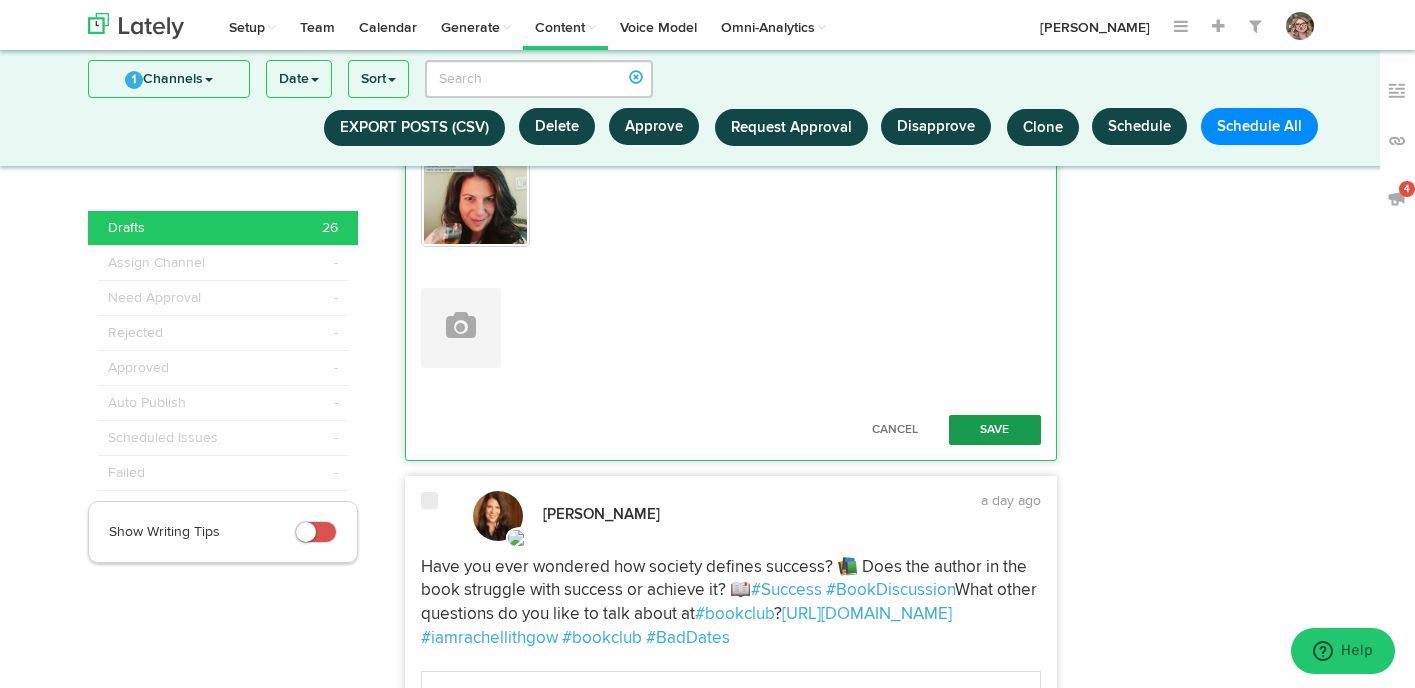 type on "Have you ever considered how family stories shape our personal identity? 🤔 Let's dive deeper into the anecdotes shared by the author! #PersonalIdentity #FamilyStories 📚 [URL][DOMAIN_NAME] #iamrachellithgow #bookclub #BadDates #dating" 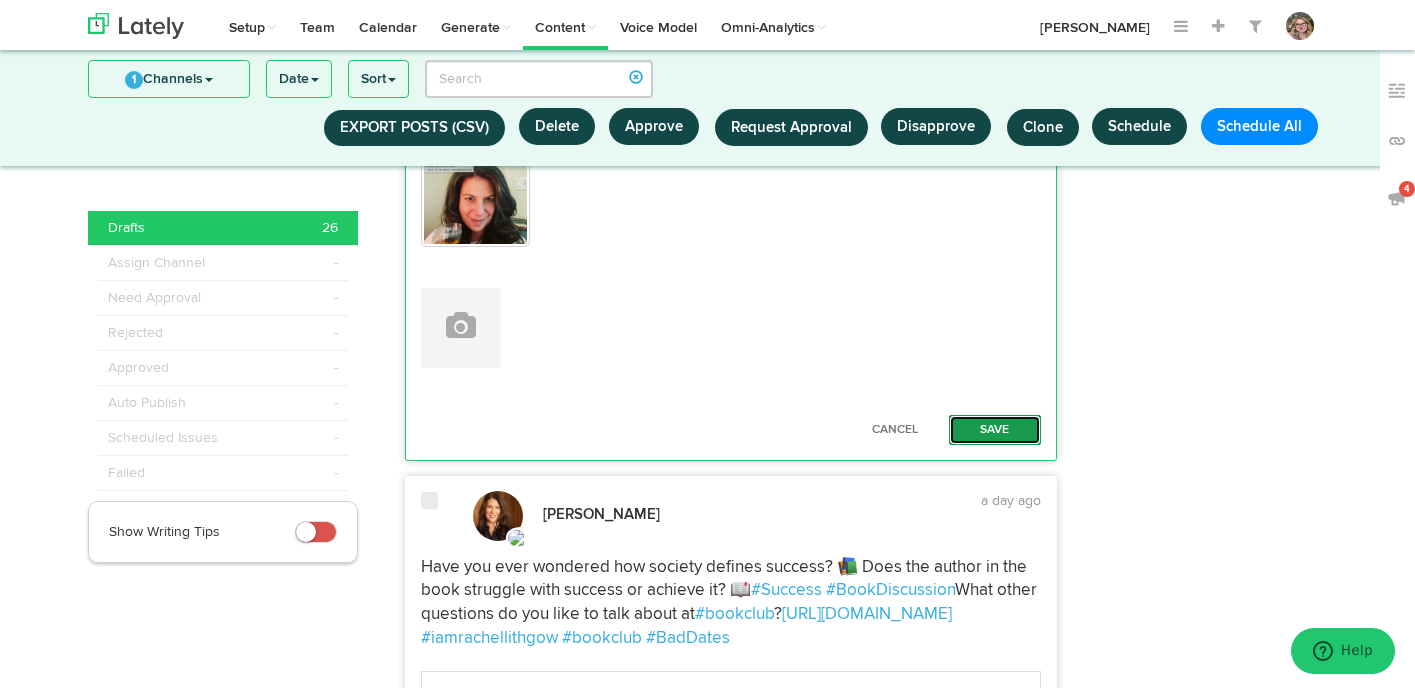 click on "Save" at bounding box center [995, 430] 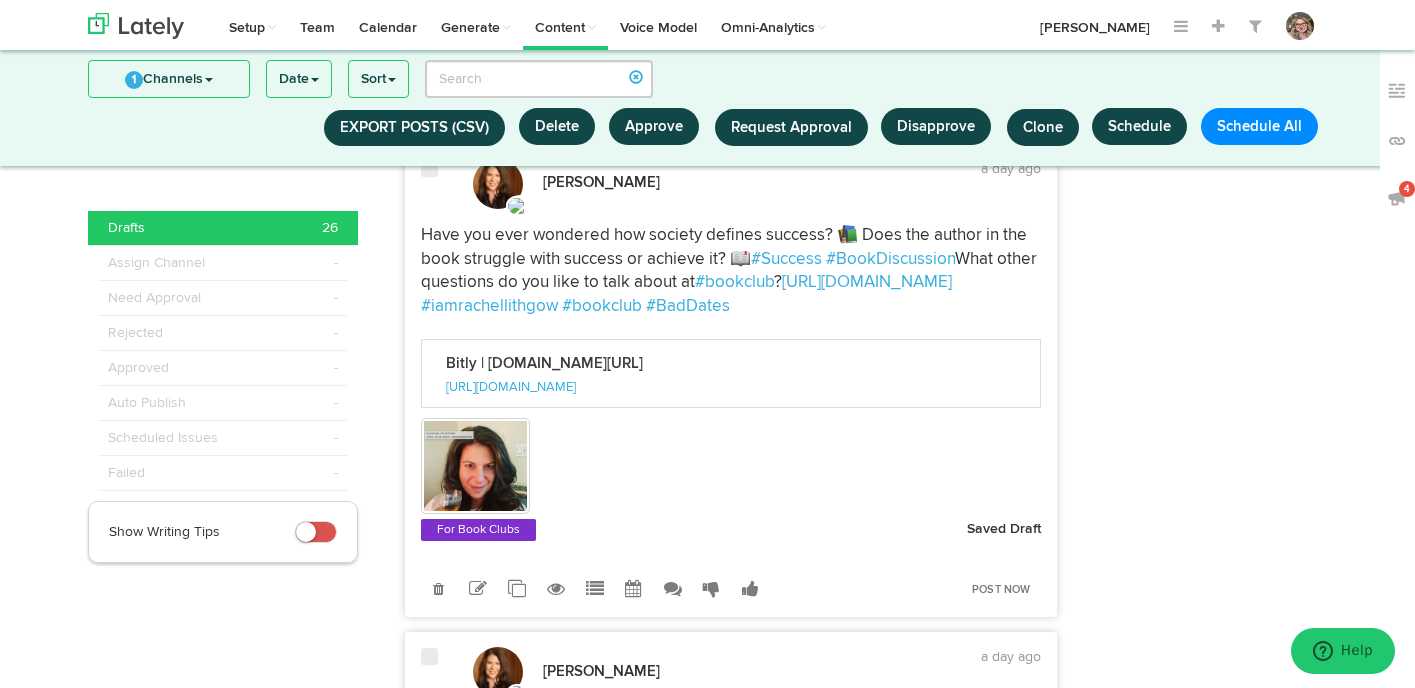scroll, scrollTop: 7574, scrollLeft: 0, axis: vertical 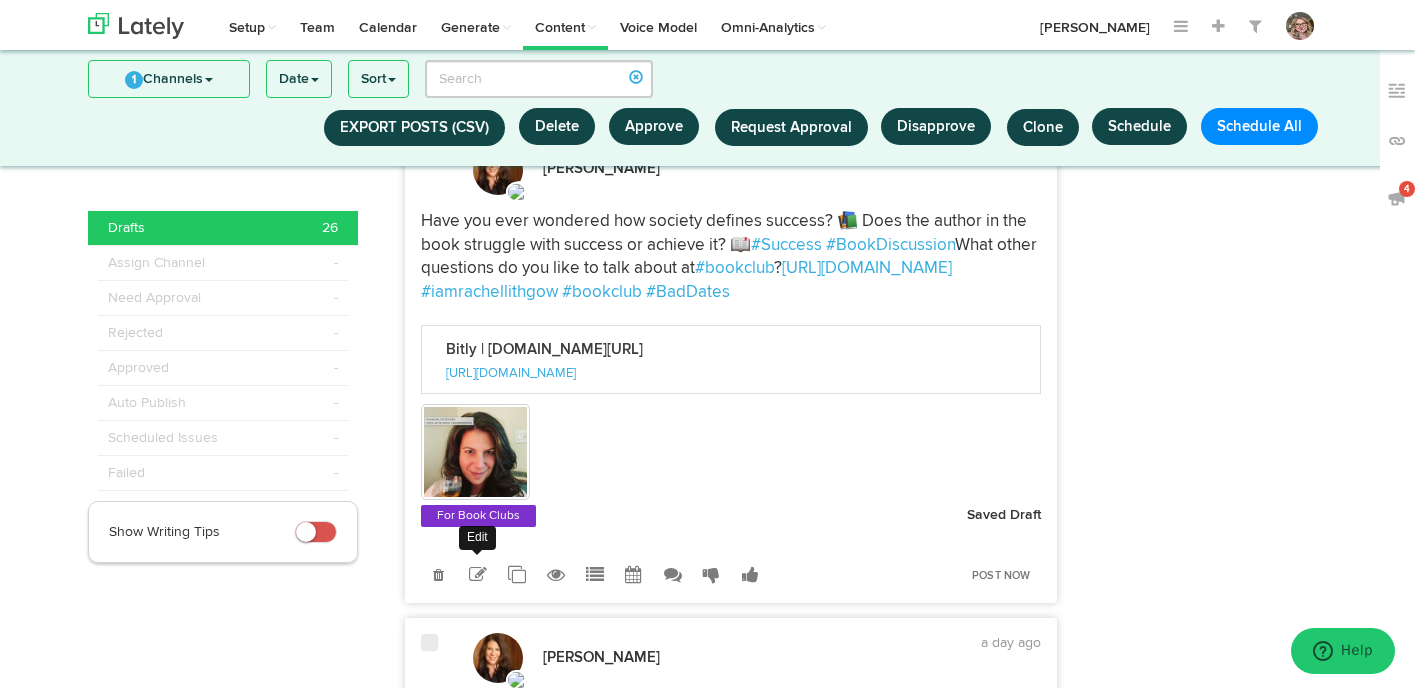 click at bounding box center (478, 575) 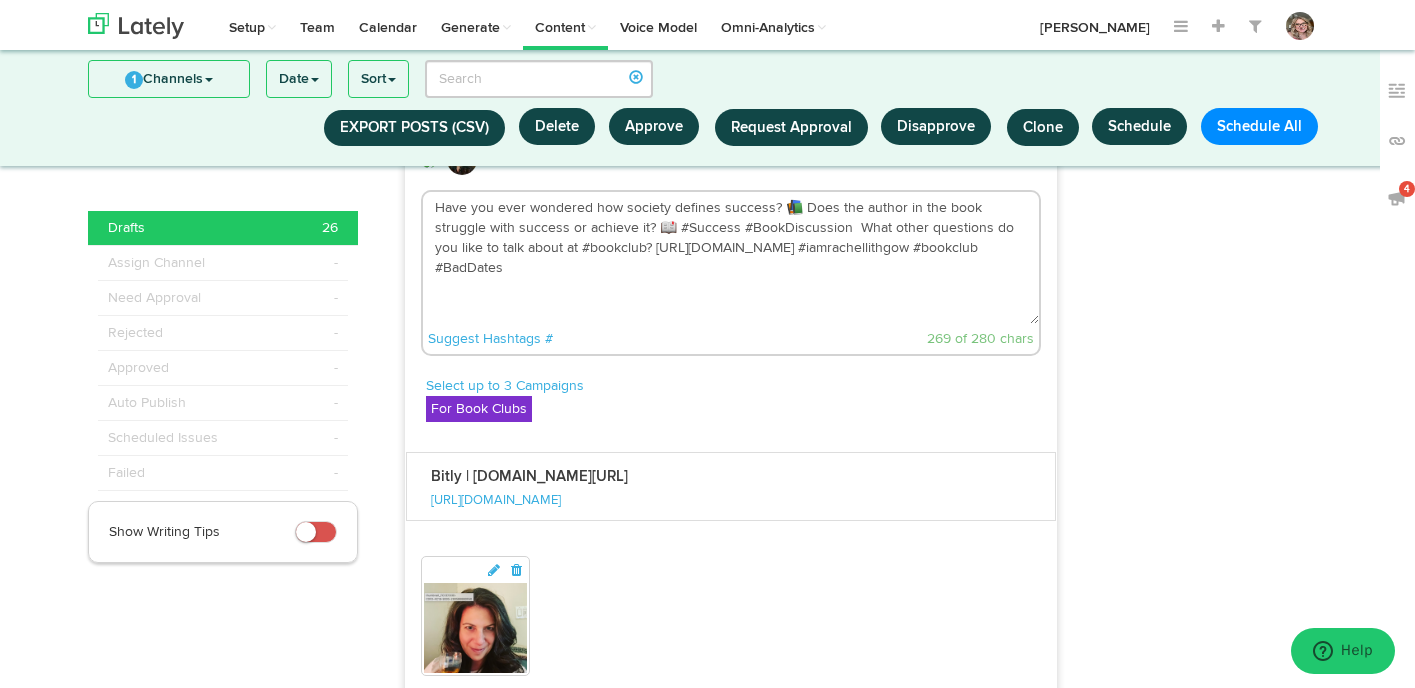 click on "Suggest Hashtags #
269 of 280 chars" at bounding box center (731, 339) 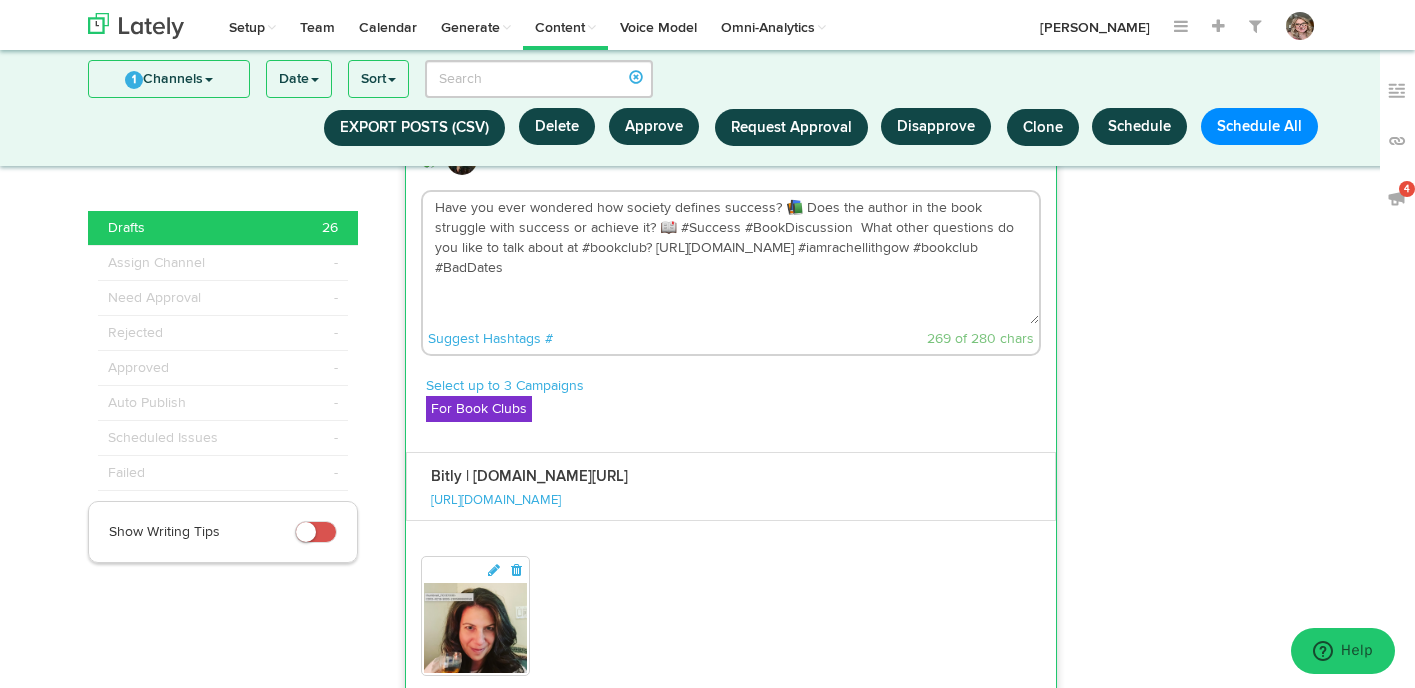 click on "Have you ever wondered how society defines success? 📚 Does the author in the book struggle with success or achieve it? 📖 #Success #BookDiscussion  What other questions do you like to talk about at #bookclub? [URL][DOMAIN_NAME] #iamrachellithgow #bookclub #BadDates" at bounding box center [731, 258] 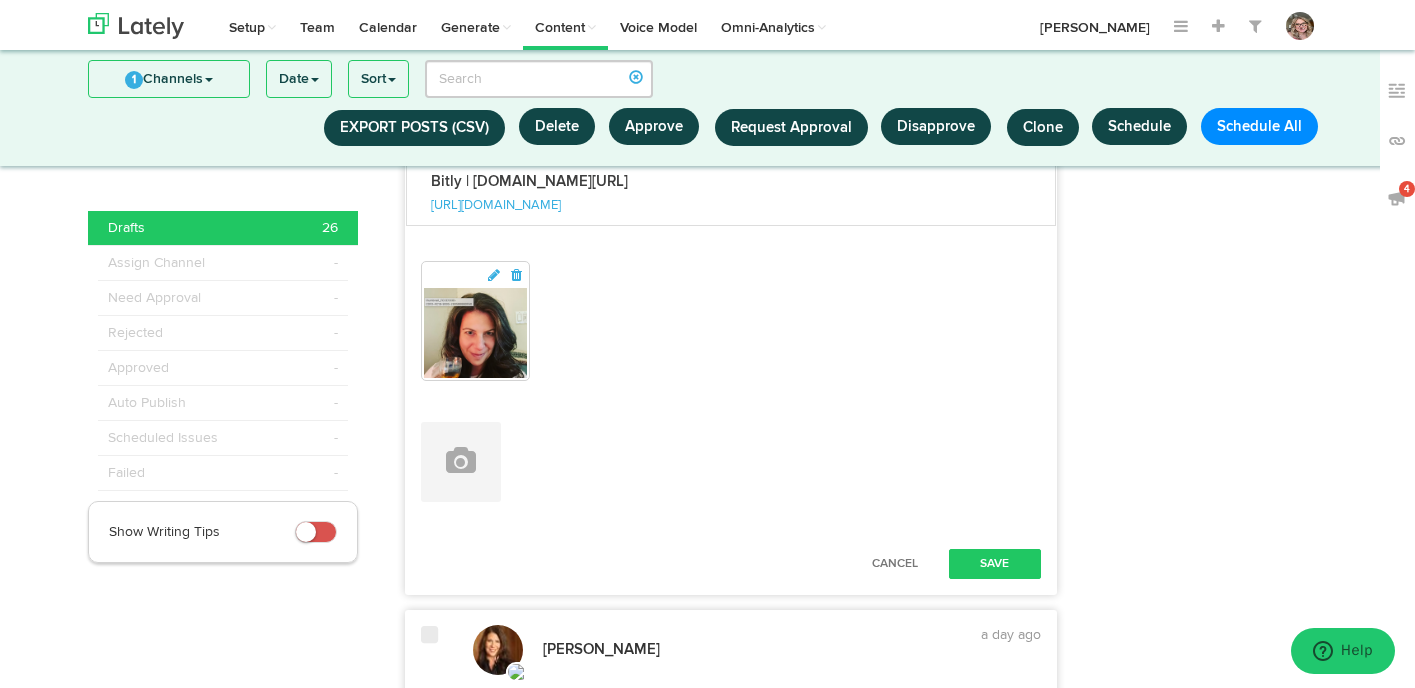 scroll, scrollTop: 7919, scrollLeft: 0, axis: vertical 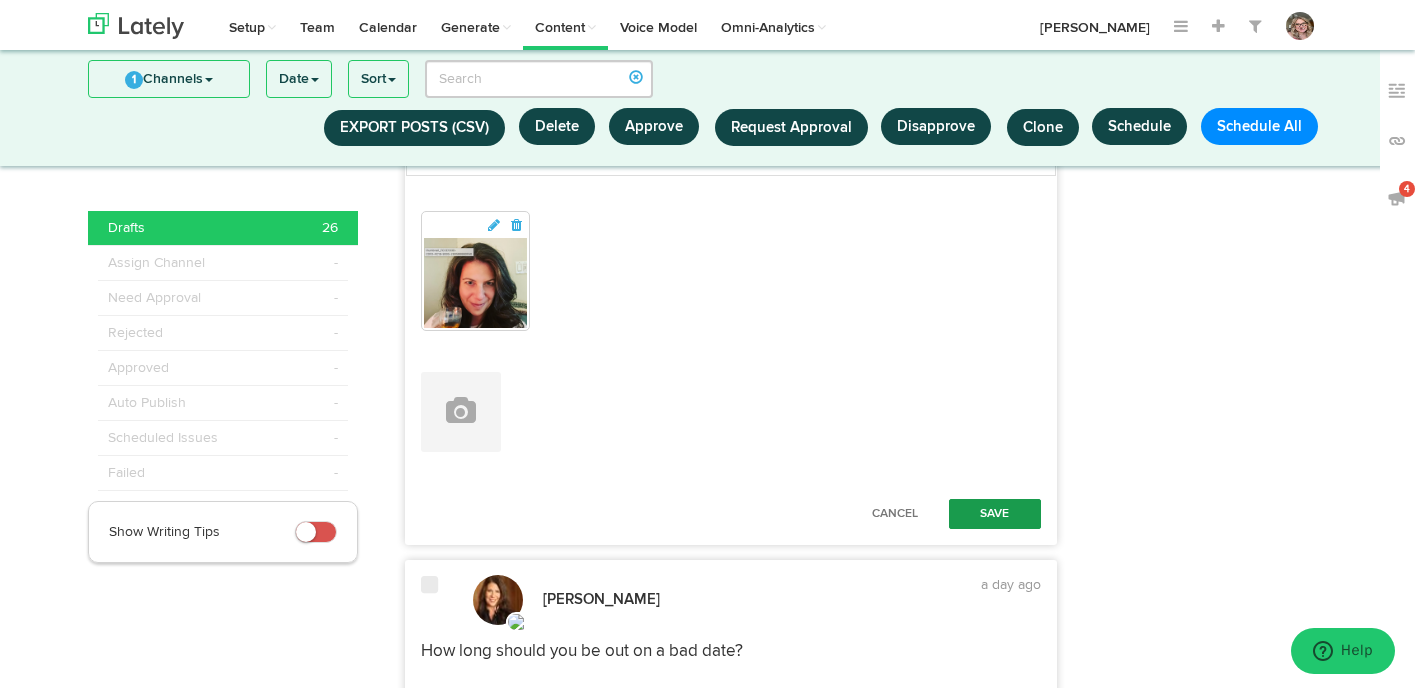 type on "Have you ever wondered how society defines success? 📚 Does the author in the book struggle with success or achieve it? 📖 #Success #BookDiscussion  What other questions do you like to talk about at #bookclub? [URL][DOMAIN_NAME] #iamrachellithgow #bookclub #BadDates #dating" 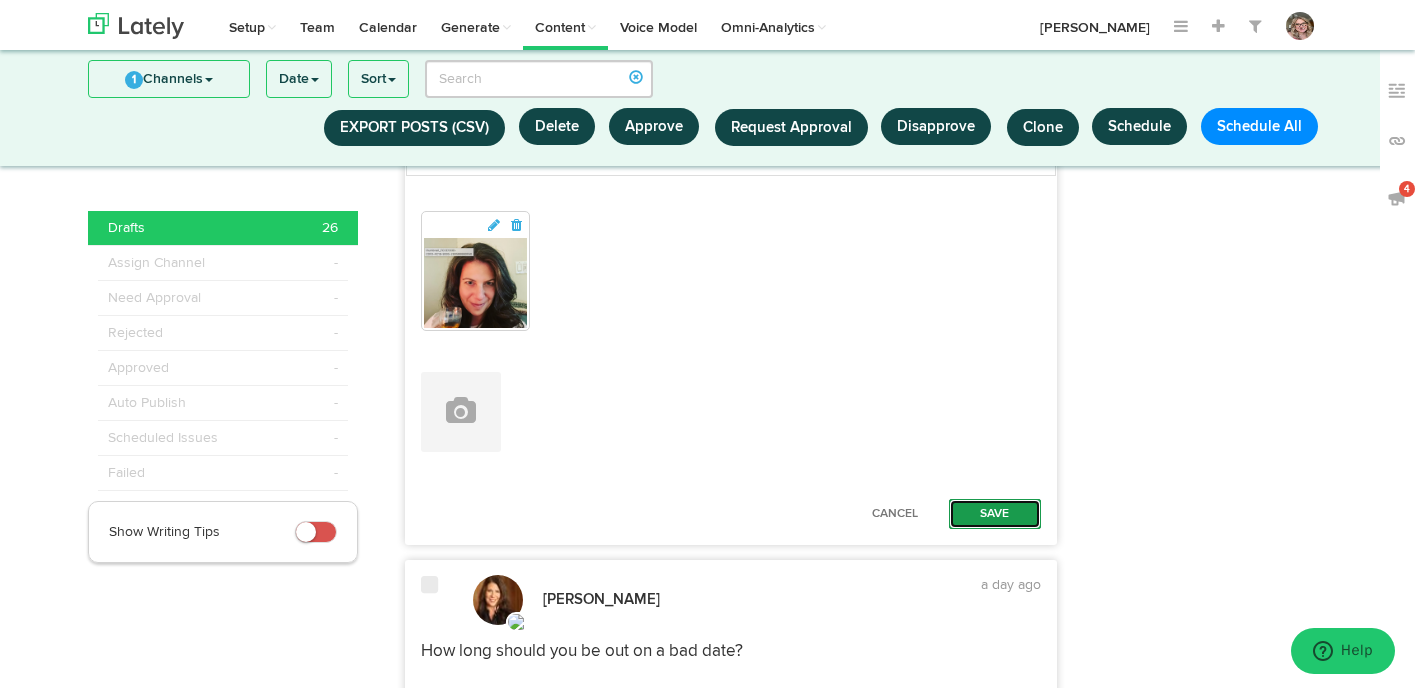click on "Save" at bounding box center [995, 514] 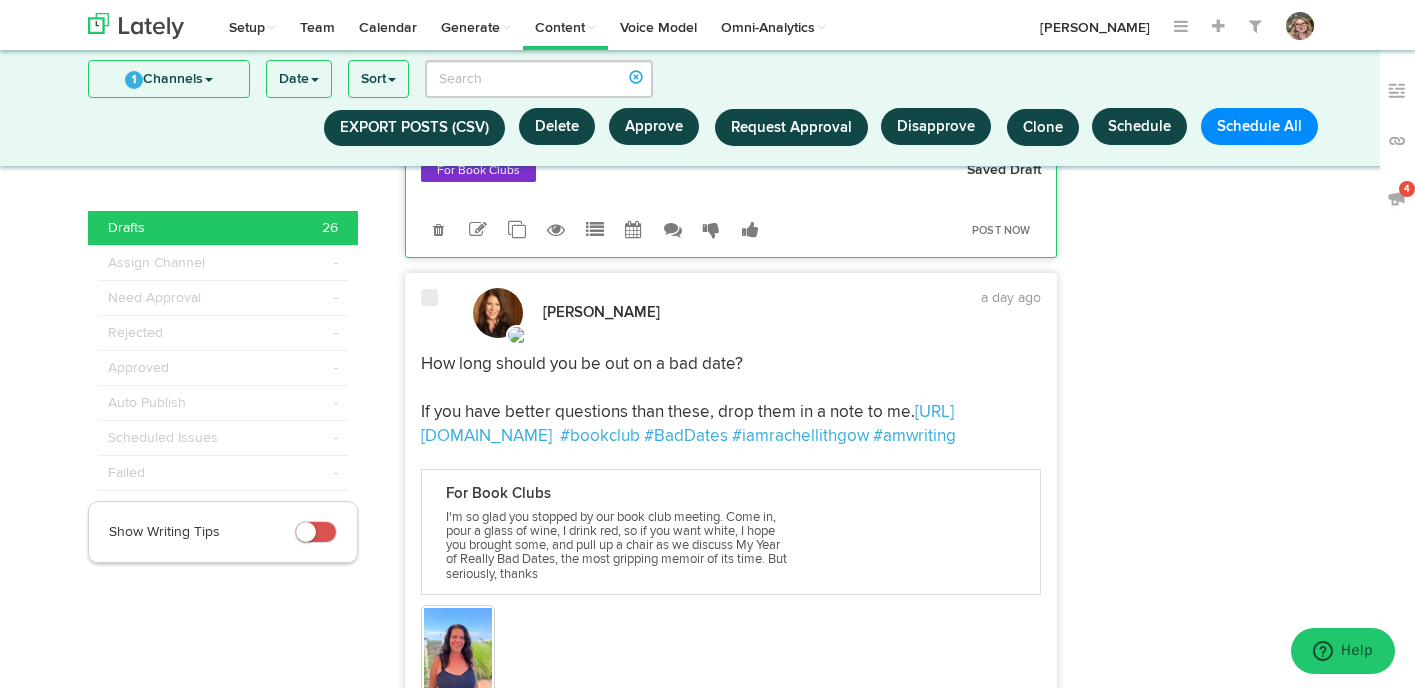 scroll, scrollTop: 7928, scrollLeft: 0, axis: vertical 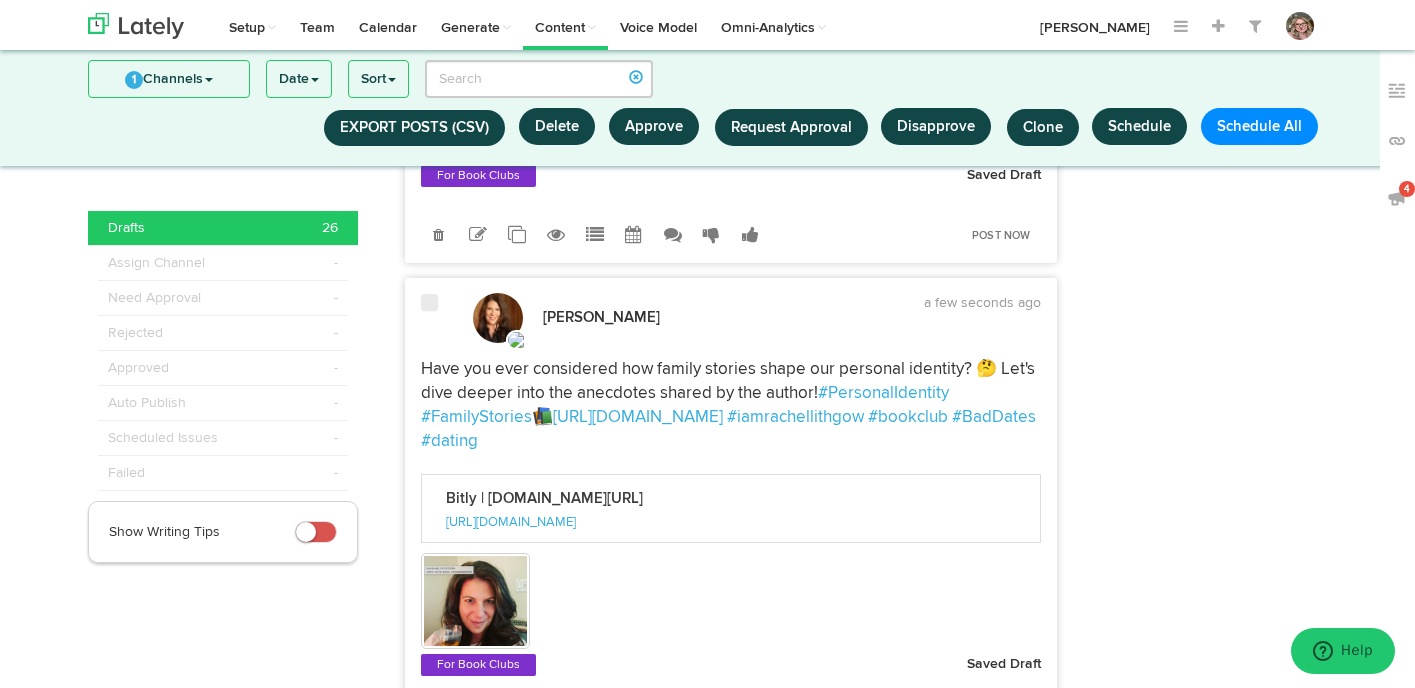 click at bounding box center [432, 318] 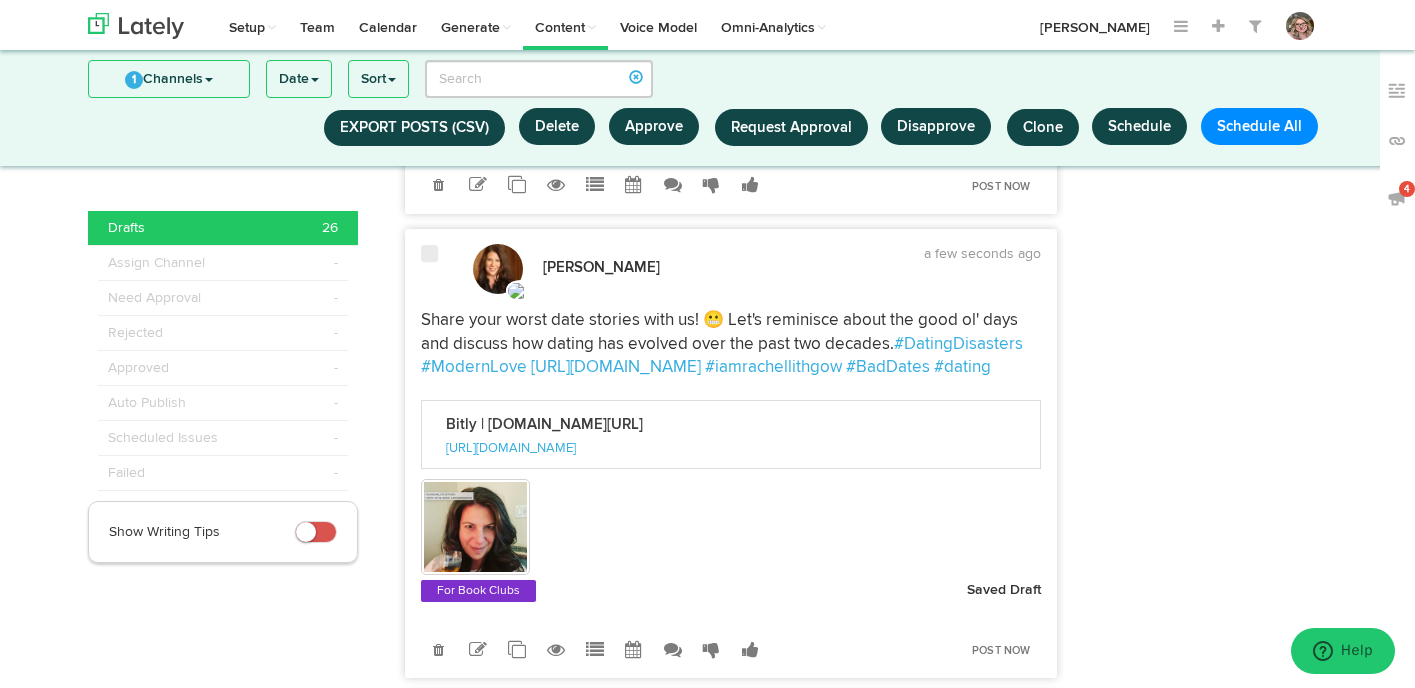 click on "[PERSON_NAME]
a few seconds ago
Share your worst date stories with us! 😬 Let's reminisce about the good ol' days and discuss how dating has evolved over the past two decades.  #DatingDisasters   #ModernLove   [URL][DOMAIN_NAME]   #iamrachellithgow   #BadDates   #dating" at bounding box center [731, 461] 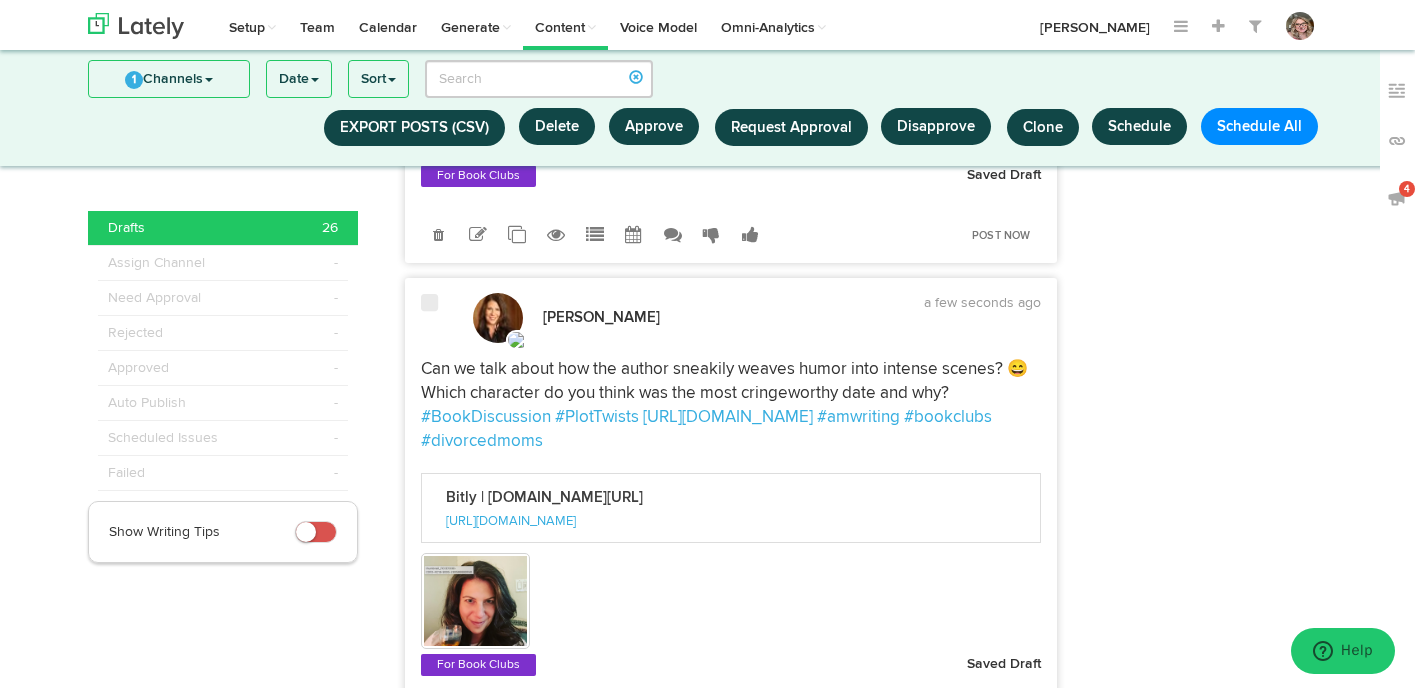 click at bounding box center (429, 303) 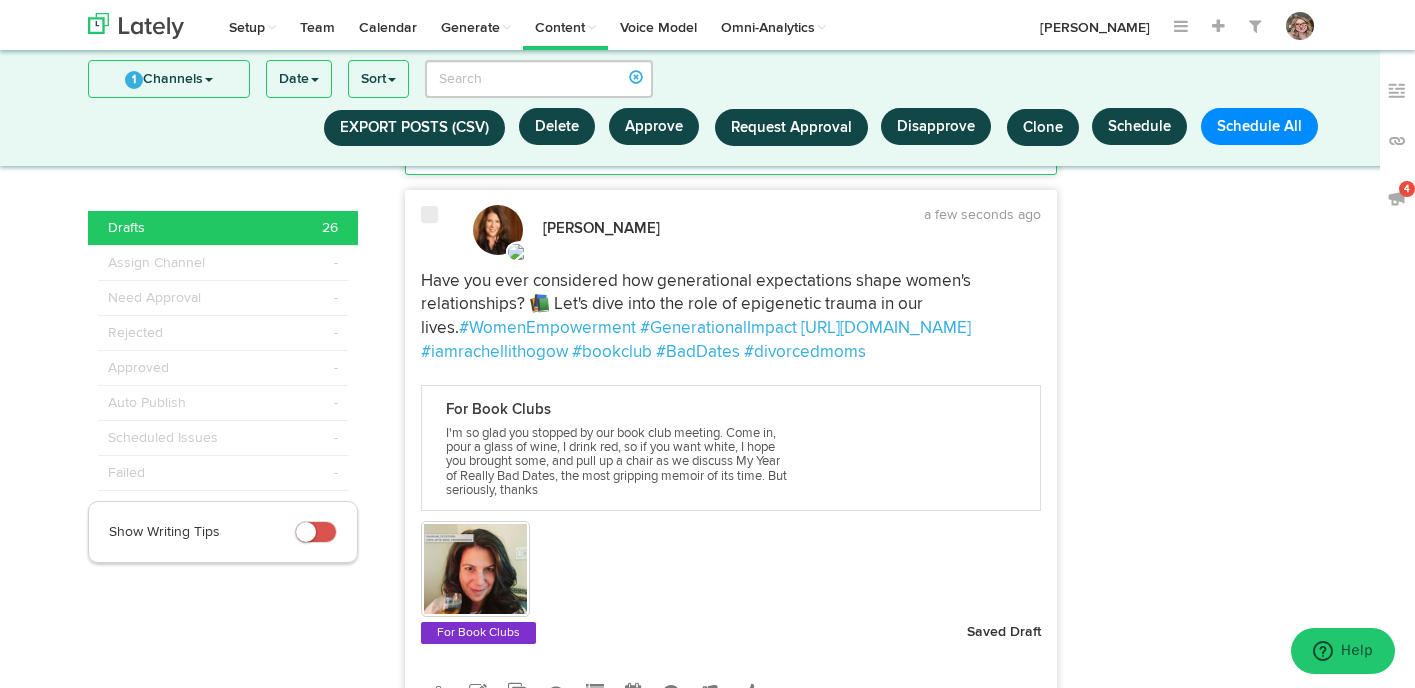 click at bounding box center (432, 230) 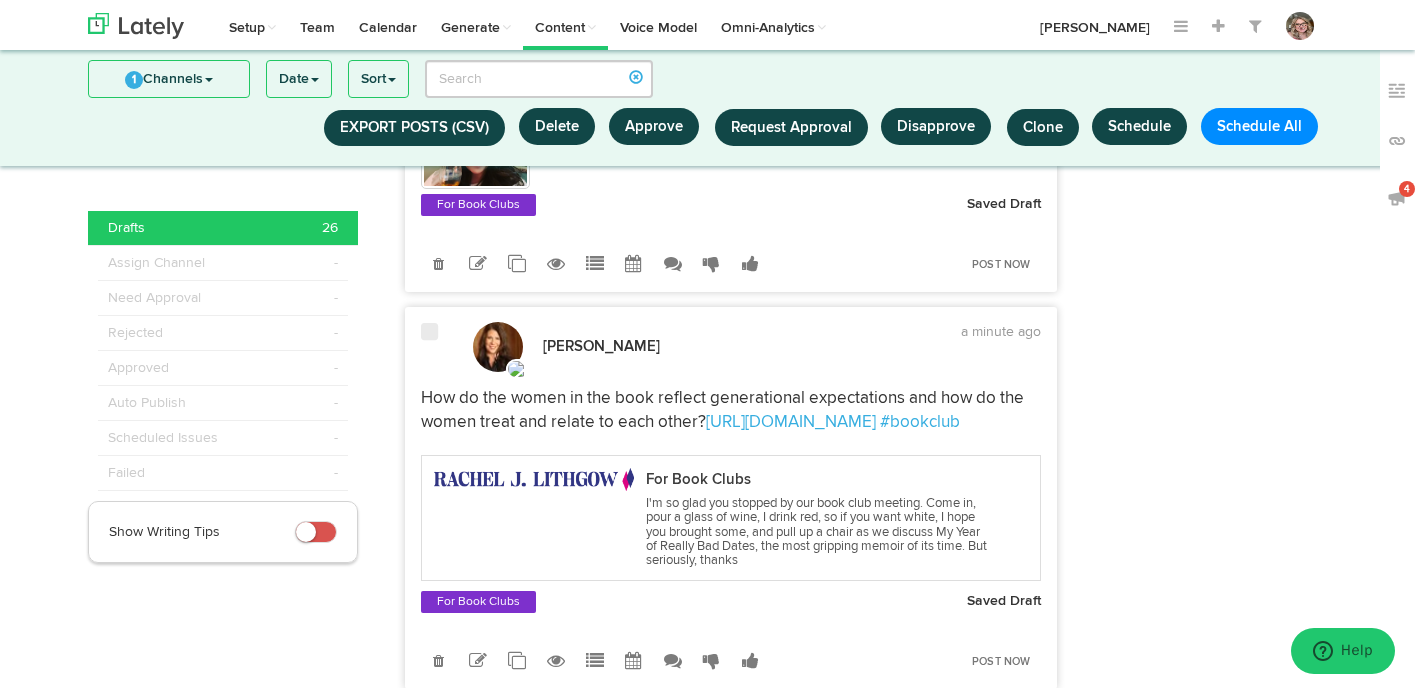 click at bounding box center (432, 347) 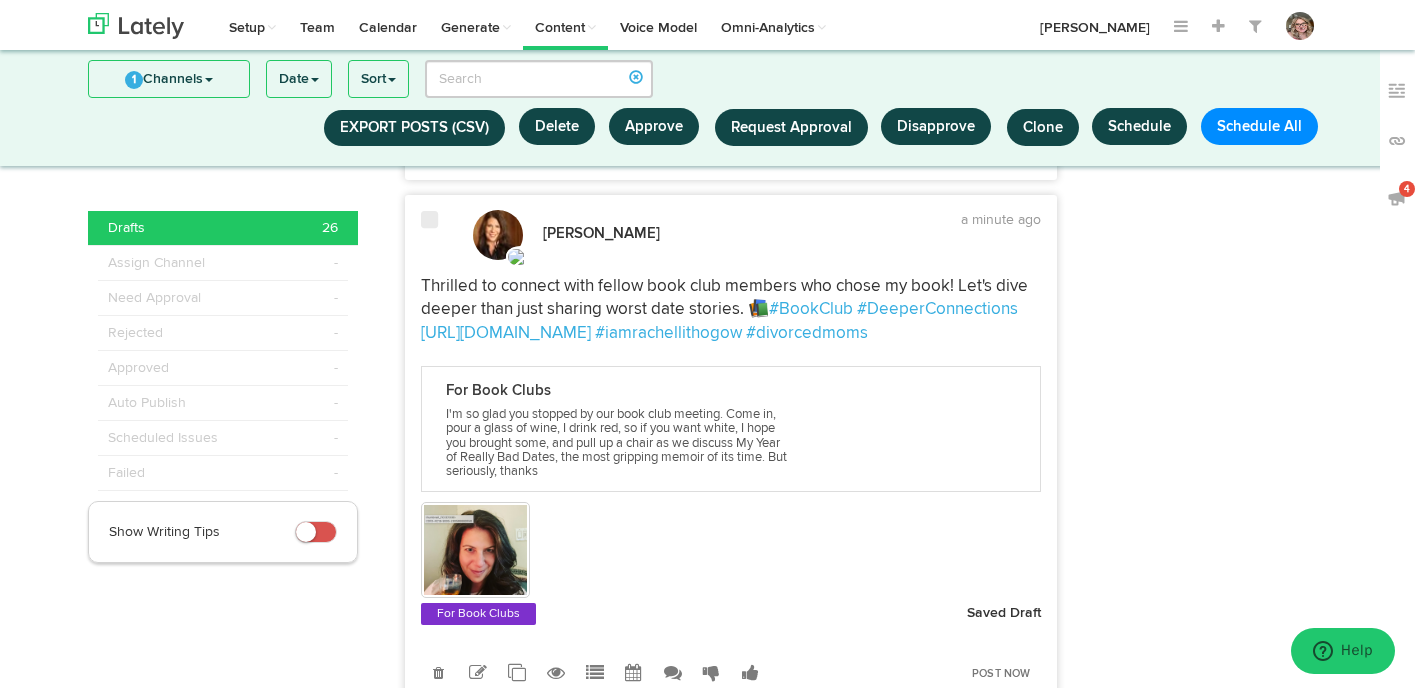 click at bounding box center (429, 220) 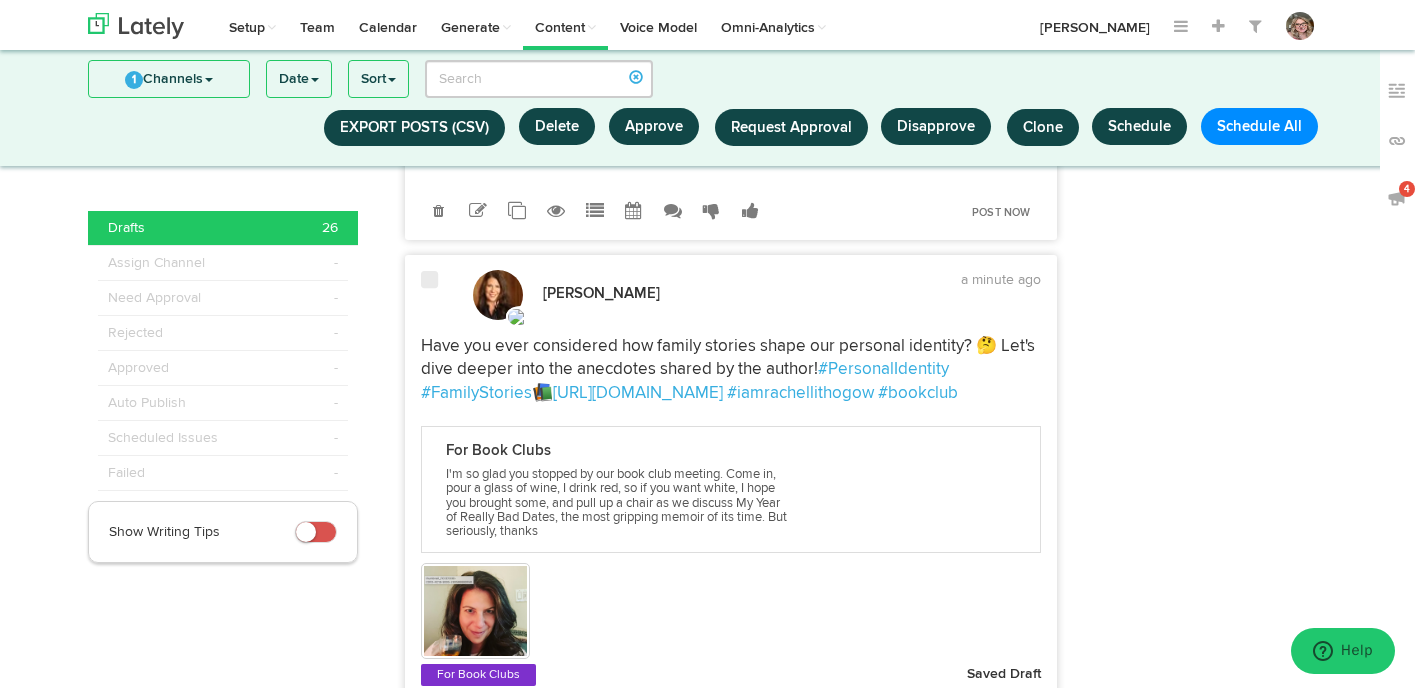 click at bounding box center [432, 295] 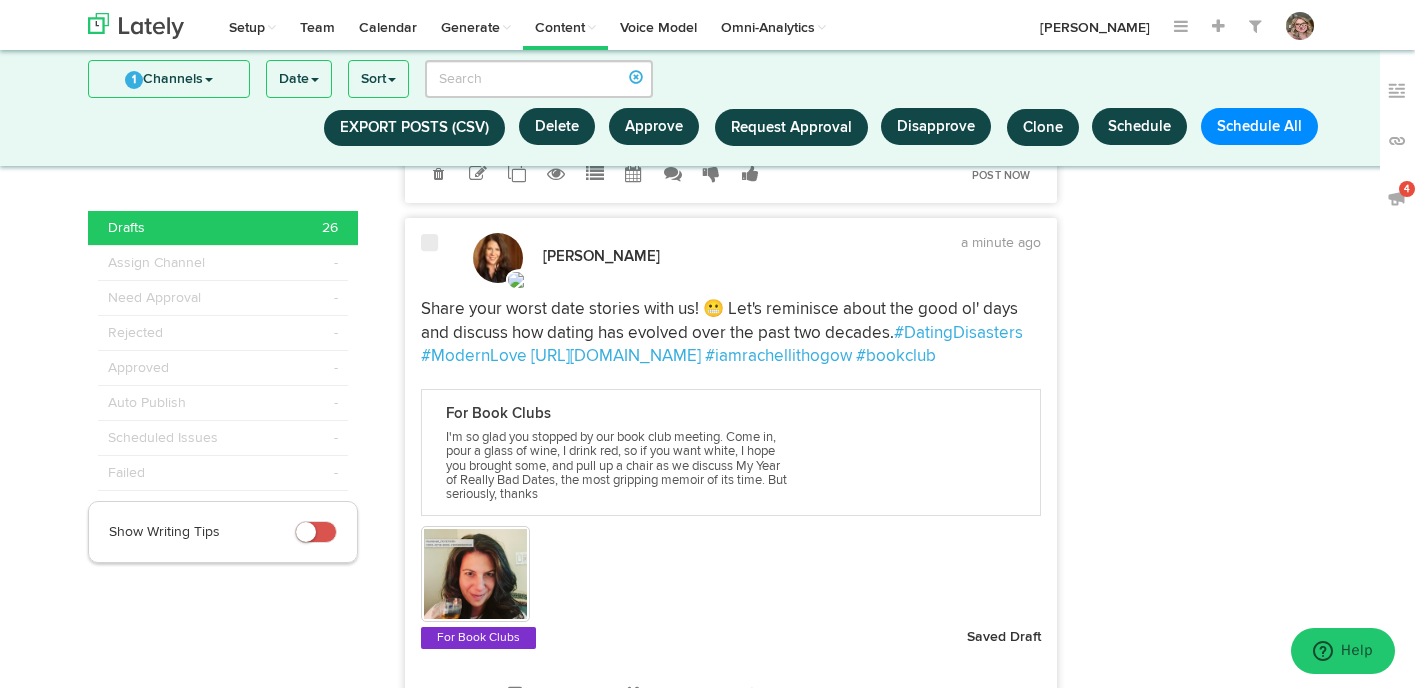 click on "Share your worst date stories with us! 😬 Let's reminisce about the good ol' days and discuss how dating has evolved over the past two decades.  #DatingDisasters   #ModernLove   [URL][DOMAIN_NAME]   #iamrachellithogow   #bookclub
For Book Clubs
I'm so glad you stopped by our book club meeting. Come in, pour a glass of wine, I drink red, so if you want white, I hope you brought some, and pull up a chair as we discuss My Year of Really Bad Dates, the most gripping memoir of its time.
But seriously, thanks" at bounding box center [731, 470] 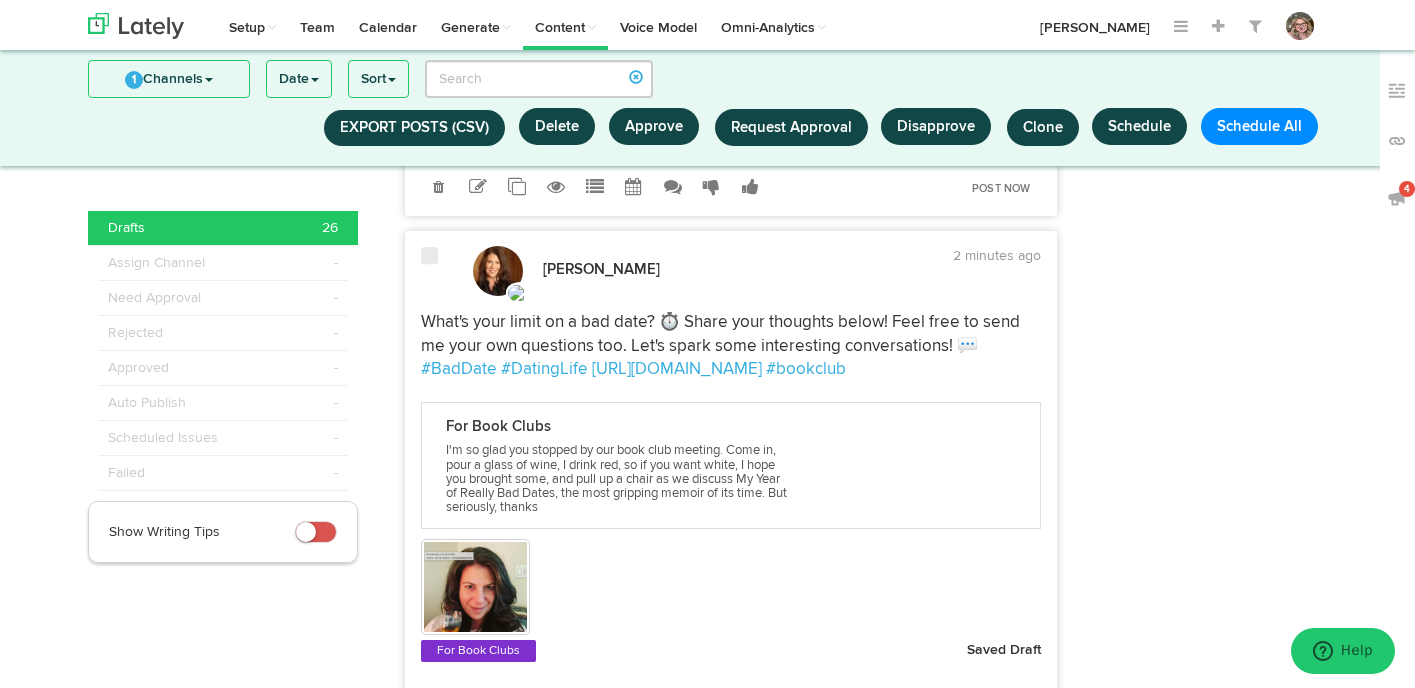 click at bounding box center (432, 271) 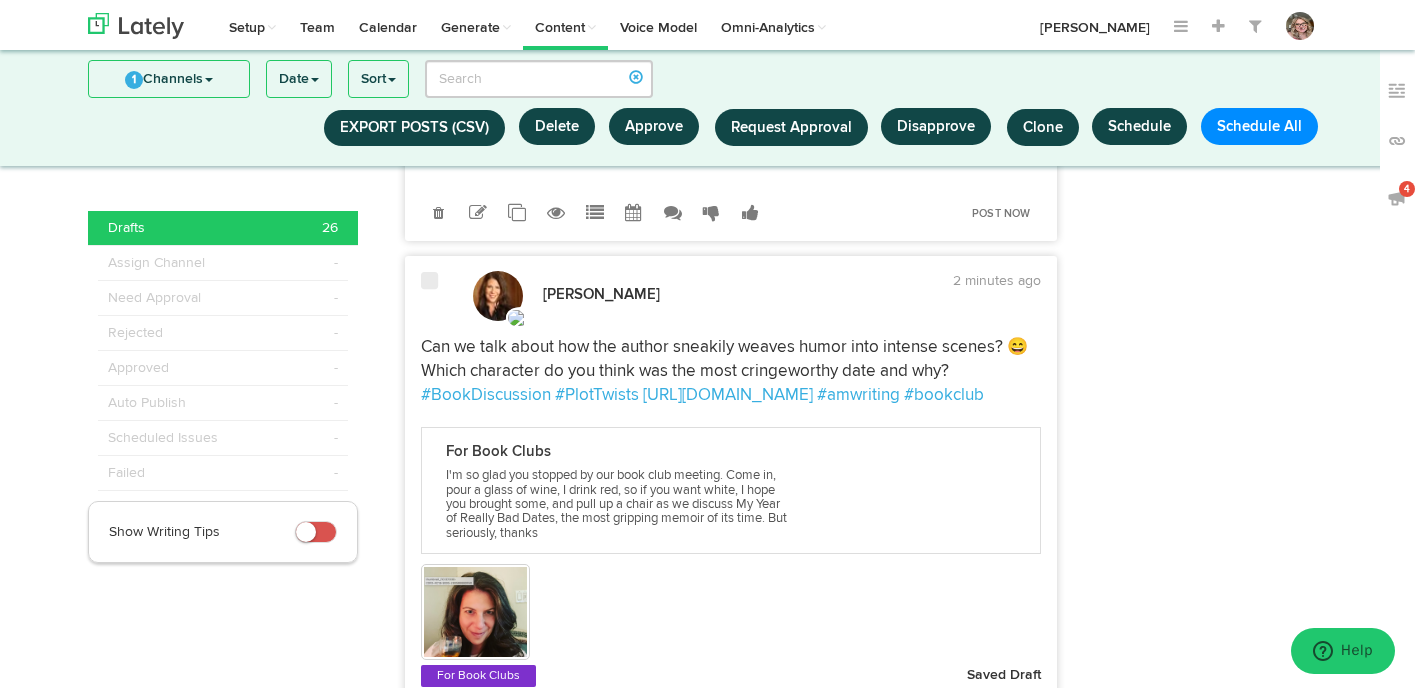 click at bounding box center (432, 296) 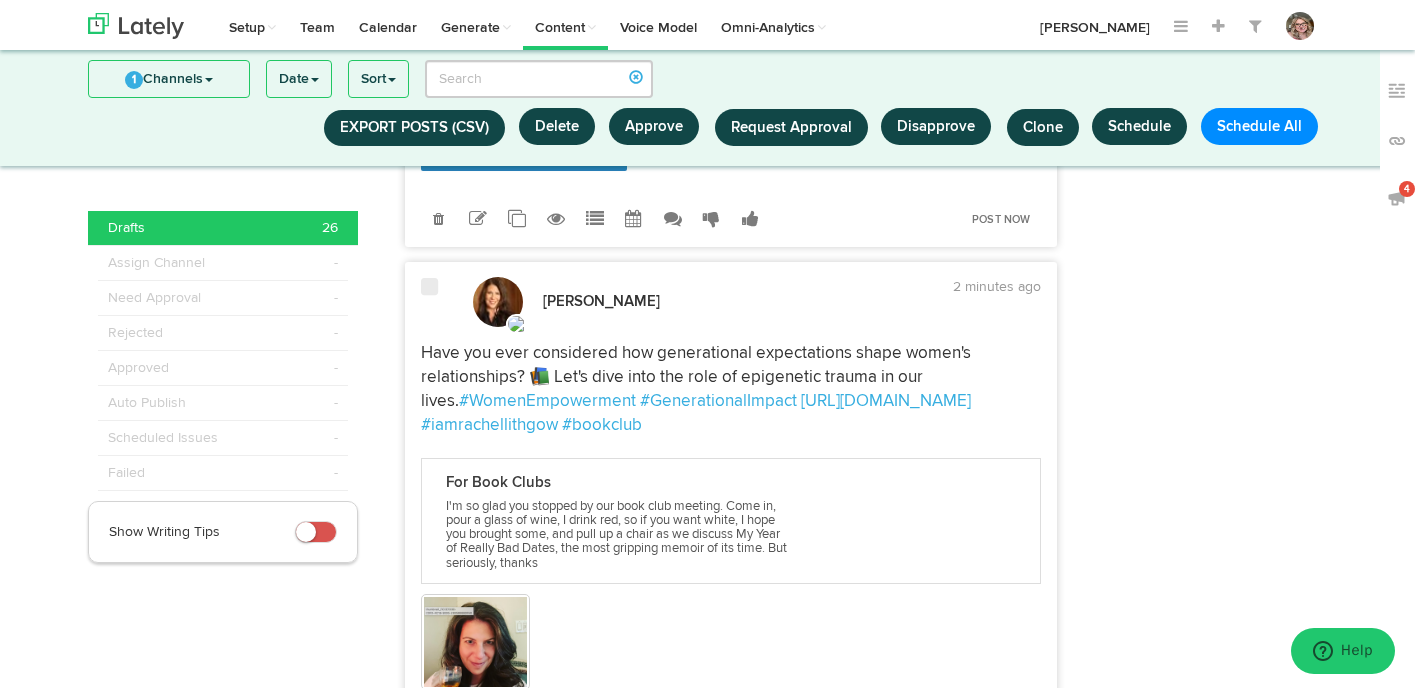 click at bounding box center [429, 287] 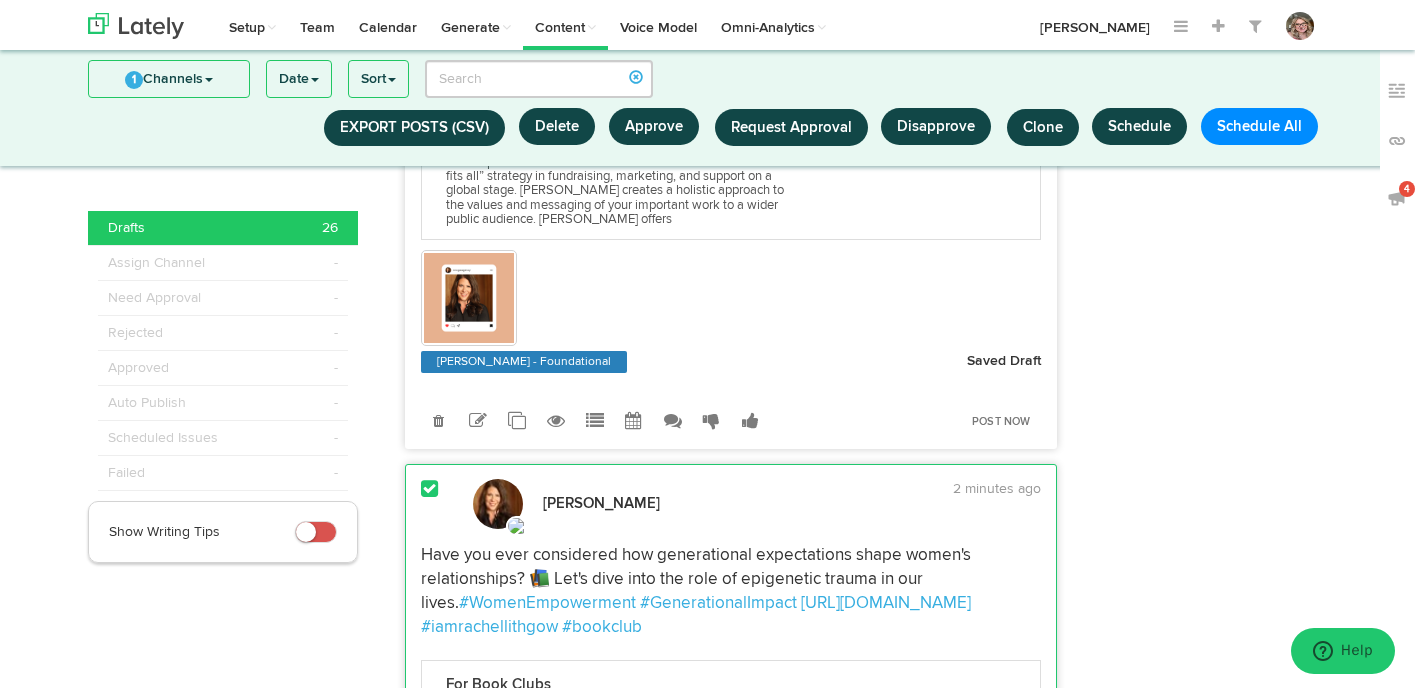 scroll, scrollTop: 1281, scrollLeft: 0, axis: vertical 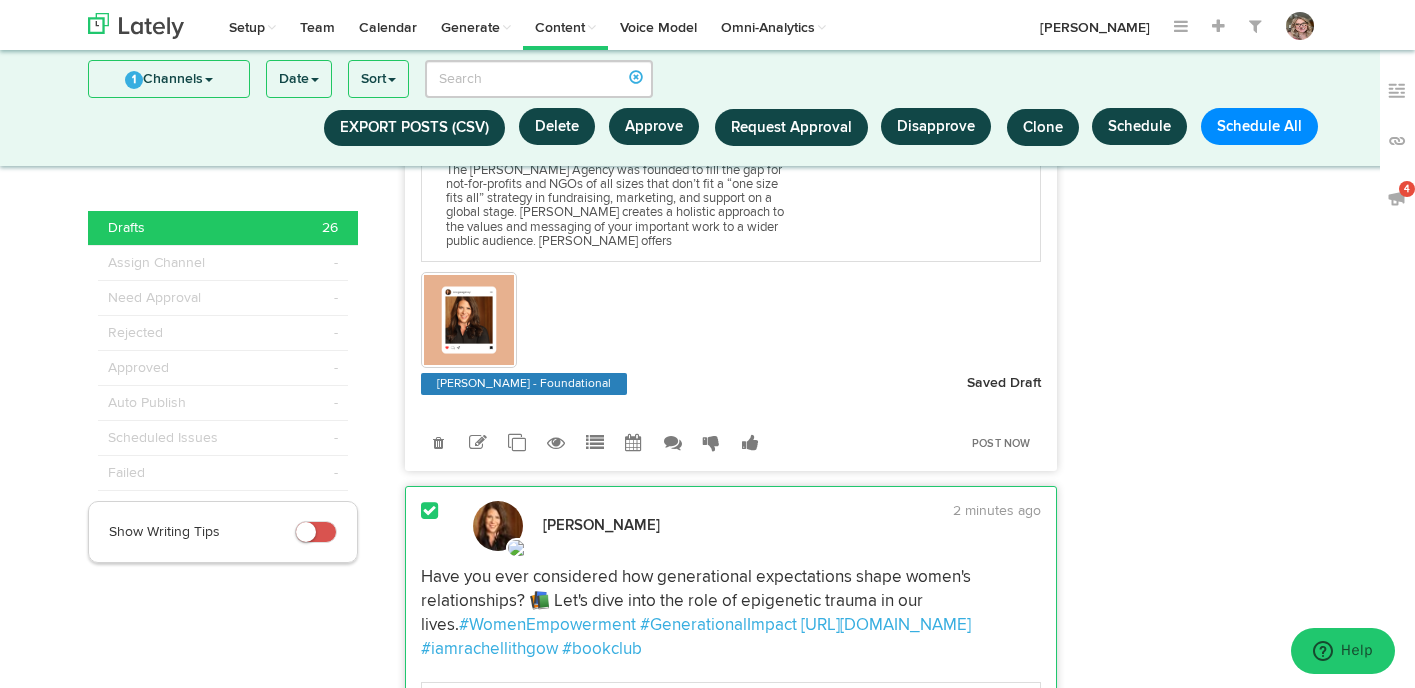 click on "Schedule" at bounding box center (1139, 126) 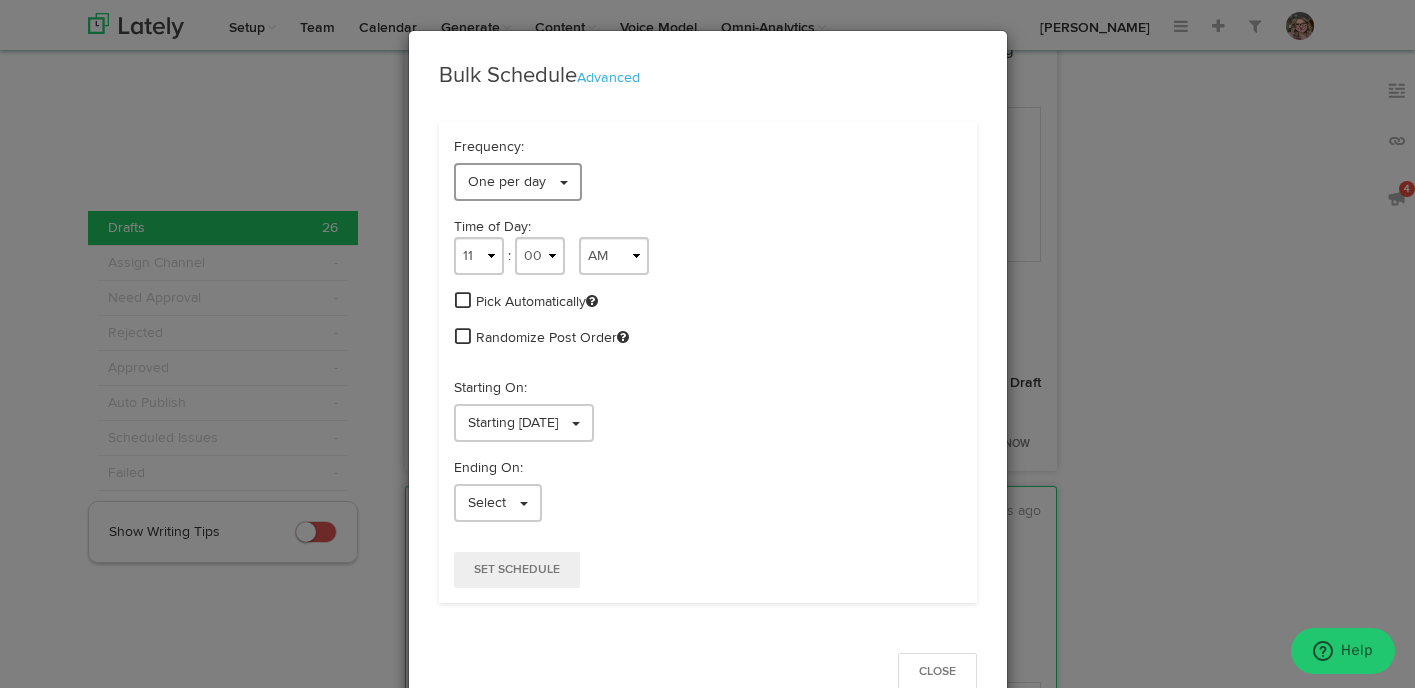 click on "One per day" at bounding box center (518, 182) 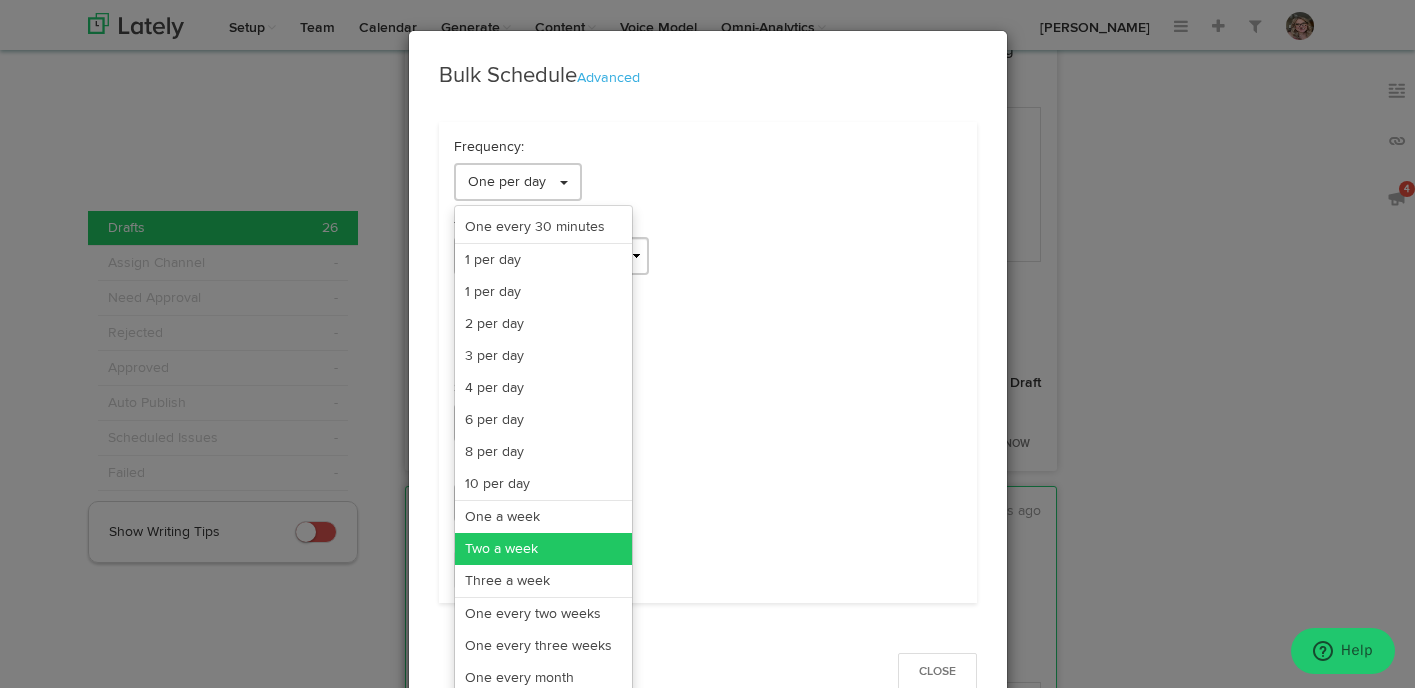 click on "Two a week" at bounding box center [543, 549] 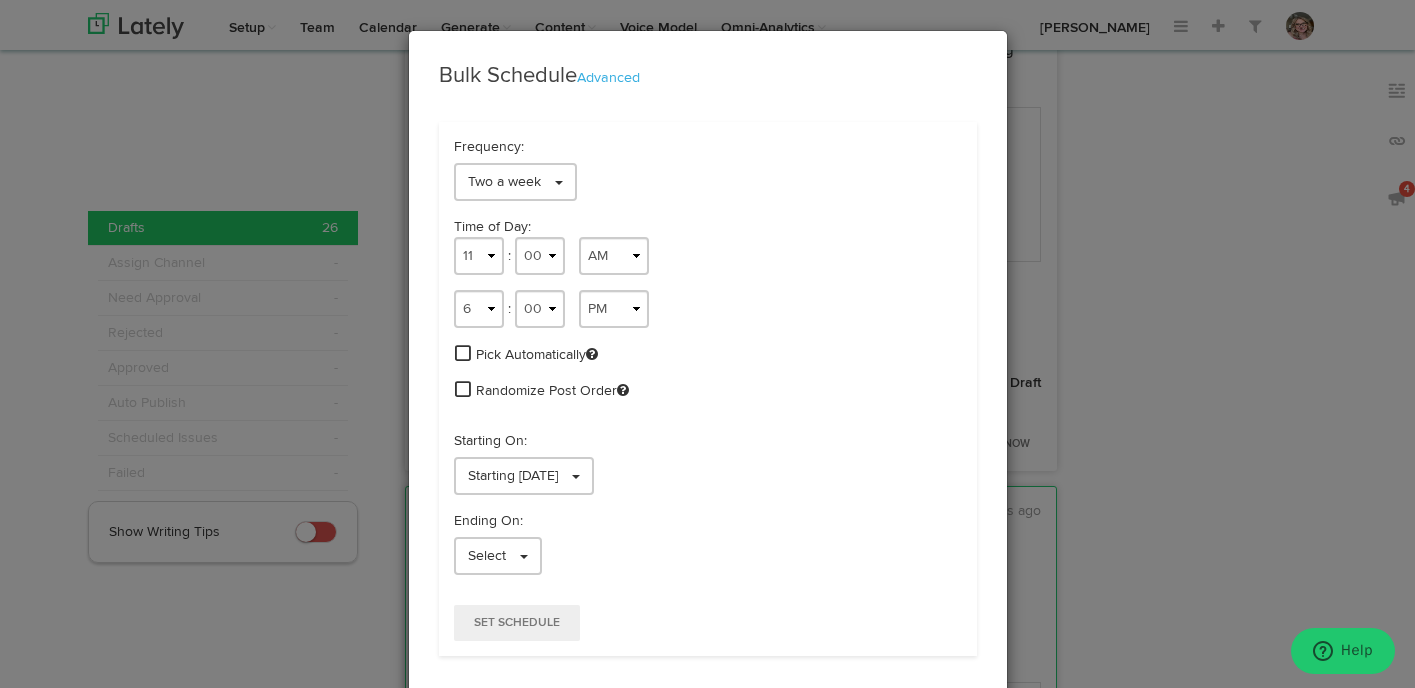 click at bounding box center (463, 353) 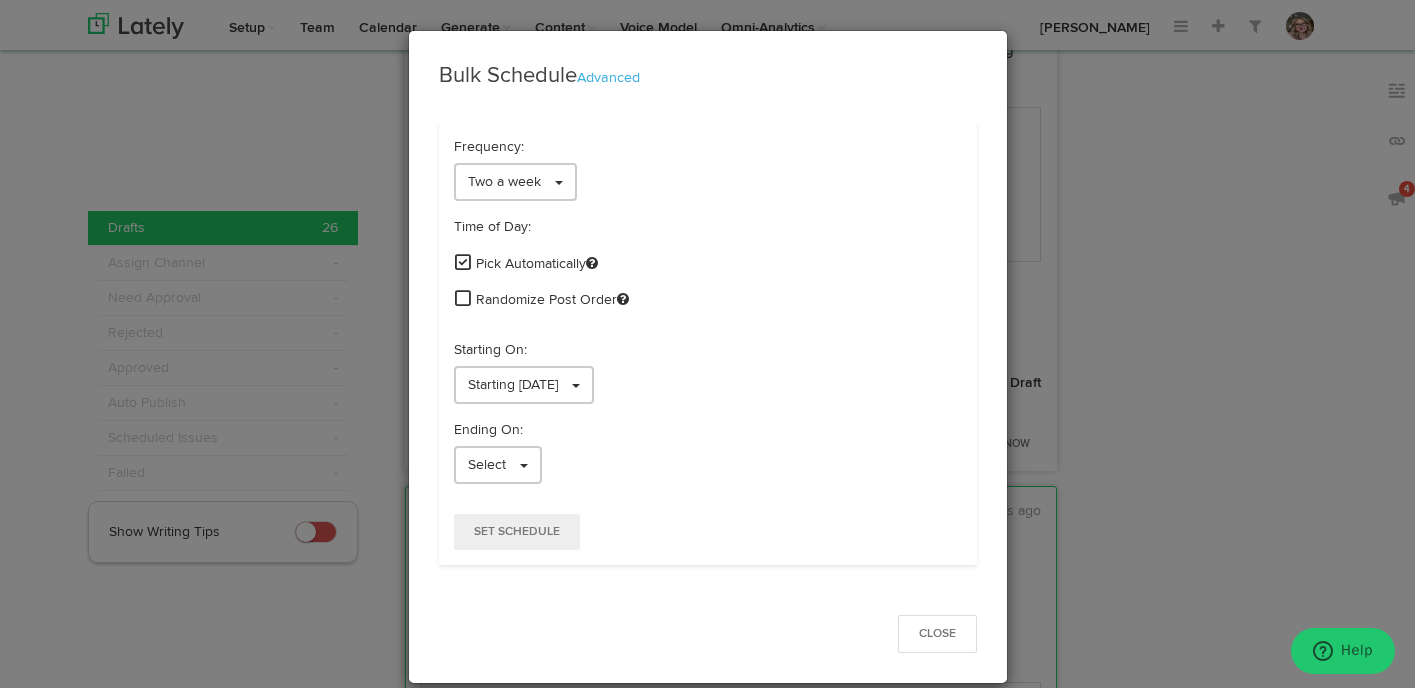 click at bounding box center [463, 298] 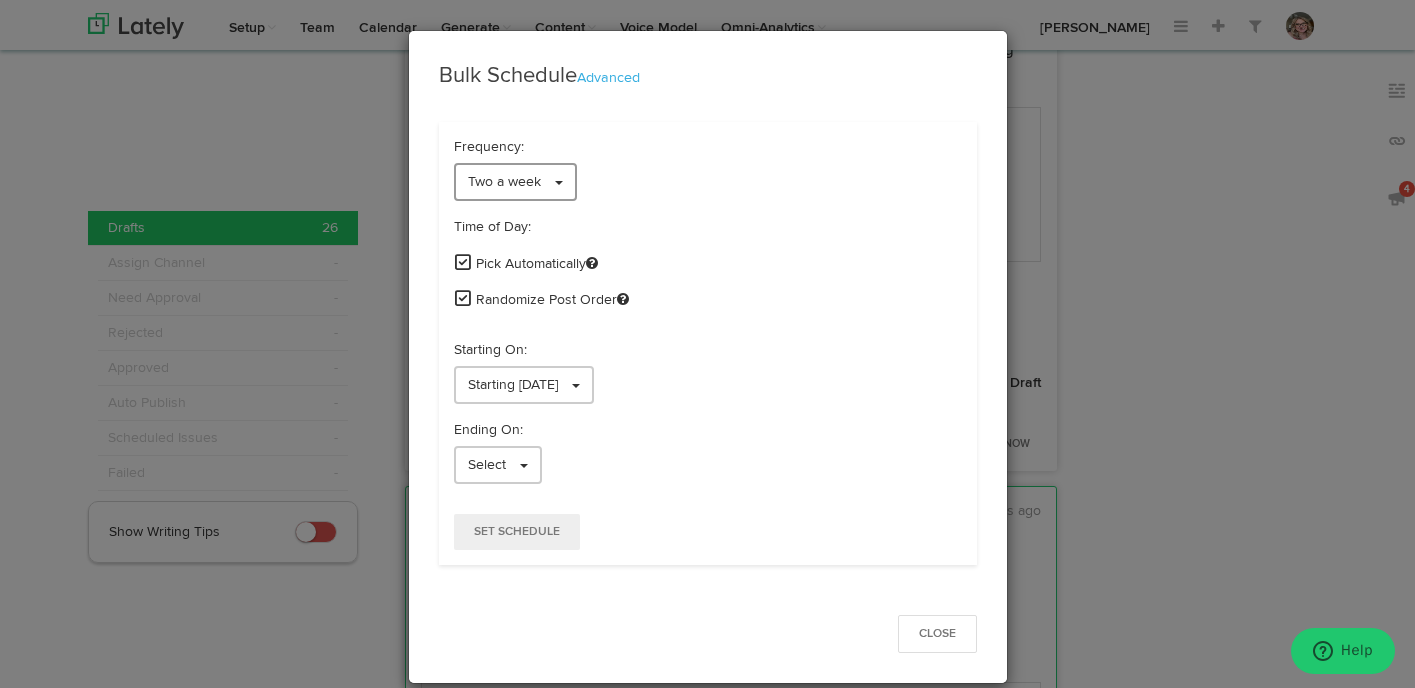 click on "Two a week" at bounding box center [515, 182] 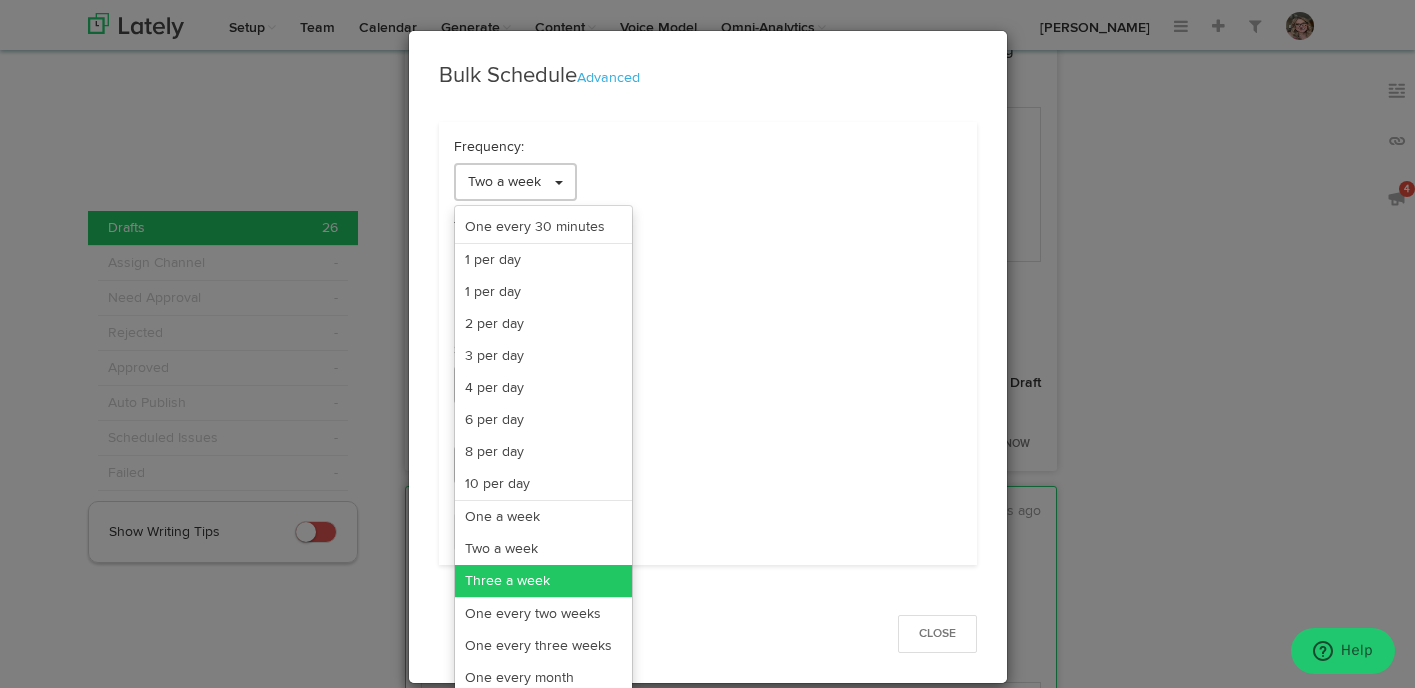 click on "Three a week" at bounding box center [543, 581] 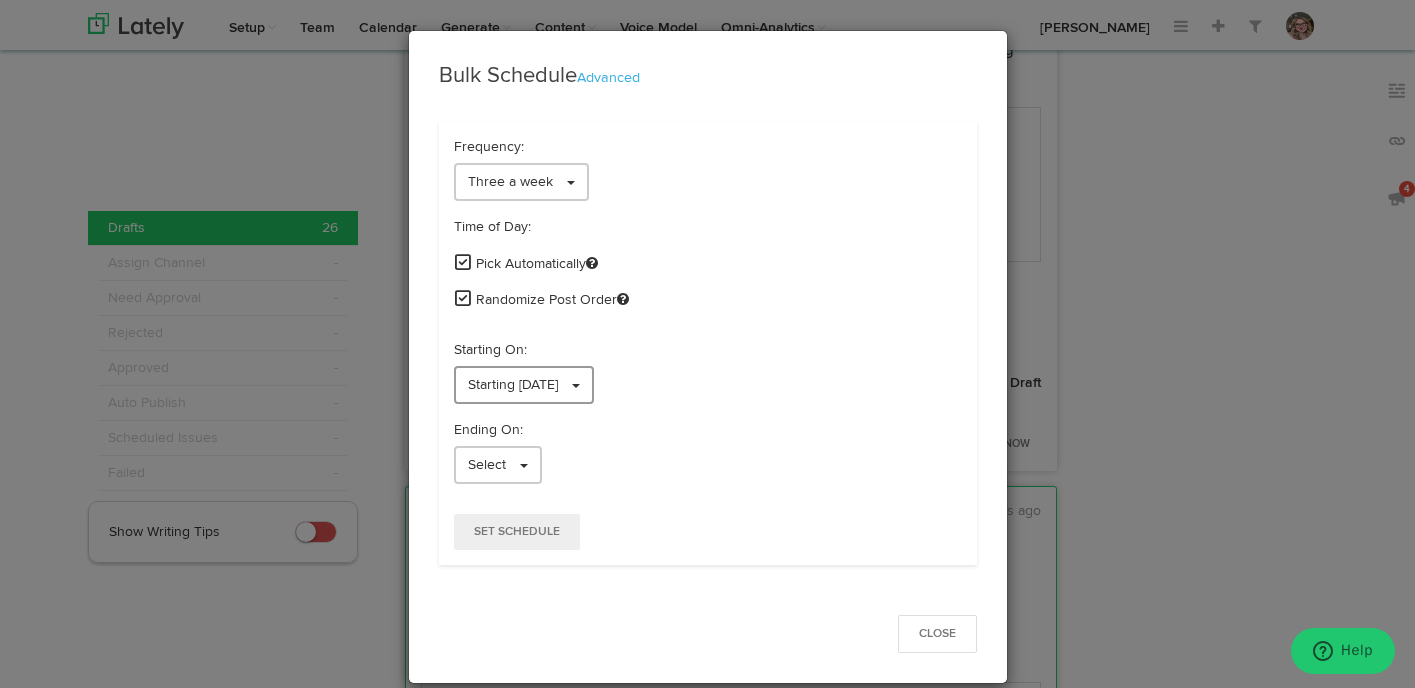 click on "Starting [DATE]" at bounding box center [513, 385] 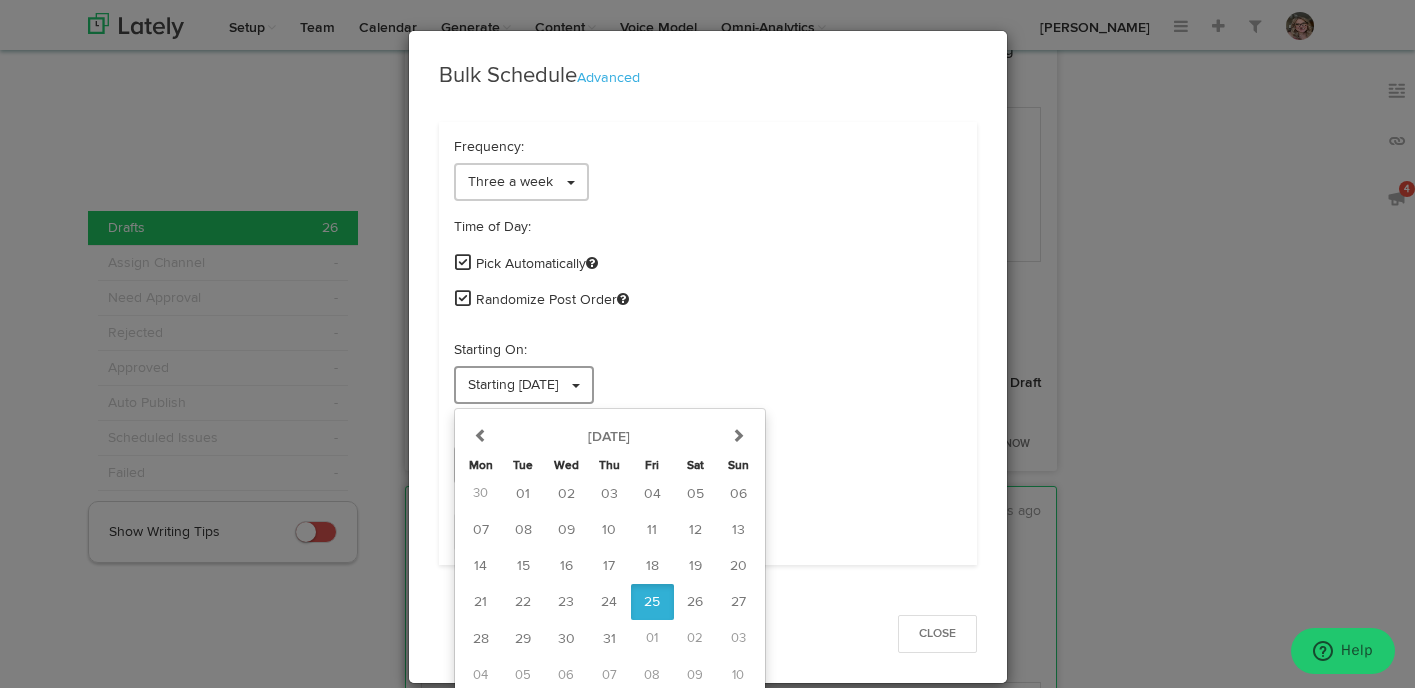 scroll, scrollTop: 5, scrollLeft: 0, axis: vertical 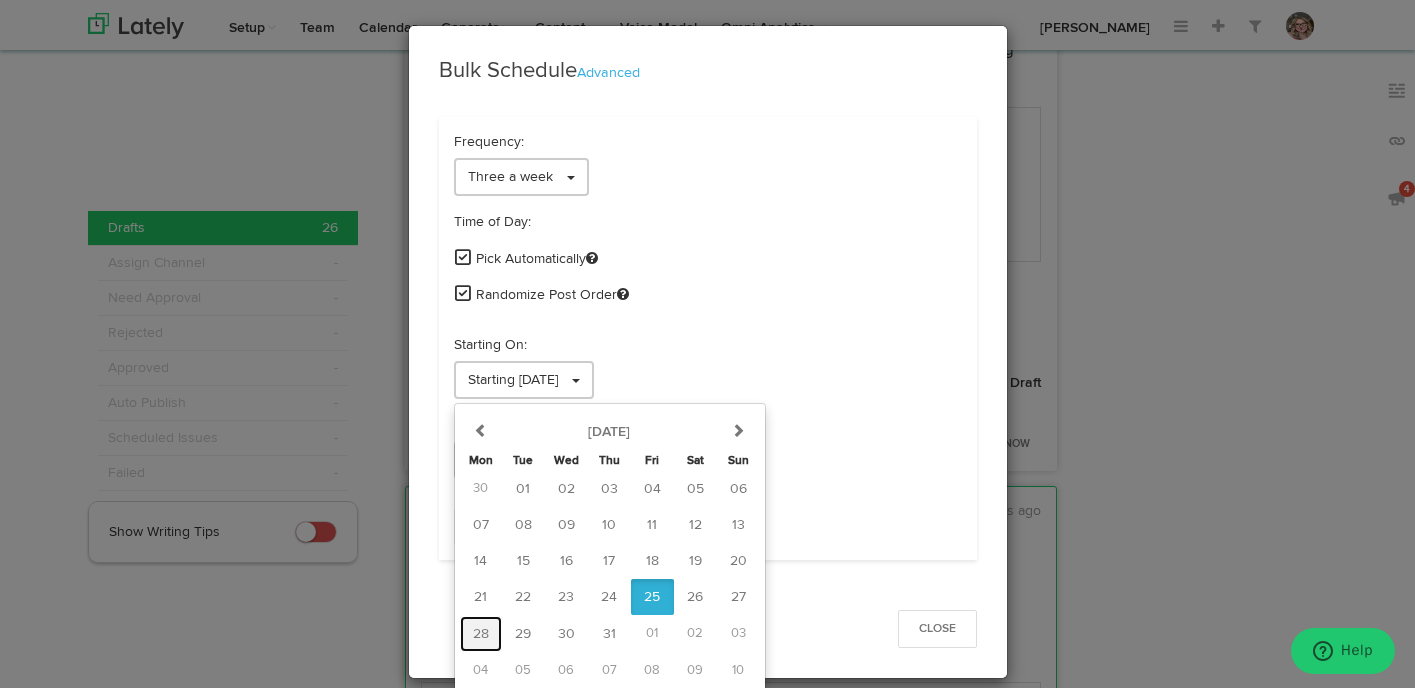 click on "28" at bounding box center (481, 634) 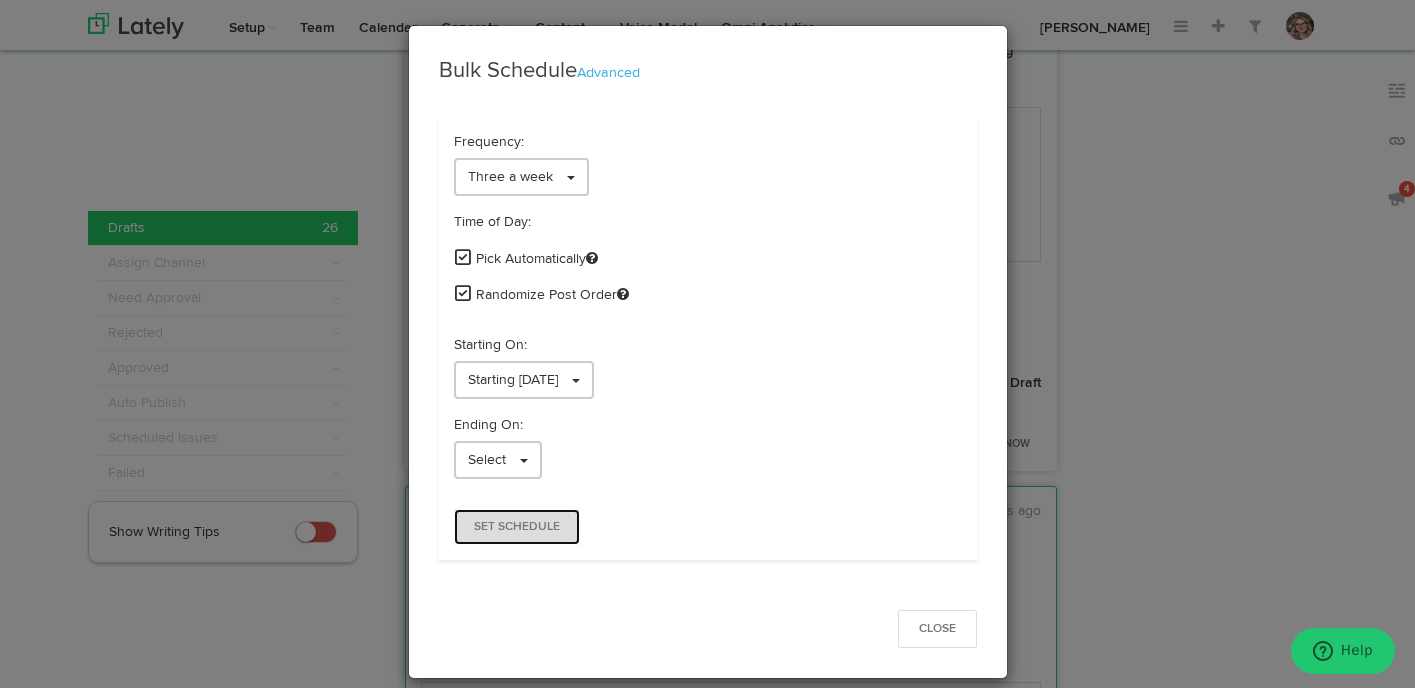 click on "Set Schedule" at bounding box center [517, 527] 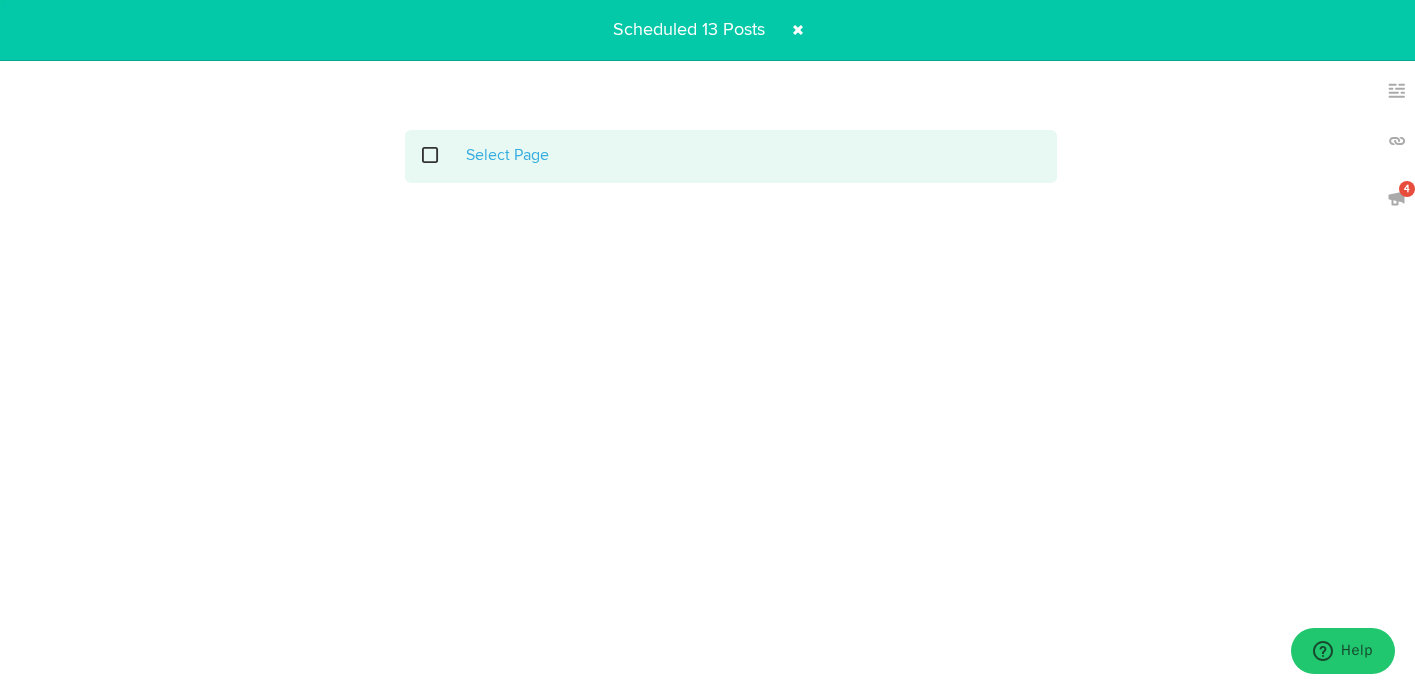 scroll, scrollTop: 0, scrollLeft: 0, axis: both 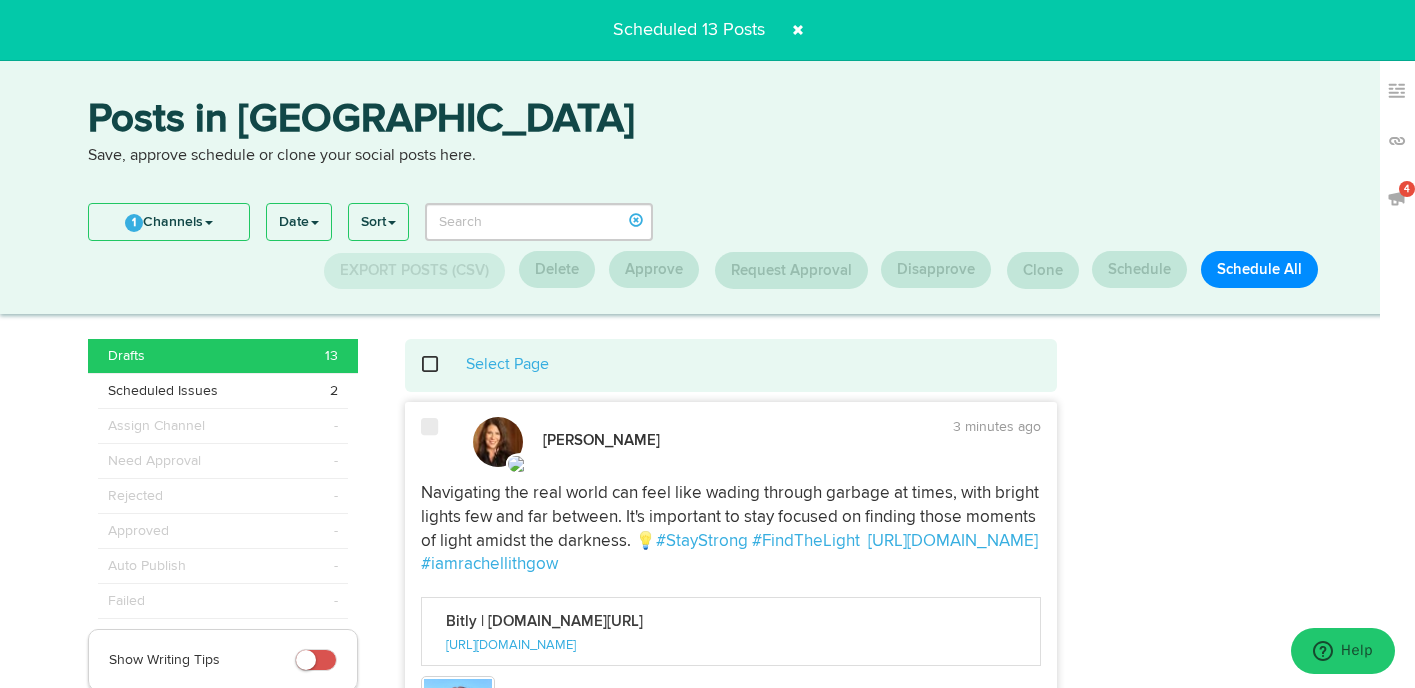 click 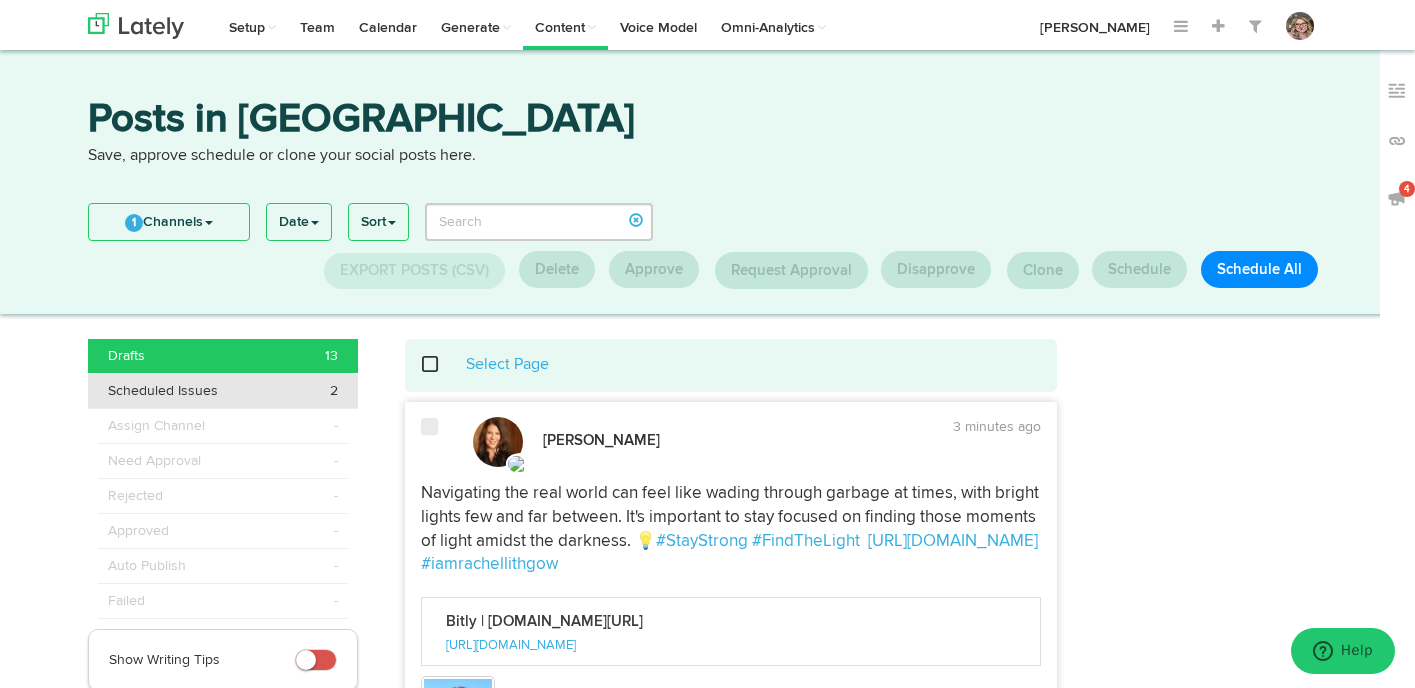 click on "Scheduled Issues
2" at bounding box center (223, 391) 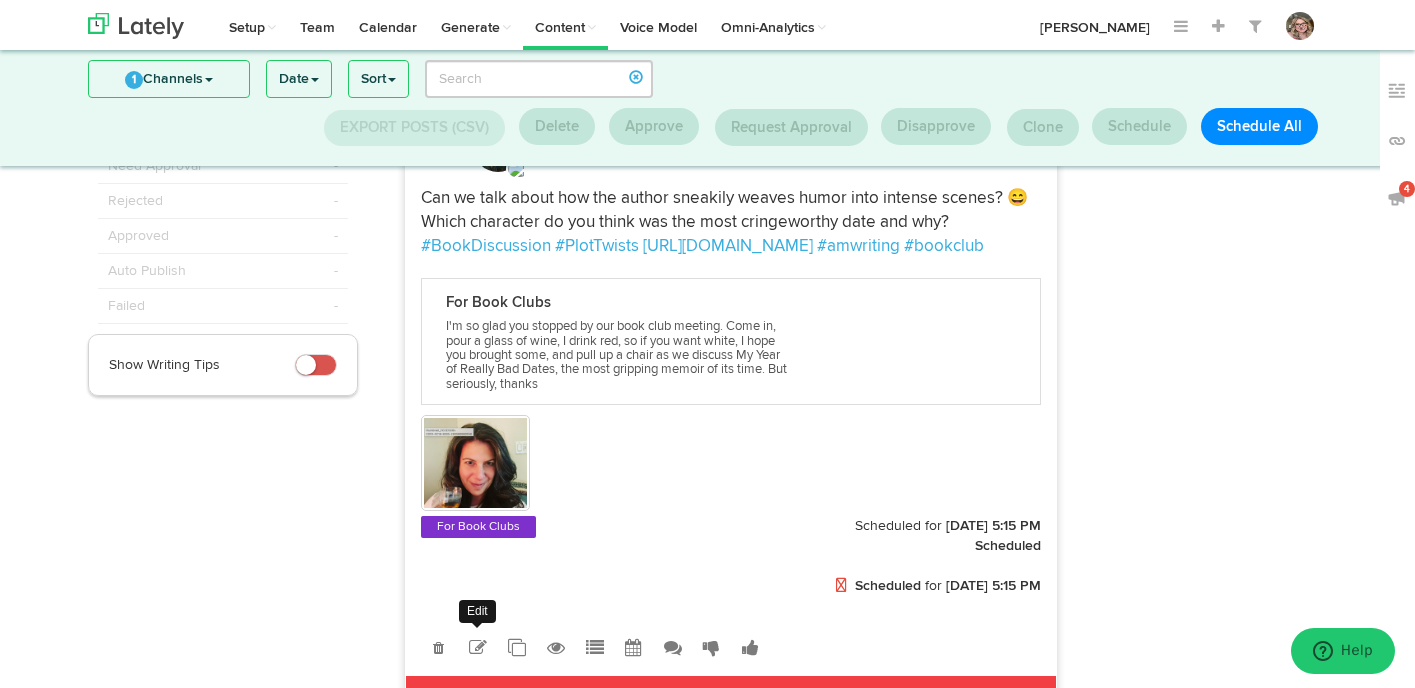 click at bounding box center [478, 648] 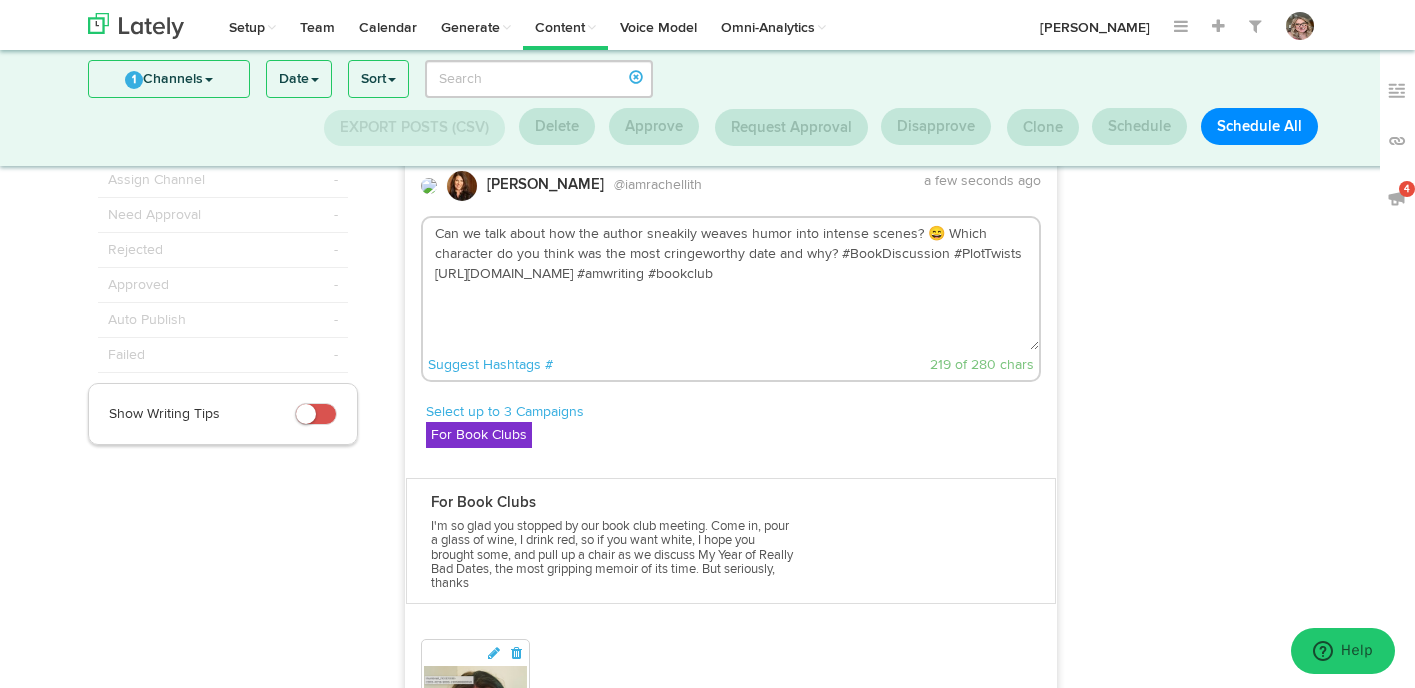 scroll, scrollTop: 71, scrollLeft: 0, axis: vertical 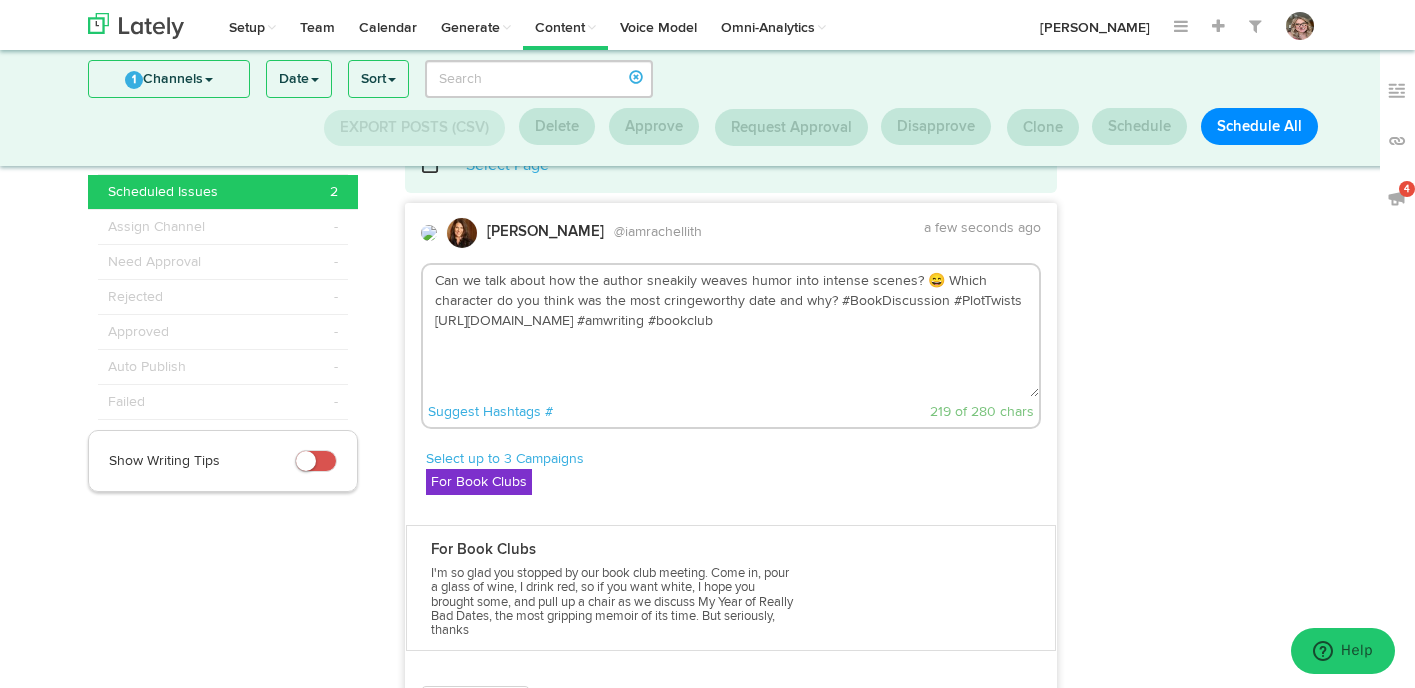 click on "Can we talk about how the author sneakily weaves humor into intense scenes? 😄 Which character do you think was the most cringeworthy date and why? #BookDiscussion #PlotTwists [URL][DOMAIN_NAME] #amwriting #bookclub" at bounding box center (731, 331) 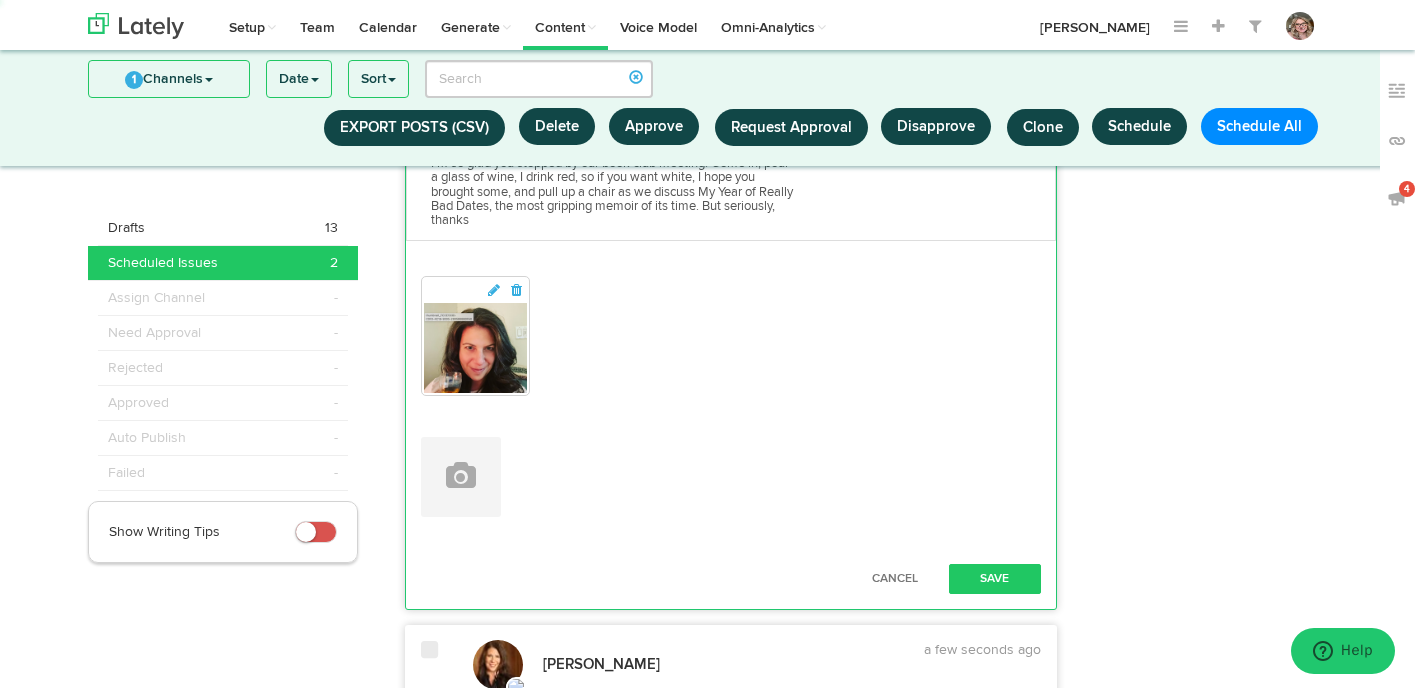 scroll, scrollTop: 536, scrollLeft: 0, axis: vertical 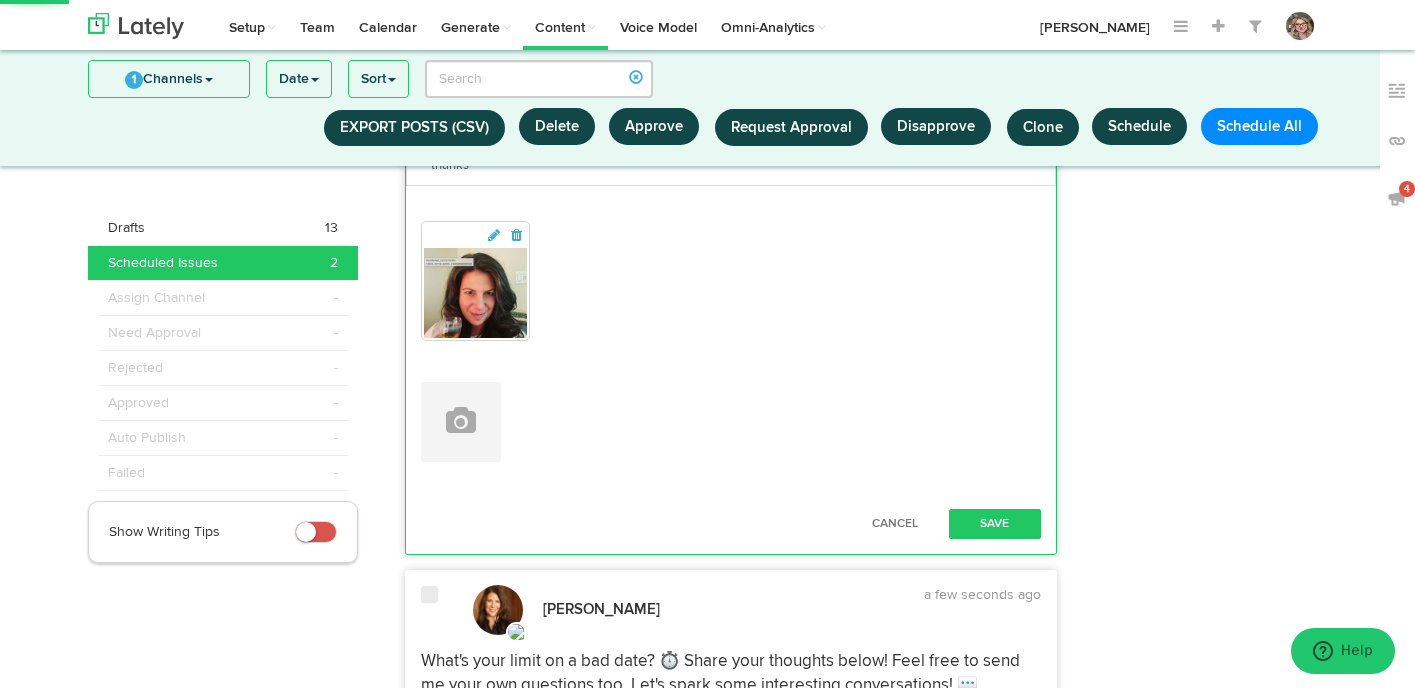 type on "Can we talk about how the author sneakily weaves humor into intense scenes? 😄 Which character do you think was the most cringeworthy date and why? #BookDiscussion #PlotTwists [URL][DOMAIN_NAME] #amwriting #bookclubs" 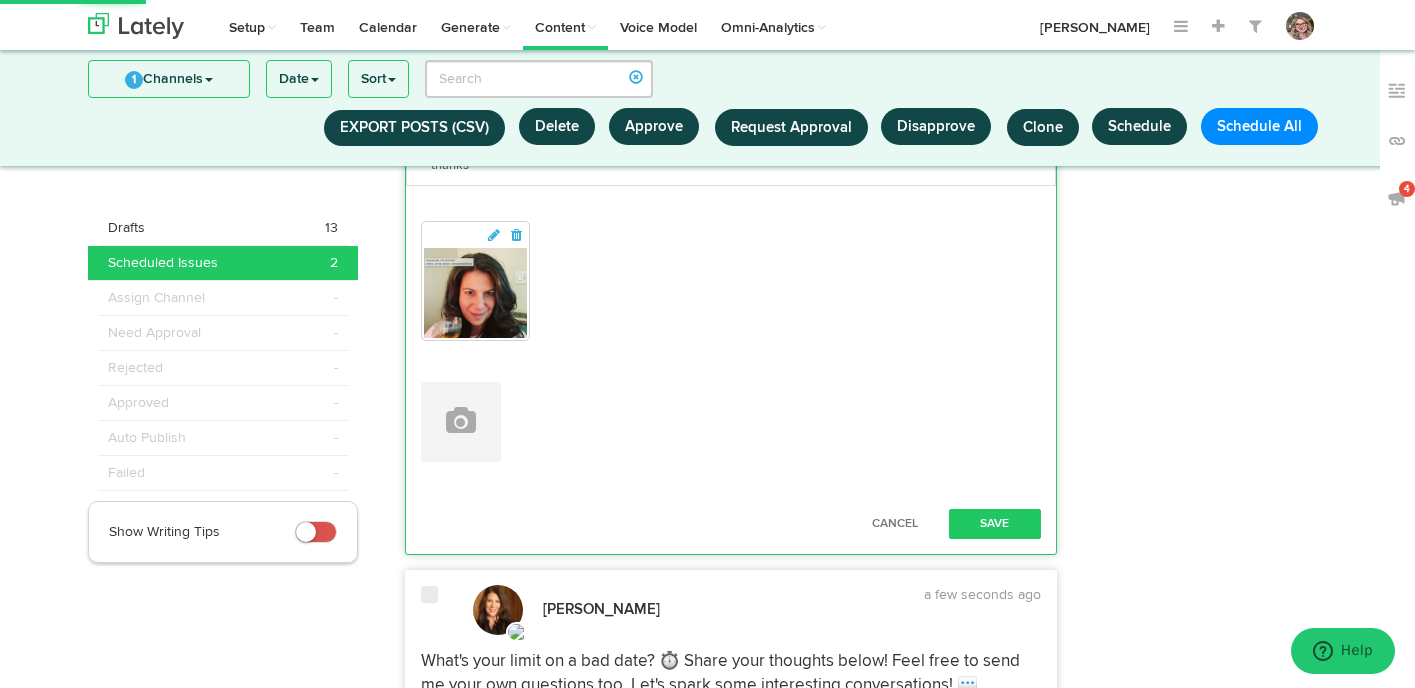 click on "Cancel
Save" at bounding box center [731, 524] 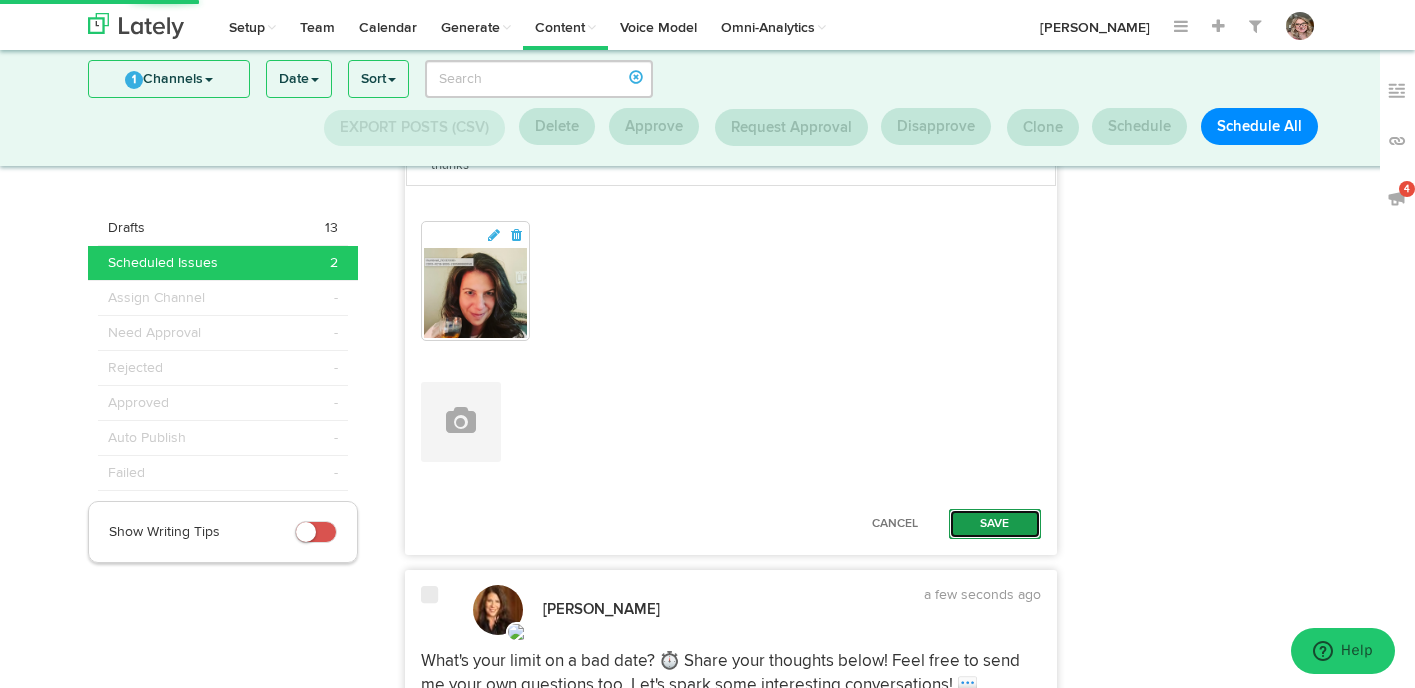 click on "Save" at bounding box center (995, 524) 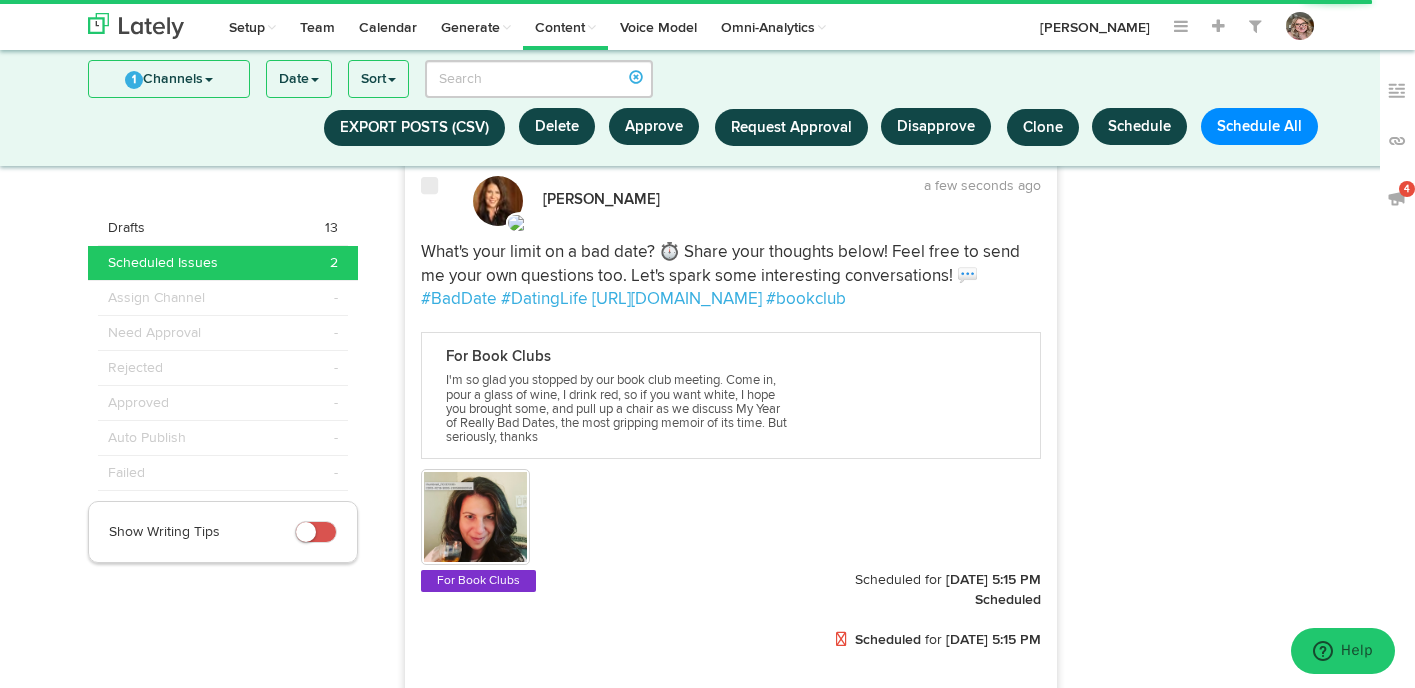 scroll, scrollTop: 727, scrollLeft: 0, axis: vertical 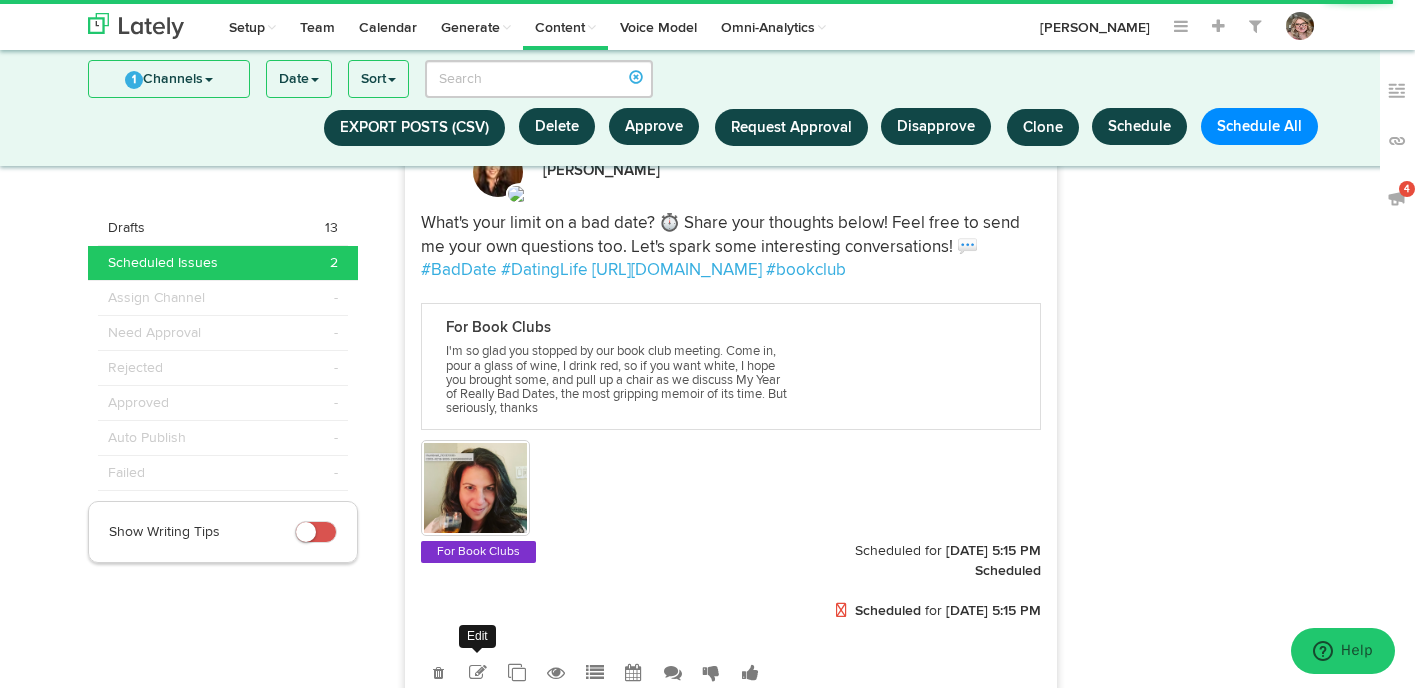 click at bounding box center [478, 673] 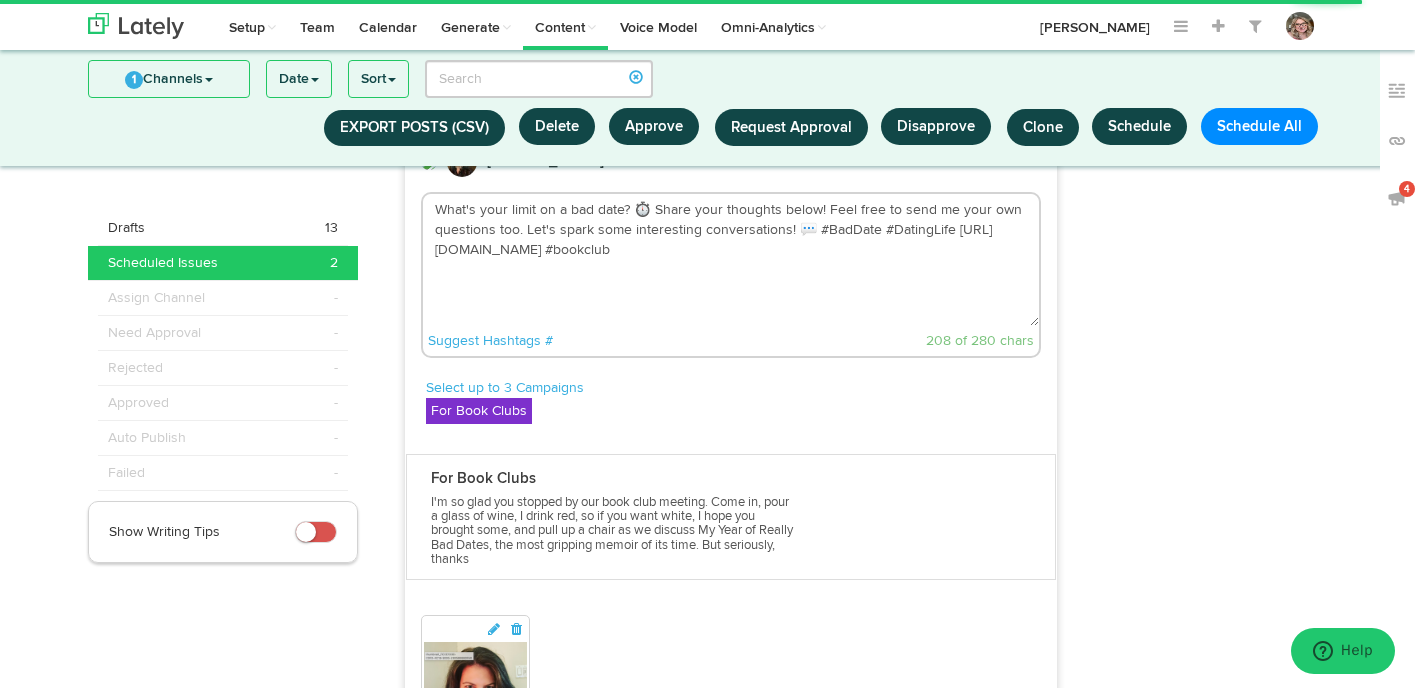 click on "What's your limit on a bad date? ⏱️ Share your thoughts below! Feel free to send me your own questions too. Let's spark some interesting conversations! 💬 #BadDate #DatingLife [URL][DOMAIN_NAME] #bookclub" at bounding box center [731, 260] 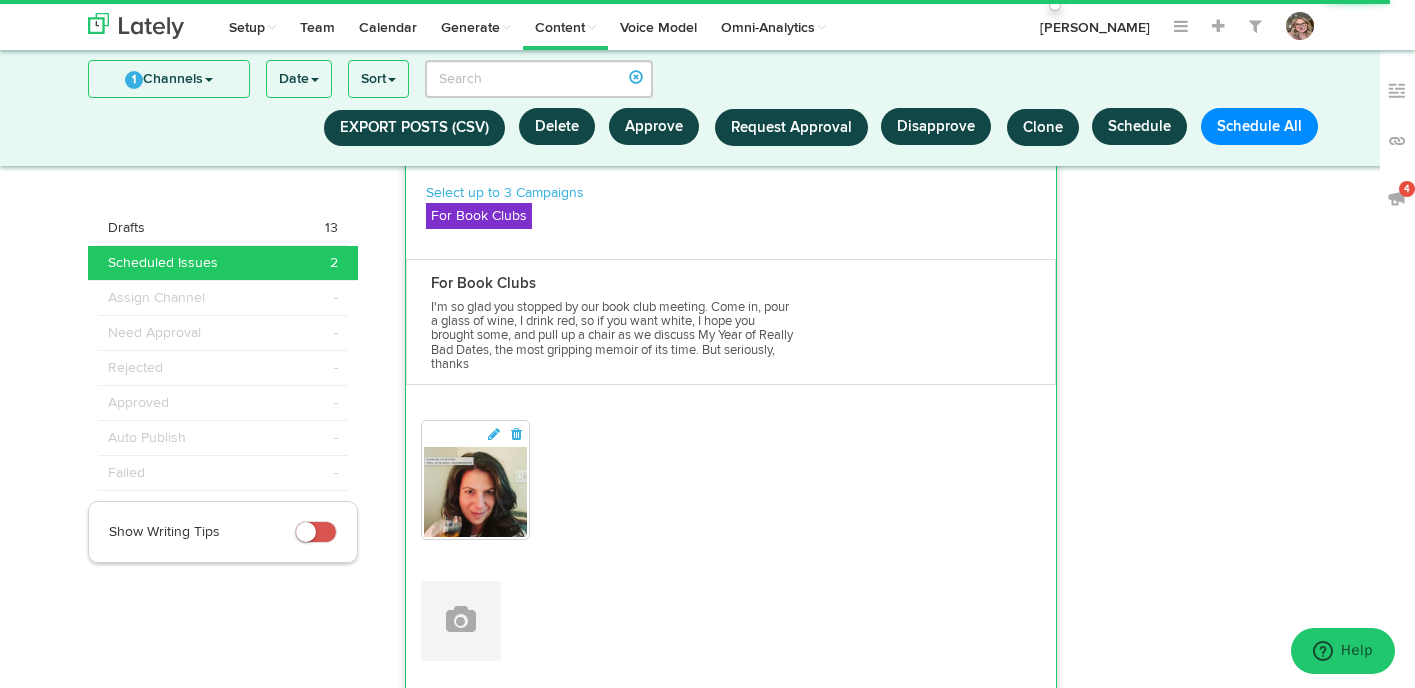 scroll, scrollTop: 1030, scrollLeft: 0, axis: vertical 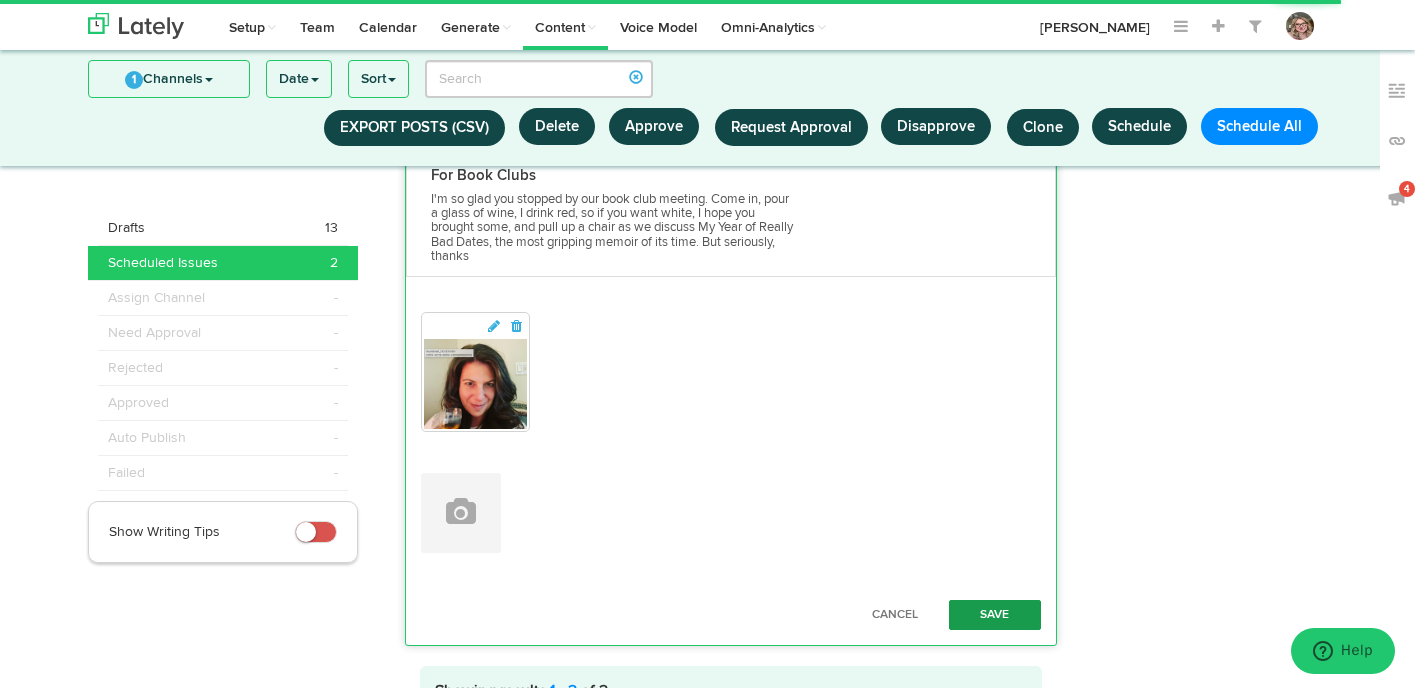 type on "What's your limit on a bad date? ⏱️ Share your thoughts below! Feel free to send me your own questions too. Let's spark some interesting conversations! 💬 #BadDate #DatingLife [URL][DOMAIN_NAME] #bookclubs" 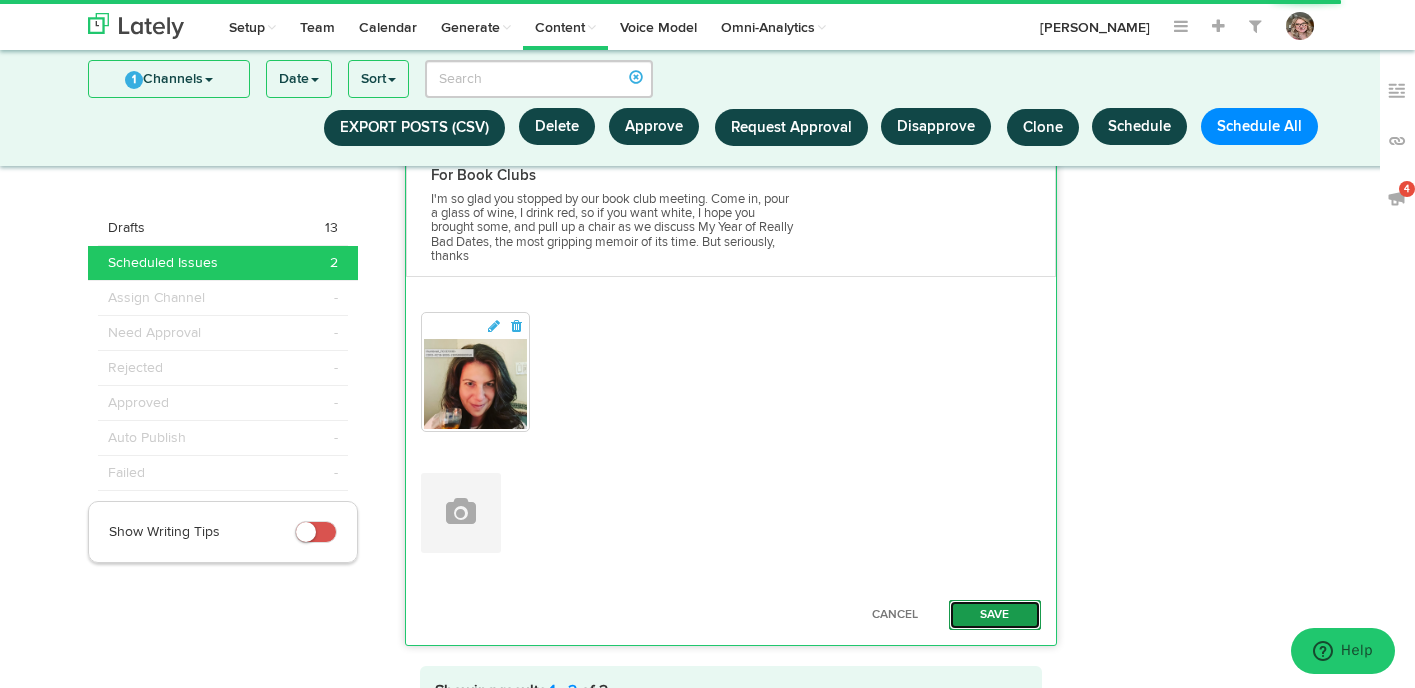 click on "Save" at bounding box center [995, 615] 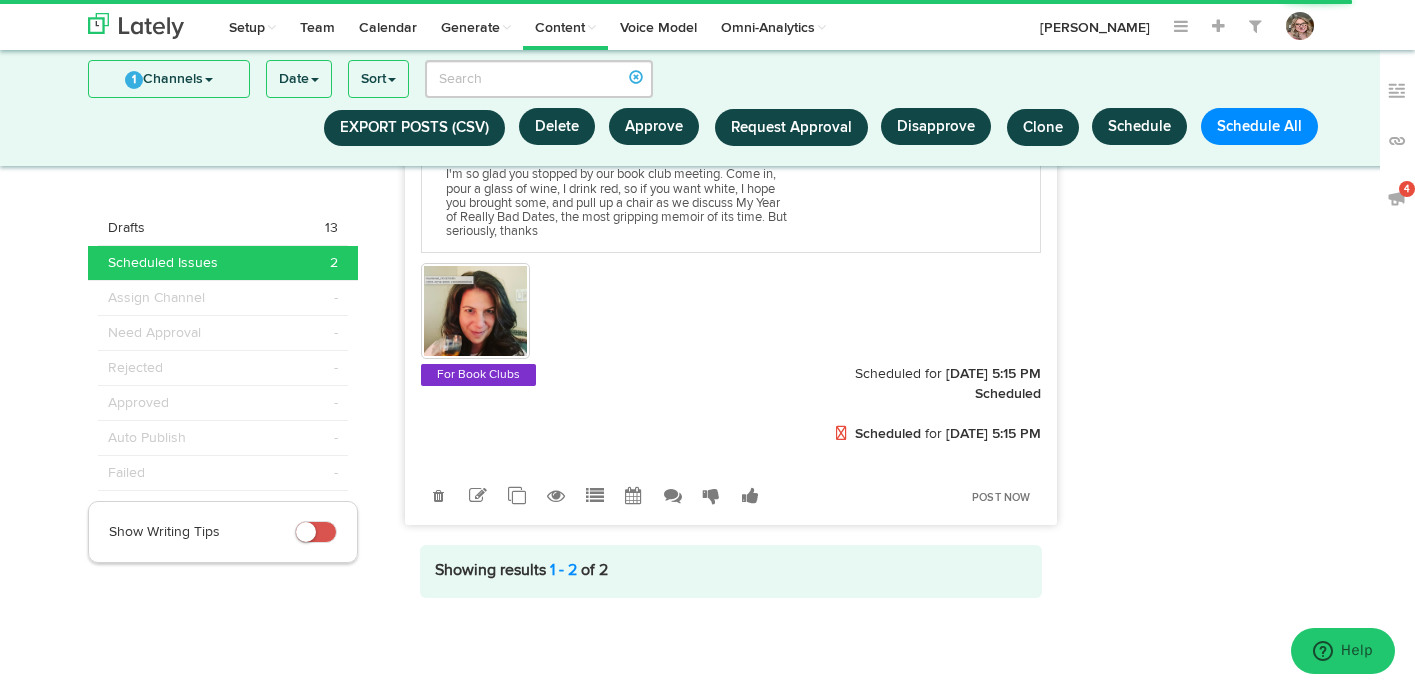 scroll, scrollTop: 903, scrollLeft: 0, axis: vertical 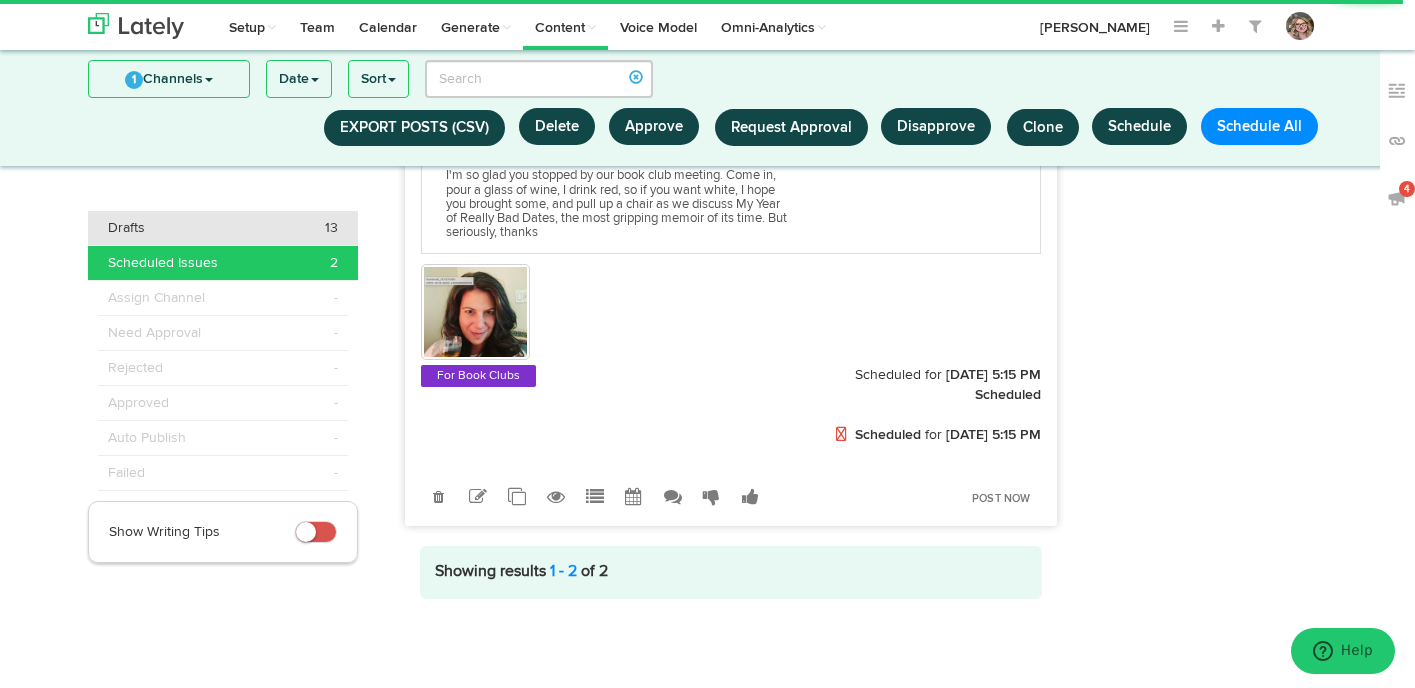 click on "Drafts
13" at bounding box center (223, 228) 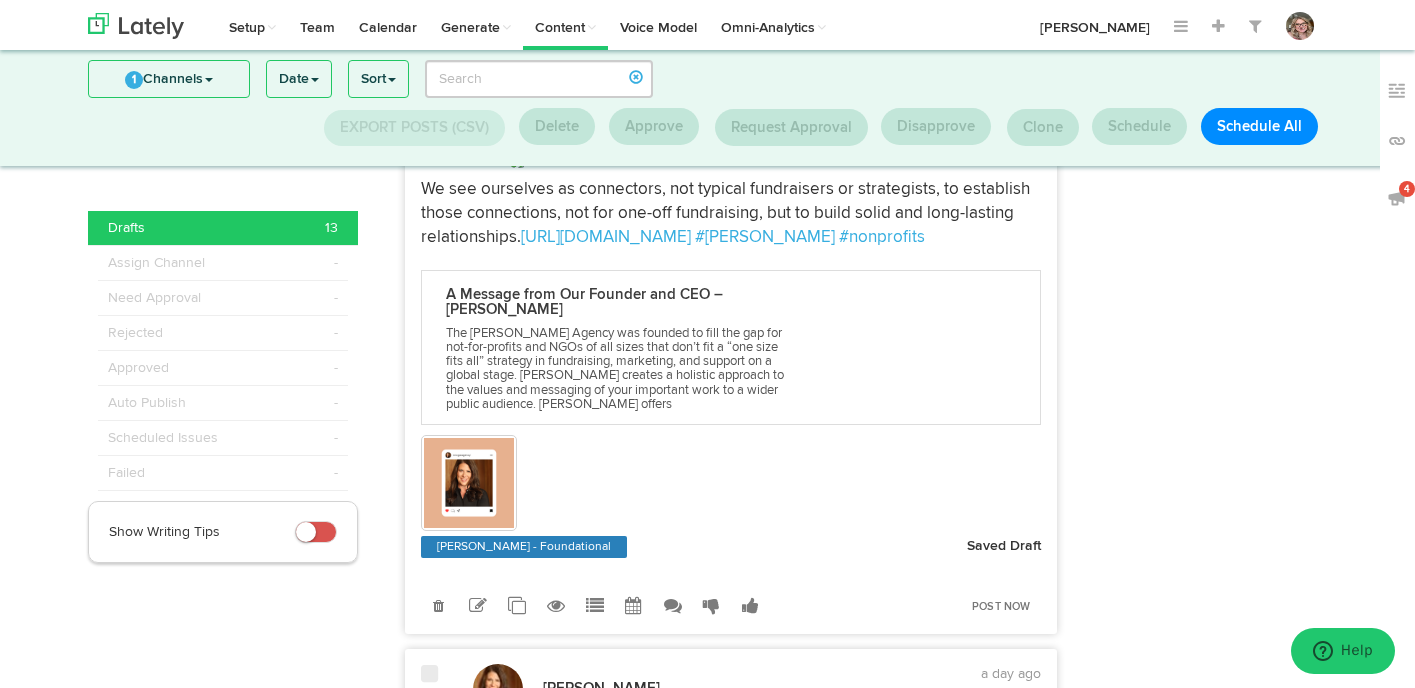 scroll, scrollTop: 1129, scrollLeft: 0, axis: vertical 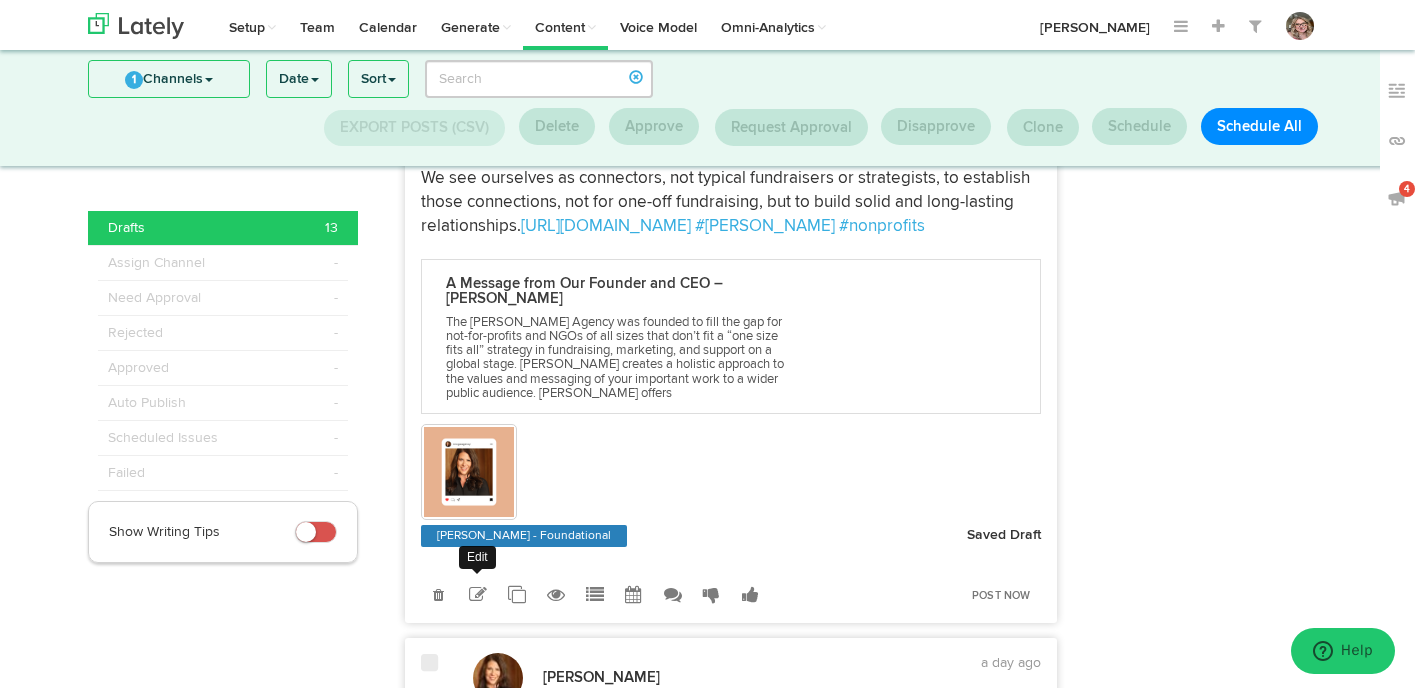 click at bounding box center (478, 595) 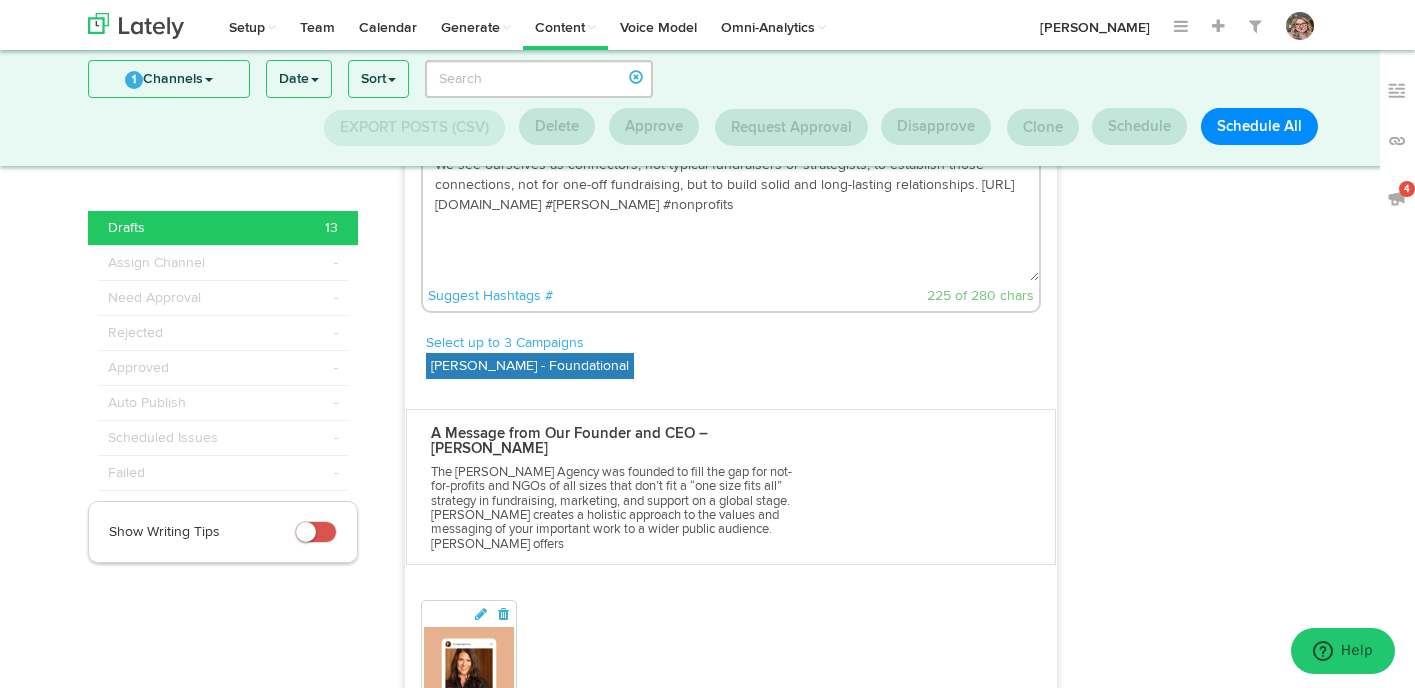click on "We see ourselves as connectors, not typical fundraisers or strategists, to establish those connections, not for one-off fundraising, but to build solid and long-lasting relationships. [URL][DOMAIN_NAME] #[PERSON_NAME] #nonprofits" at bounding box center (731, 215) 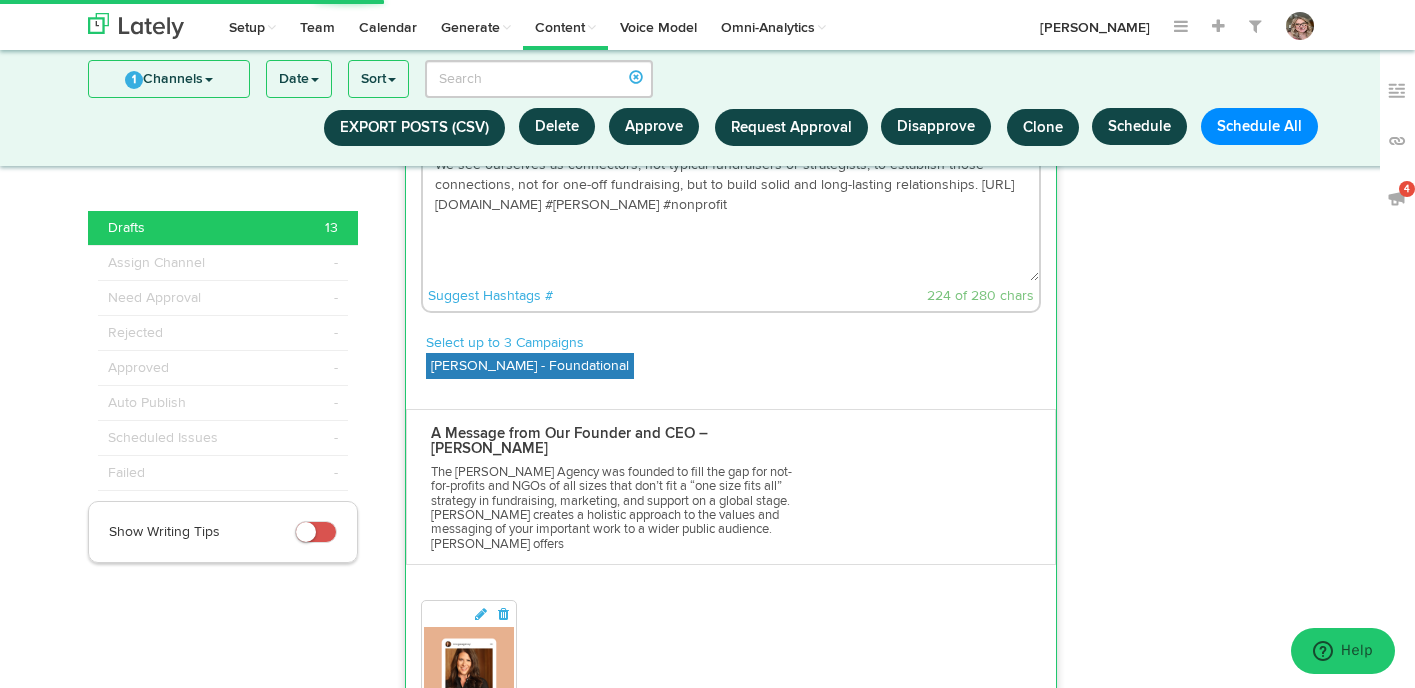 scroll, scrollTop: 1442, scrollLeft: 0, axis: vertical 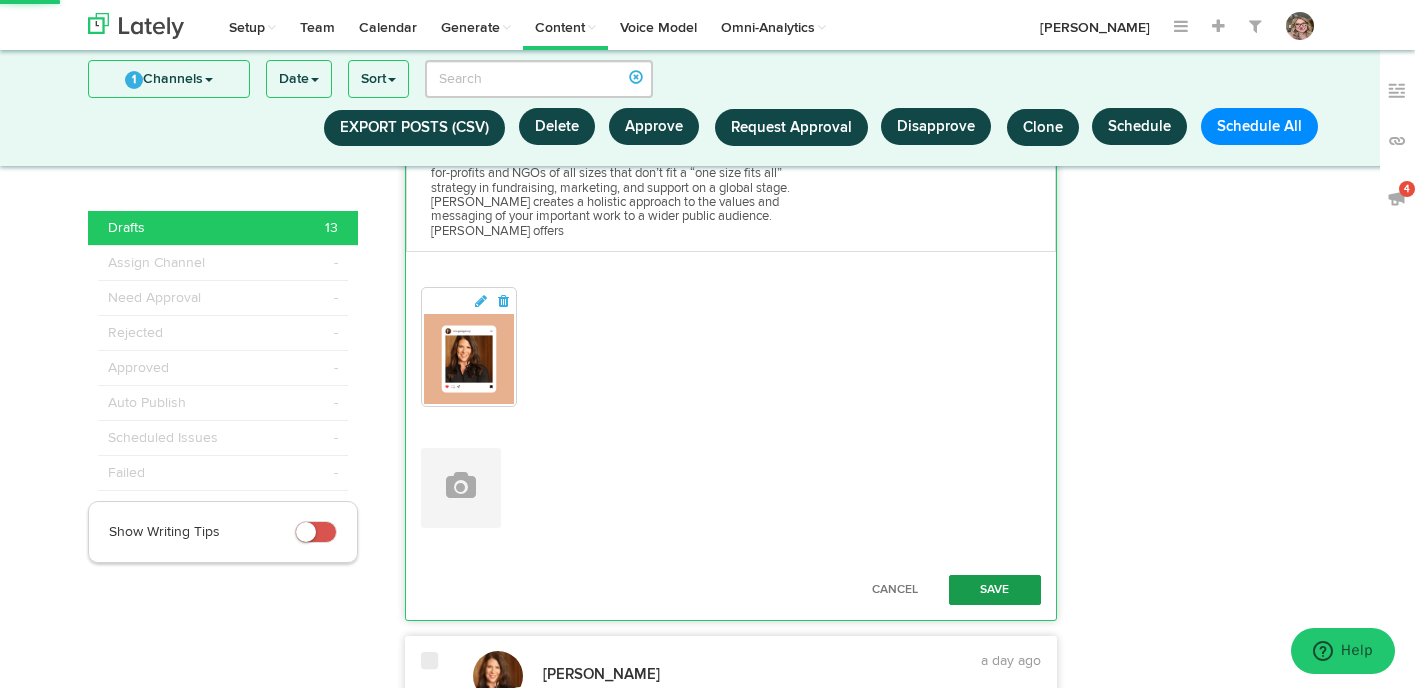 type on "We see ourselves as connectors, not typical fundraisers or strategists, to establish those connections, not for one-off fundraising, but to build solid and long-lasting relationships. [URL][DOMAIN_NAME] #[PERSON_NAME] #nonprofit" 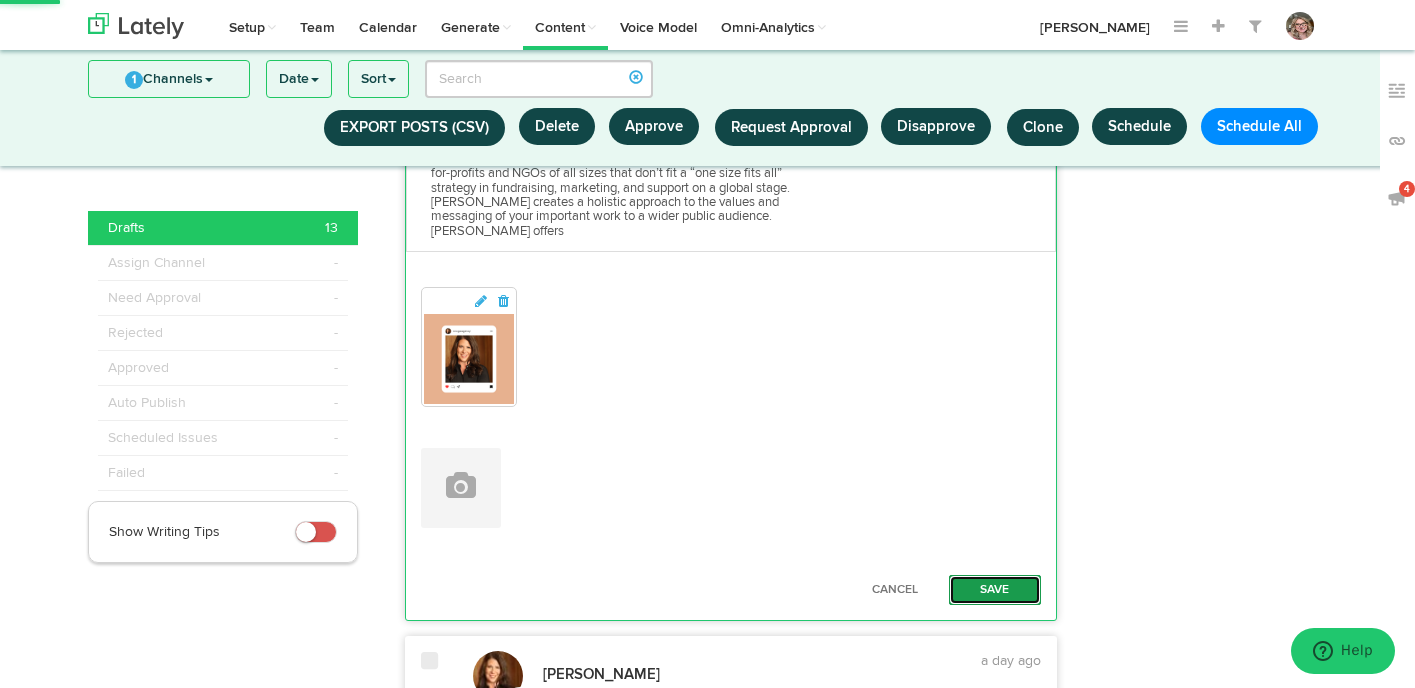click on "Save" at bounding box center (995, 590) 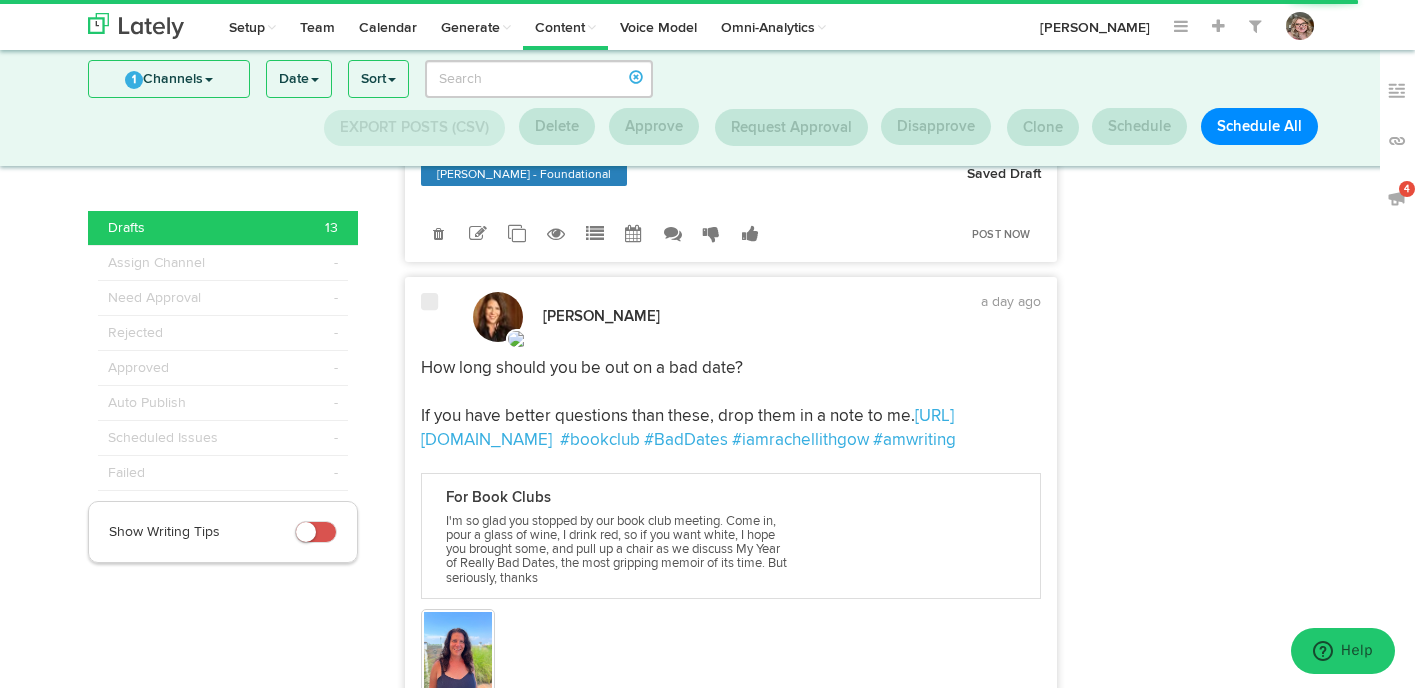 scroll, scrollTop: 1529, scrollLeft: 0, axis: vertical 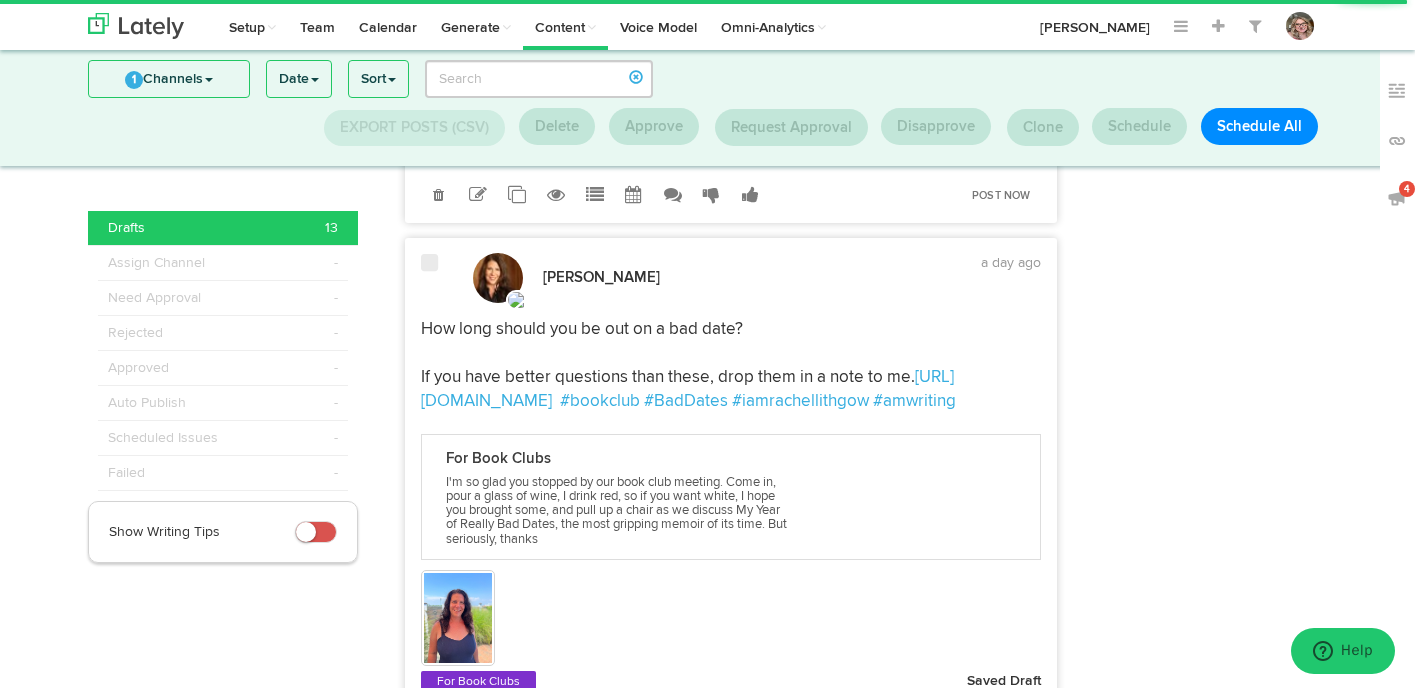 click at bounding box center [432, 278] 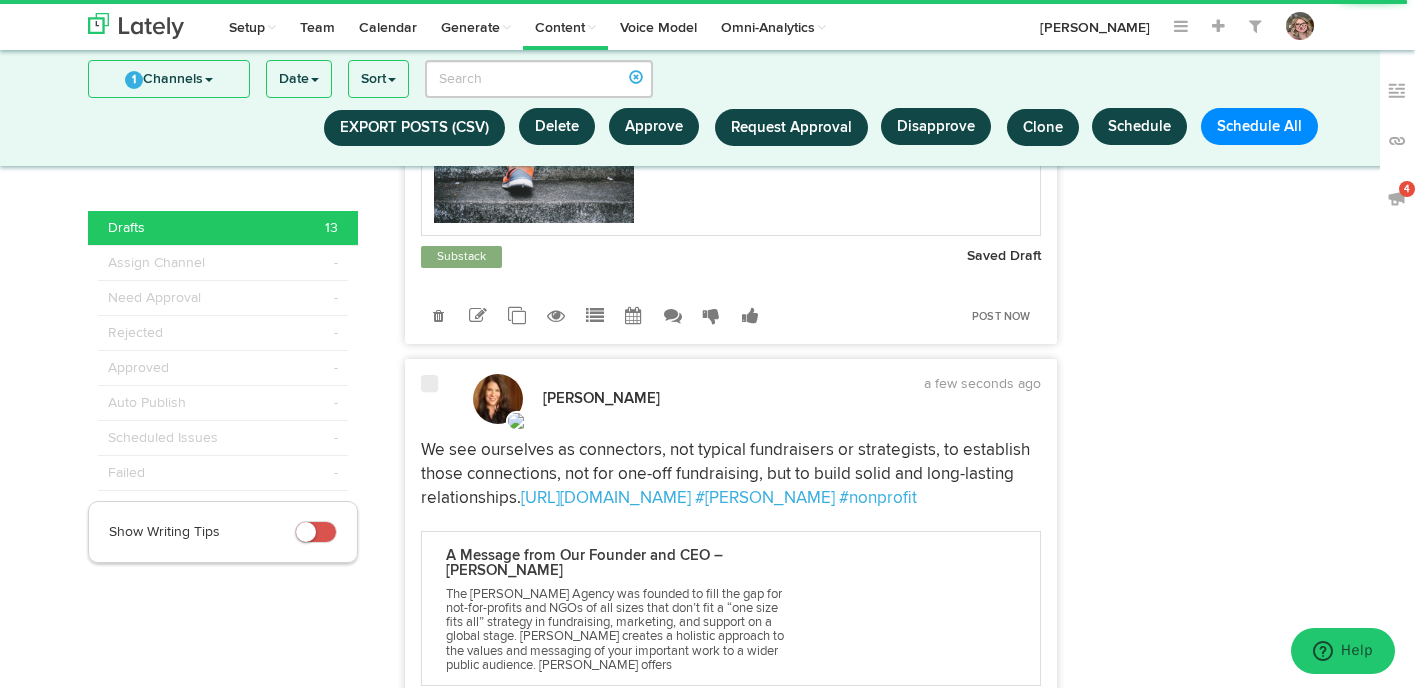click on "[PERSON_NAME]
8 minutes ago
Navigating the real world can feel like wading through garbage at times, with bright lights few and far between. It's important to stay focused on finding those moments of light amidst the darkness. 💡  #StayStrong" at bounding box center (731, 2627) 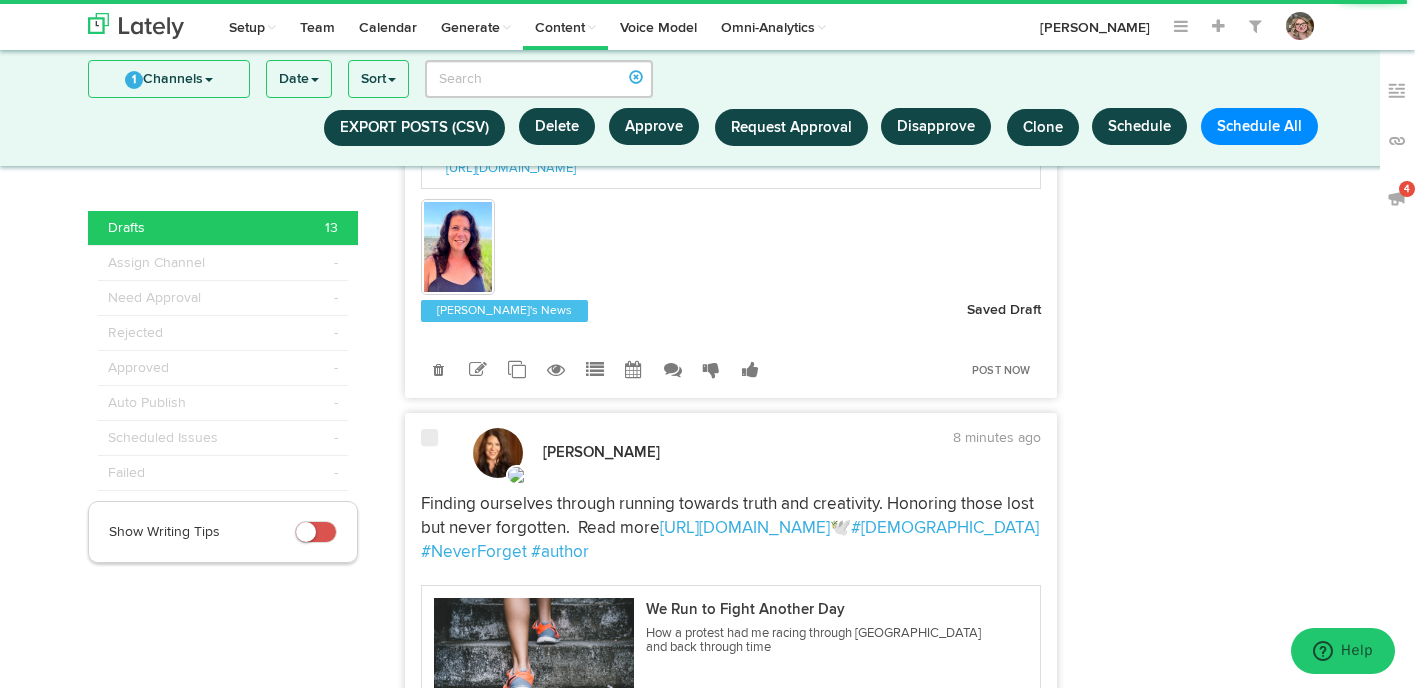 scroll, scrollTop: 318, scrollLeft: 0, axis: vertical 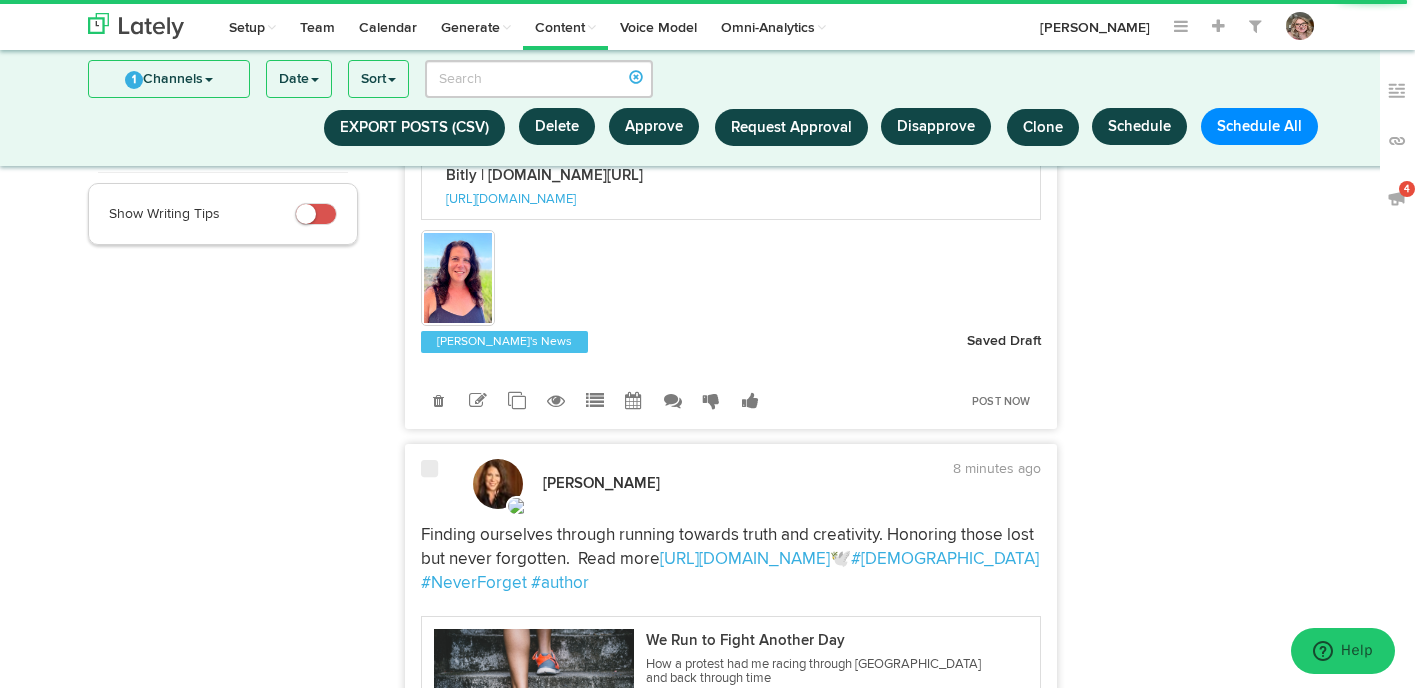 click on "[PERSON_NAME]
8 minutes ago
Navigating the real world can feel like wading through garbage at times, with bright lights few and far between. It's important to stay focused on finding those moments of light amidst the darkness. 💡  #StayStrong" at bounding box center [731, 3166] 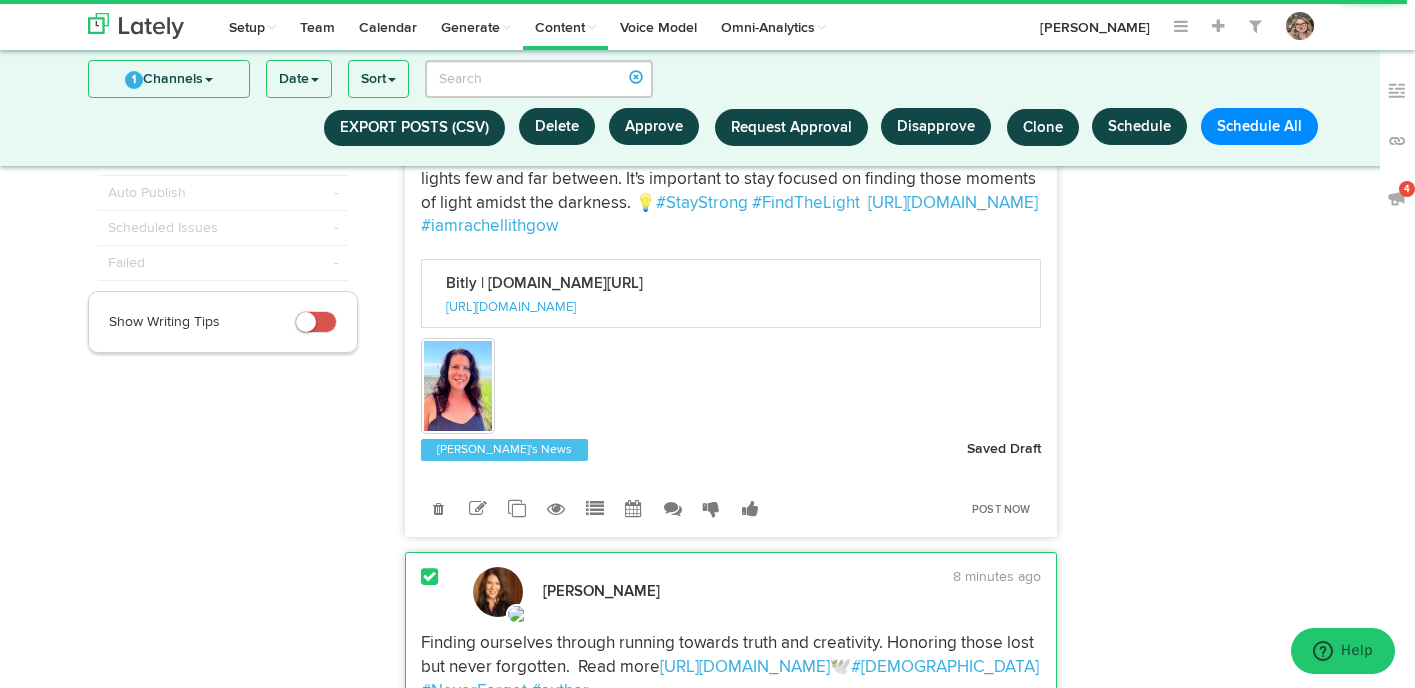 scroll, scrollTop: 0, scrollLeft: 0, axis: both 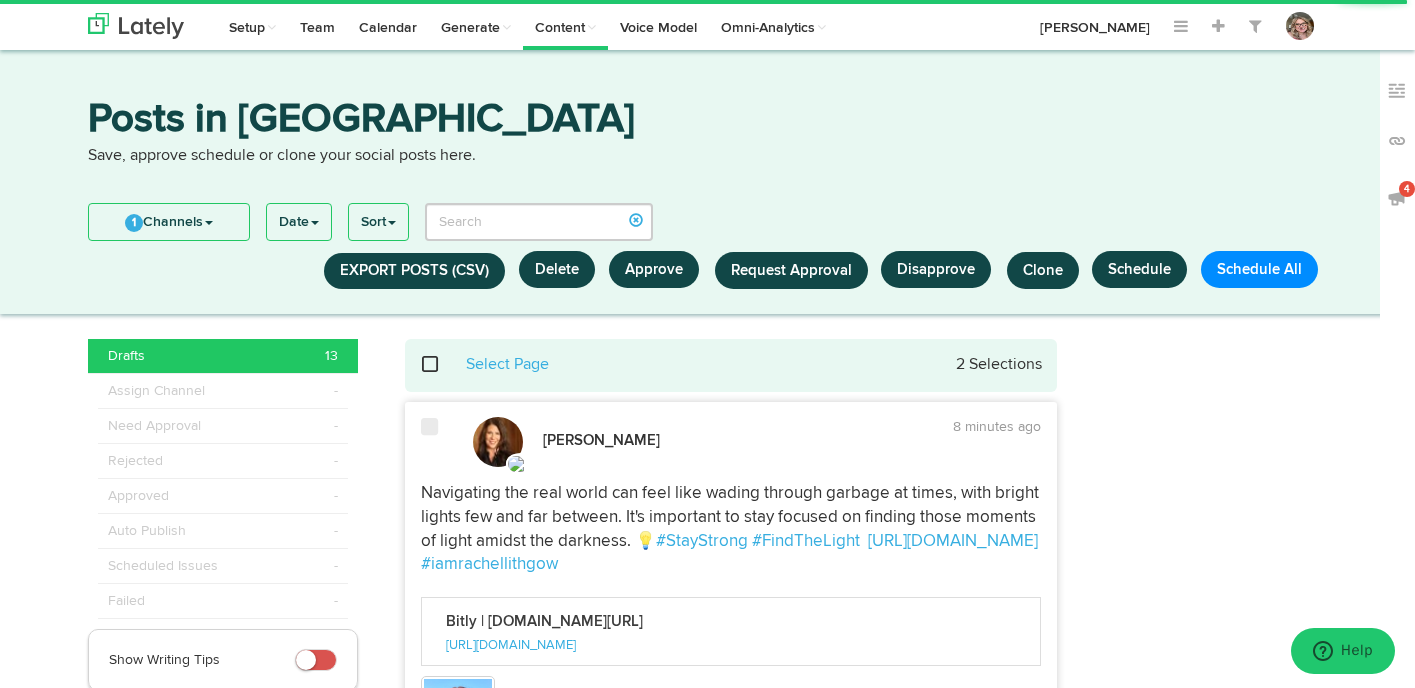 click on "[PERSON_NAME]
8 minutes ago
Navigating the real world can feel like wading through garbage at times, with bright lights few and far between. It's important to stay focused on finding those moments of light amidst the darkness. 💡  #StayStrong   #FindTheLight" at bounding box center [731, 638] 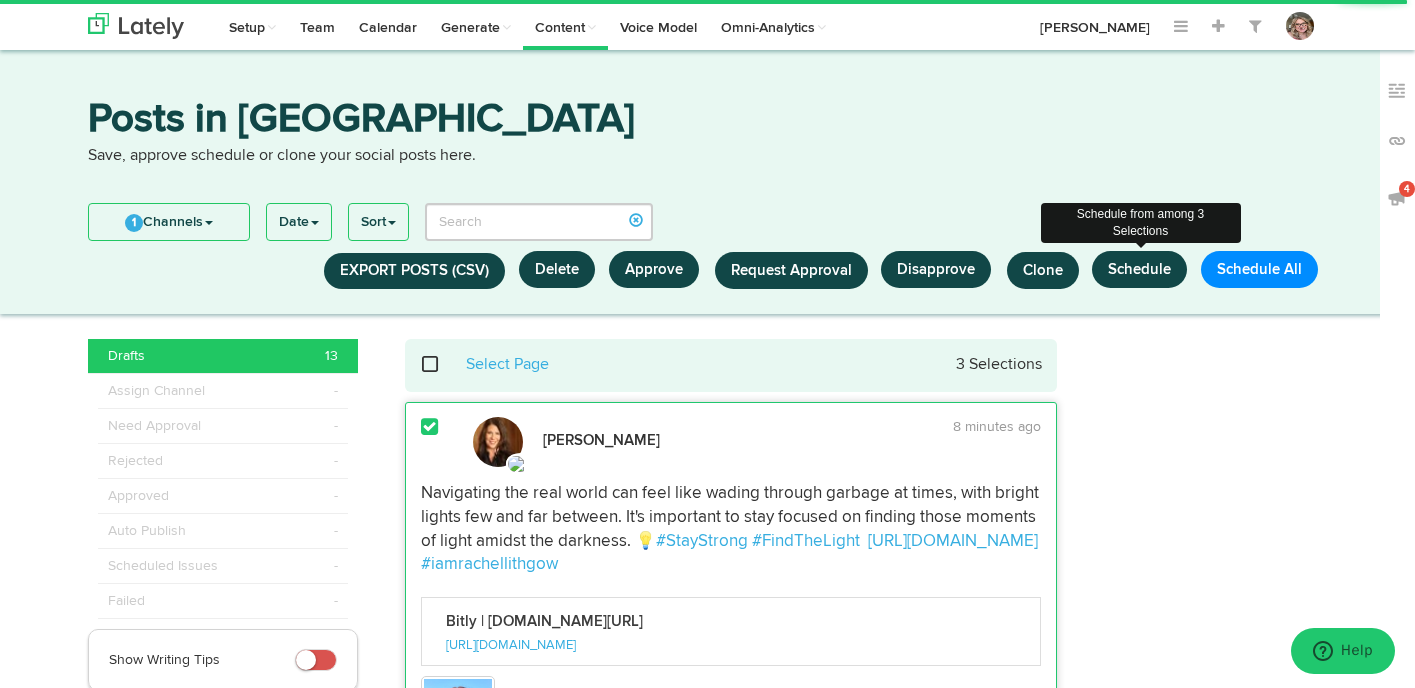 click on "Schedule" at bounding box center [1139, 269] 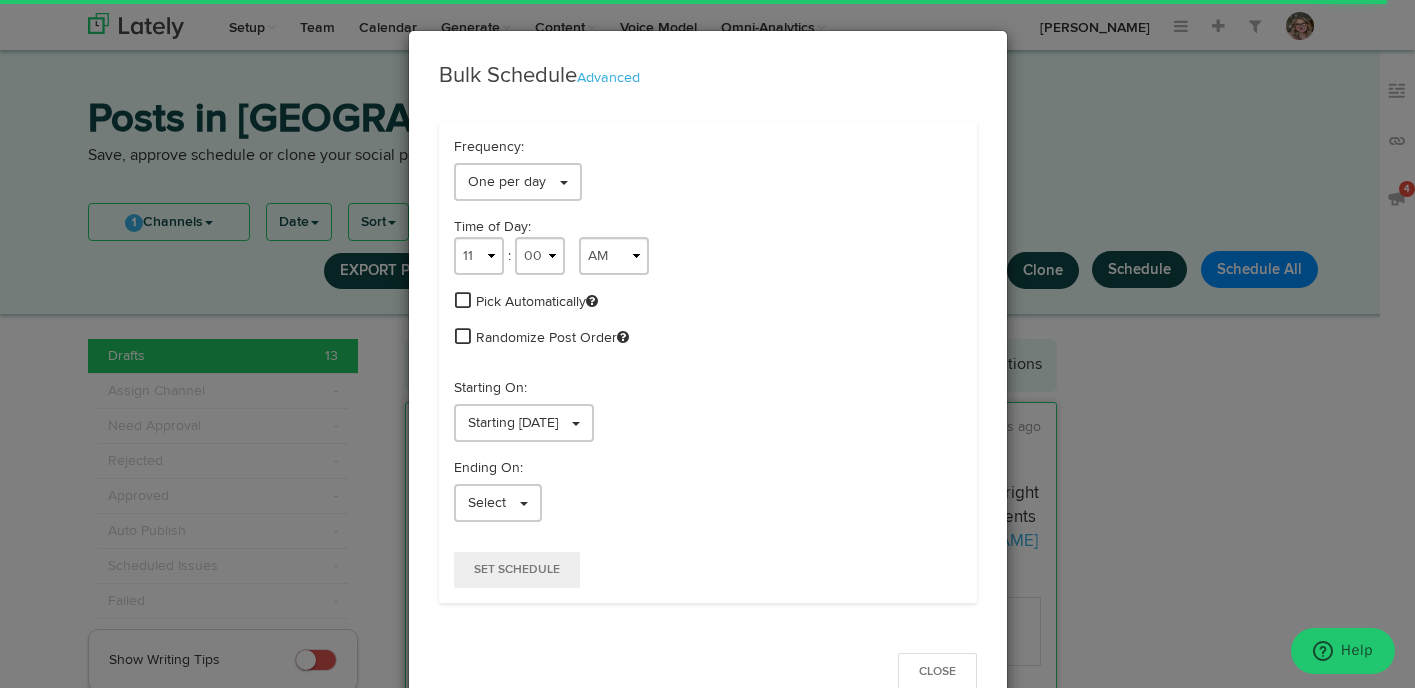 click at bounding box center [463, 300] 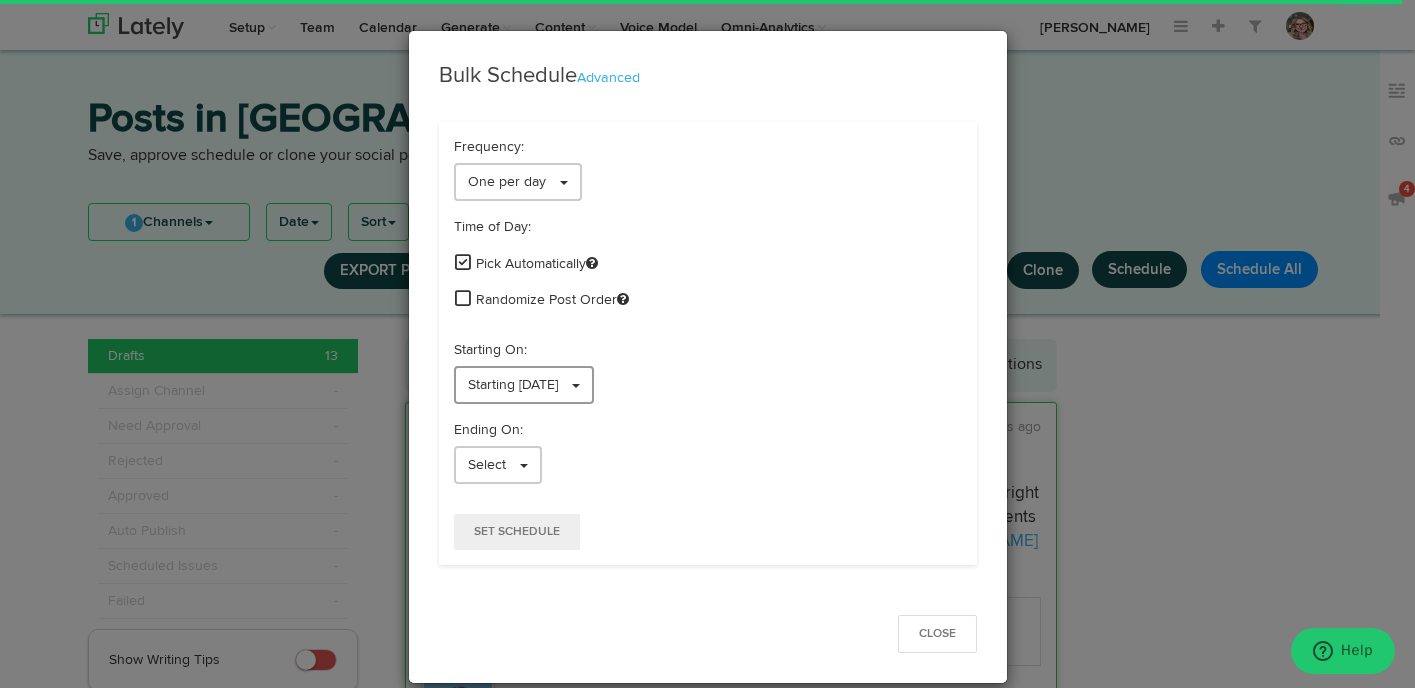 click on "Starting [DATE]" at bounding box center (513, 385) 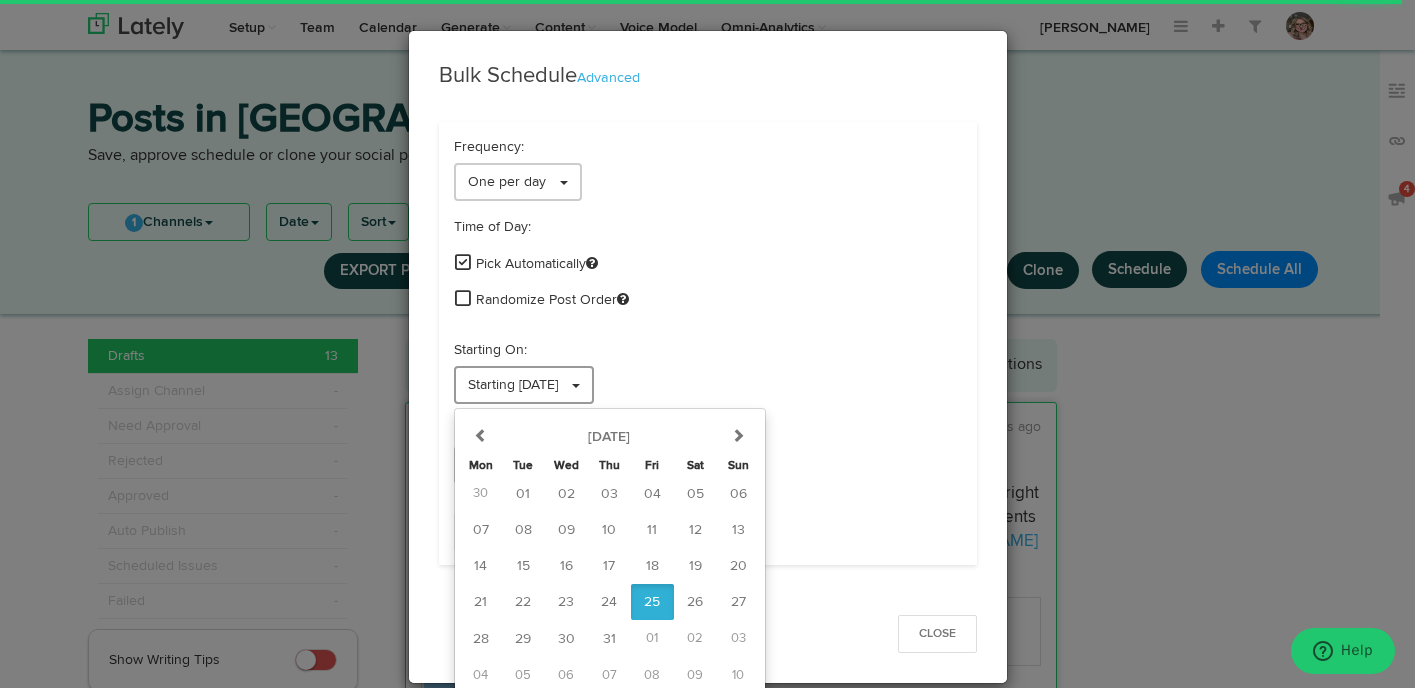 scroll, scrollTop: 5, scrollLeft: 0, axis: vertical 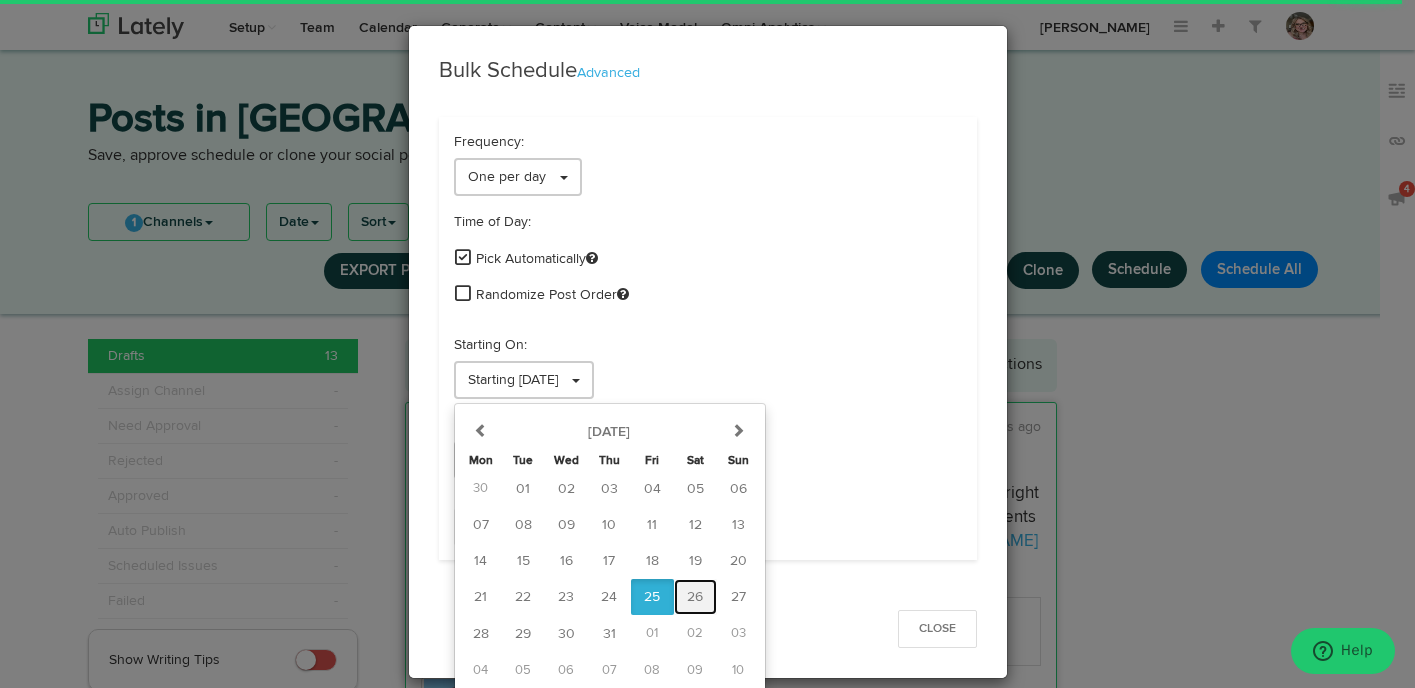 click on "26" at bounding box center [695, 597] 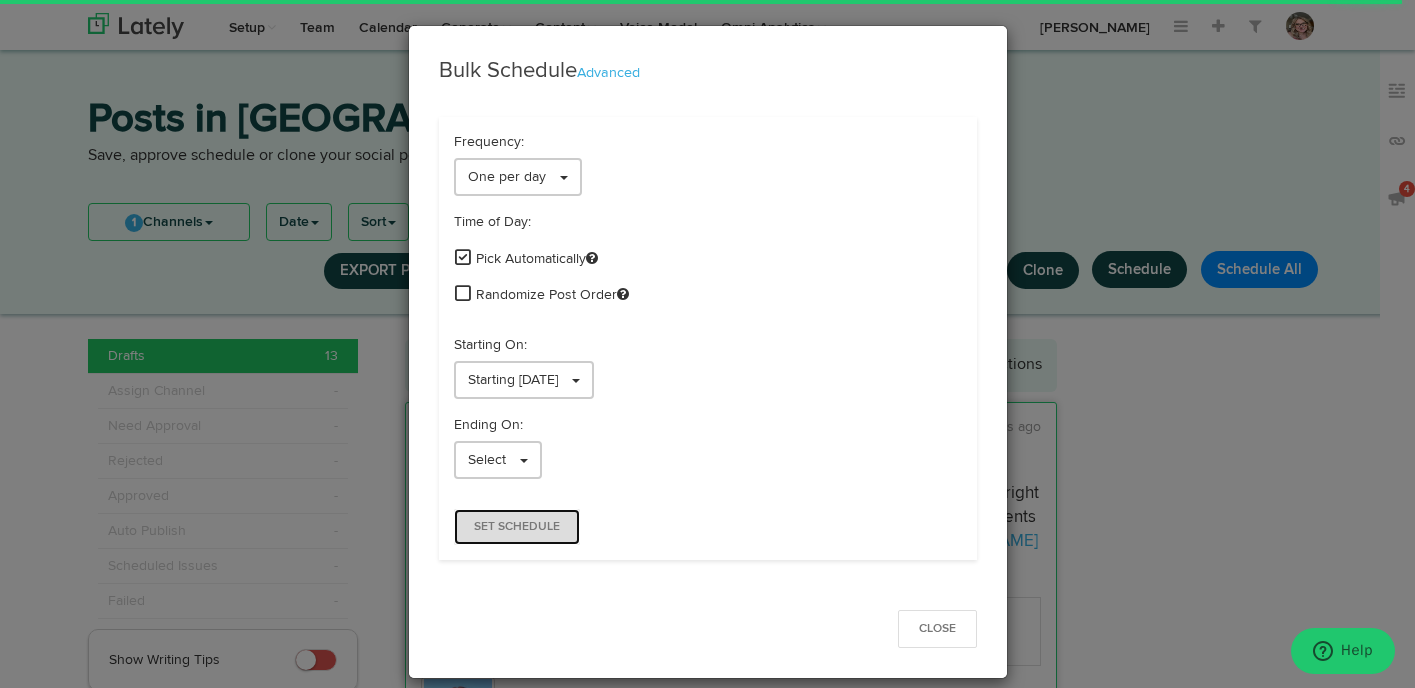 click on "Set Schedule" at bounding box center [517, 527] 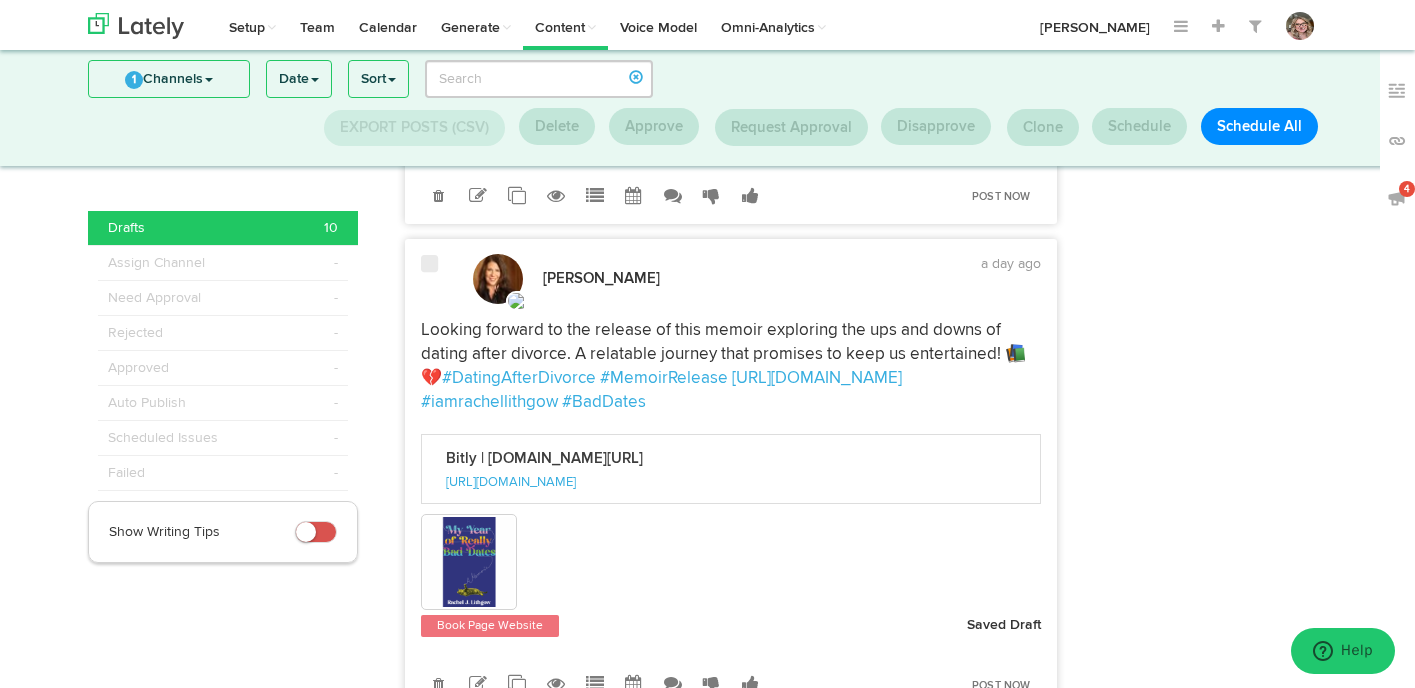 scroll, scrollTop: 2300, scrollLeft: 0, axis: vertical 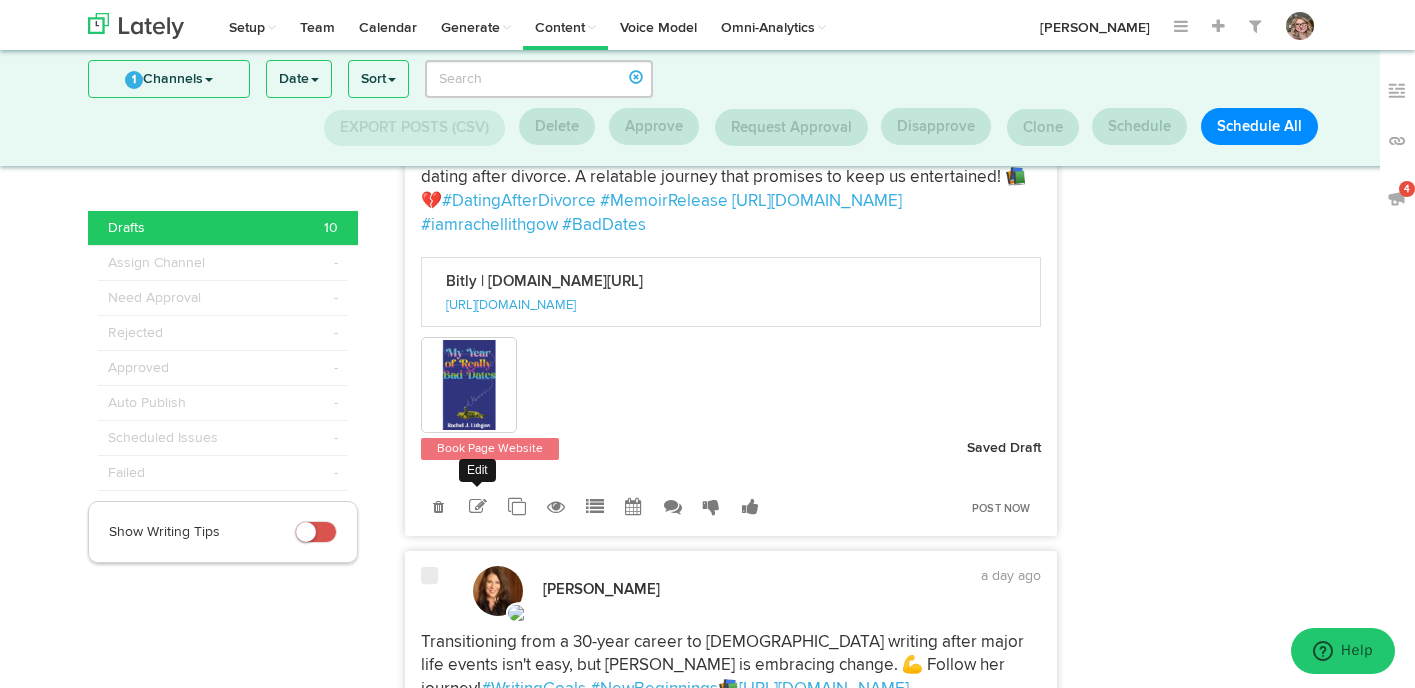 click at bounding box center [477, 507] 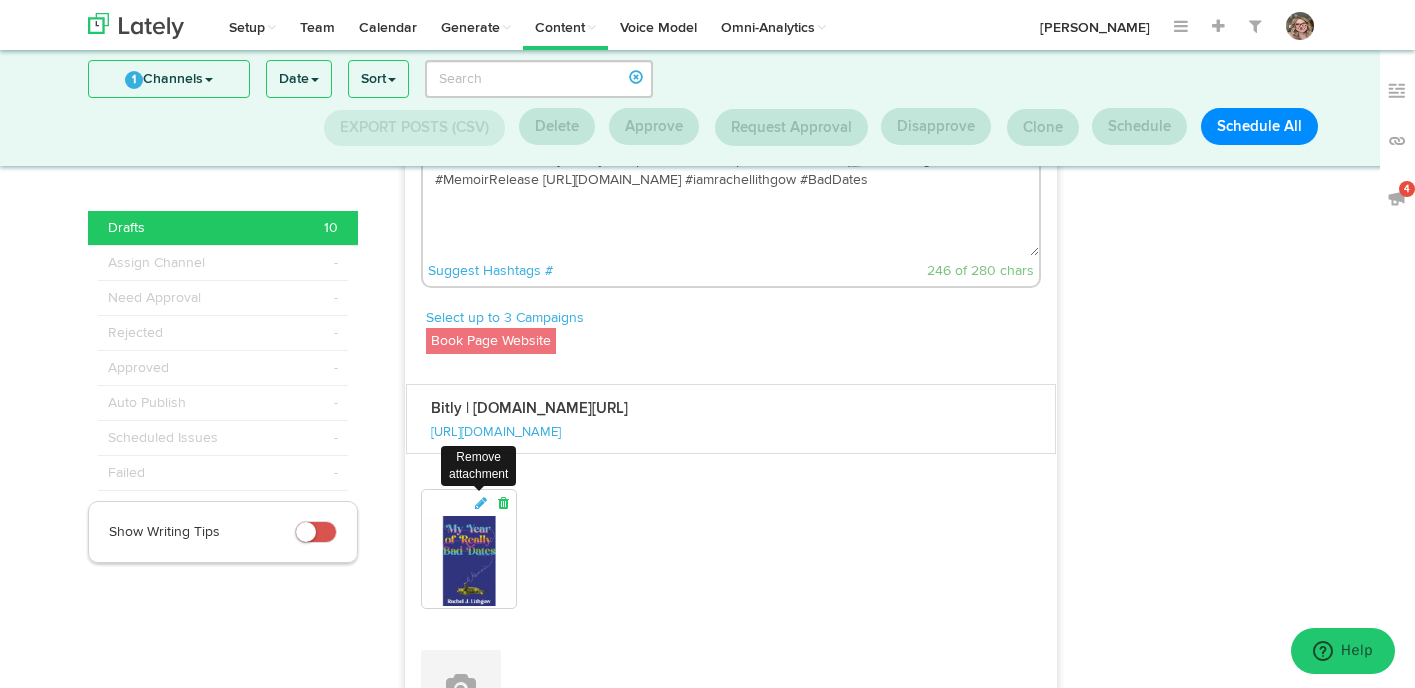 click at bounding box center [503, 503] 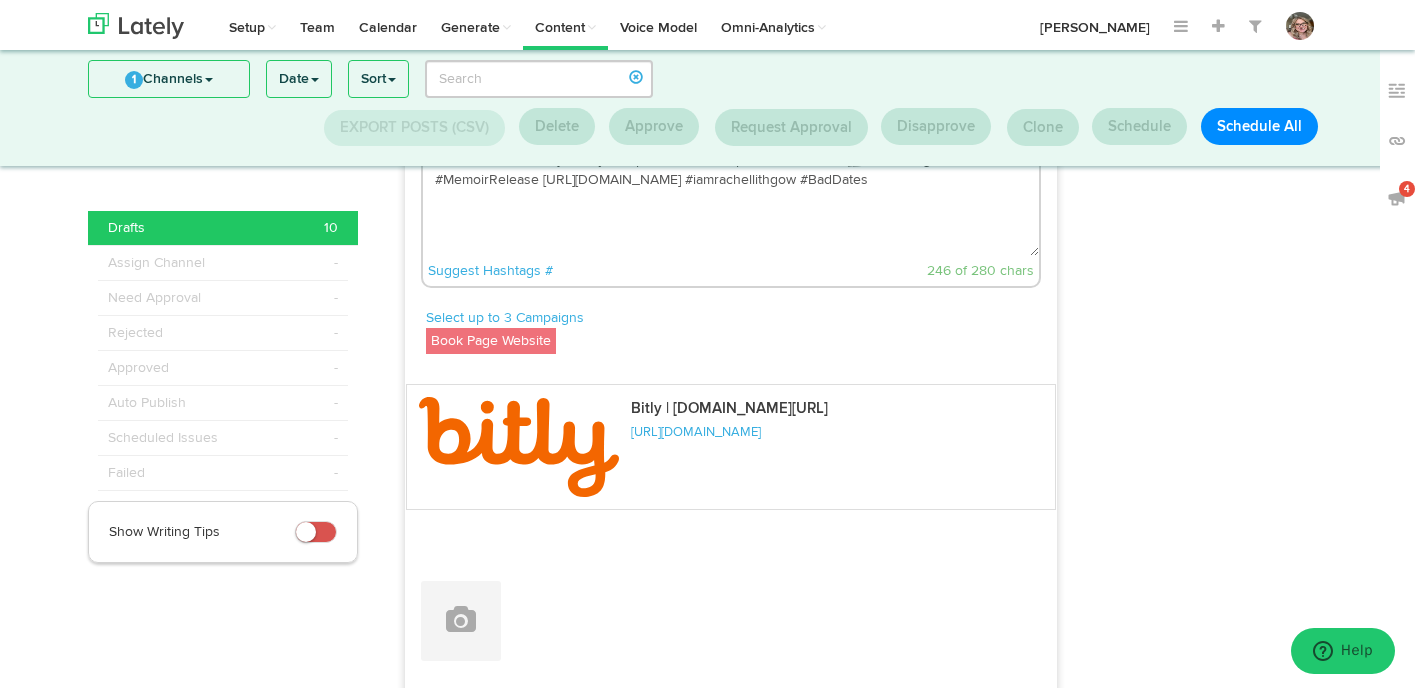 scroll, scrollTop: 2309, scrollLeft: 0, axis: vertical 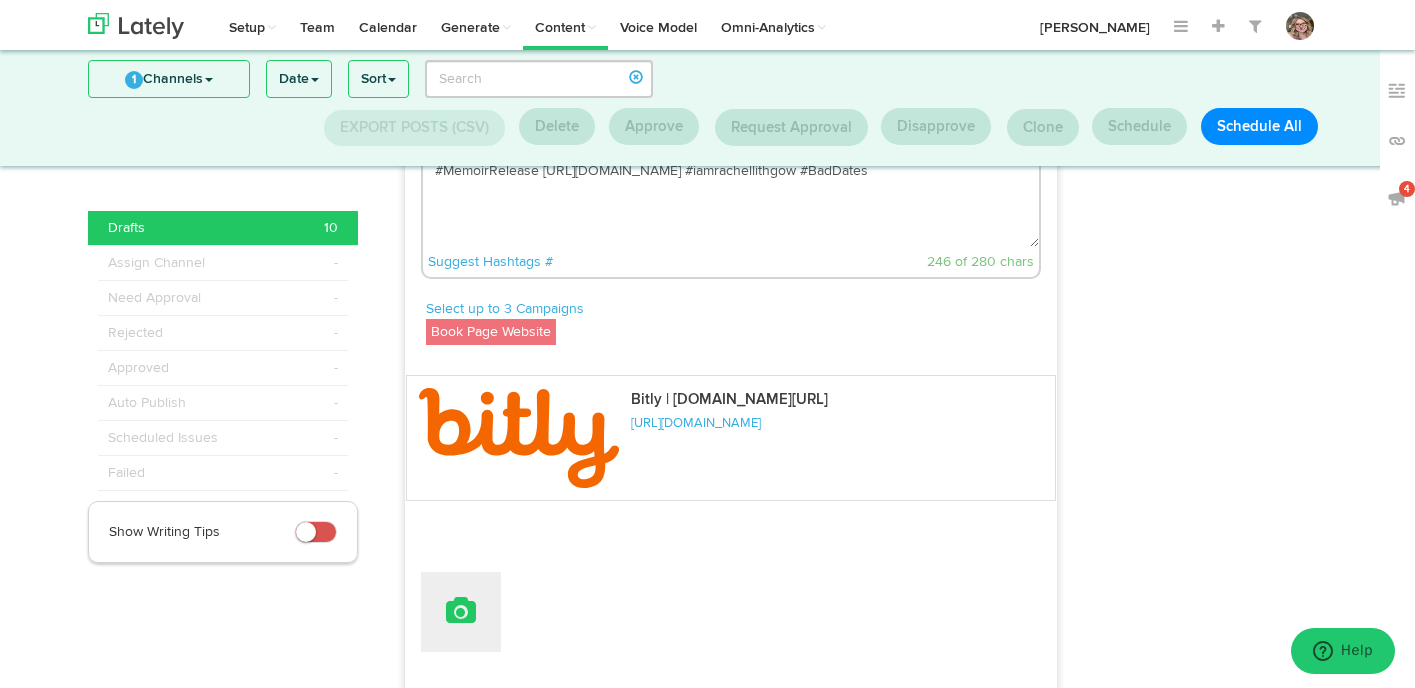 click at bounding box center (461, 611) 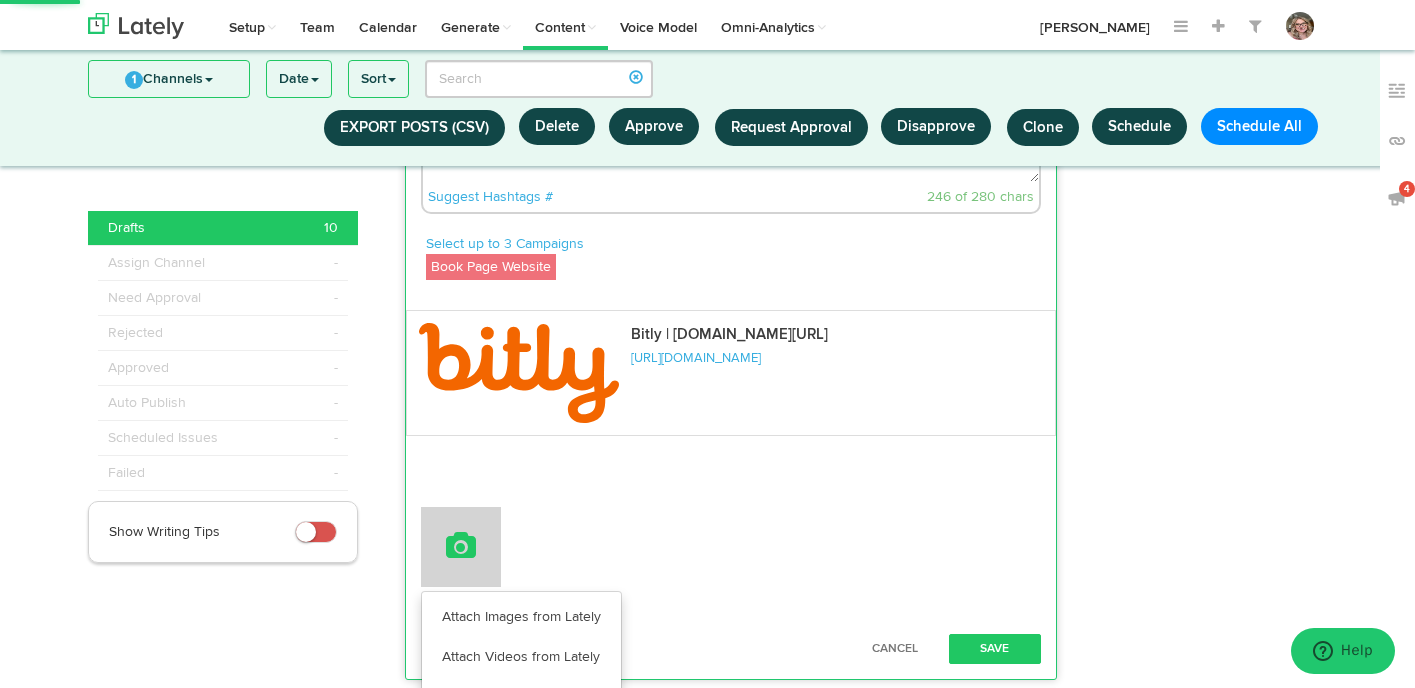 scroll, scrollTop: 2465, scrollLeft: 0, axis: vertical 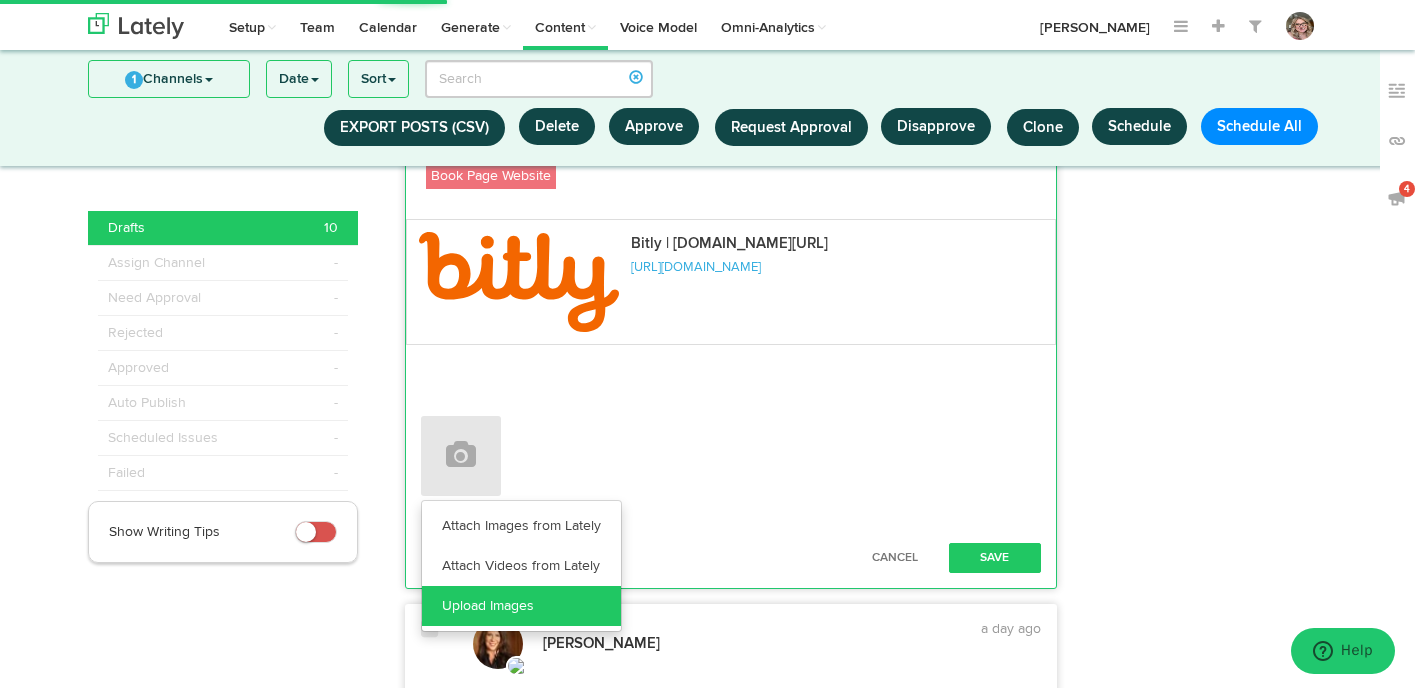 click on "Upload Images" at bounding box center (521, 606) 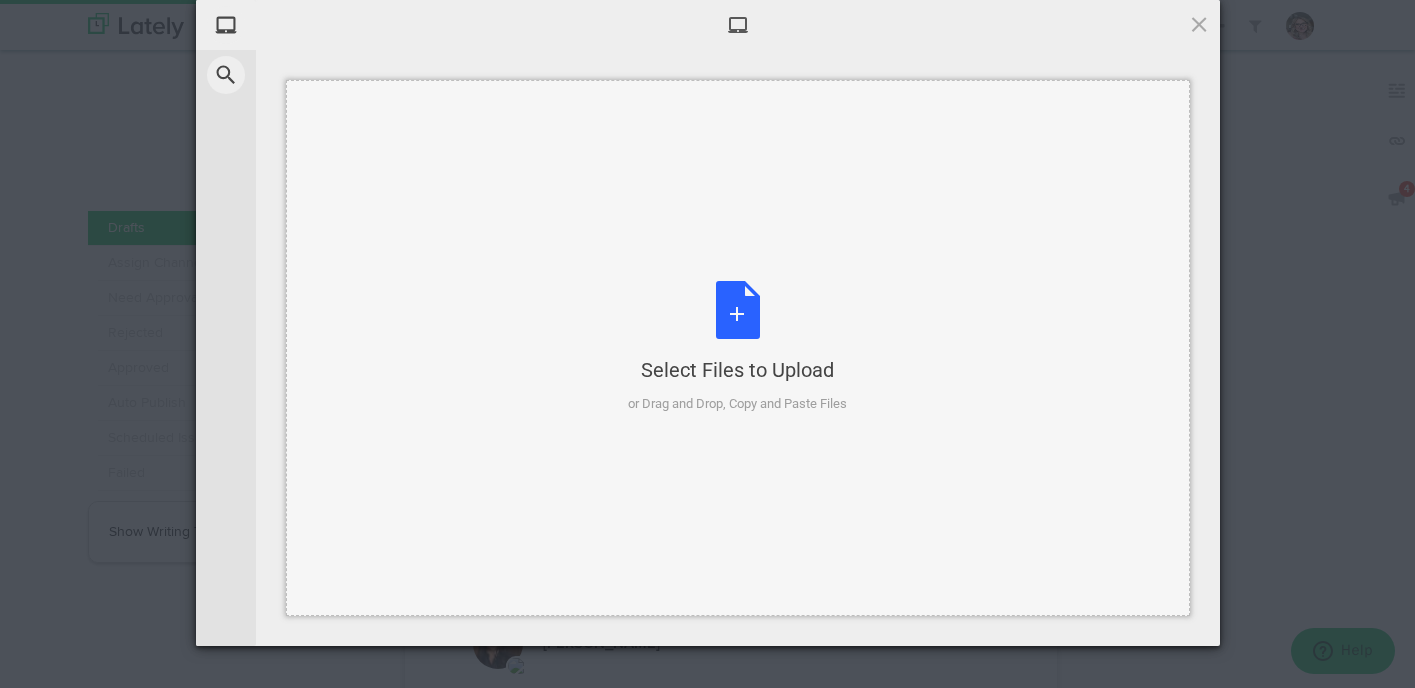 click on "Select Files to Upload
or Drag and Drop, Copy and Paste Files" at bounding box center (737, 347) 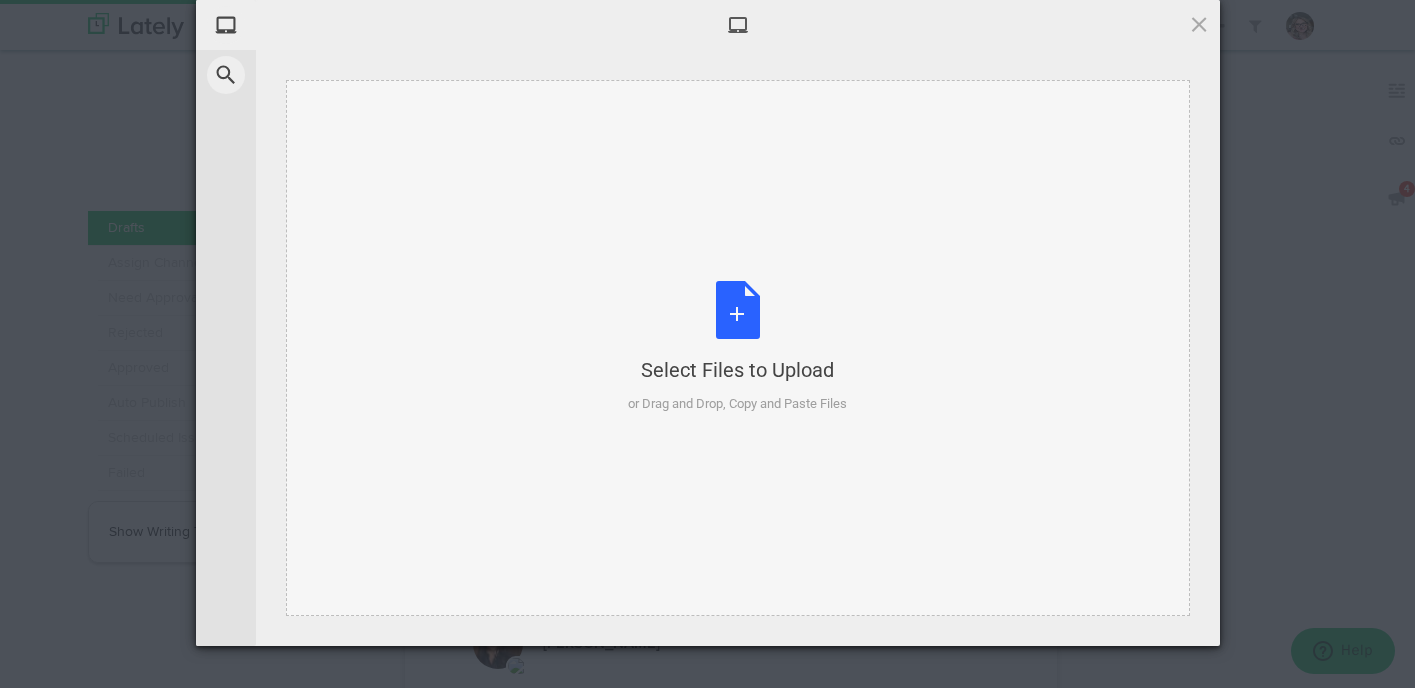 type 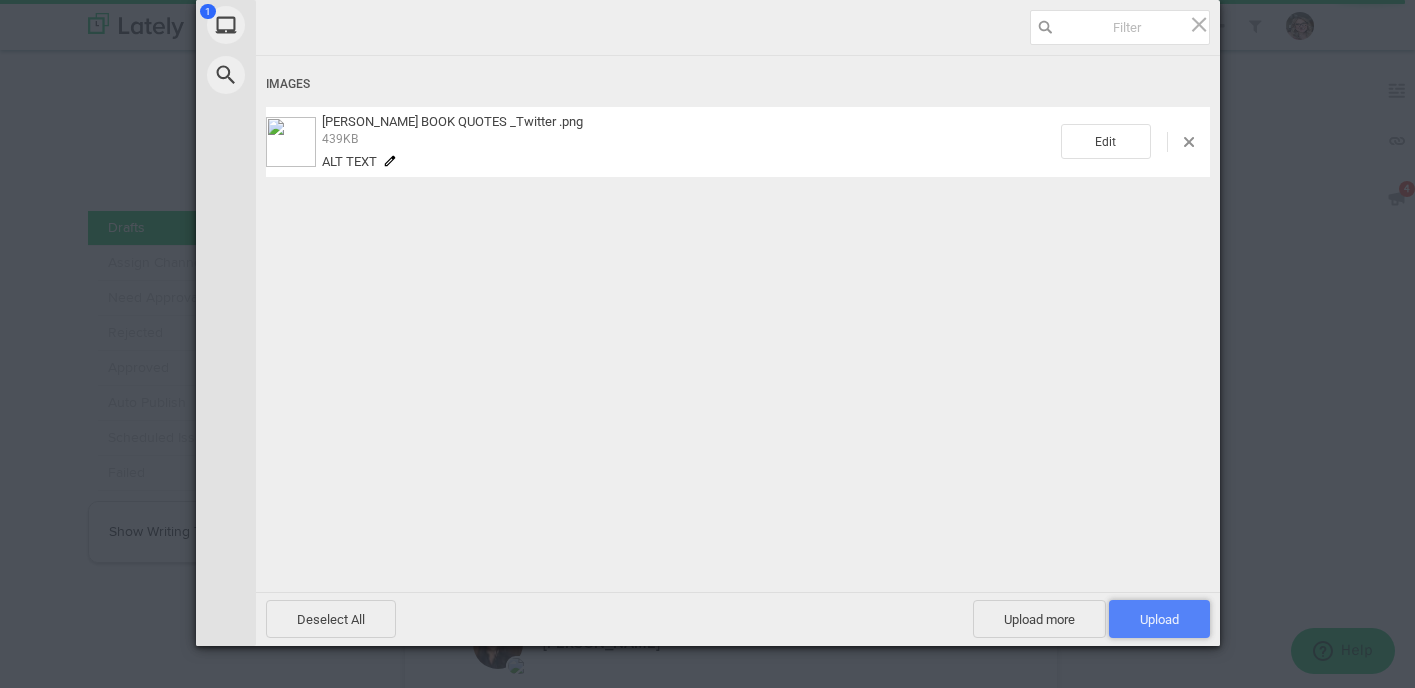 click on "Upload
1" at bounding box center [1159, 619] 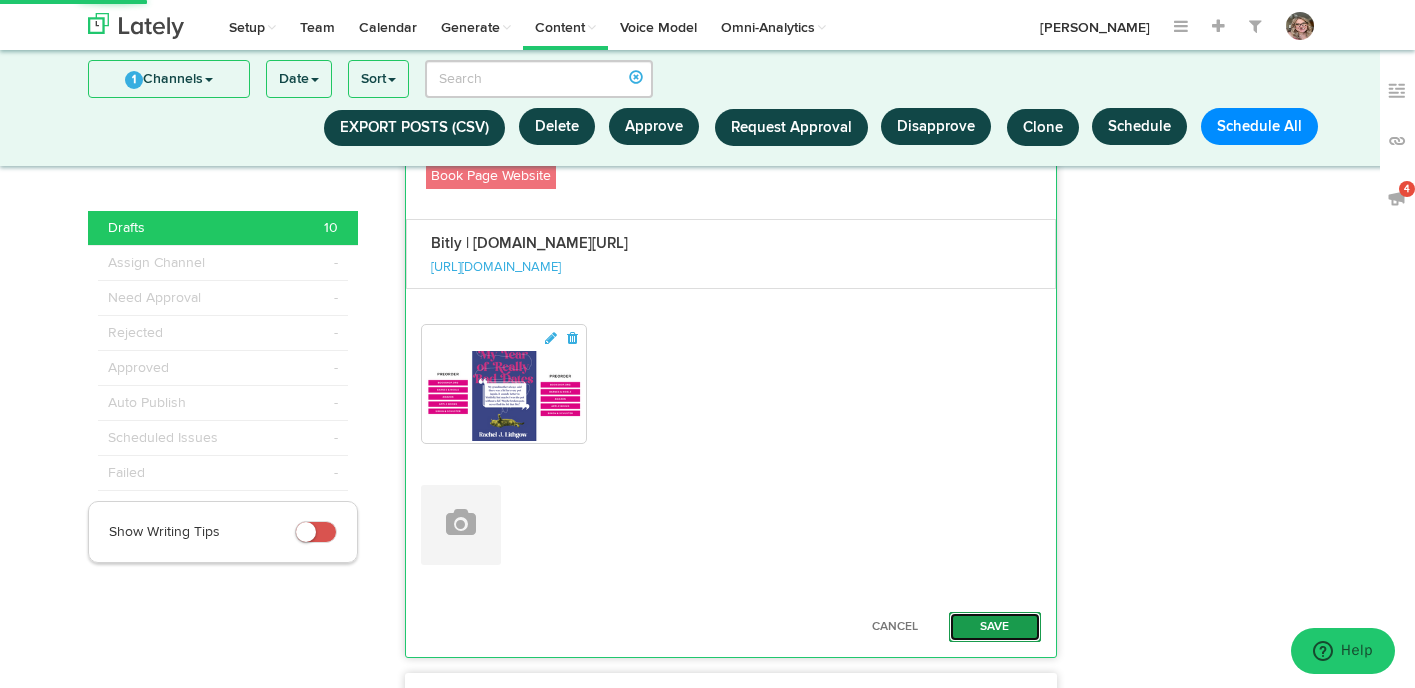 click on "Save" at bounding box center [995, 627] 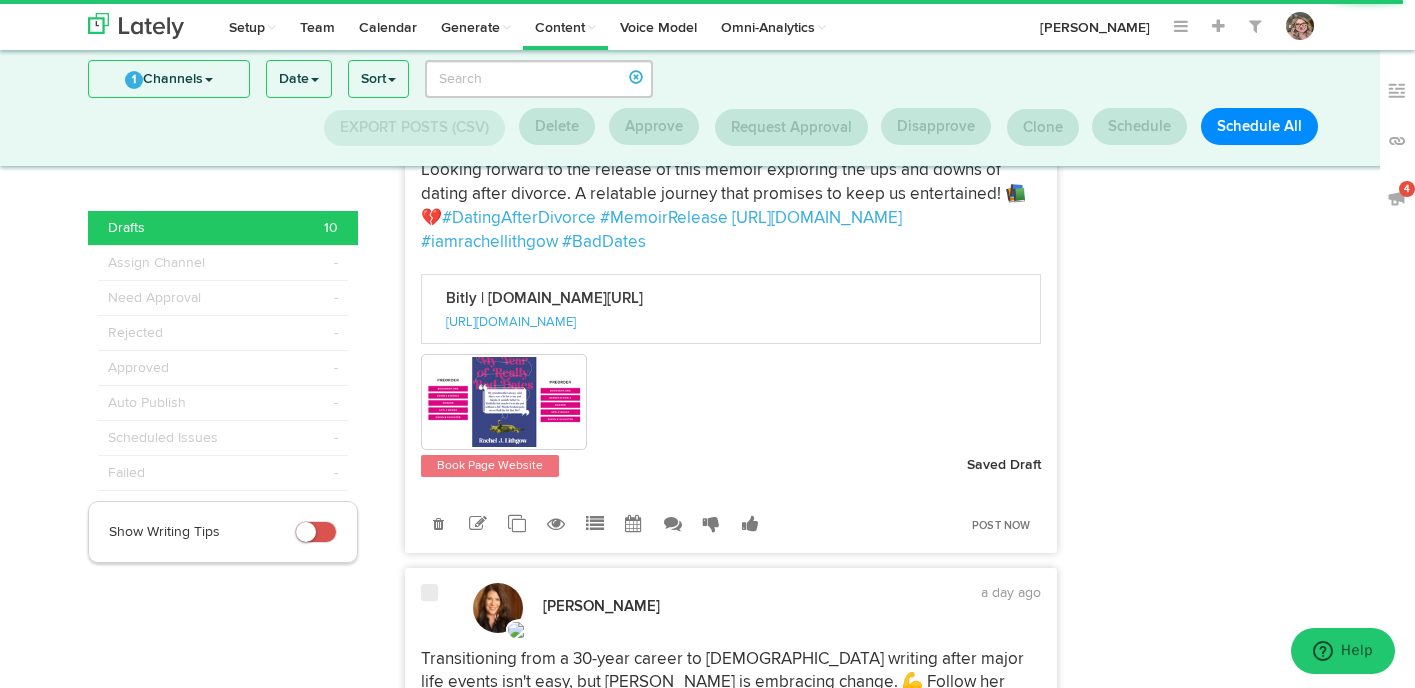 scroll, scrollTop: 2288, scrollLeft: 0, axis: vertical 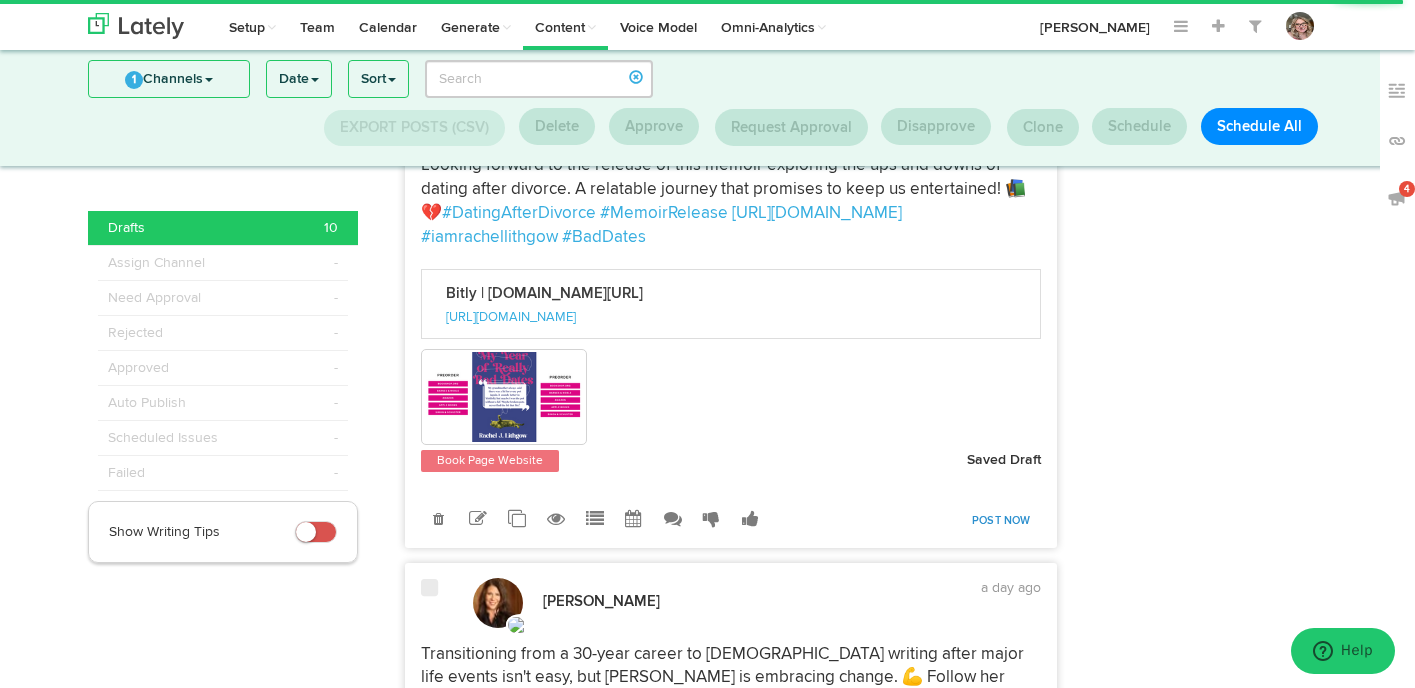 click on "Post Now" at bounding box center [1001, 521] 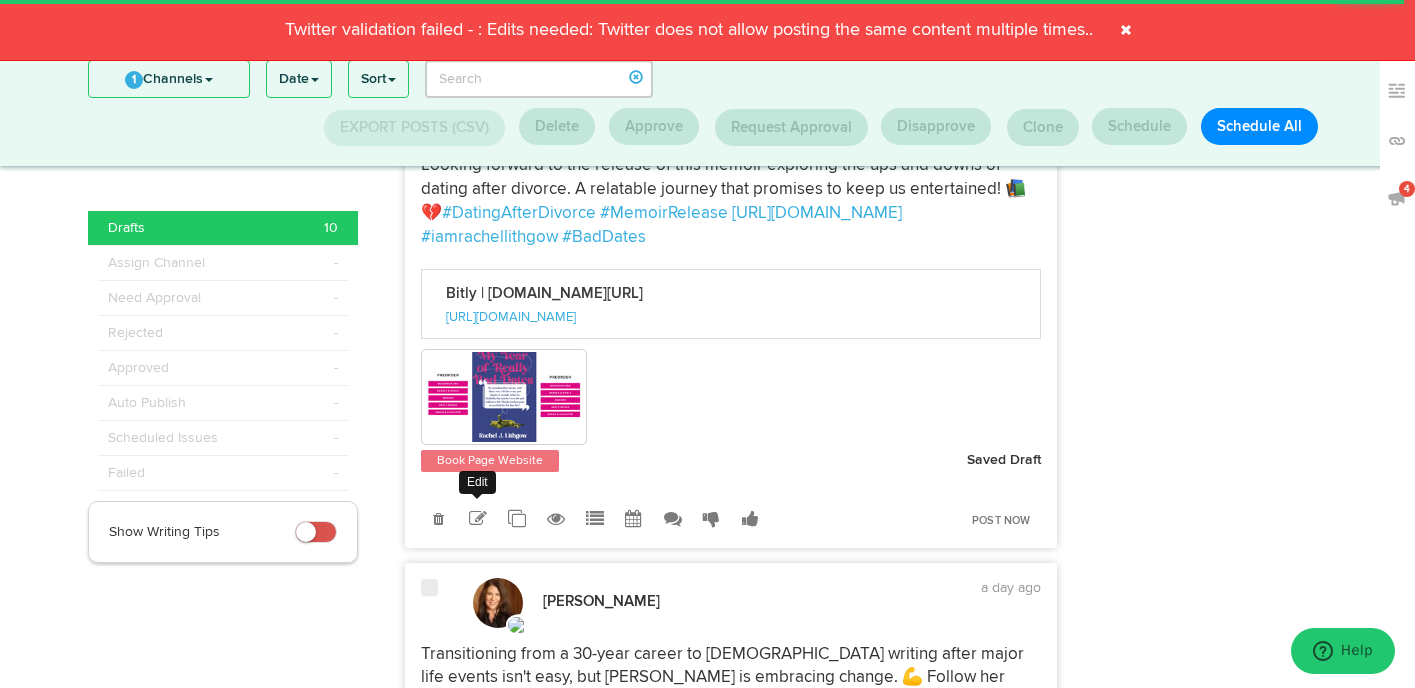 click at bounding box center [478, 519] 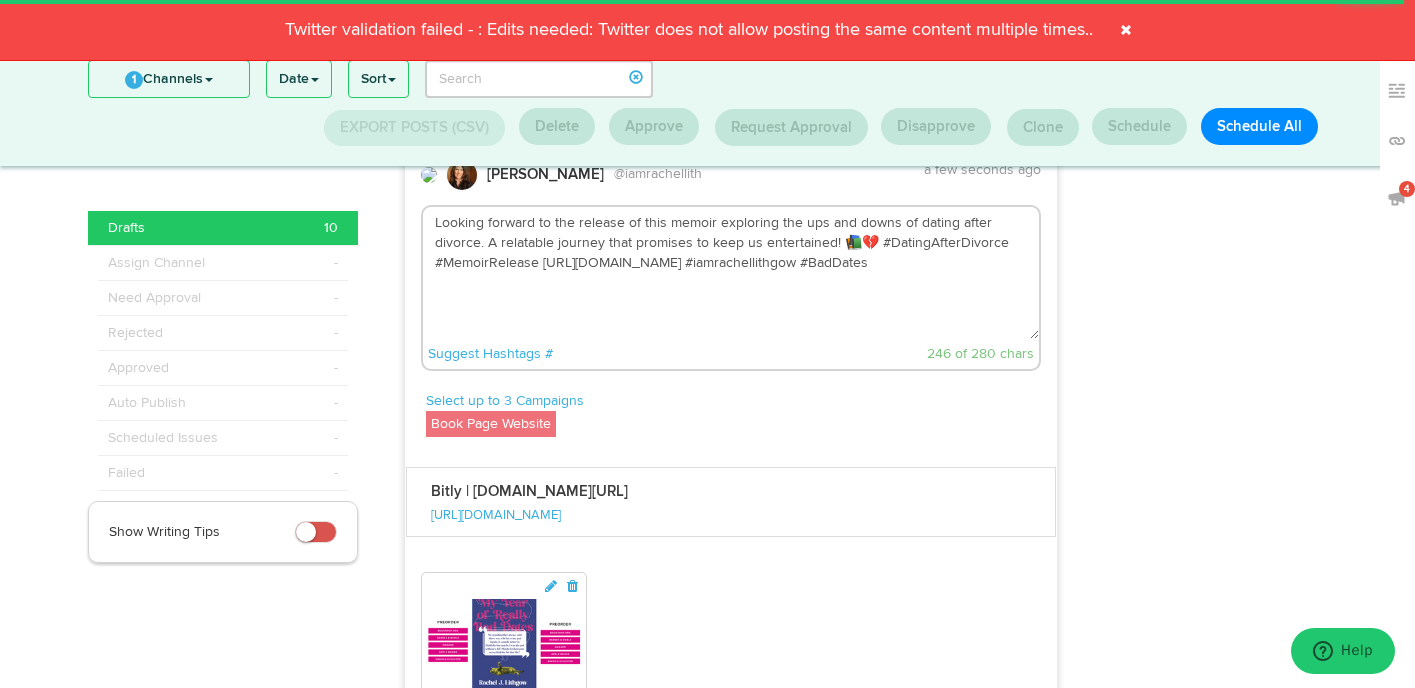 scroll, scrollTop: 2172, scrollLeft: 0, axis: vertical 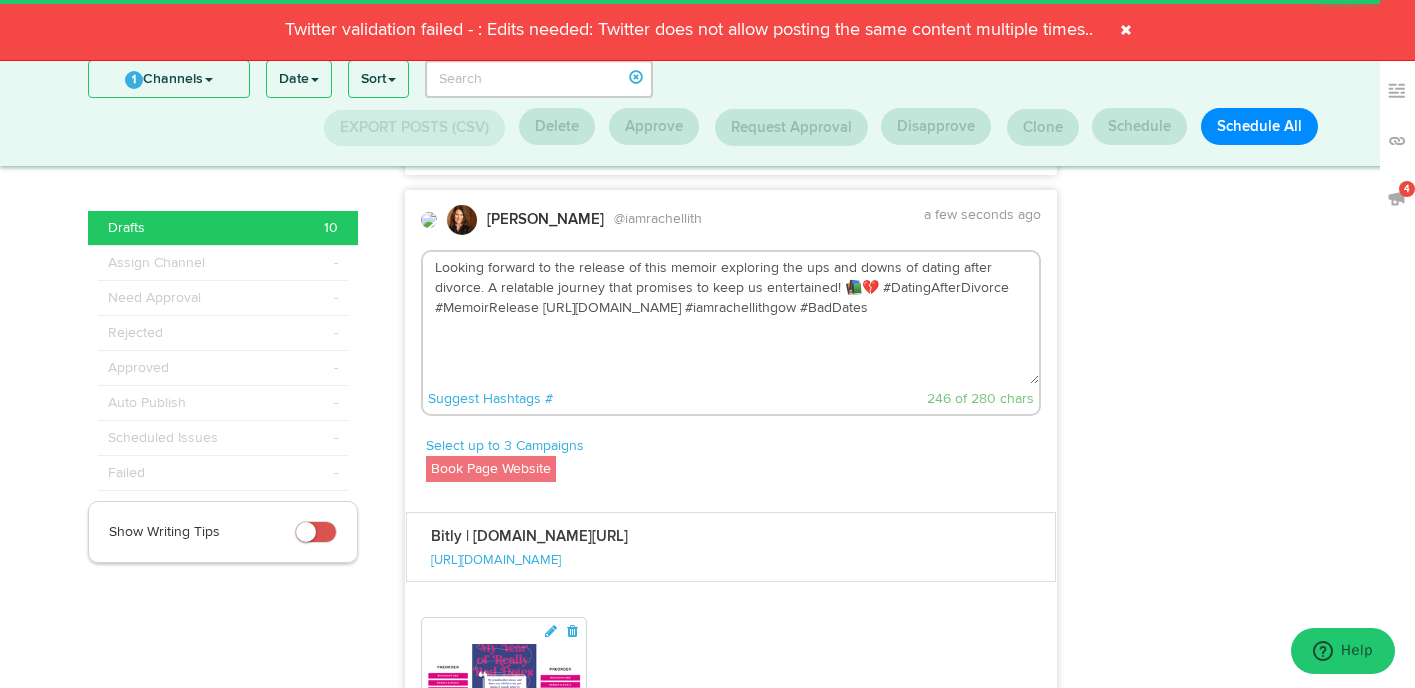 click on "Looking forward to the release of this memoir exploring the ups and downs of dating after divorce. A relatable journey that promises to keep us entertained! 📚💔 #DatingAfterDivorce #MemoirRelease [URL][DOMAIN_NAME] #iamrachellithgow #BadDates" at bounding box center (731, 318) 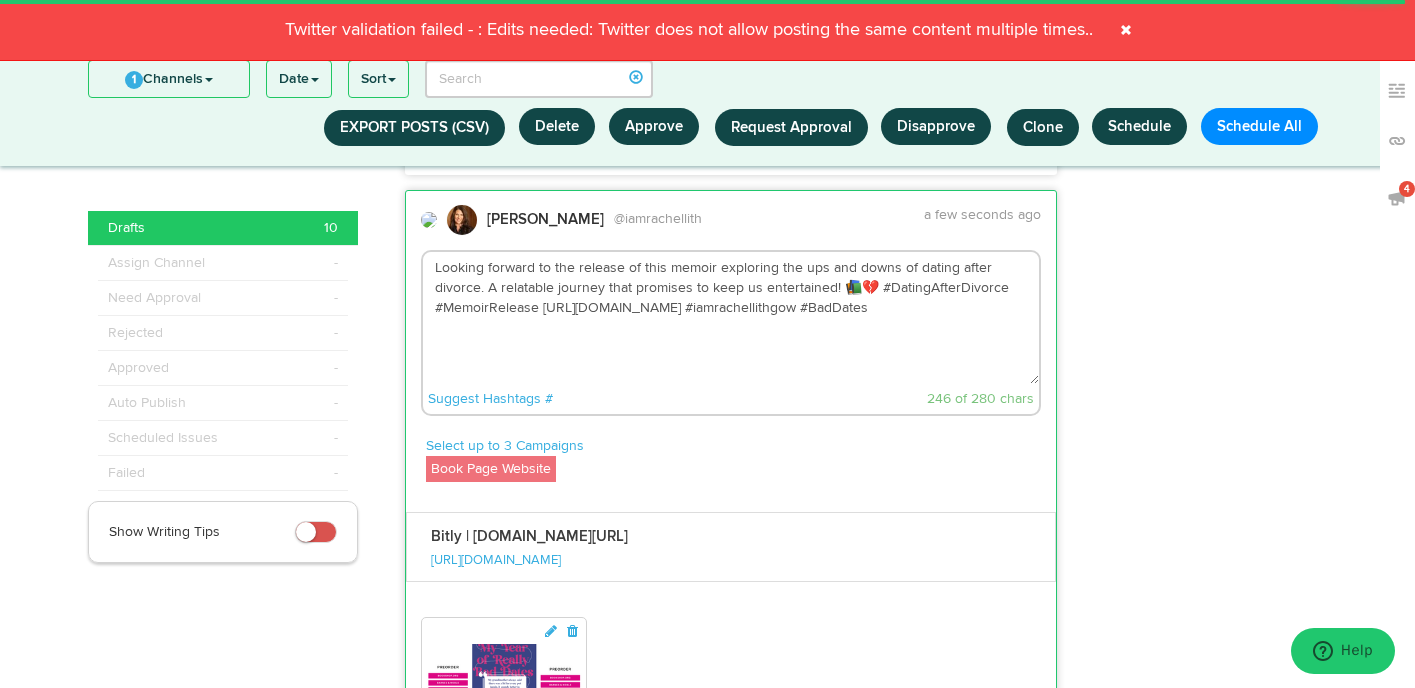 click on "Looking forward to the release of this memoir exploring the ups and downs of dating after divorce. A relatable journey that promises to keep us entertained! 📚💔 #DatingAfterDivorce #MemoirRelease [URL][DOMAIN_NAME] #iamrachellithgow #BadDates" at bounding box center [731, 318] 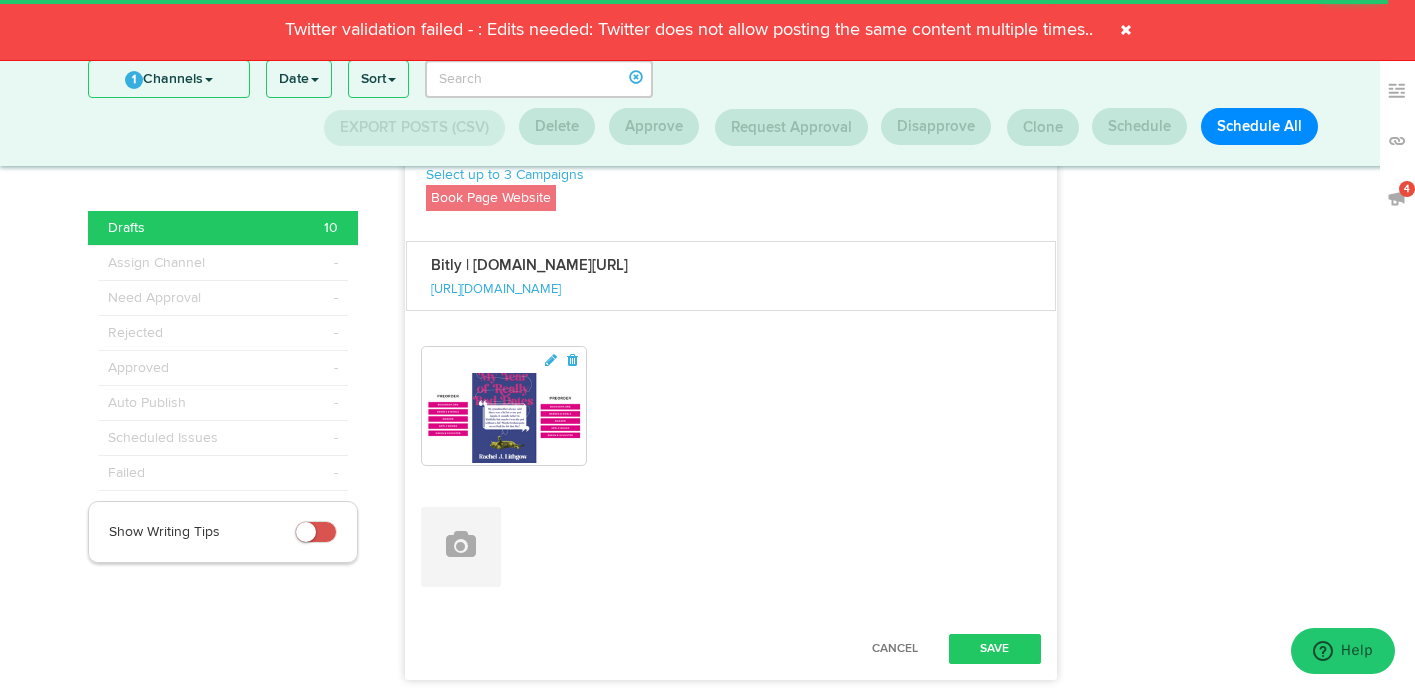 scroll, scrollTop: 2445, scrollLeft: 0, axis: vertical 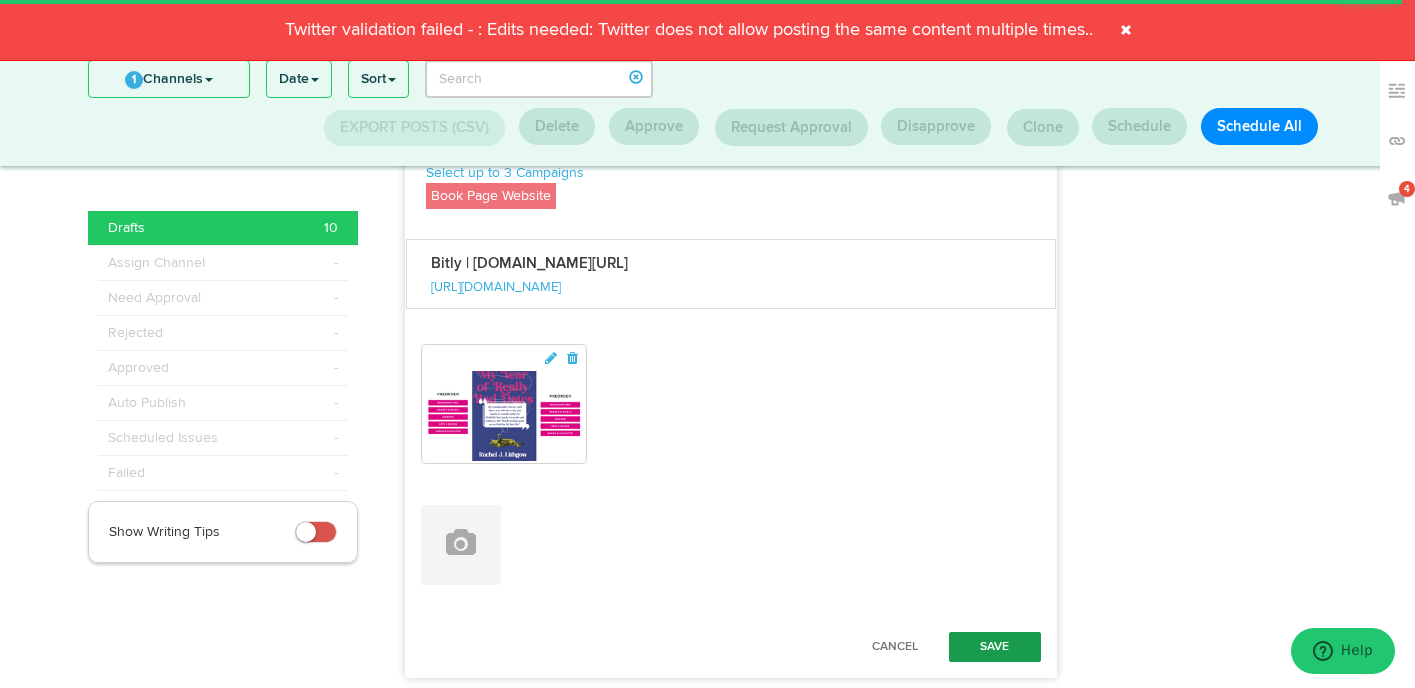 type on "Looking forward to the release of this memoir exploring the ups and downs of dating after divorce. A relatable journey that promises to keep us entertained! 📚 #DatingAfterDivorce #MemoirRelease [URL][DOMAIN_NAME] #iamrachellithgow #BadDates" 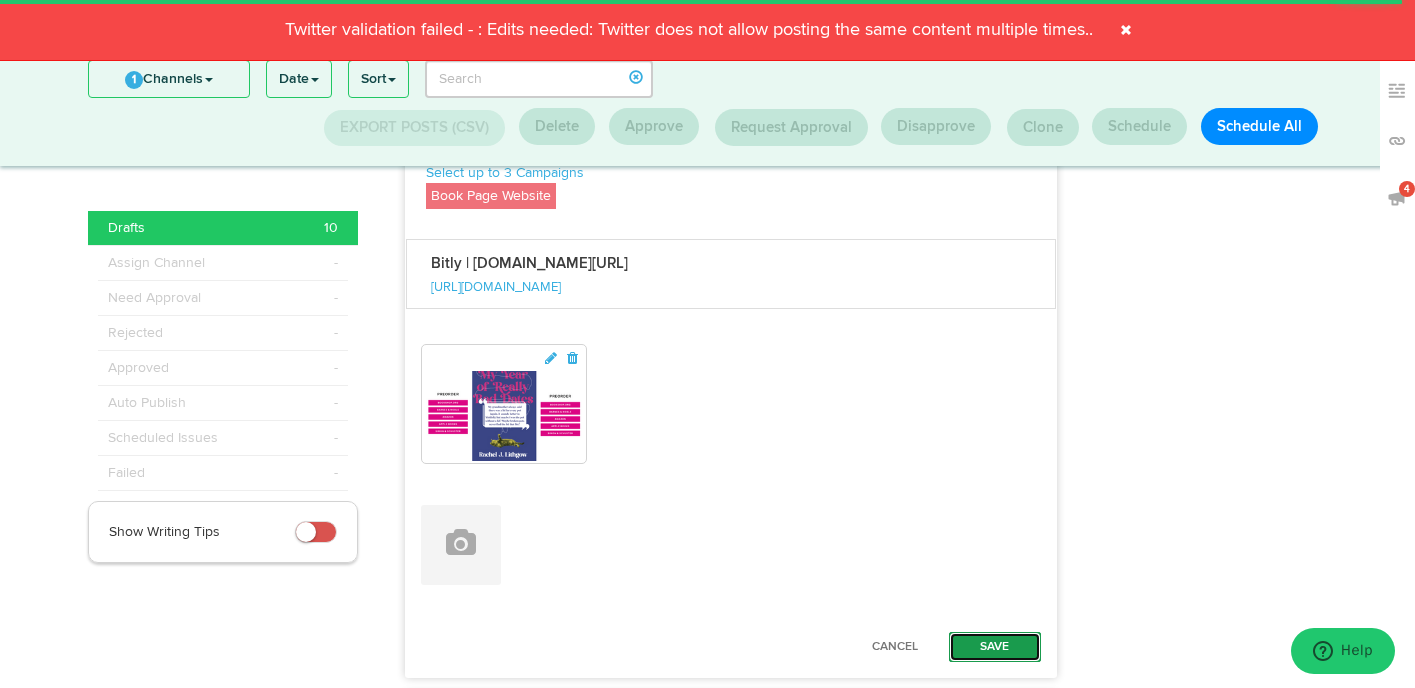 click on "Save" at bounding box center (995, 647) 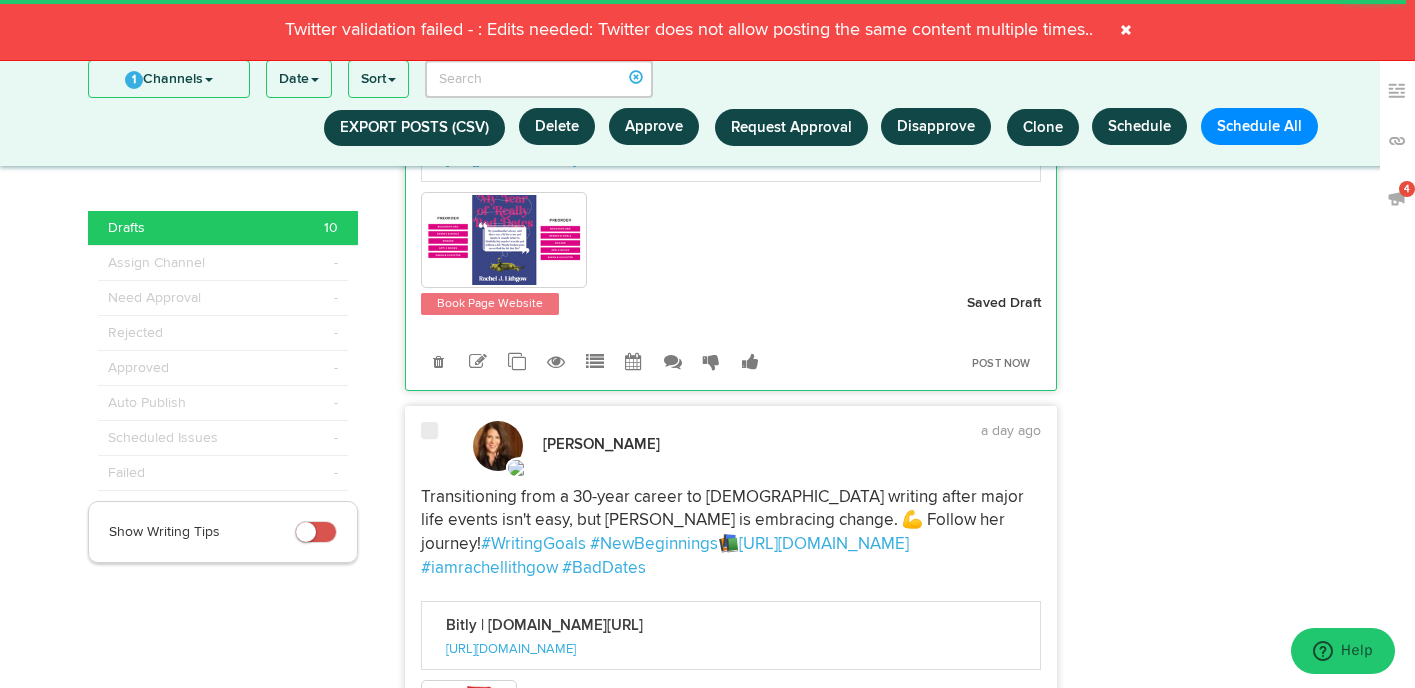 click 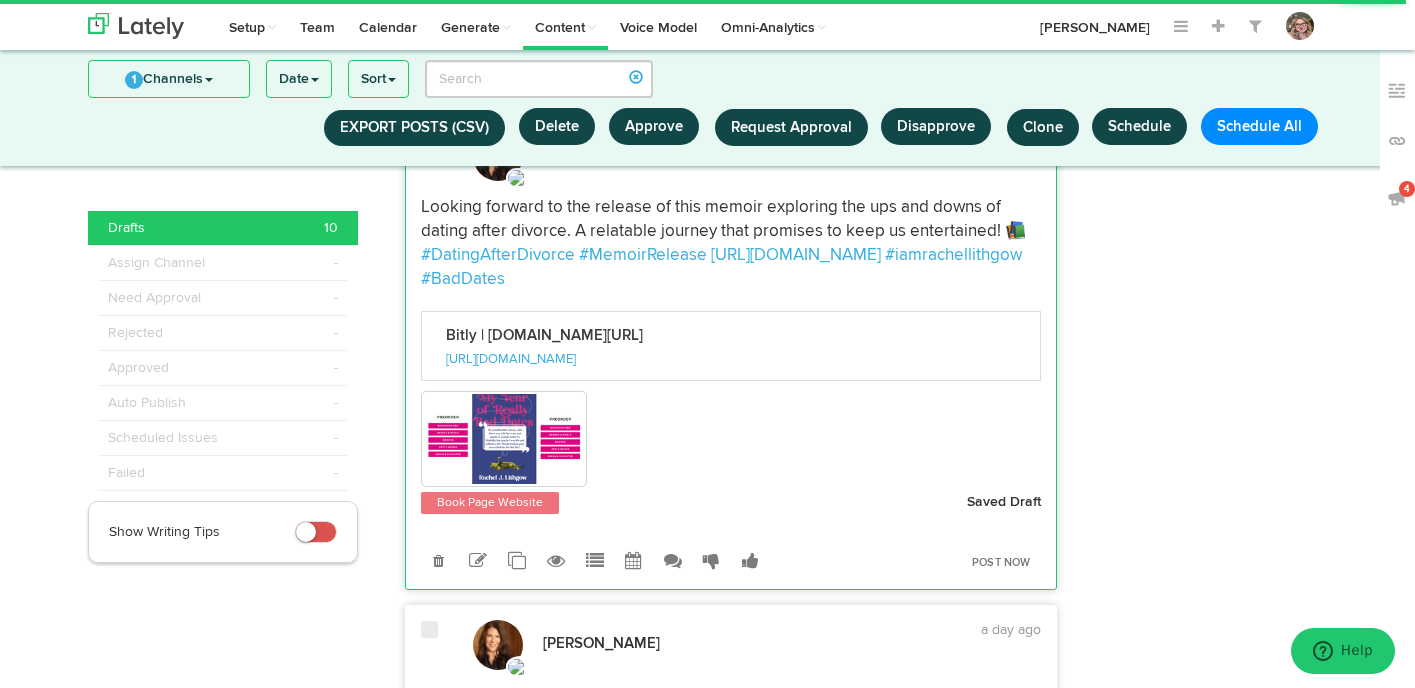 scroll, scrollTop: 2261, scrollLeft: 0, axis: vertical 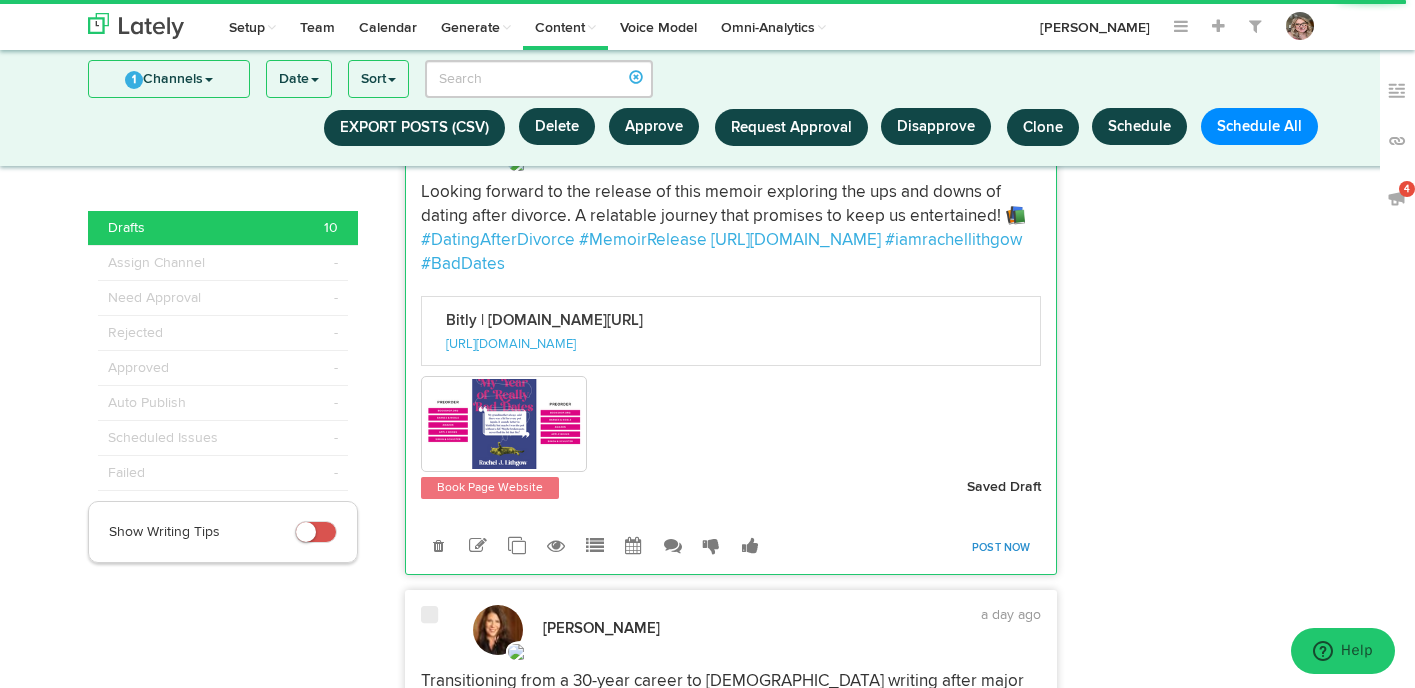 click on "Post Now" at bounding box center (1001, 548) 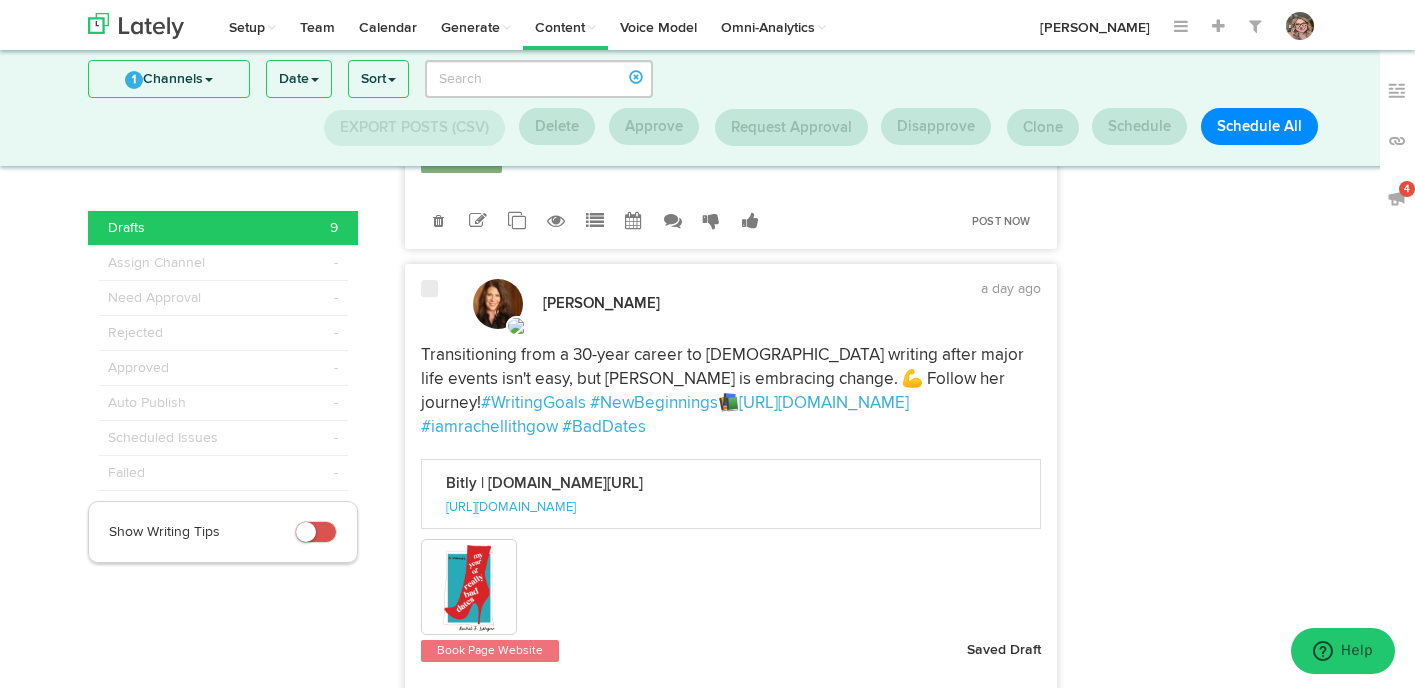 scroll, scrollTop: 2119, scrollLeft: 0, axis: vertical 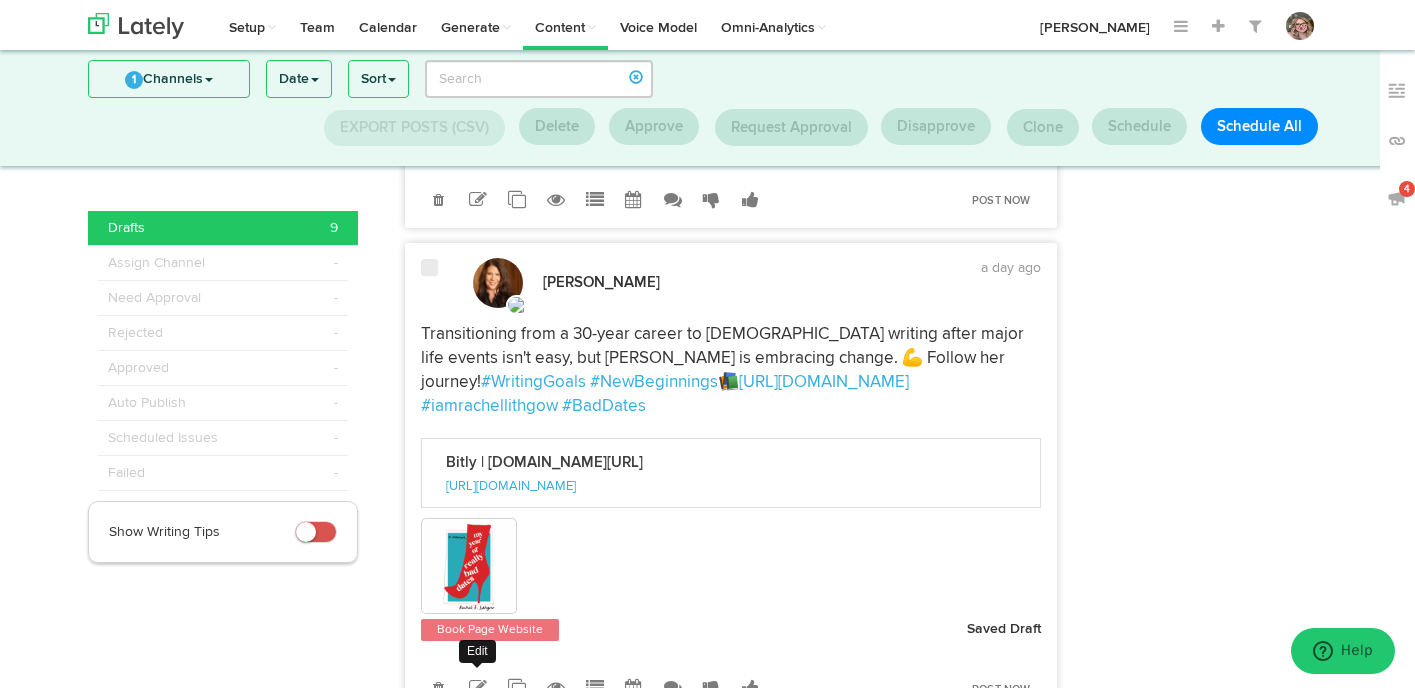 click at bounding box center (478, 688) 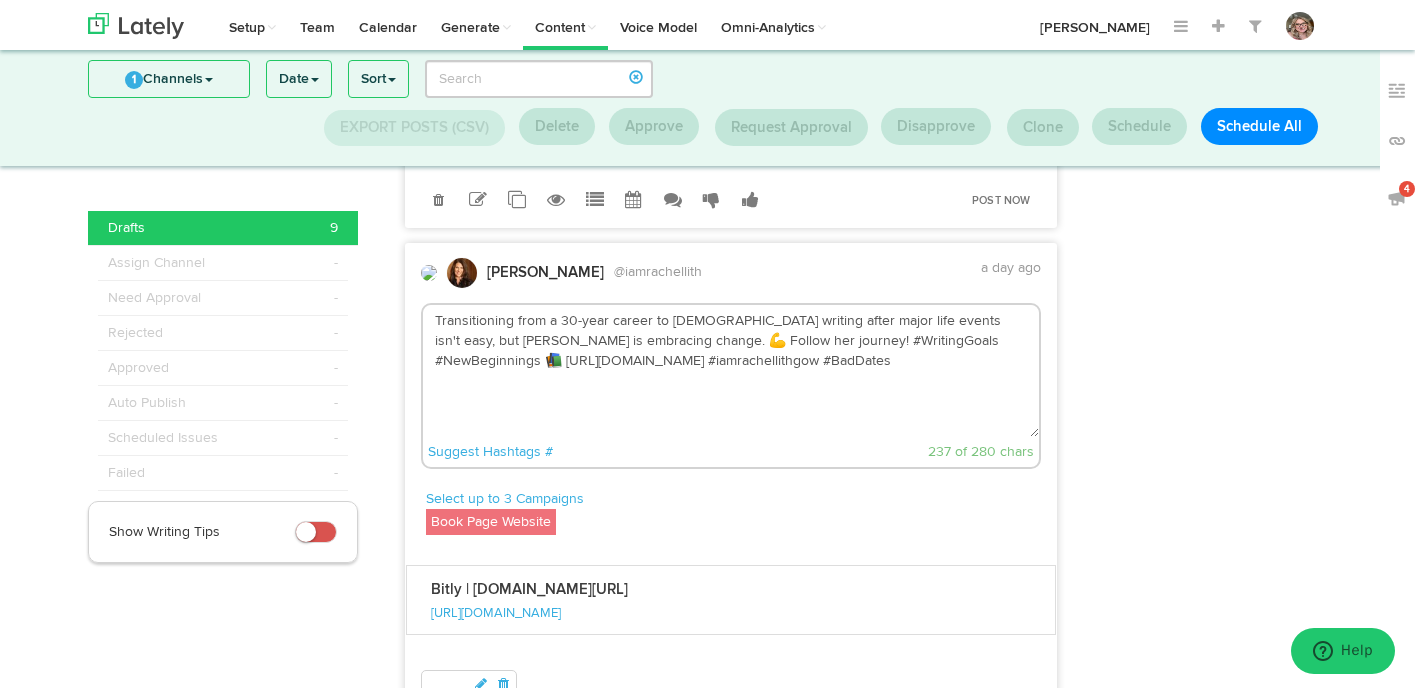 scroll, scrollTop: 2207, scrollLeft: 0, axis: vertical 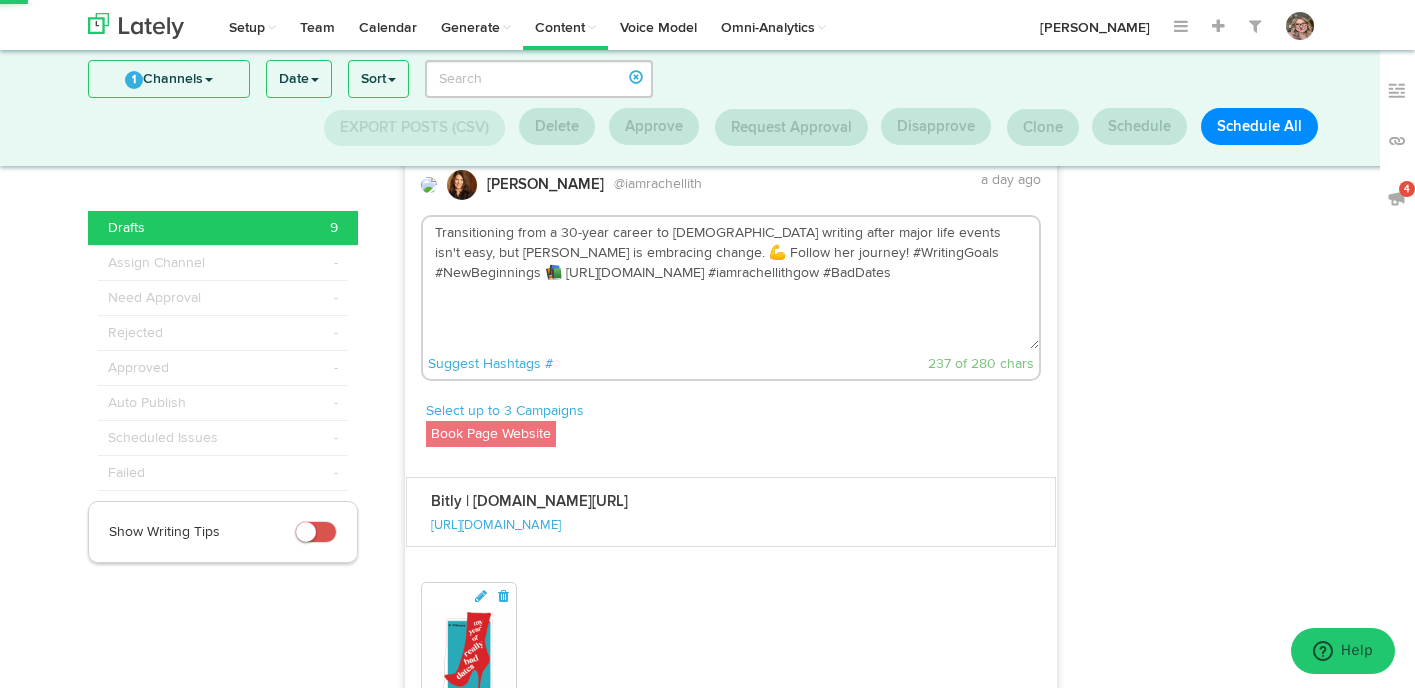 click on "Transitioning from a 30-year career to [DEMOGRAPHIC_DATA] writing after major life events isn't easy, but [PERSON_NAME] is embracing change. 💪 Follow her journey! #WritingGoals #NewBeginnings 📚 [URL][DOMAIN_NAME] #iamrachellithgow #BadDates" at bounding box center (731, 283) 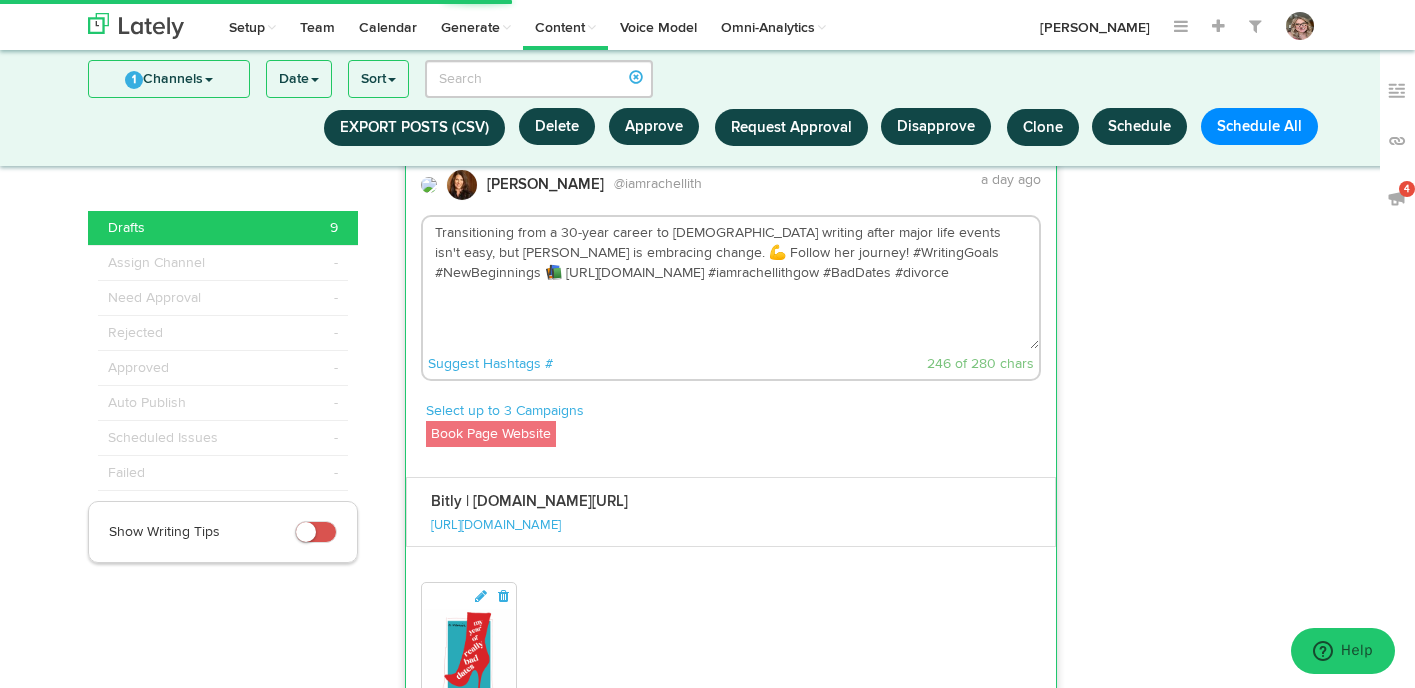 scroll, scrollTop: 2324, scrollLeft: 0, axis: vertical 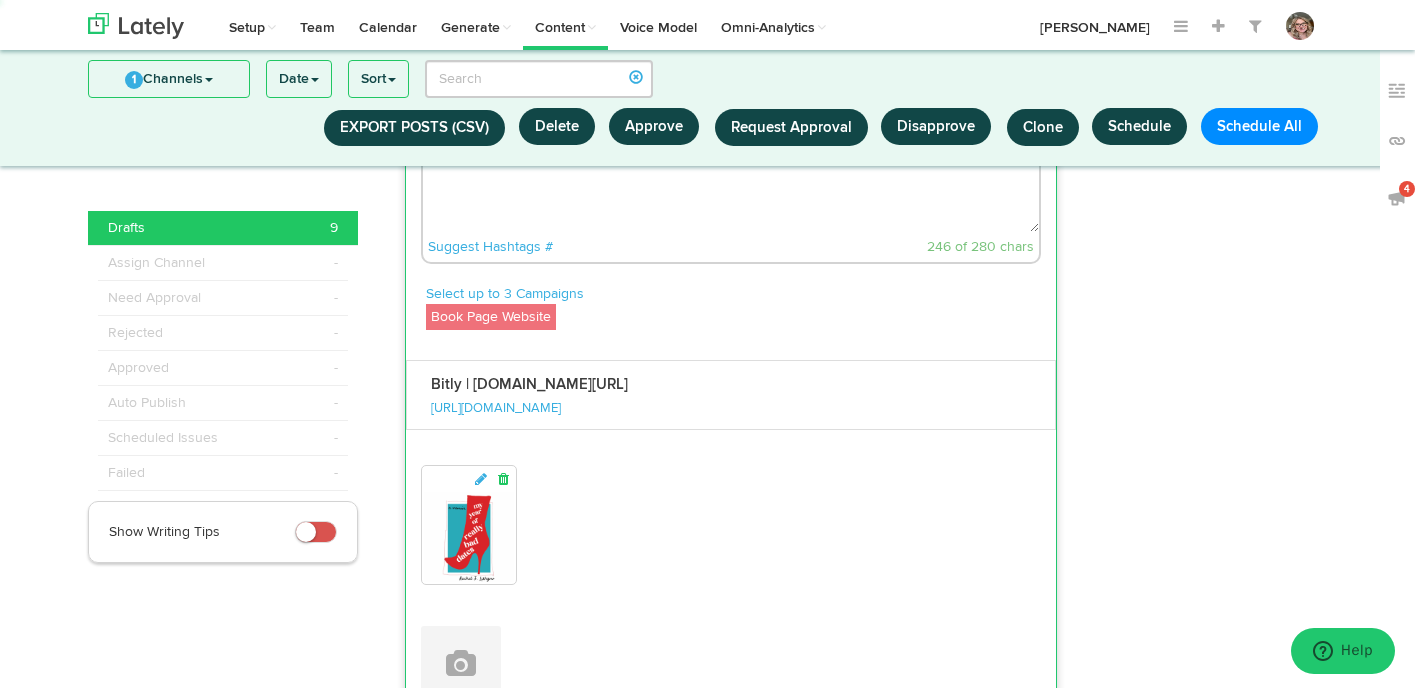 type on "Transitioning from a 30-year career to [DEMOGRAPHIC_DATA] writing after major life events isn't easy, but [PERSON_NAME] is embracing change. 💪 Follow her journey! #WritingGoals #NewBeginnings 📚 [URL][DOMAIN_NAME] #iamrachellithgow #BadDates #divorce" 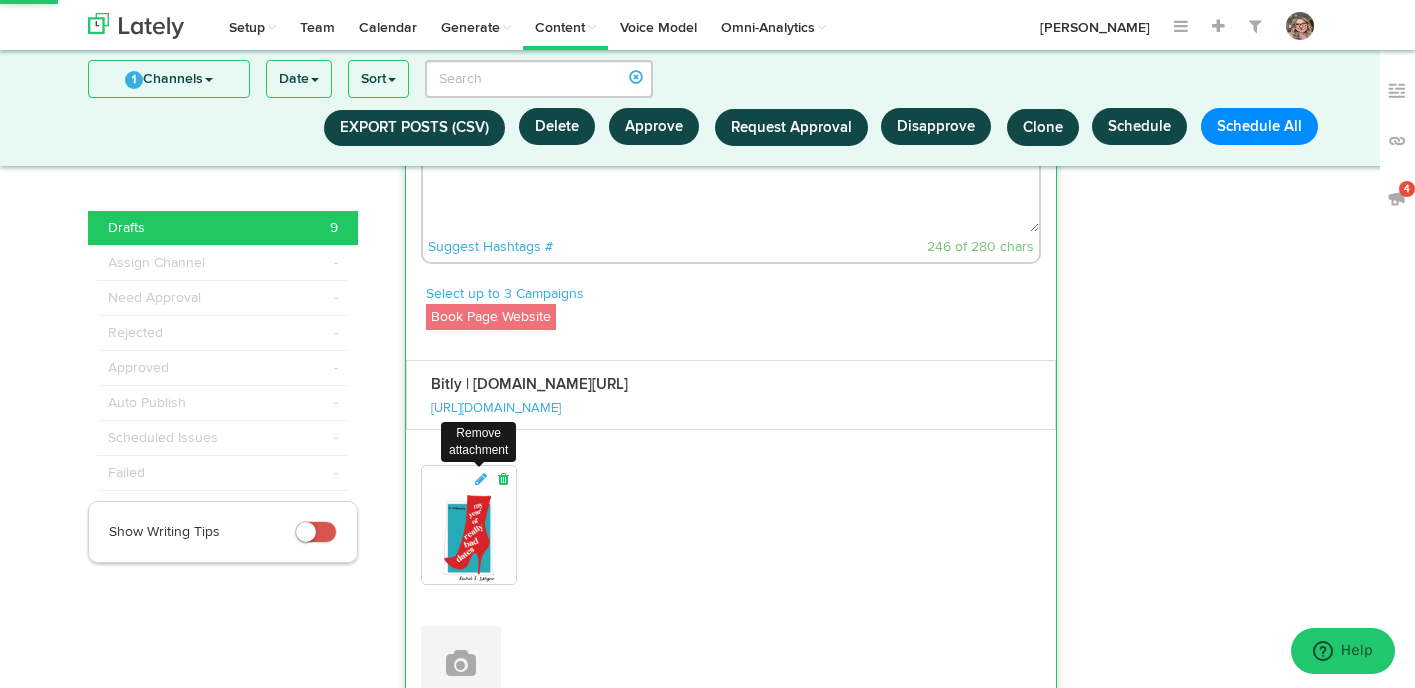 click at bounding box center (503, 479) 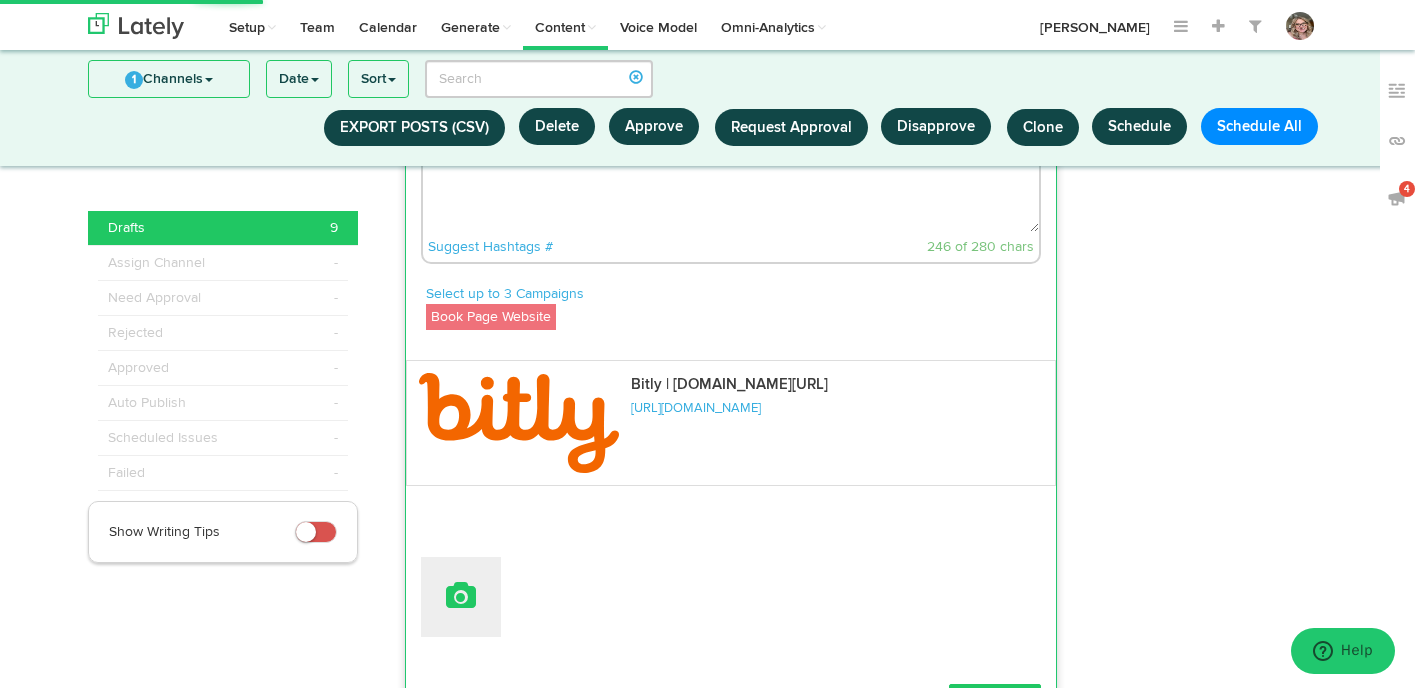 click at bounding box center (461, 597) 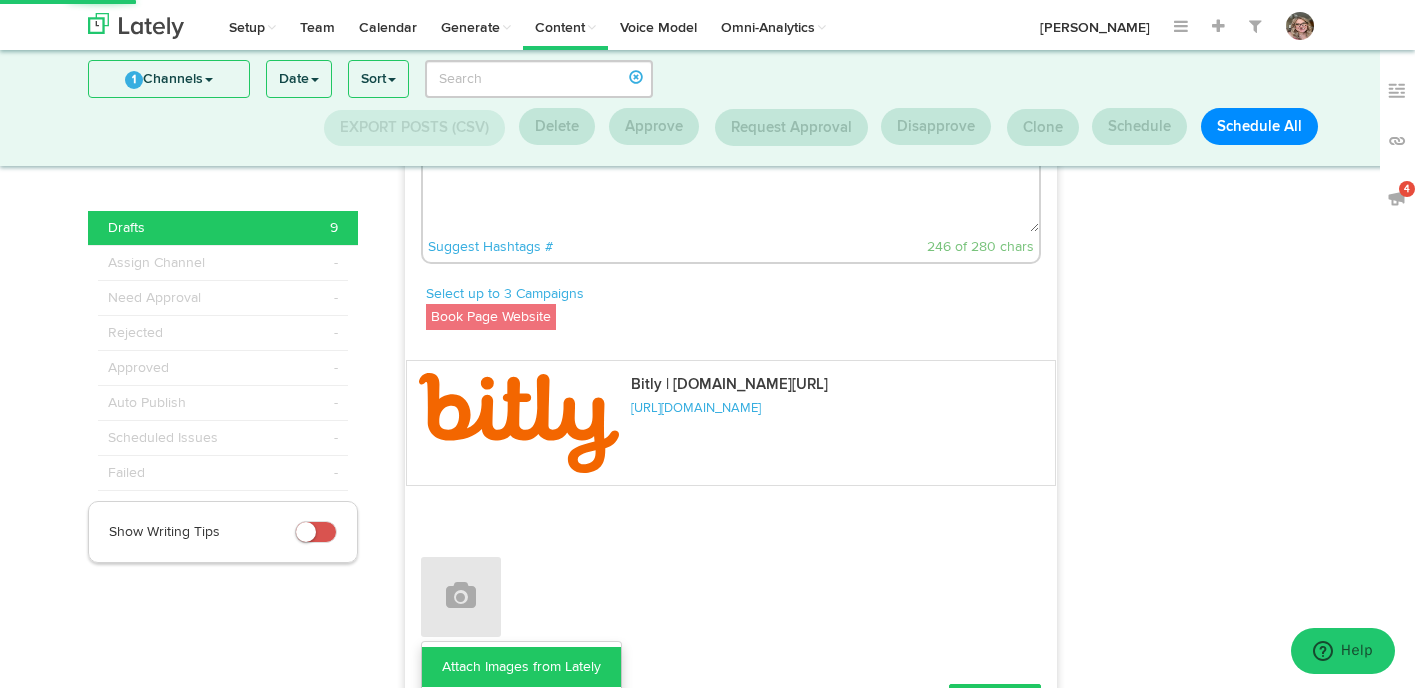 click on "Attach Images from Lately" at bounding box center [521, 667] 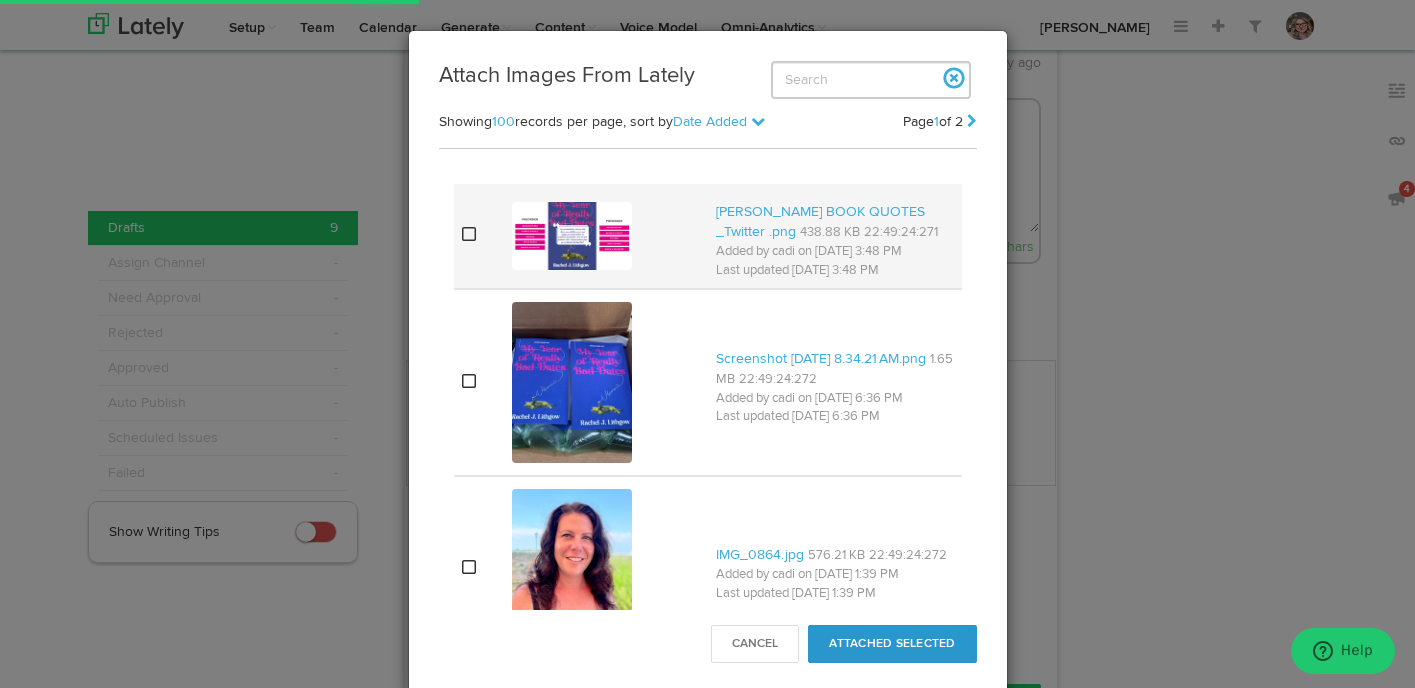 click at bounding box center [479, 236] 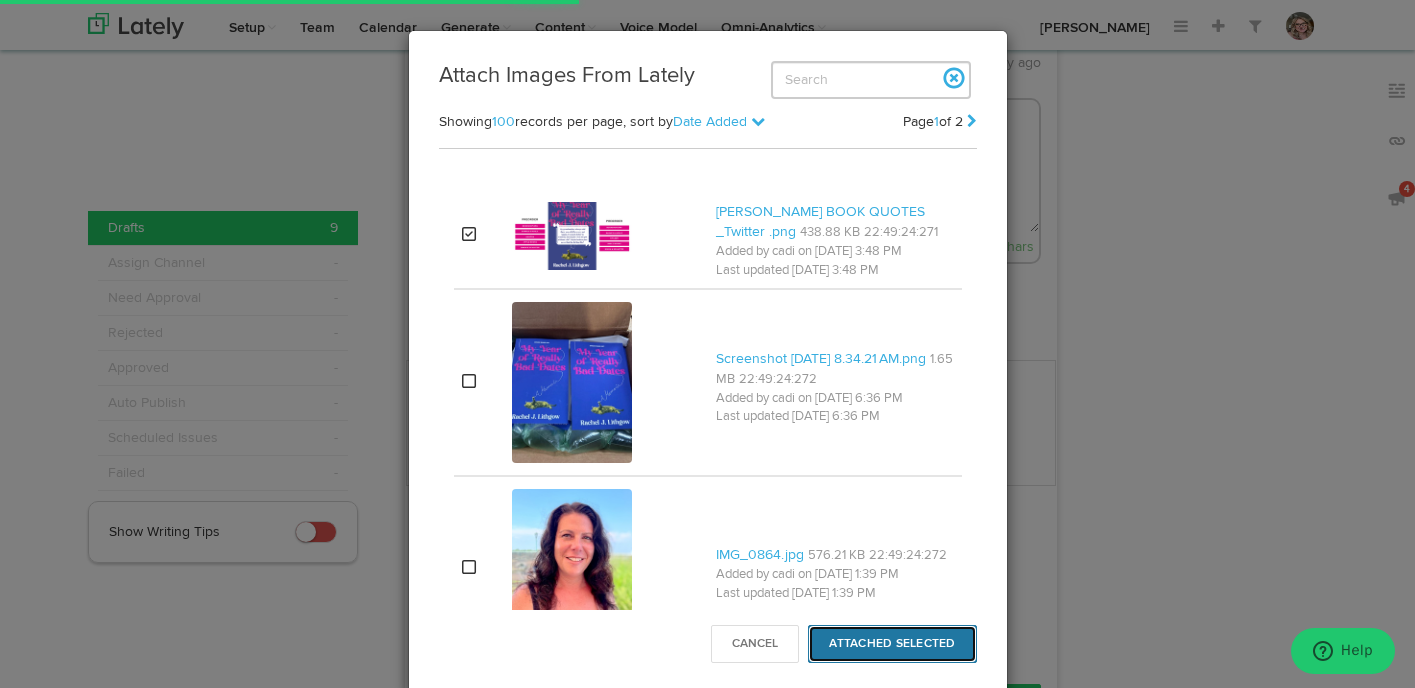 click on "Attached Selected" at bounding box center [892, 644] 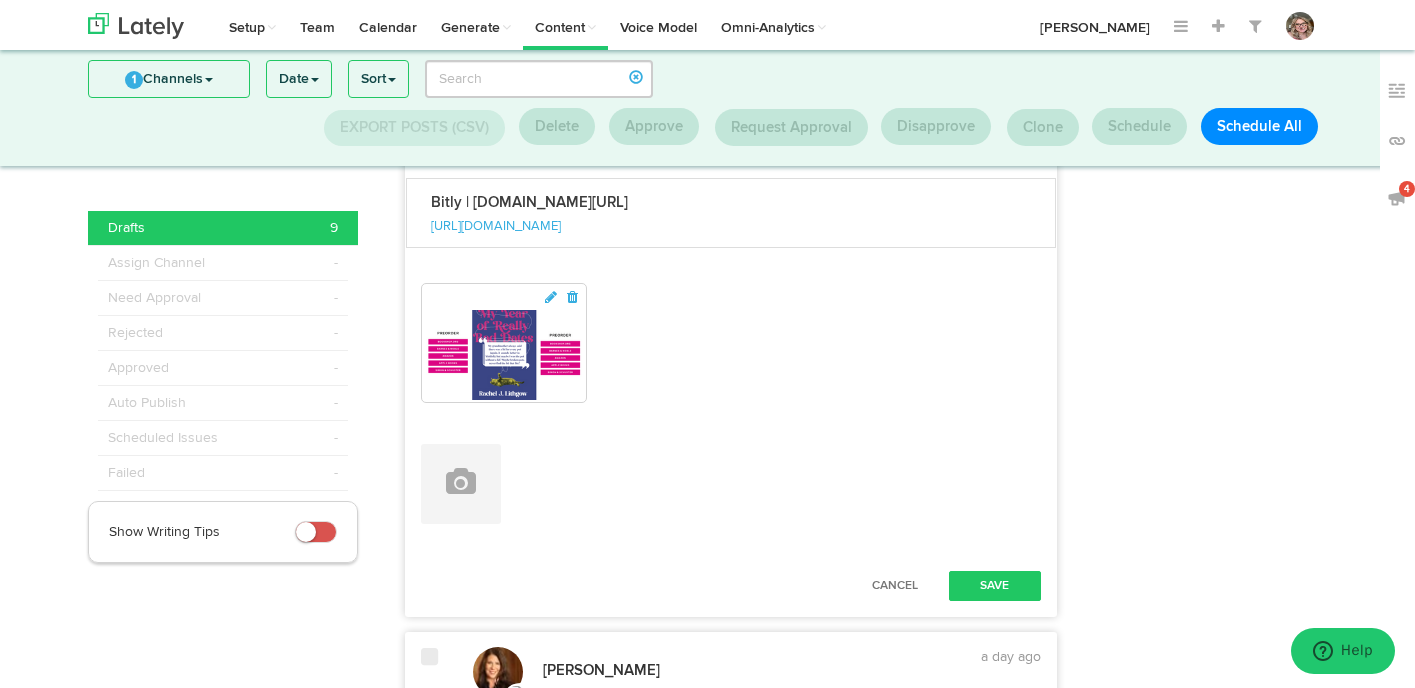 scroll, scrollTop: 2530, scrollLeft: 0, axis: vertical 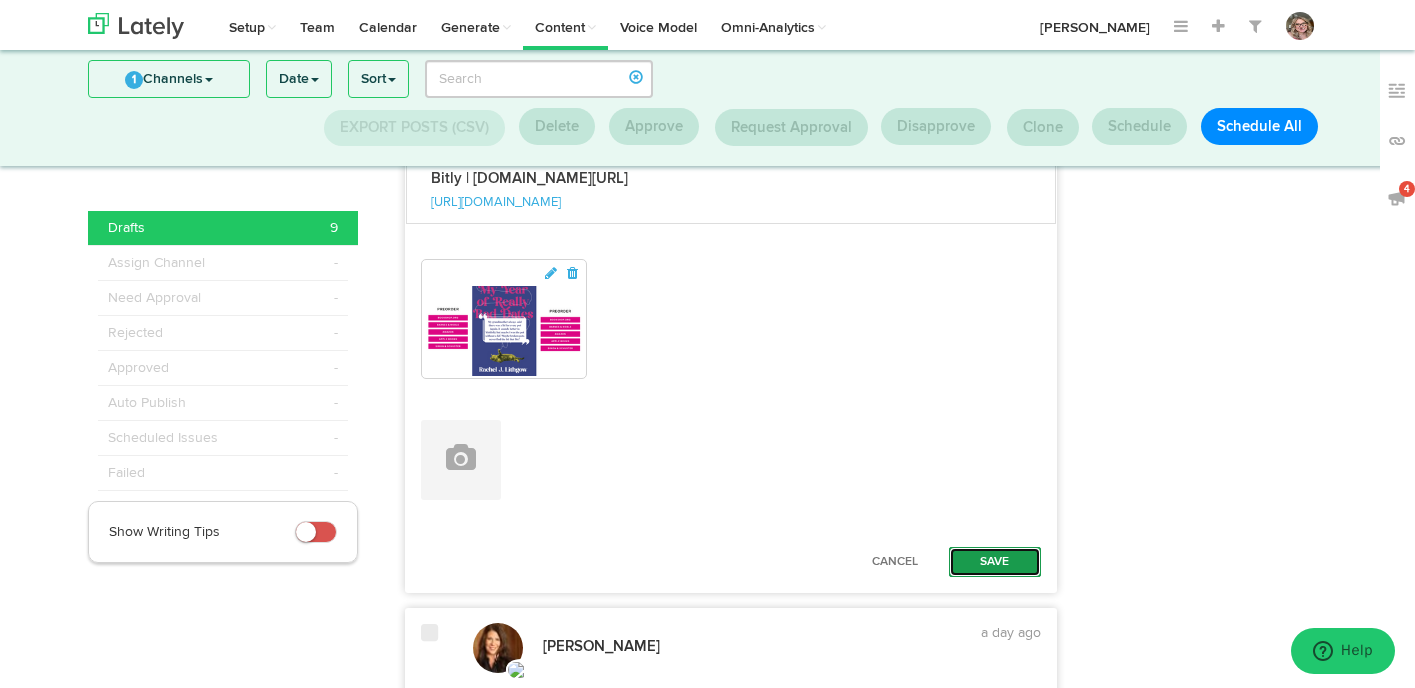 click on "Save" at bounding box center (995, 562) 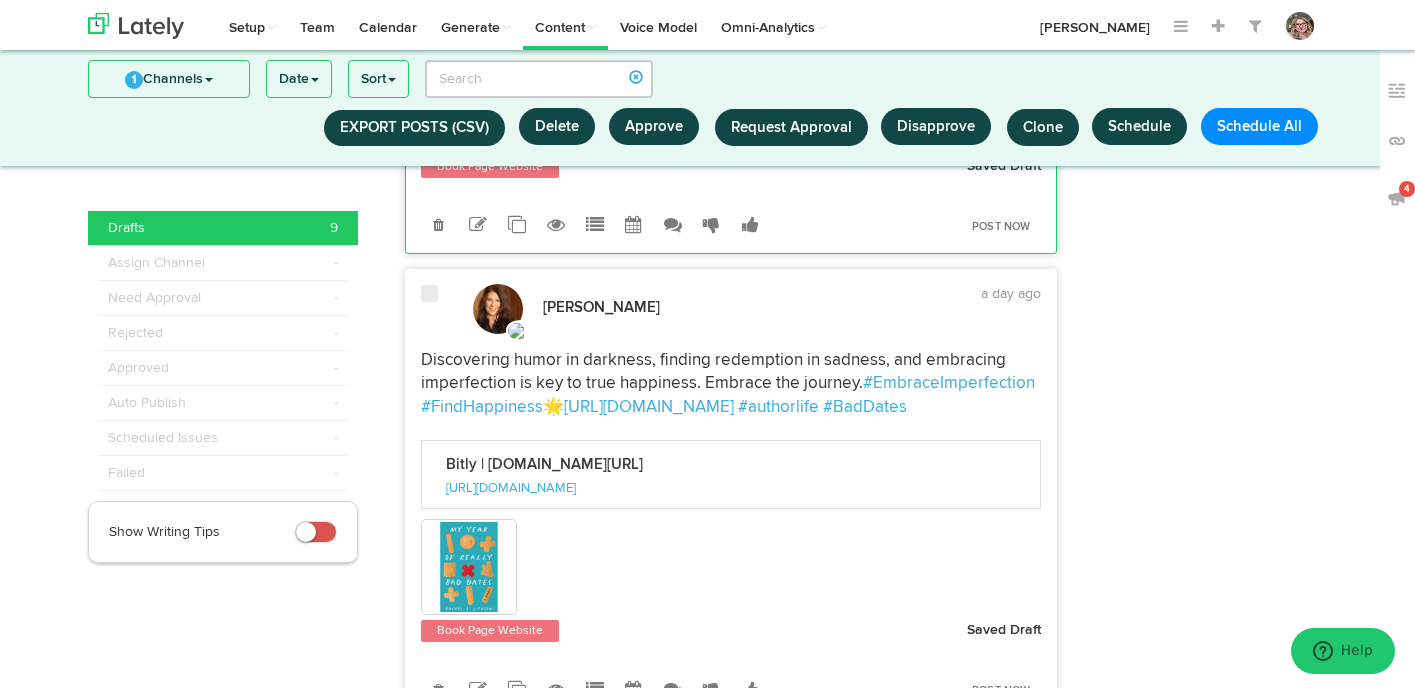 scroll, scrollTop: 2602, scrollLeft: 0, axis: vertical 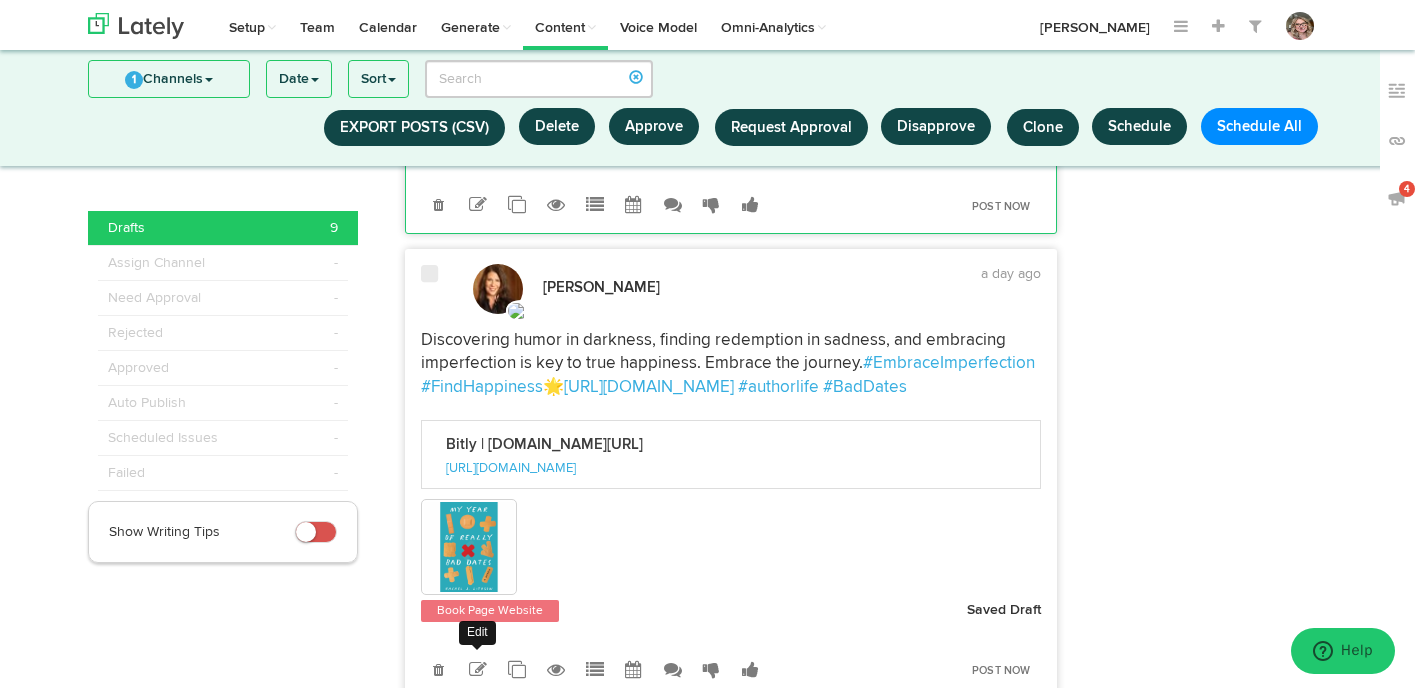 click at bounding box center [478, 670] 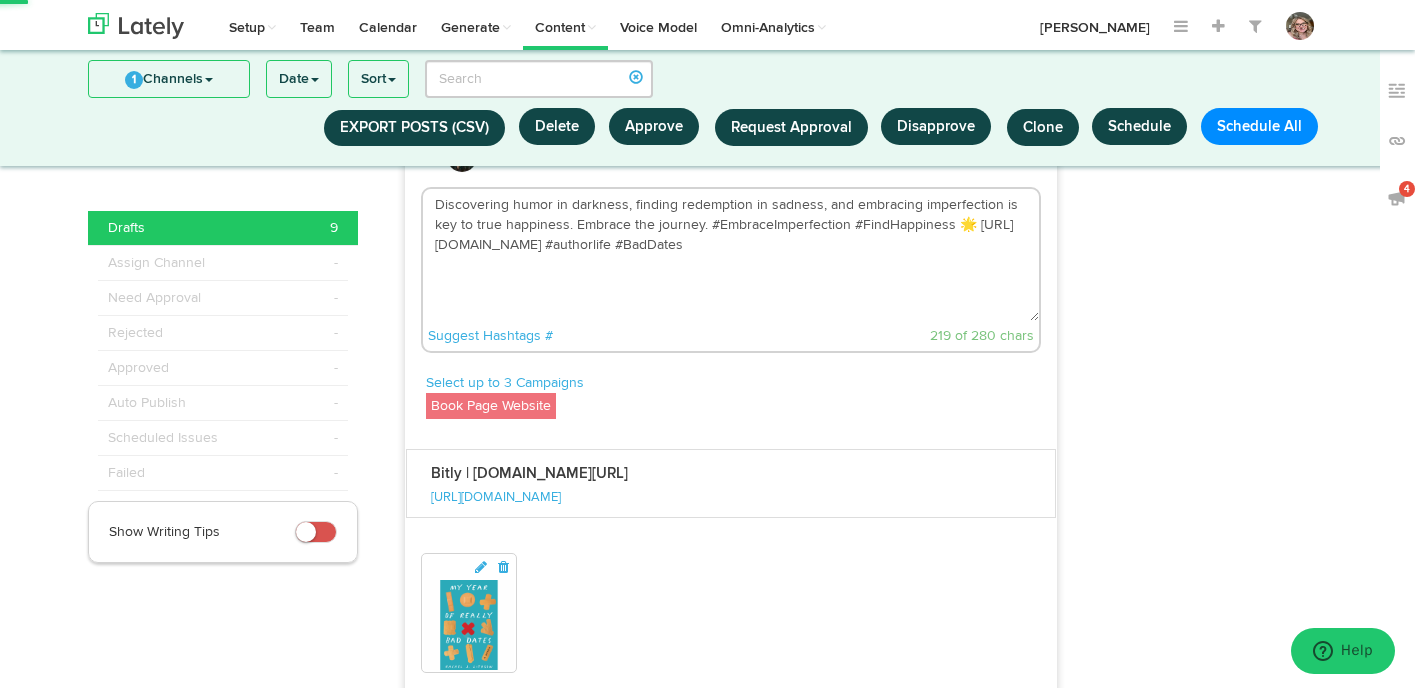 scroll, scrollTop: 2737, scrollLeft: 0, axis: vertical 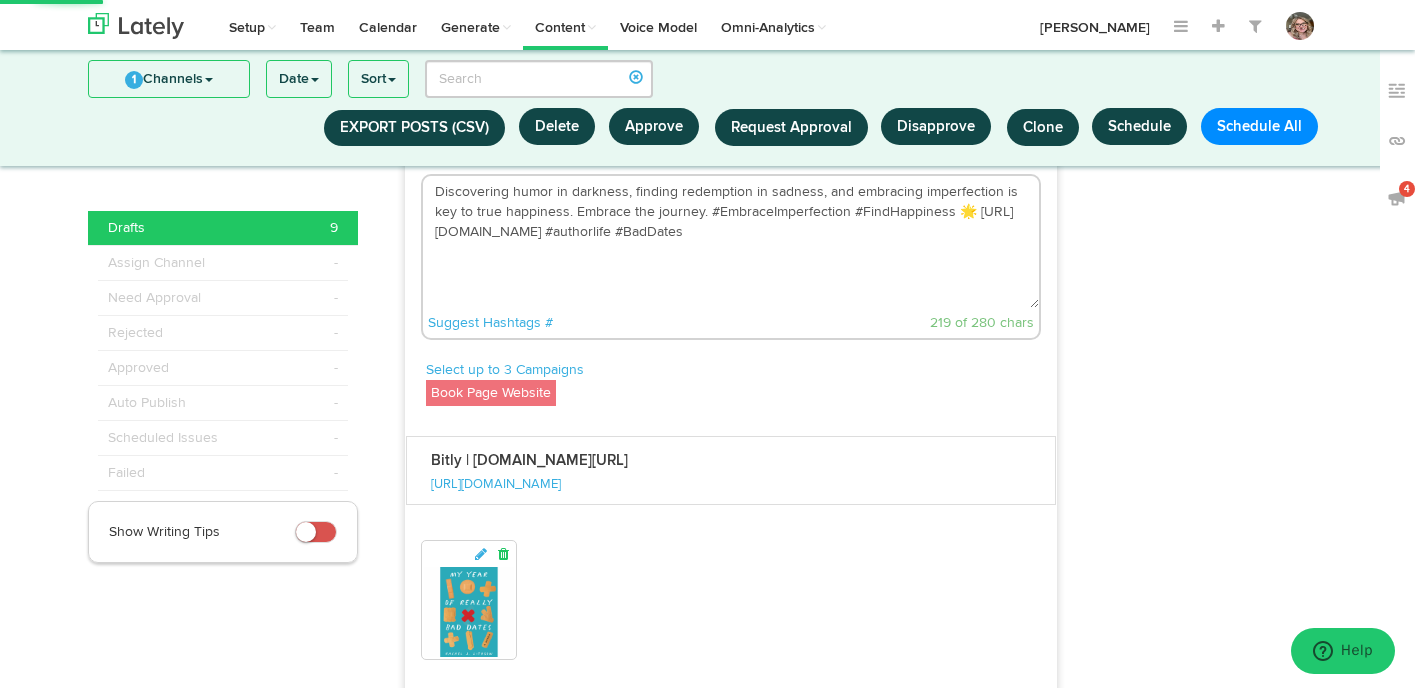 click at bounding box center (503, 555) 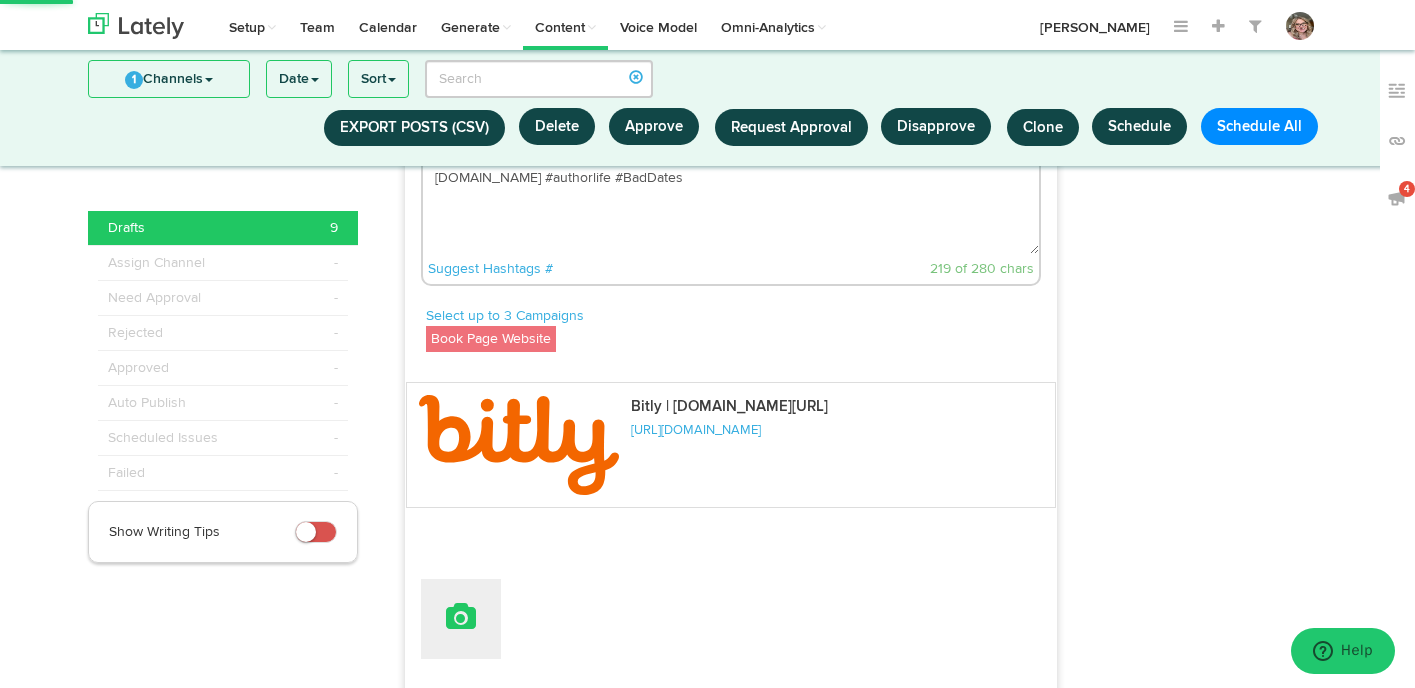 scroll, scrollTop: 2821, scrollLeft: 0, axis: vertical 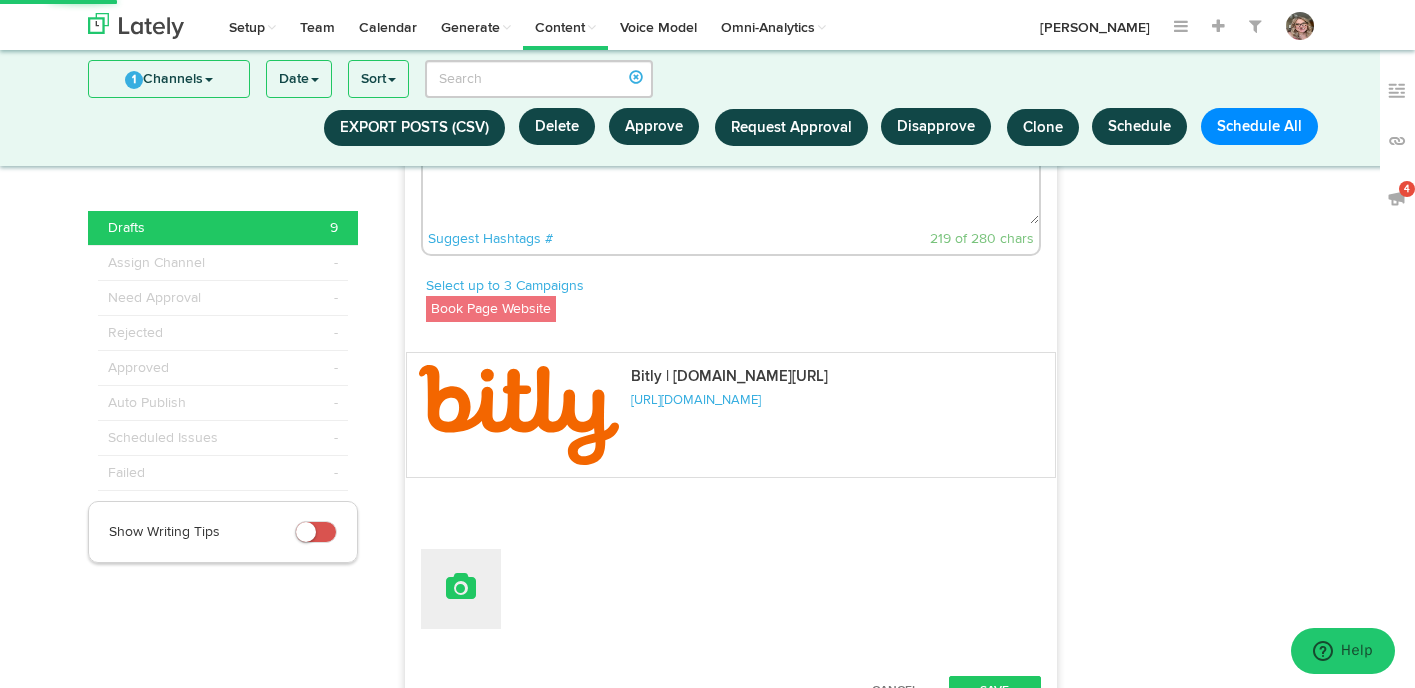 click at bounding box center (461, 589) 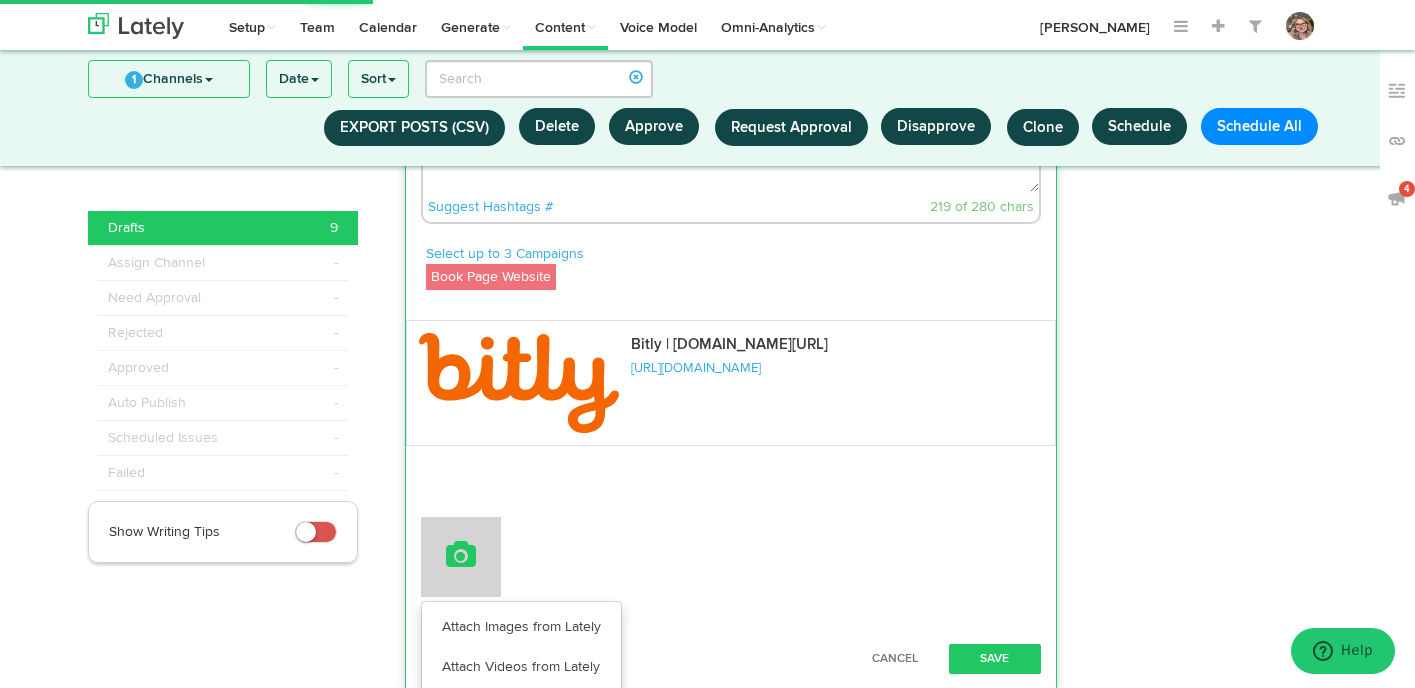 scroll, scrollTop: 2865, scrollLeft: 0, axis: vertical 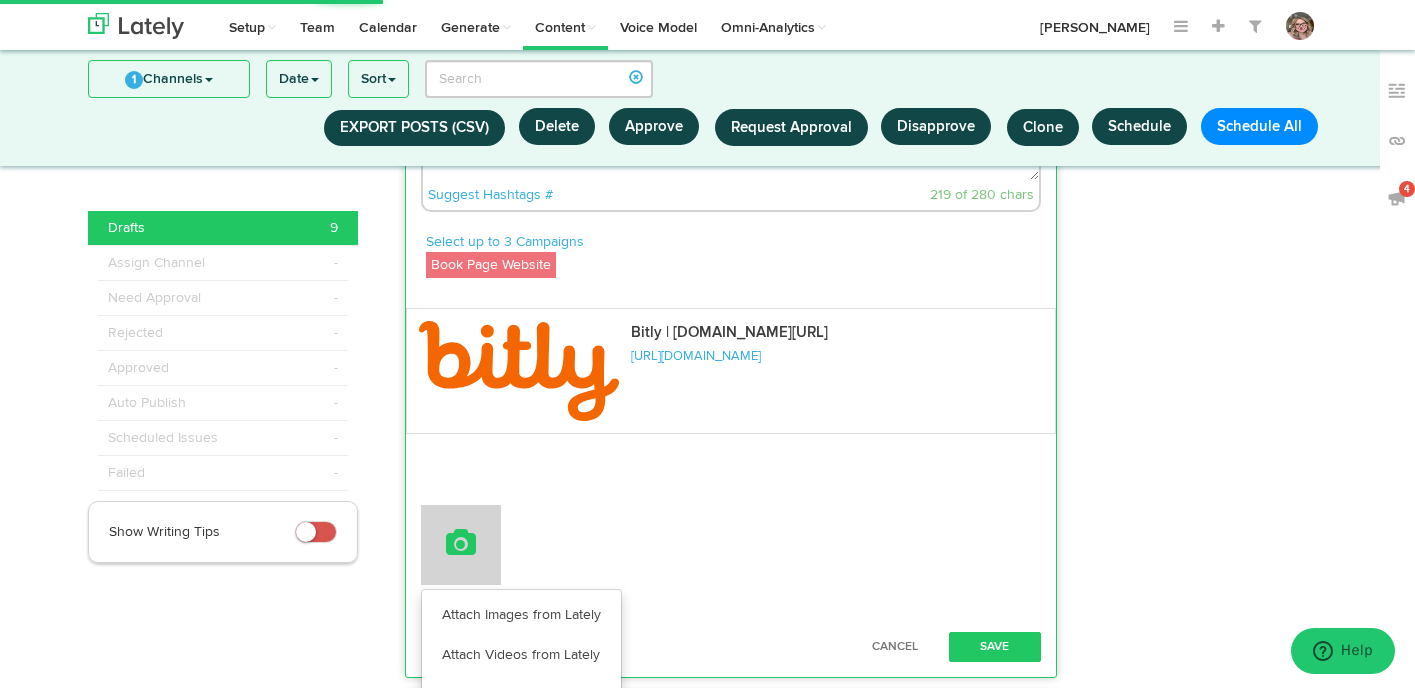 click on "Attach Images from Lately" at bounding box center (521, 615) 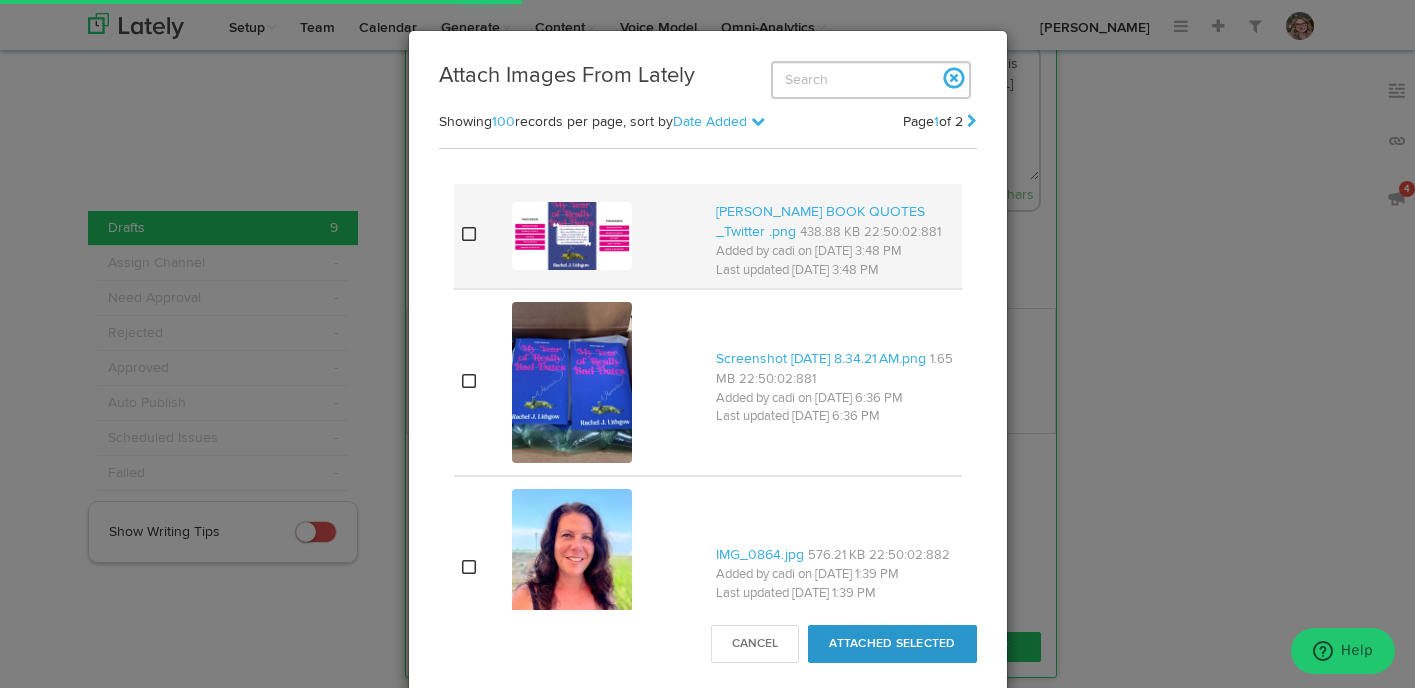click at bounding box center (469, 234) 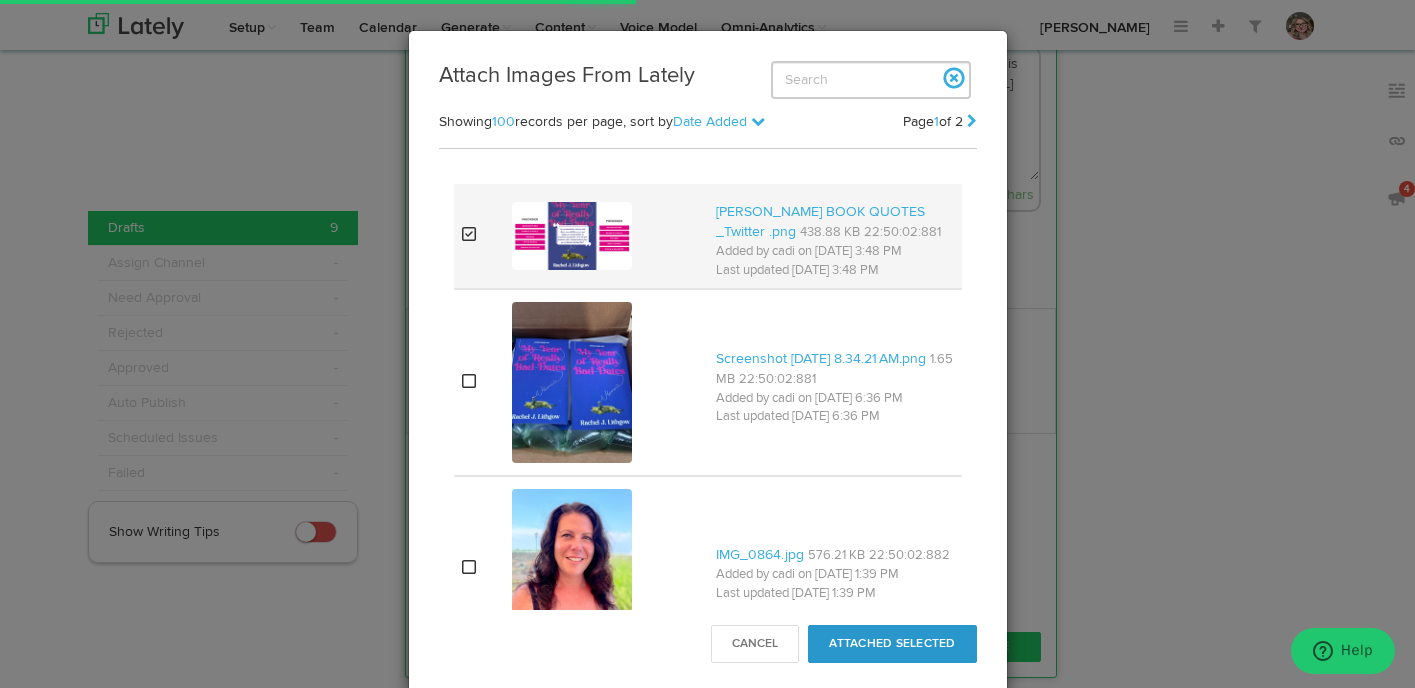 click at bounding box center [469, 234] 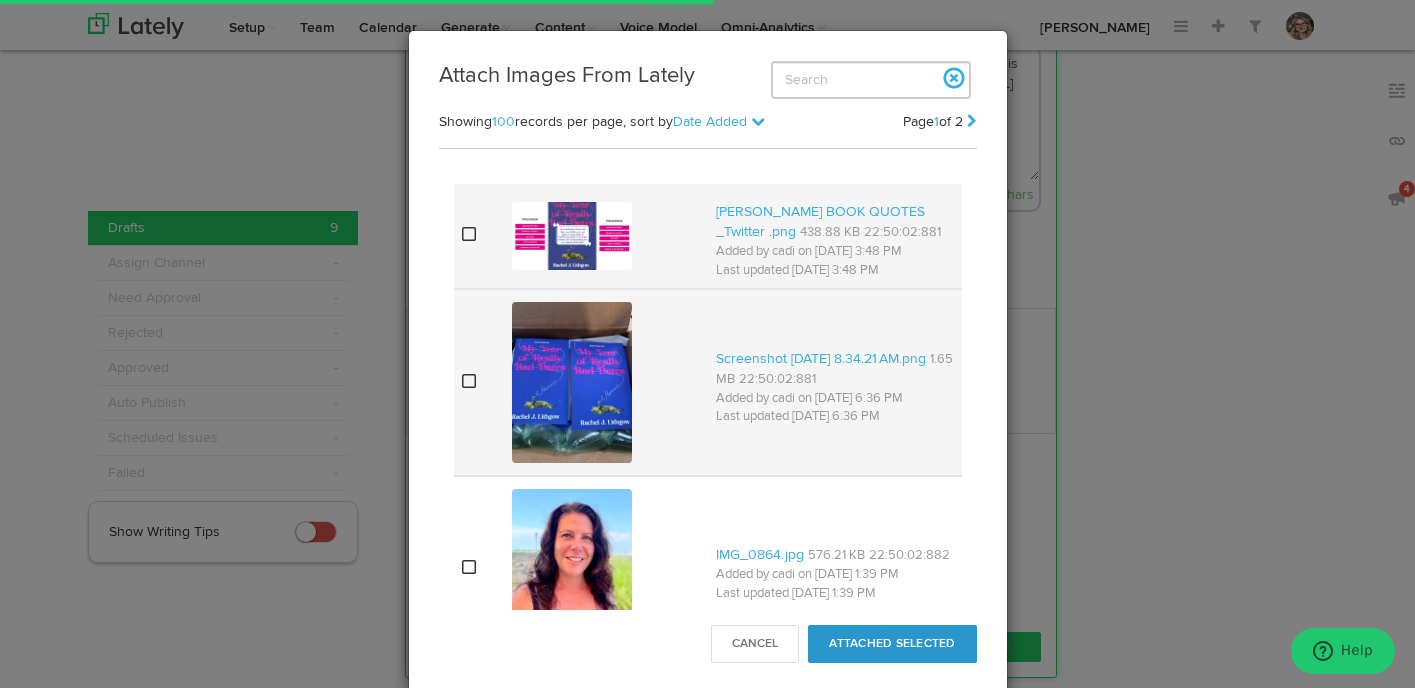 click at bounding box center [469, 381] 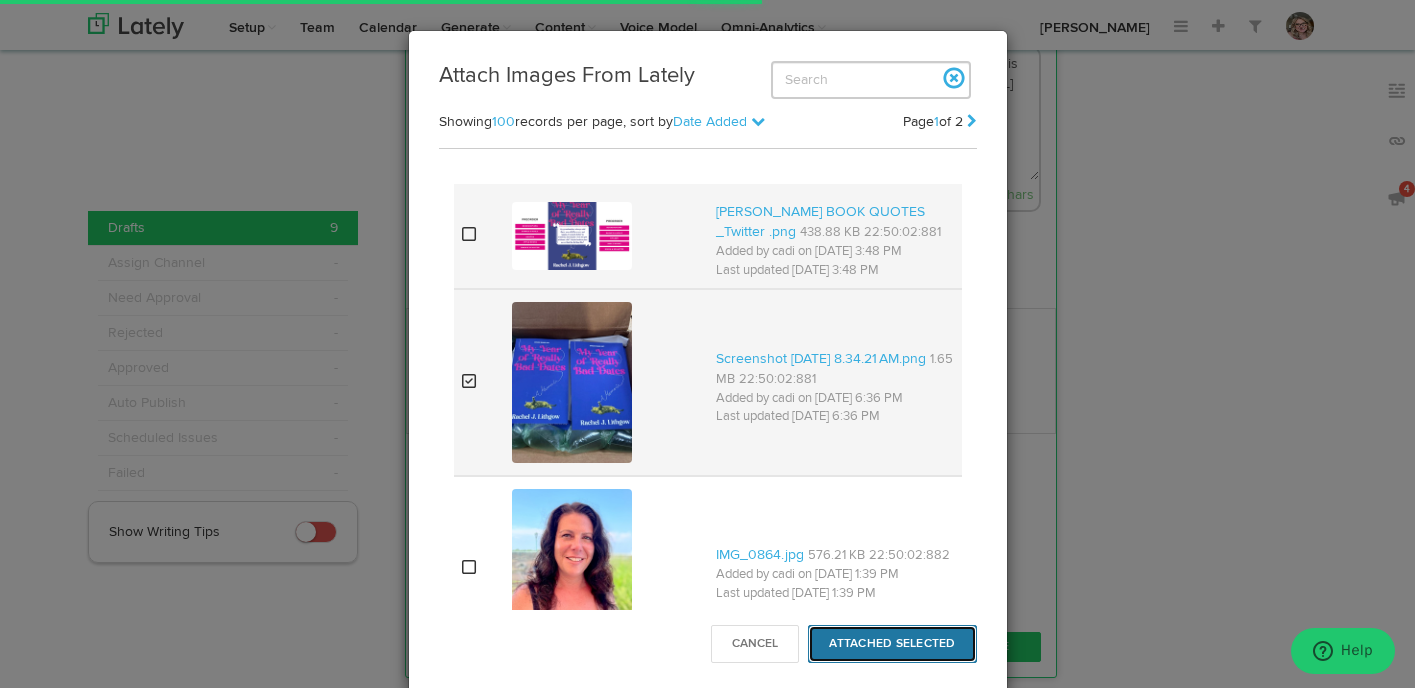 click on "Attached Selected" at bounding box center [892, 644] 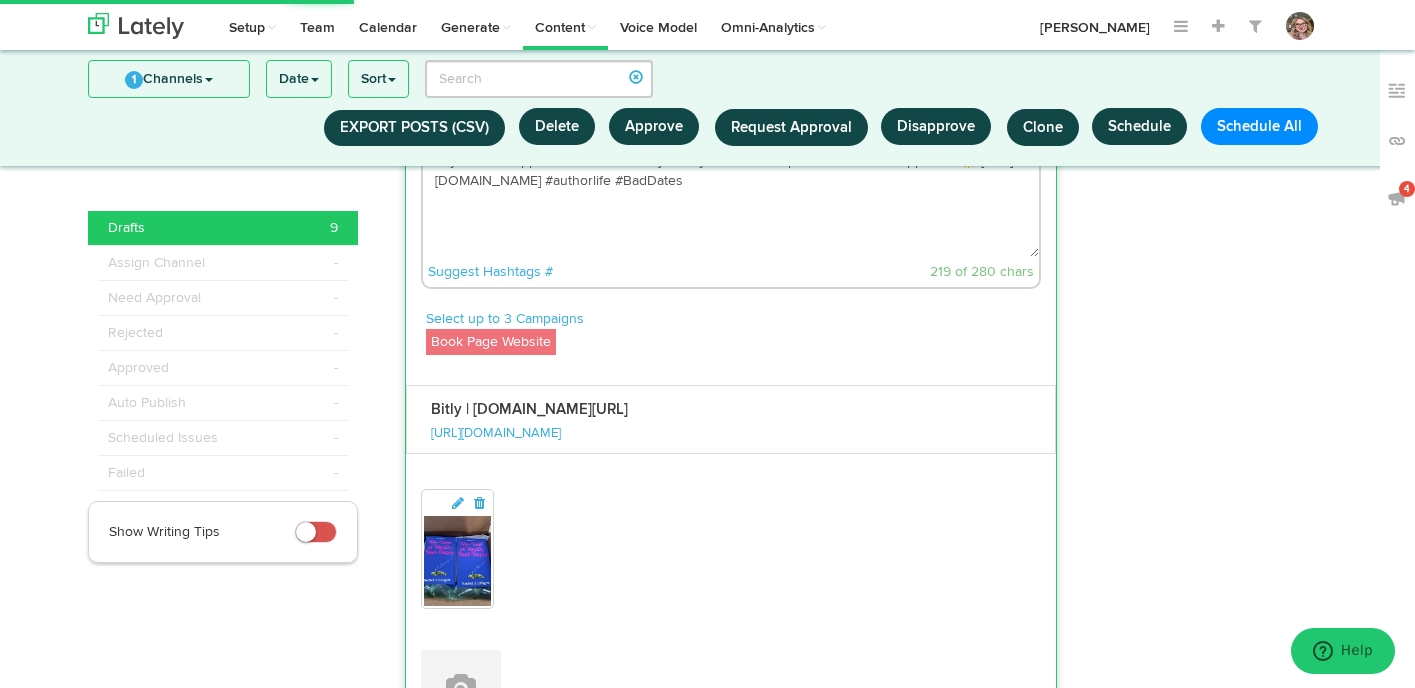 scroll, scrollTop: 2758, scrollLeft: 0, axis: vertical 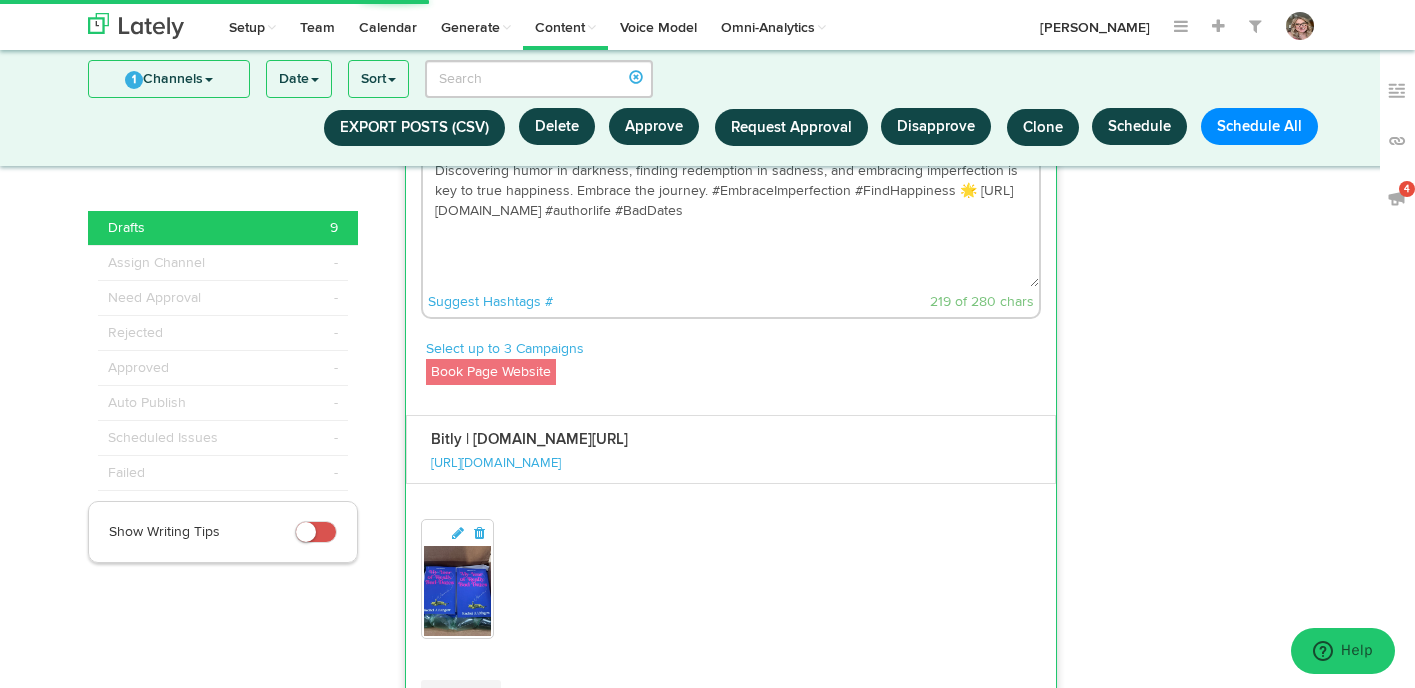 click on "Suggest Hashtags #
219 of 280 chars" at bounding box center (731, 302) 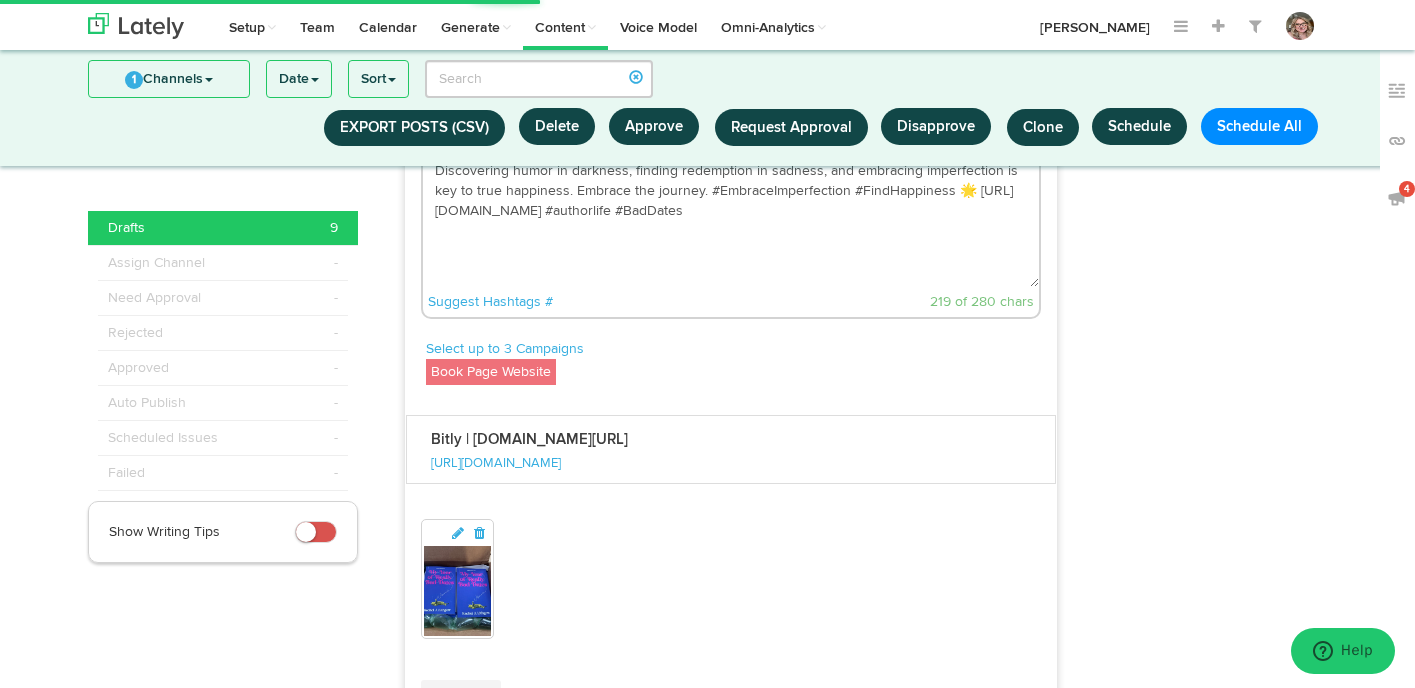click on "Discovering humor in darkness, finding redemption in sadness, and embracing imperfection is key to true happiness. Embrace the journey. #EmbraceImperfection #FindHappiness 🌟 [URL][DOMAIN_NAME] #authorlife #BadDates" at bounding box center (731, 221) 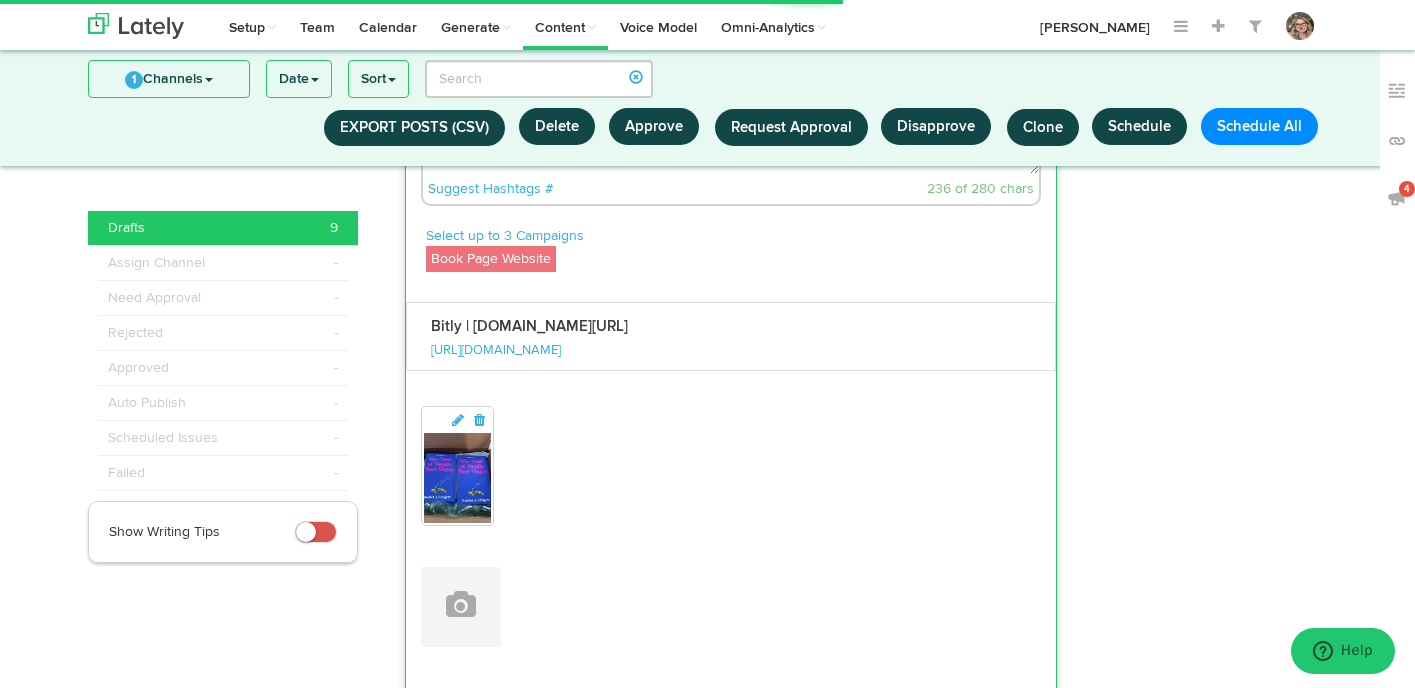 scroll, scrollTop: 3028, scrollLeft: 0, axis: vertical 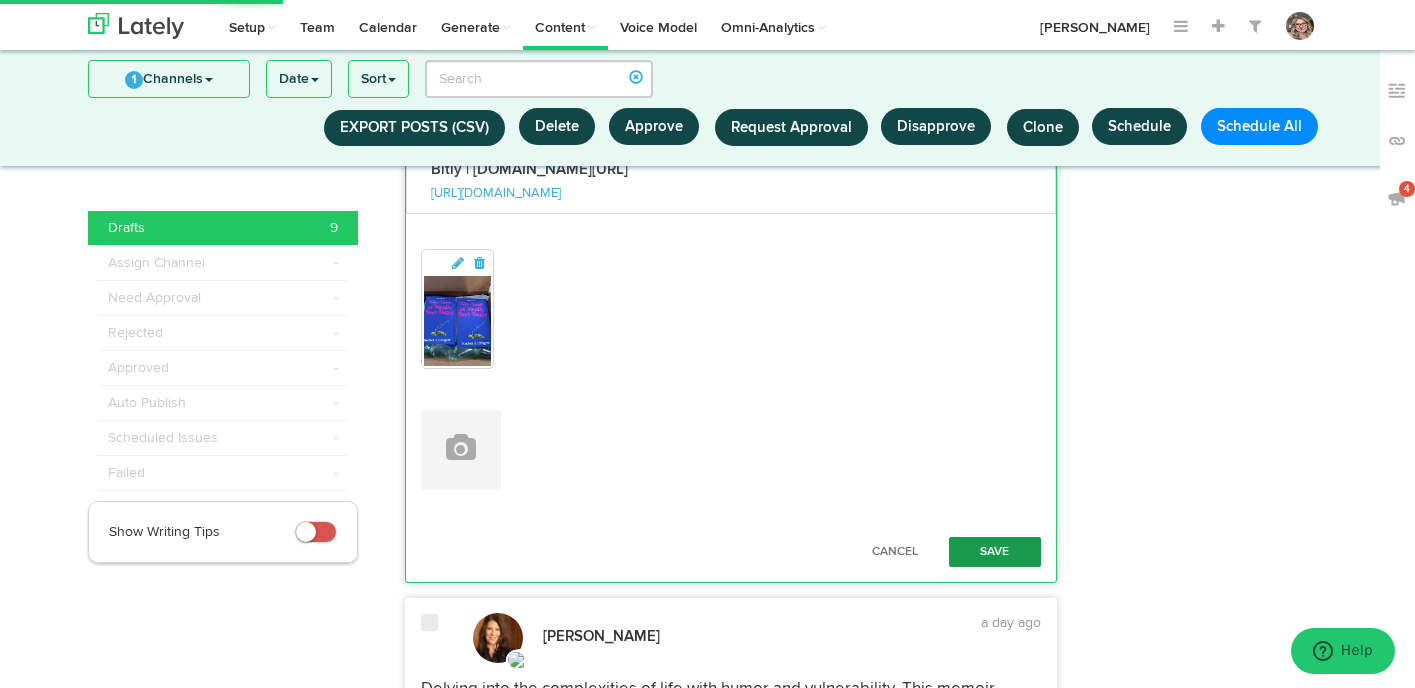 type on "Discovering humor in darkness, finding redemption in sadness, and embracing imperfection is key to true happiness. Embrace the journey. #EmbraceImperfection #FindHappiness 🌟 [URL][DOMAIN_NAME] #authorlife #BadDates #divorcerecovery" 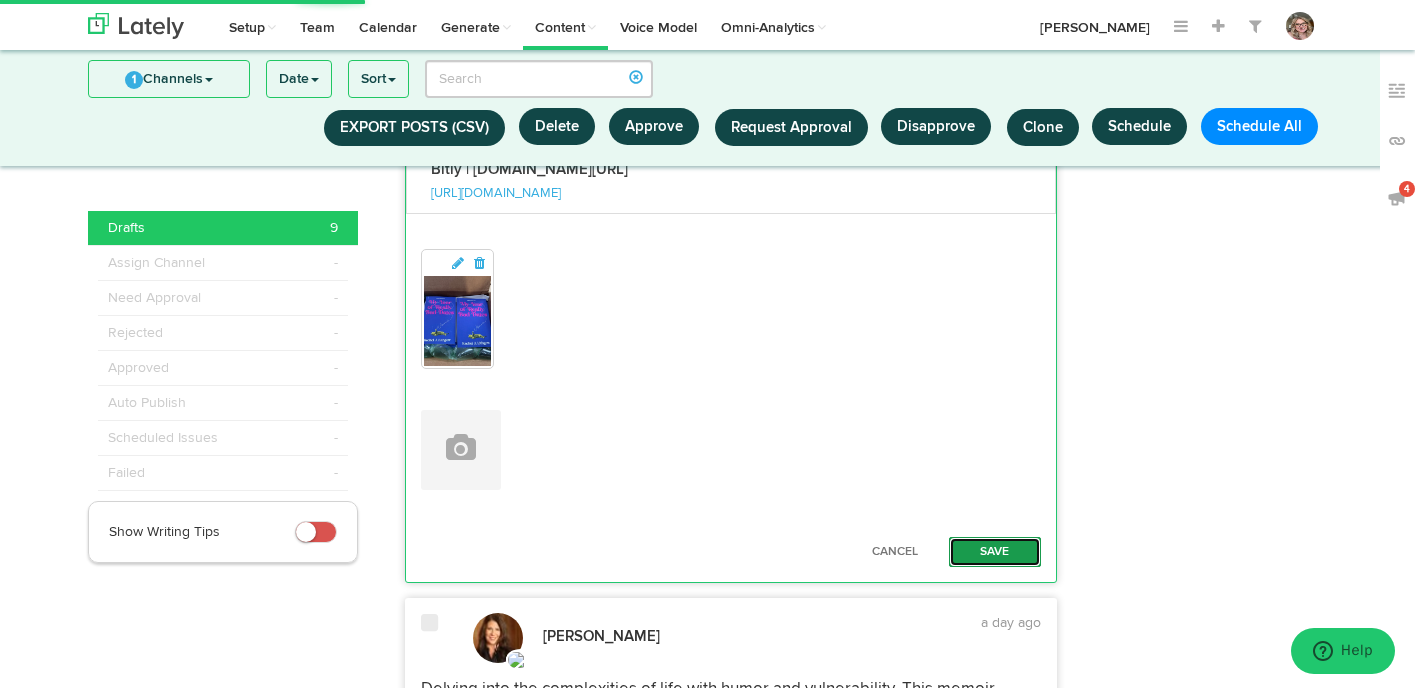 click on "Save" at bounding box center (995, 552) 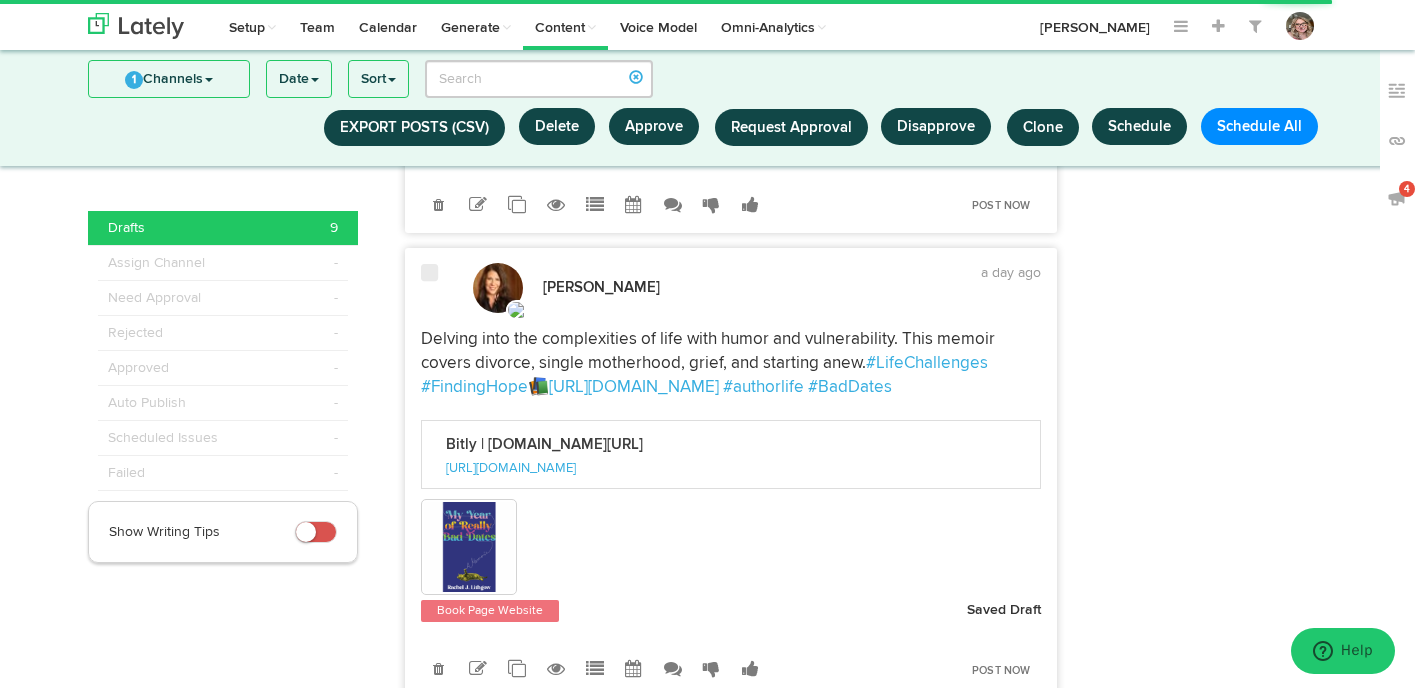 scroll, scrollTop: 3143, scrollLeft: 0, axis: vertical 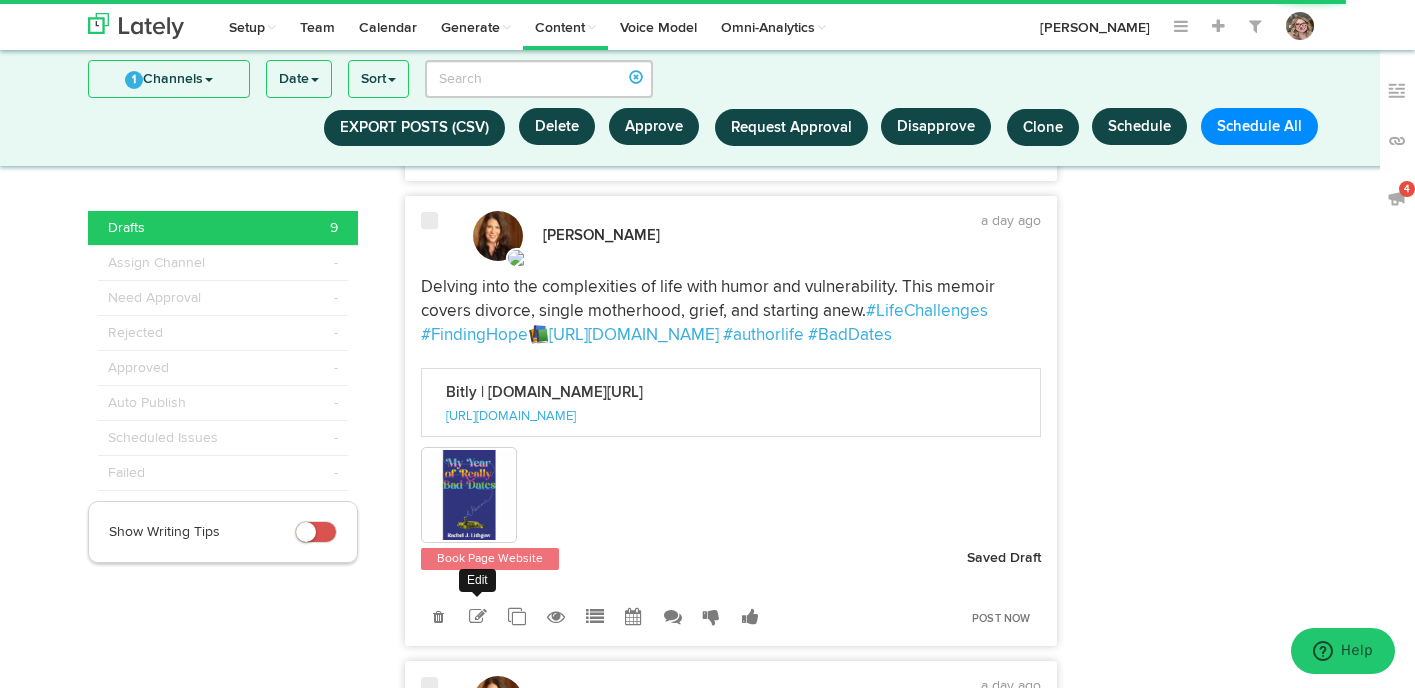 click at bounding box center [478, 617] 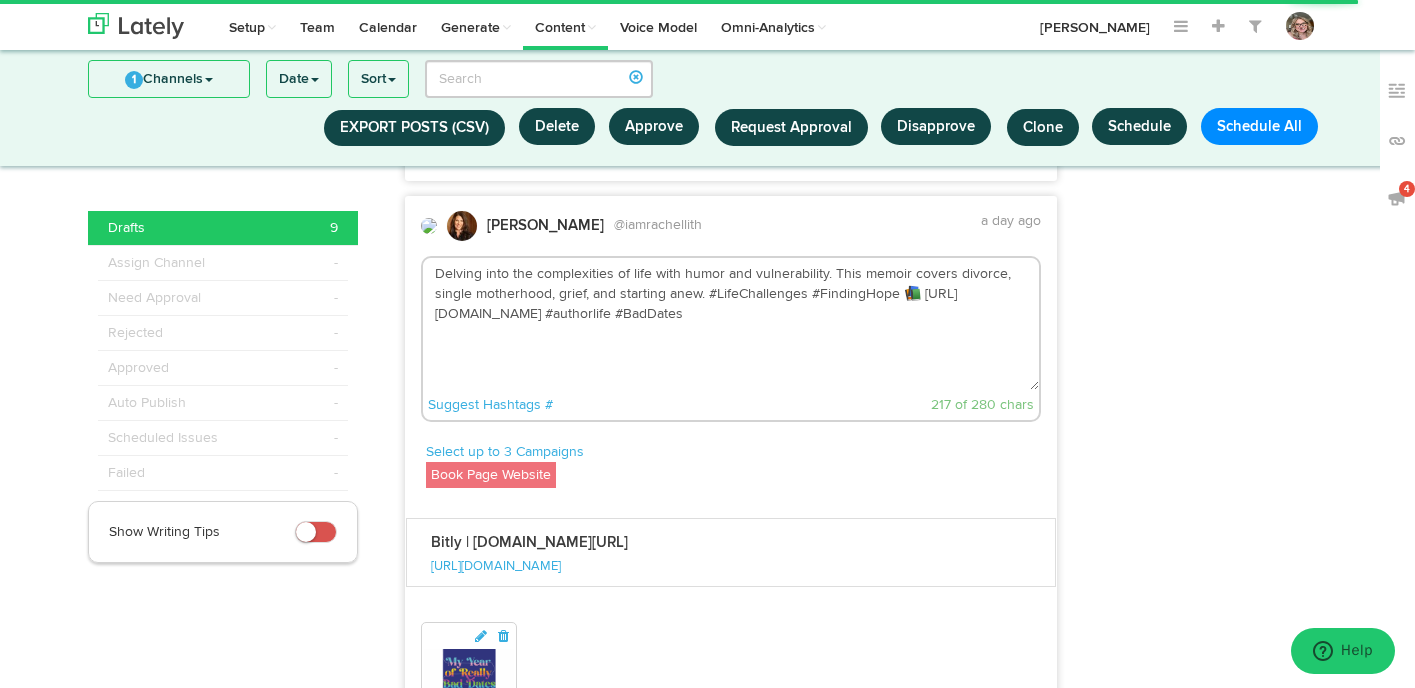 click on "Delving into the complexities of life with humor and vulnerability. This memoir covers divorce, single motherhood, grief, and starting anew. #LifeChallenges #FindingHope 📚 [URL][DOMAIN_NAME] #authorlife #BadDates" at bounding box center (731, 324) 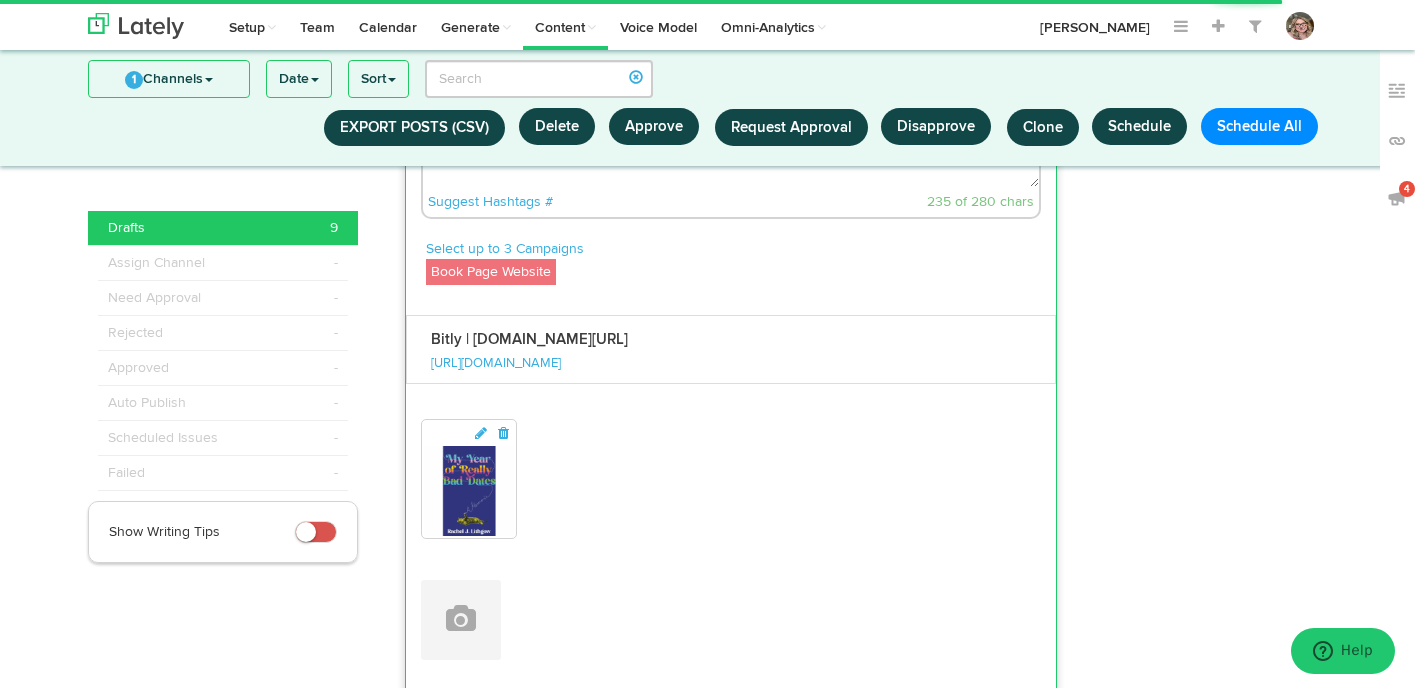 scroll, scrollTop: 3360, scrollLeft: 0, axis: vertical 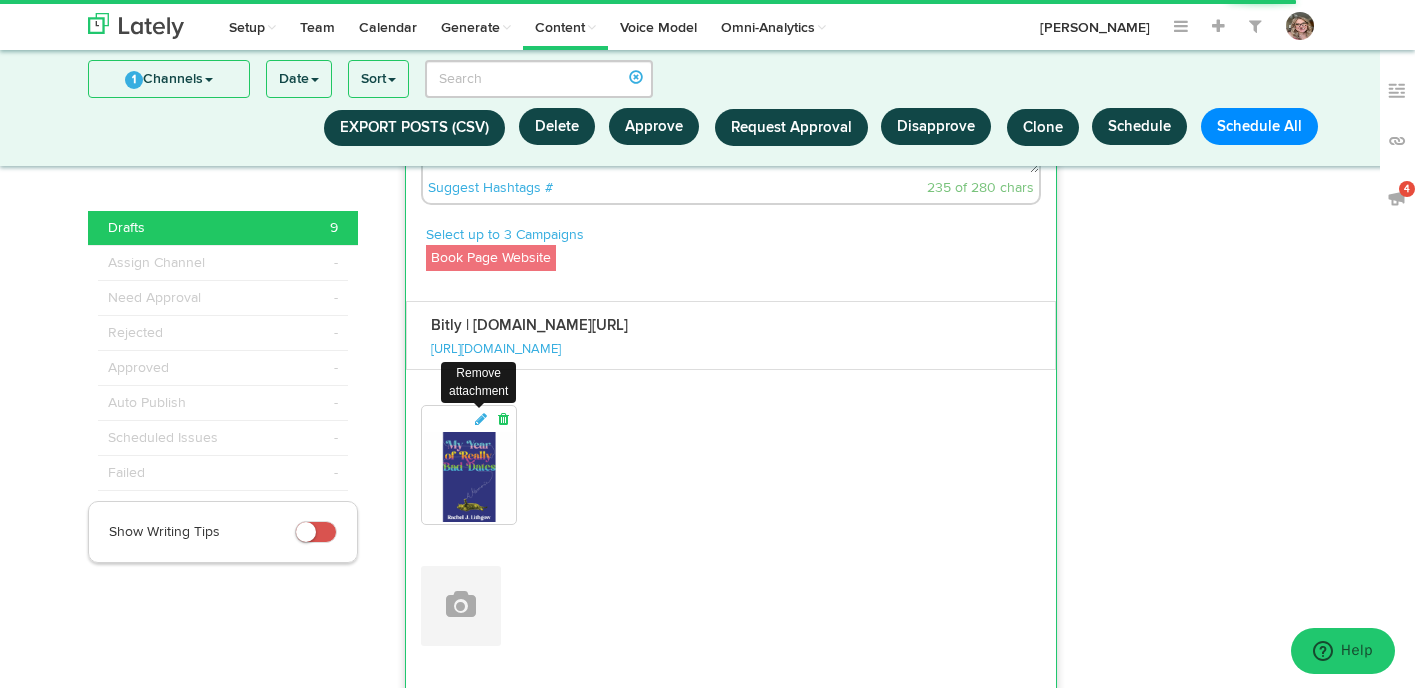 type on "Delving into the complexities of life with humor and vulnerability. This memoir covers divorce, single motherhood, grief, and starting anew. #LifeChallenges #FindingHope 📚 [URL][DOMAIN_NAME] #authorlife #BadDates #divorcedmomsclub" 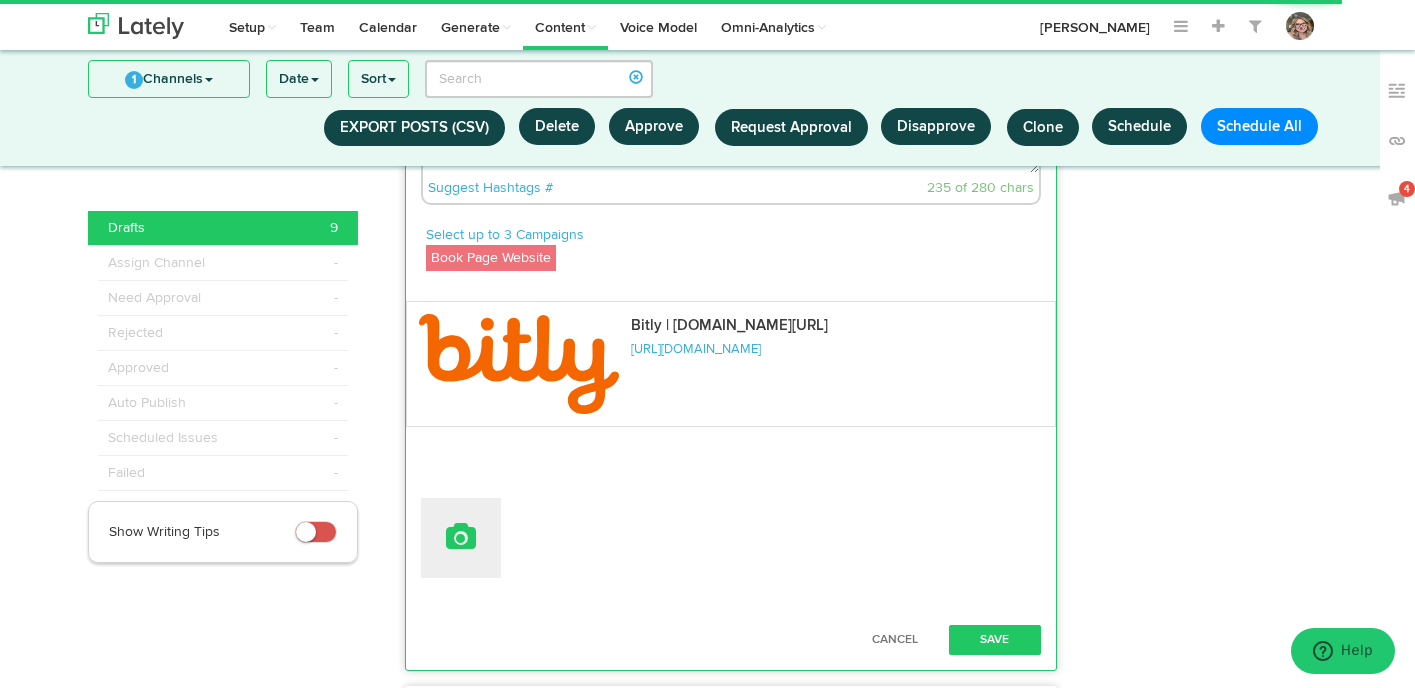 click at bounding box center (461, 538) 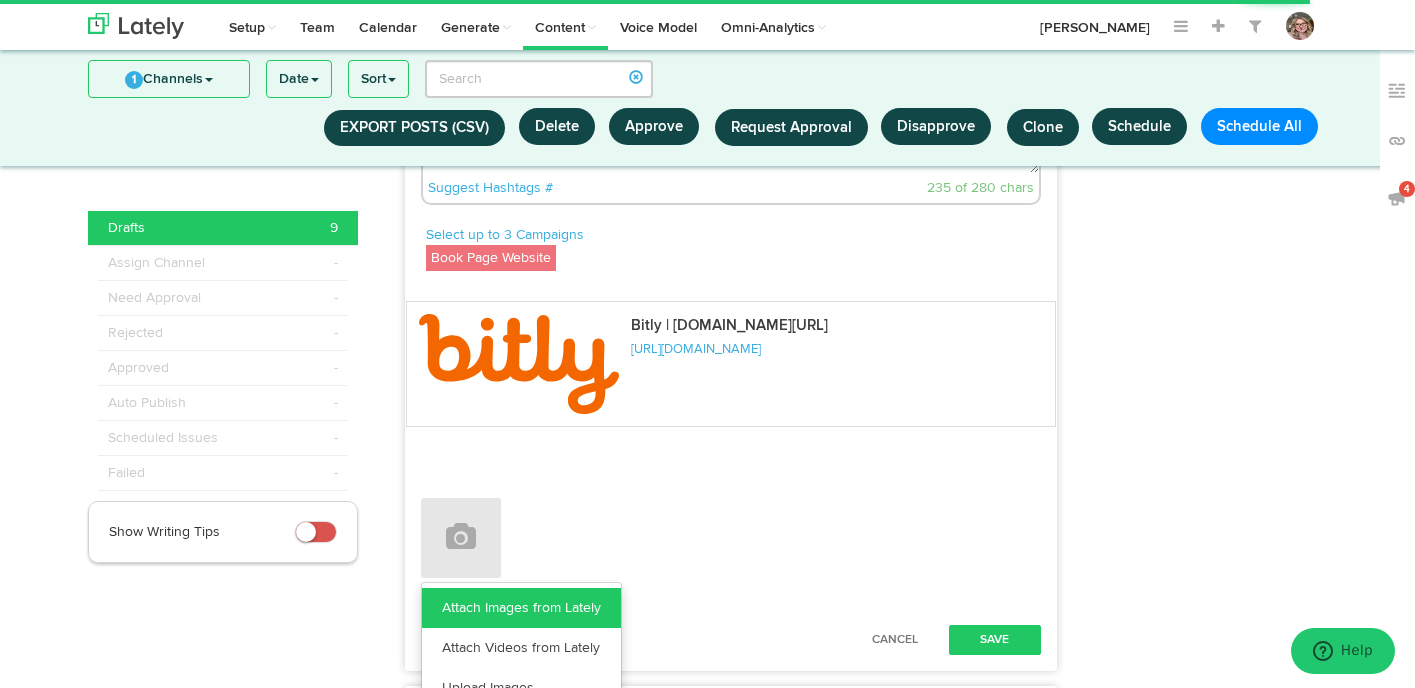 click on "Attach Images from Lately" at bounding box center [521, 608] 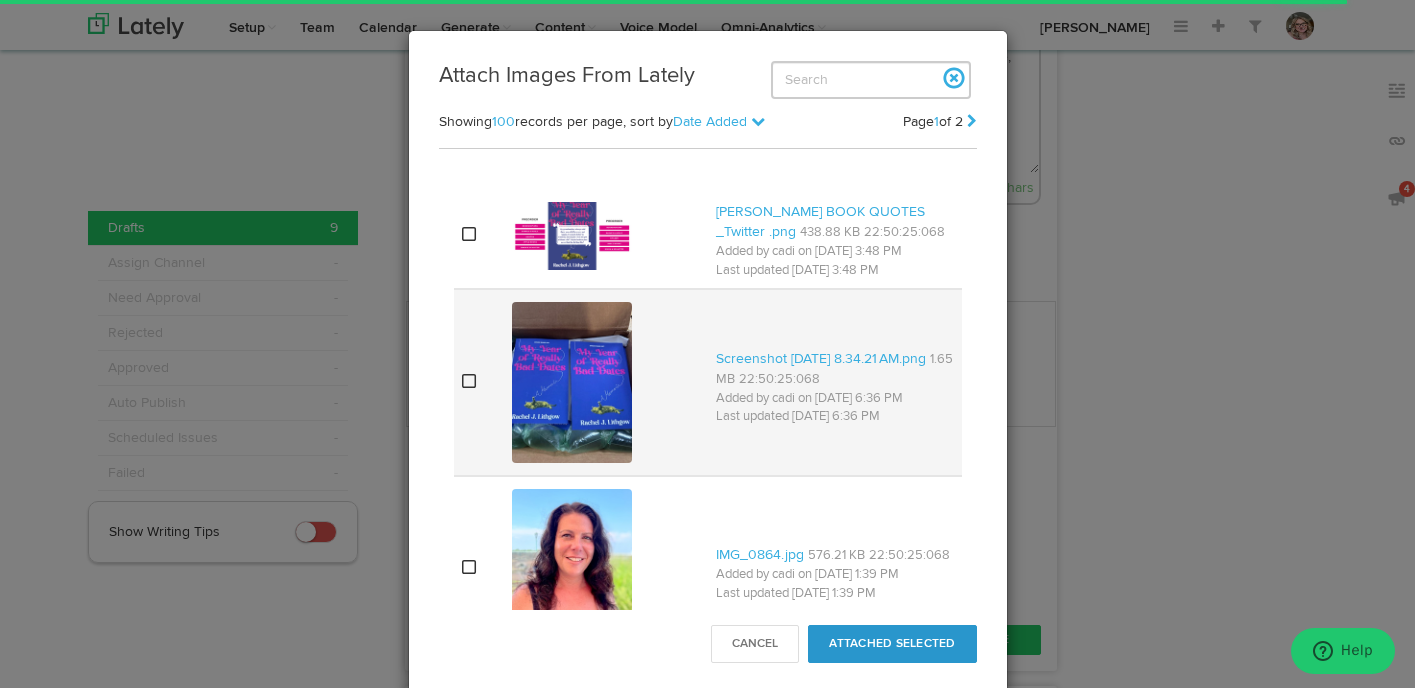 click at bounding box center [469, 383] 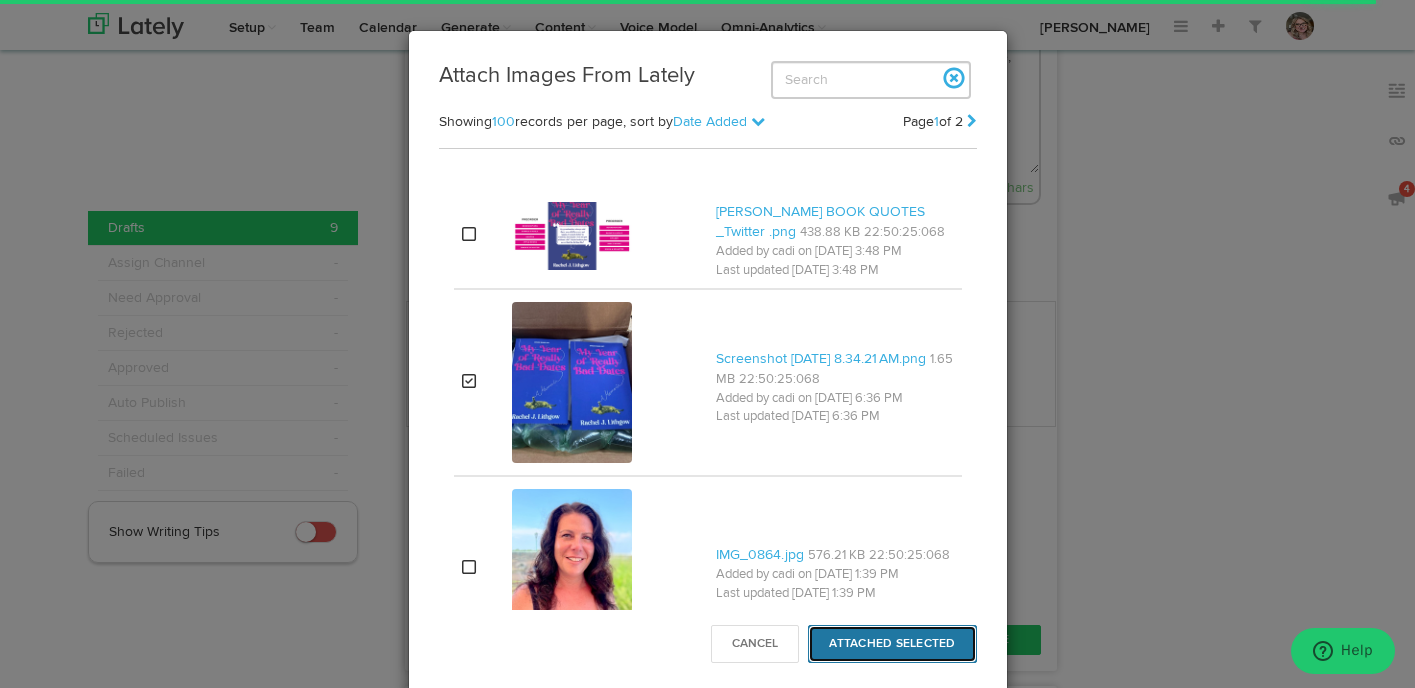 click on "Attached Selected" at bounding box center (892, 644) 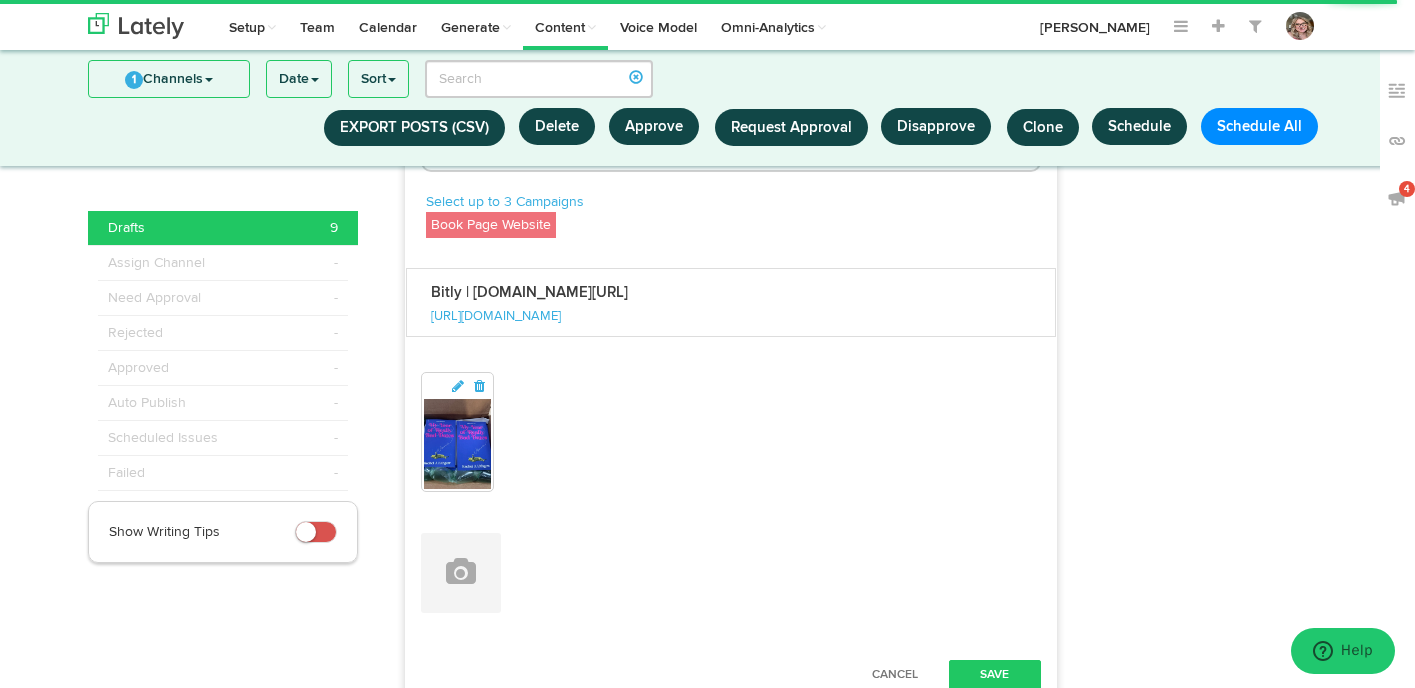 scroll, scrollTop: 3399, scrollLeft: 0, axis: vertical 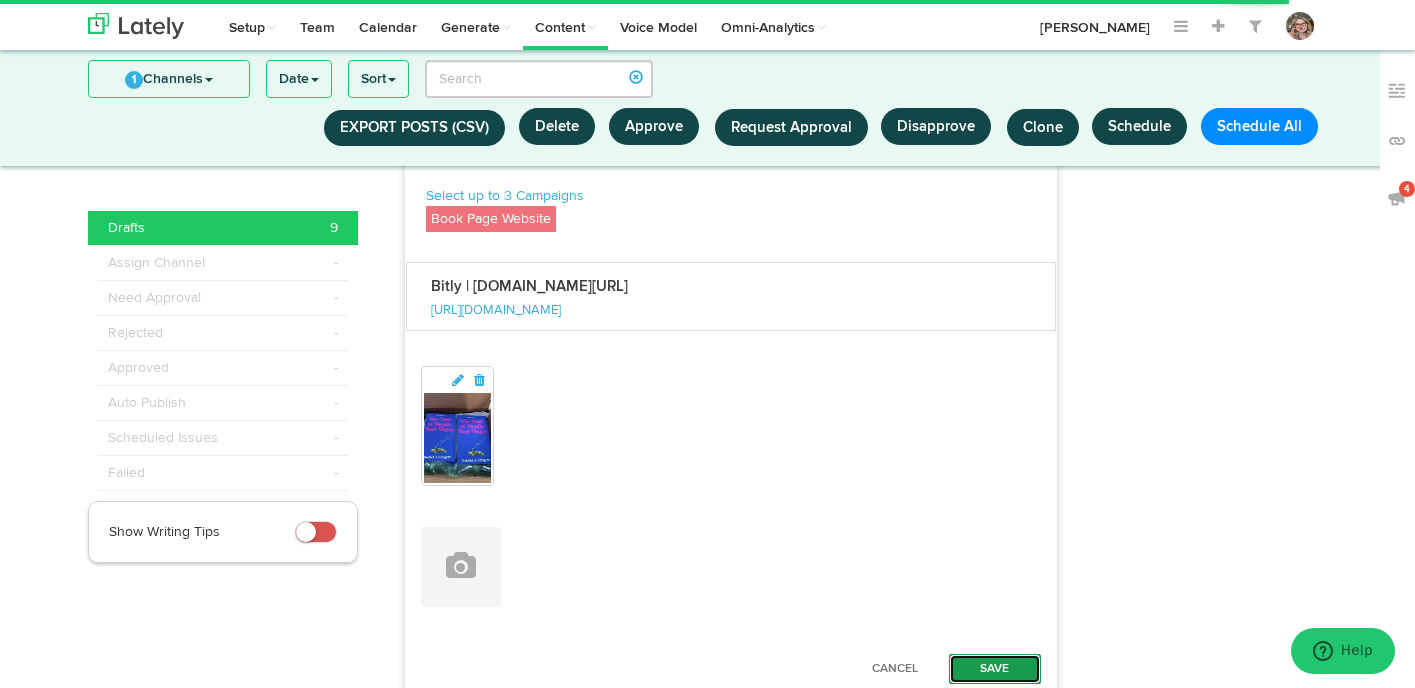 click on "Save" at bounding box center [995, 669] 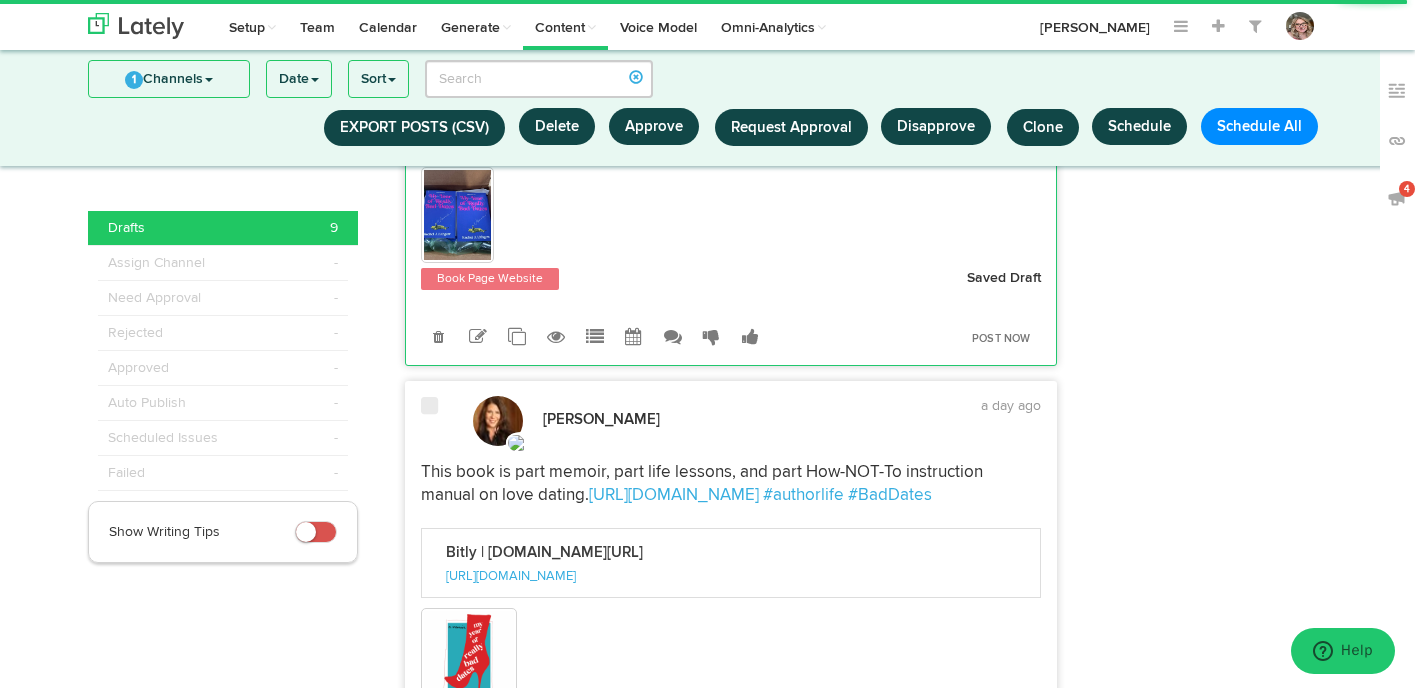 scroll, scrollTop: 3590, scrollLeft: 0, axis: vertical 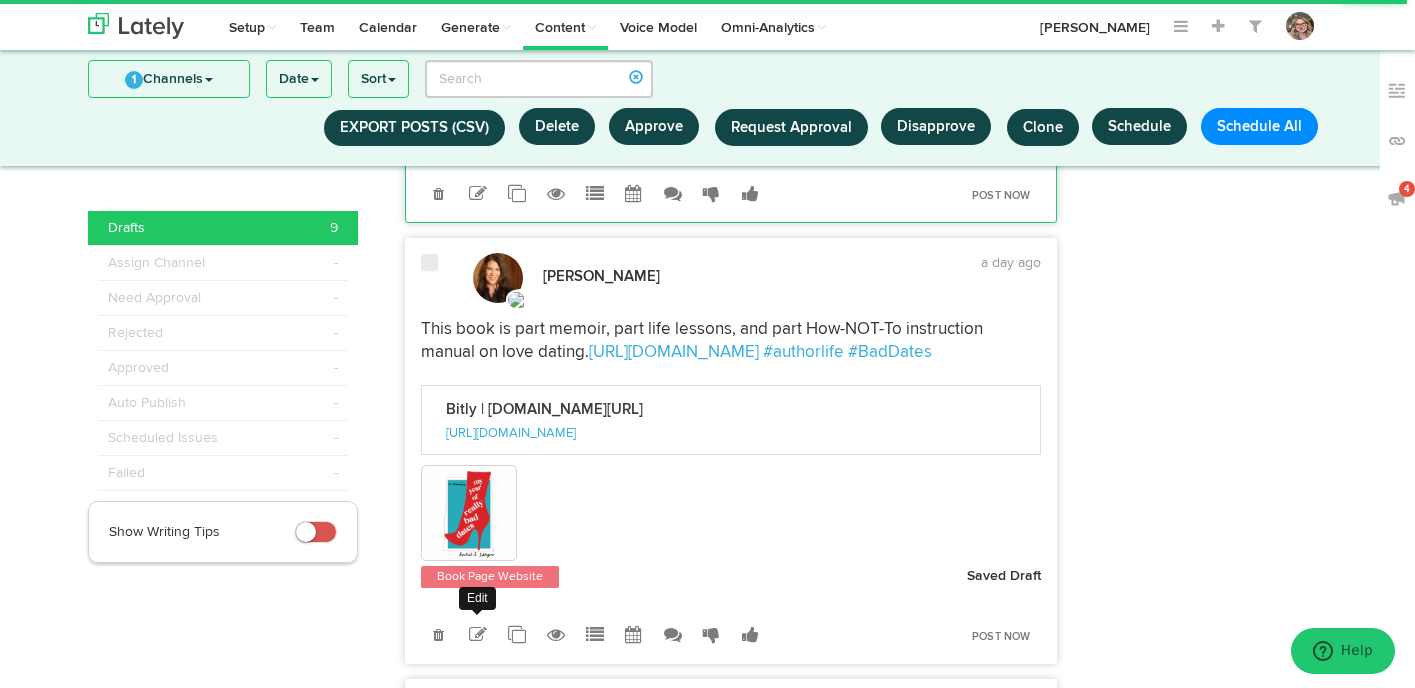 click at bounding box center [478, 635] 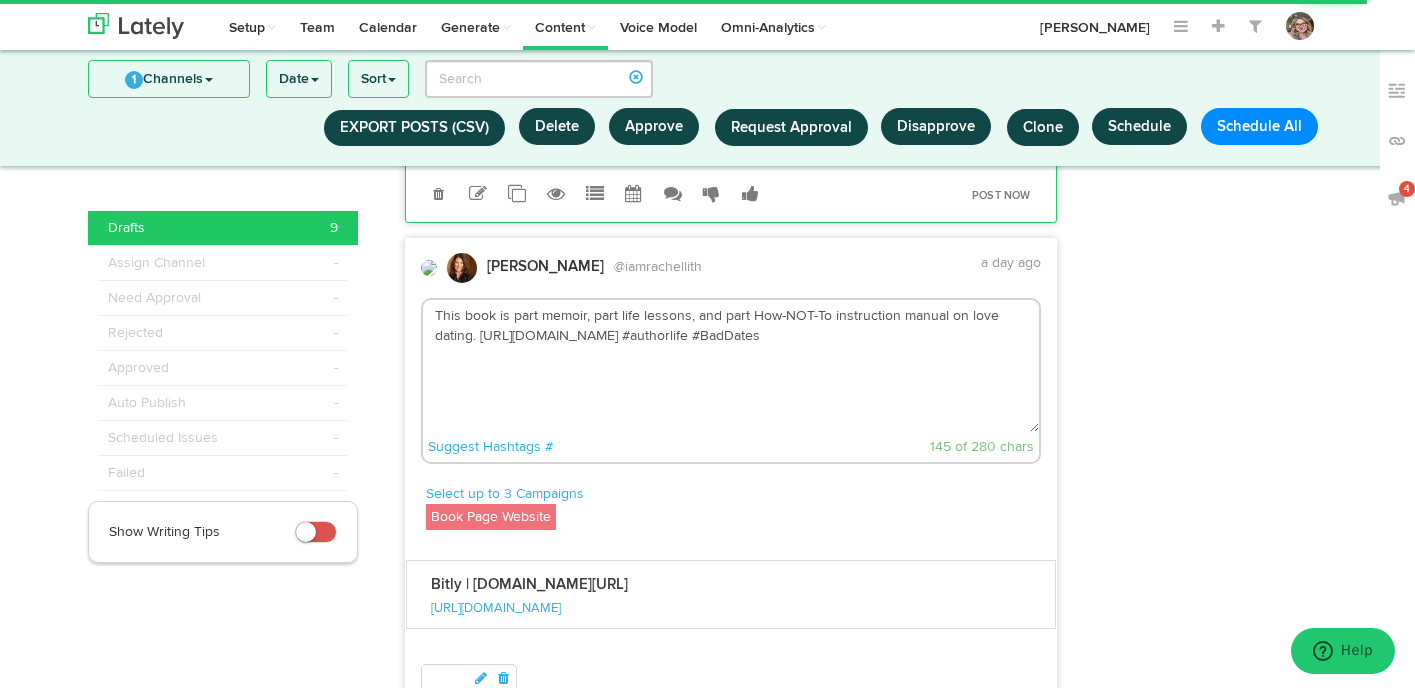 click on "This book is part memoir, part life lessons, and part How-NOT-To instruction manual on love dating. [URL][DOMAIN_NAME] #authorlife #BadDates" at bounding box center (731, 366) 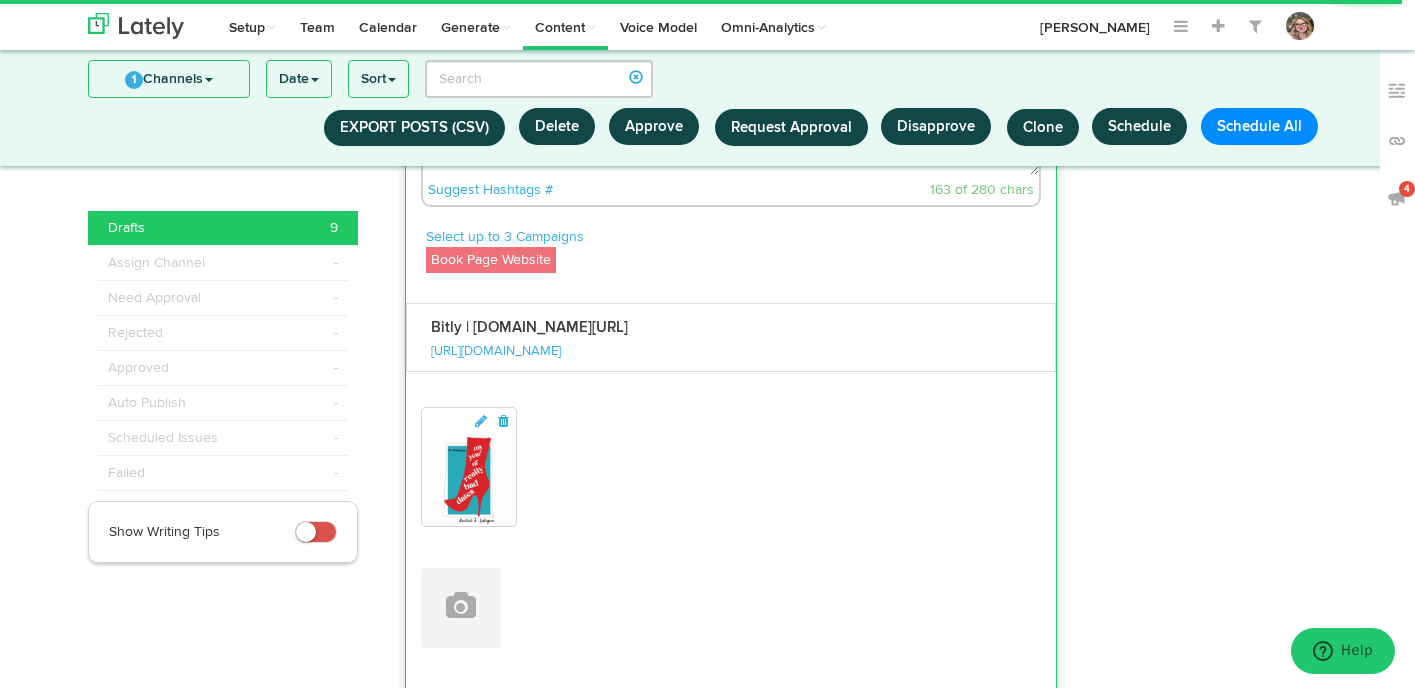 scroll, scrollTop: 3899, scrollLeft: 0, axis: vertical 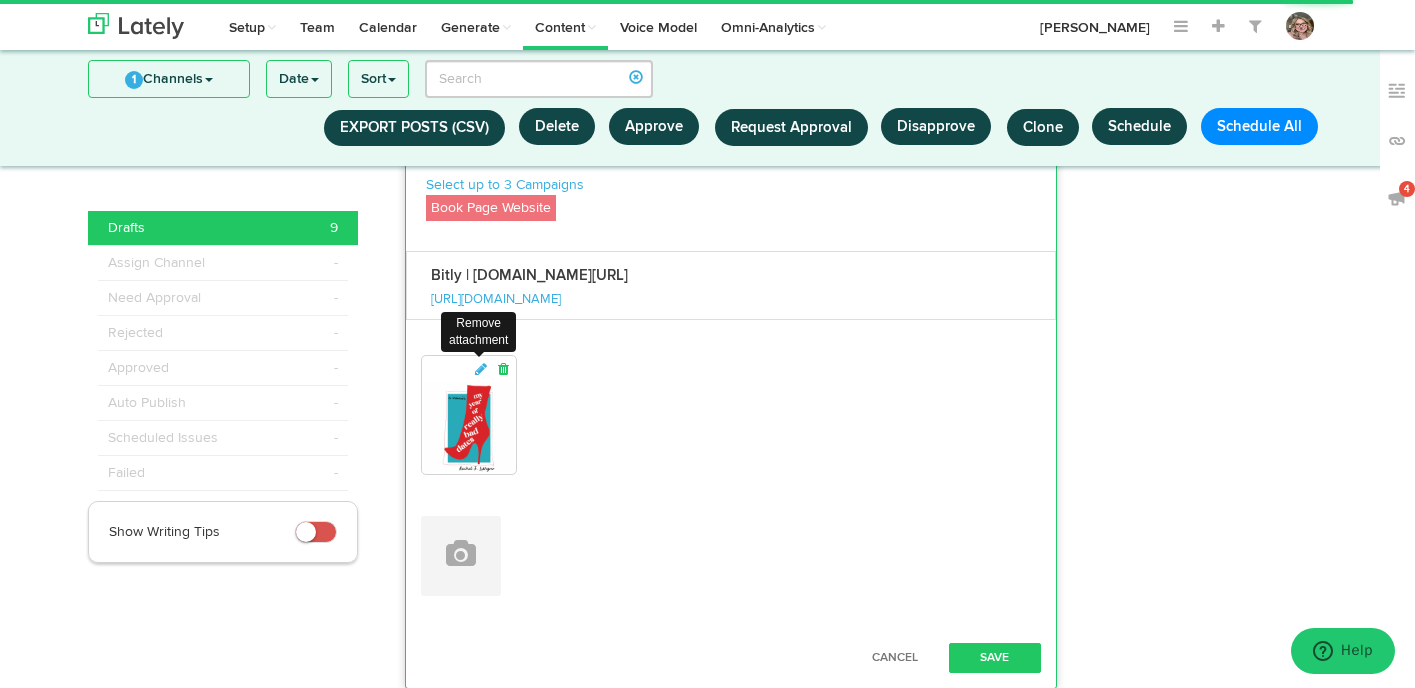 type on "This book is part memoir, part life lessons, and part How-NOT-To instruction manual on love dating. [URL][DOMAIN_NAME] #authorlife #BadDates #divorcedmomsclub" 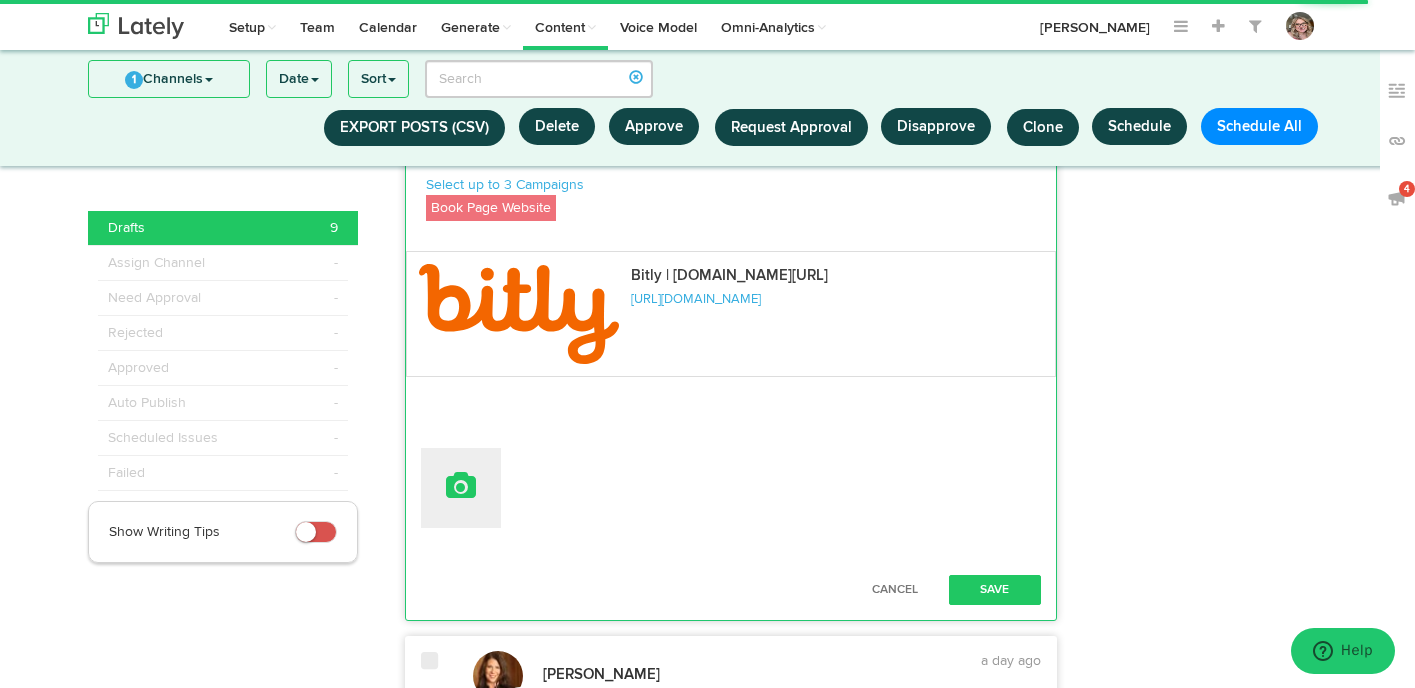 click at bounding box center [461, 488] 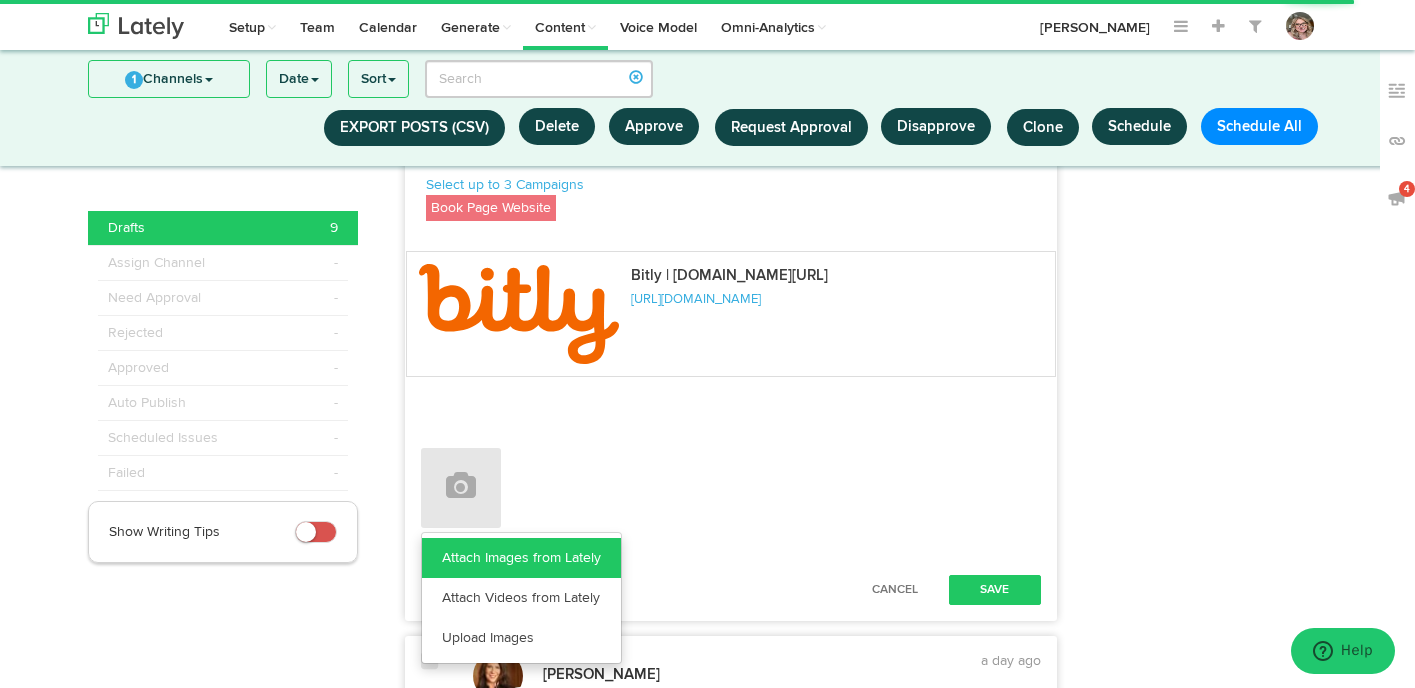 click on "Attach Images from Lately" at bounding box center [521, 558] 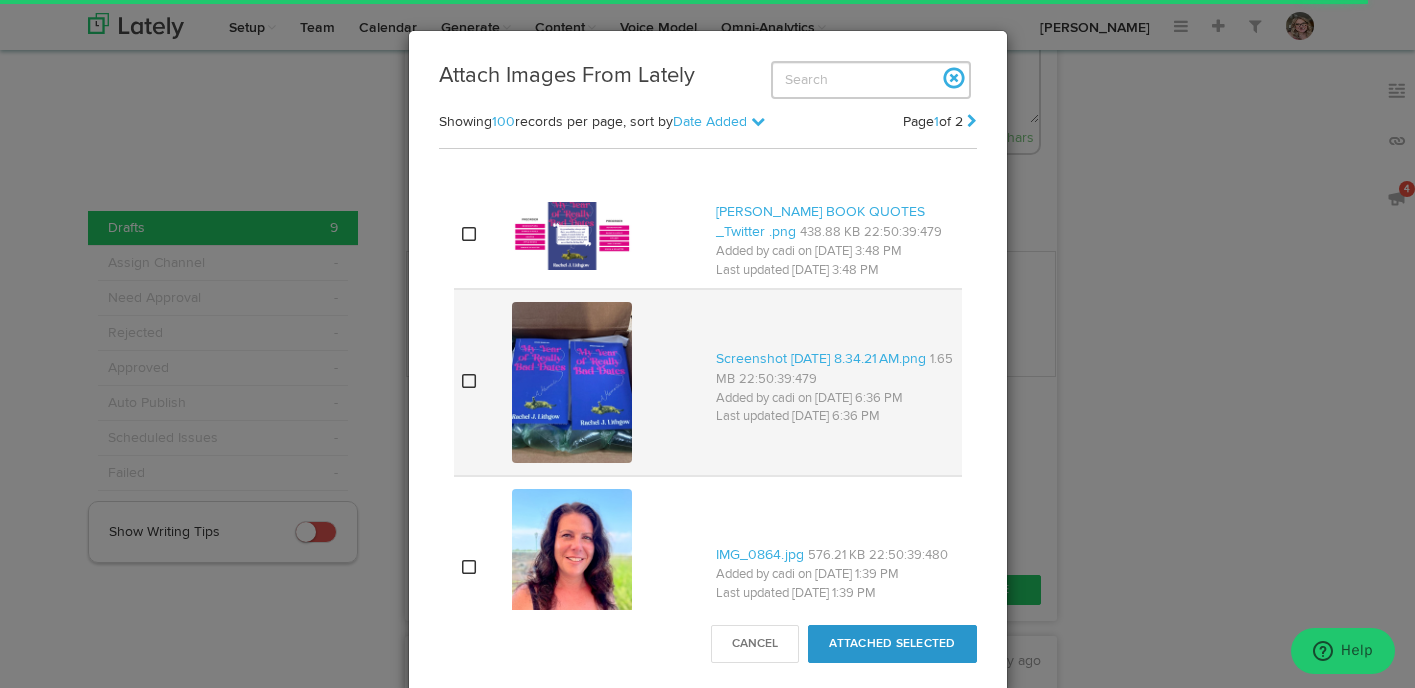 click at bounding box center (469, 381) 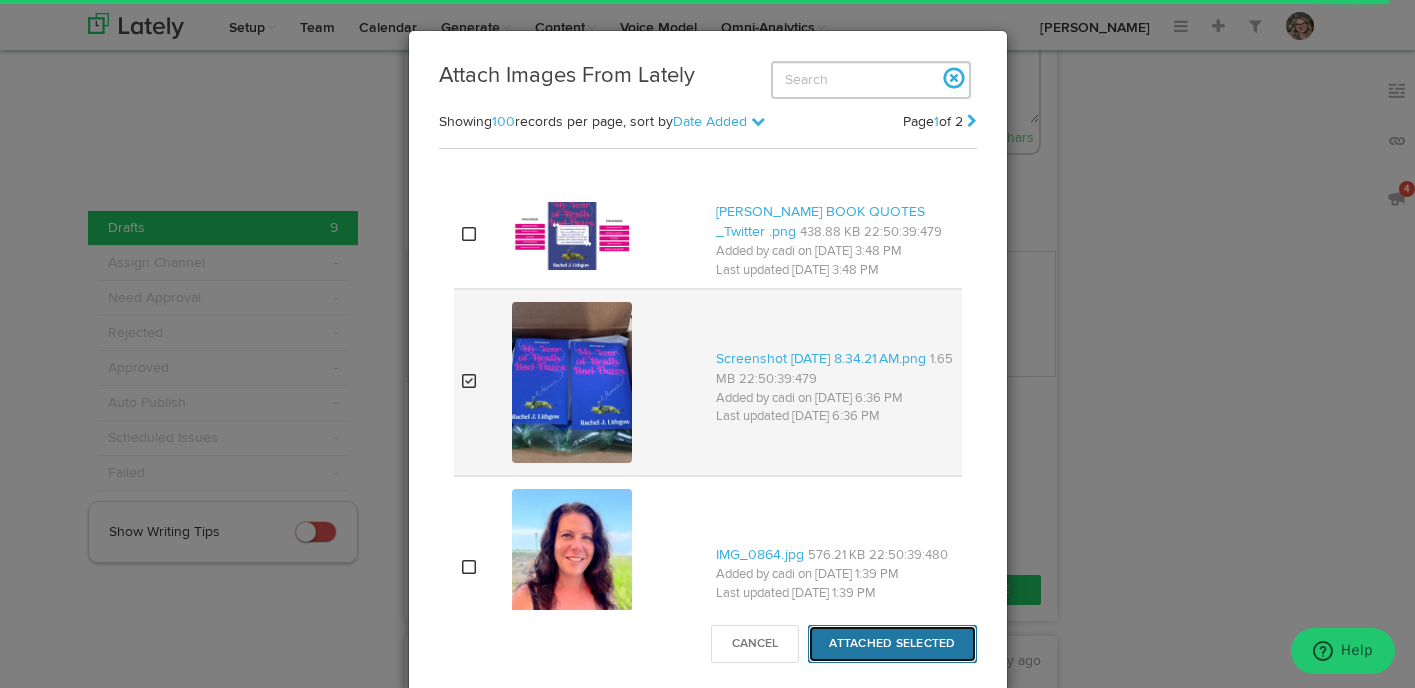 click on "Attached Selected" at bounding box center (892, 644) 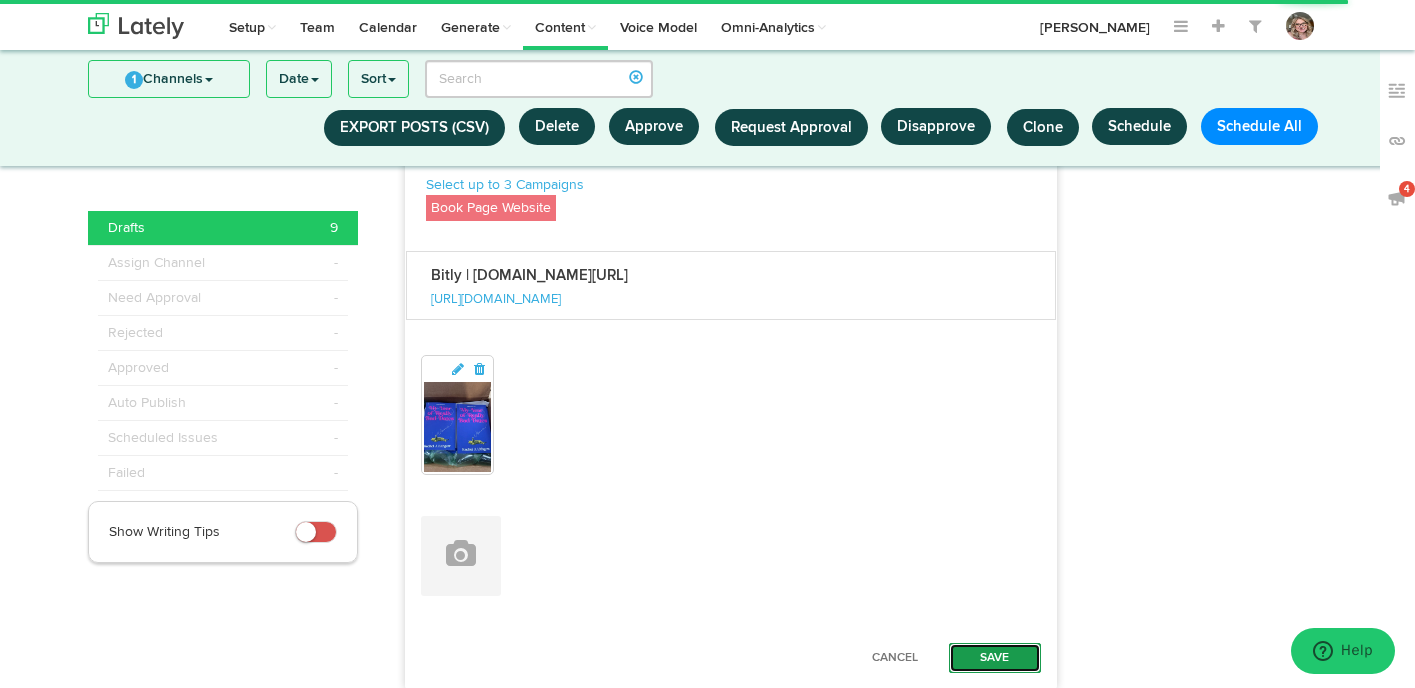 click on "Save" at bounding box center [995, 658] 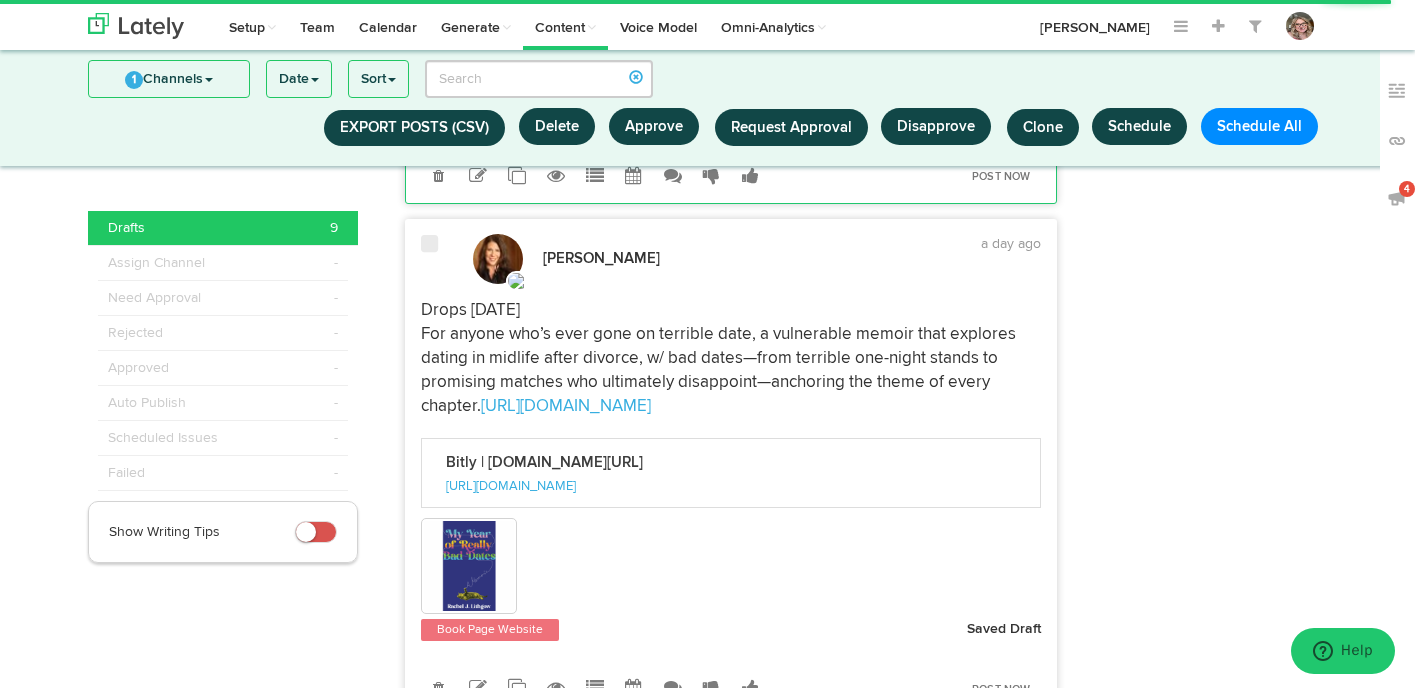 scroll, scrollTop: 4097, scrollLeft: 0, axis: vertical 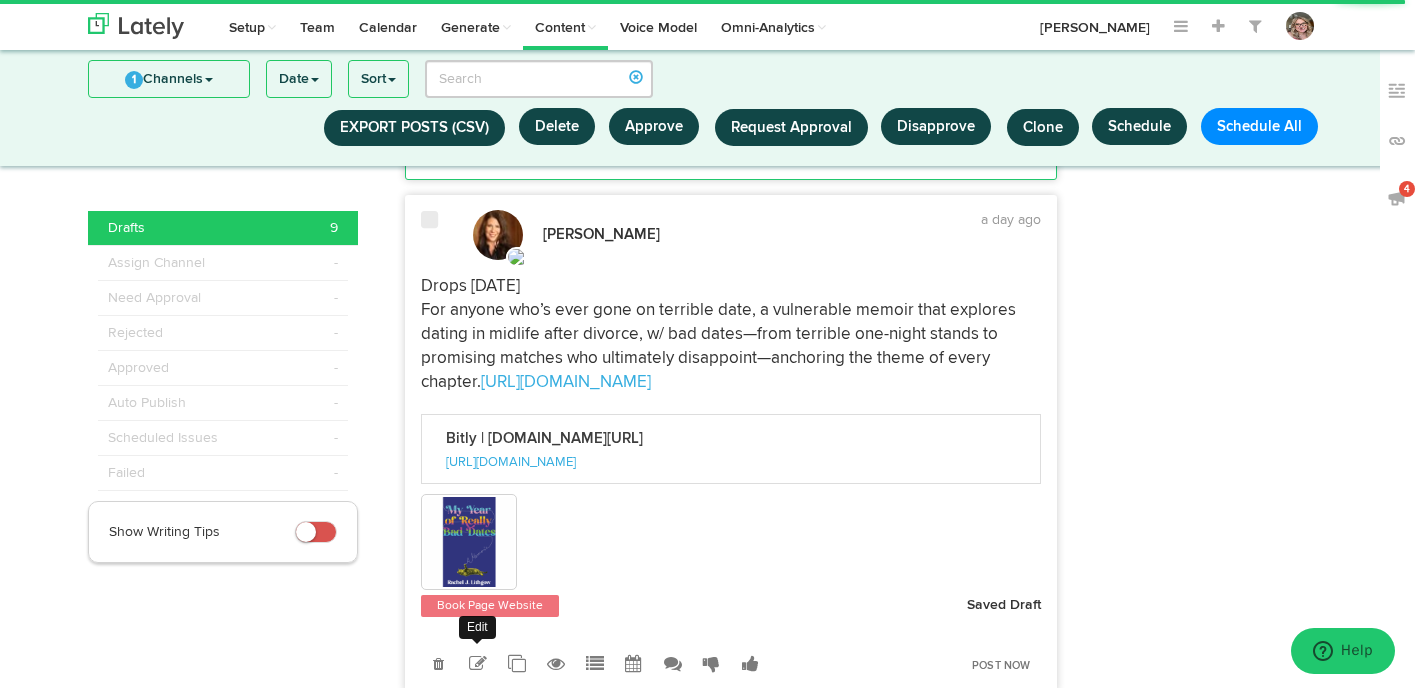 click at bounding box center [478, 664] 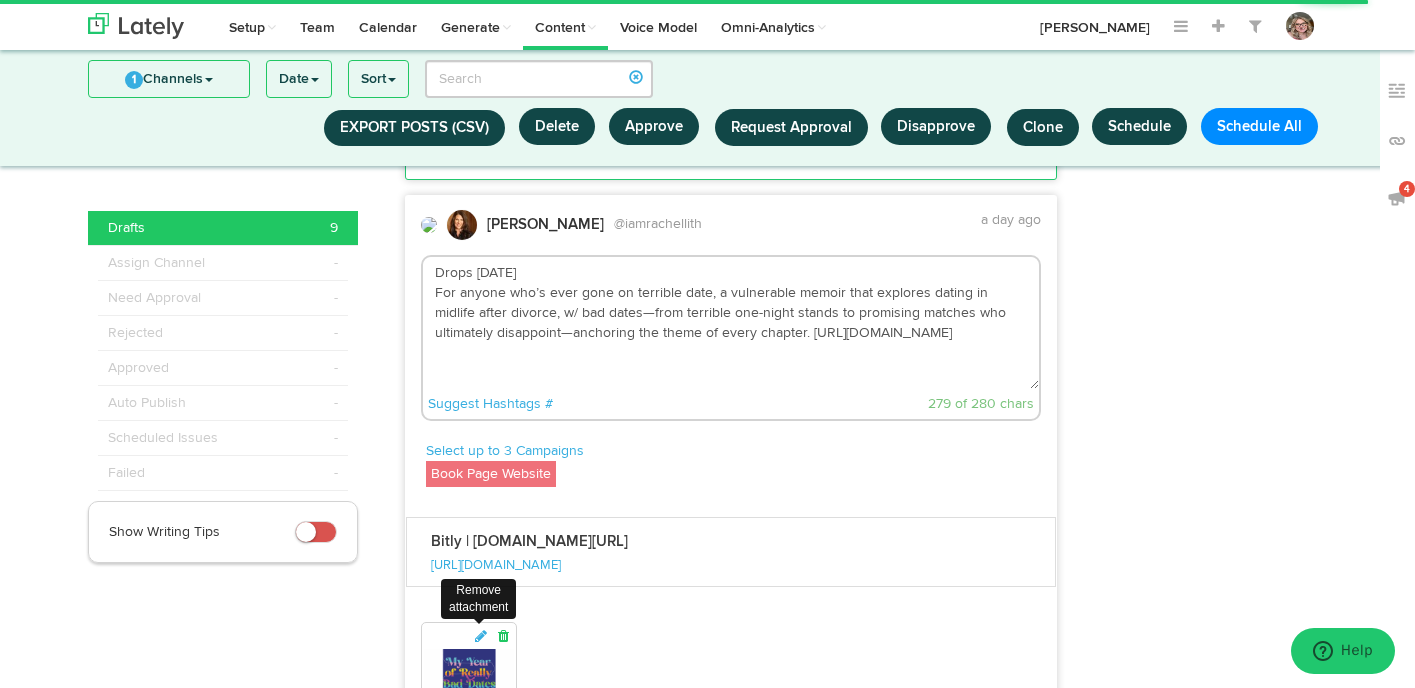 click at bounding box center (503, 636) 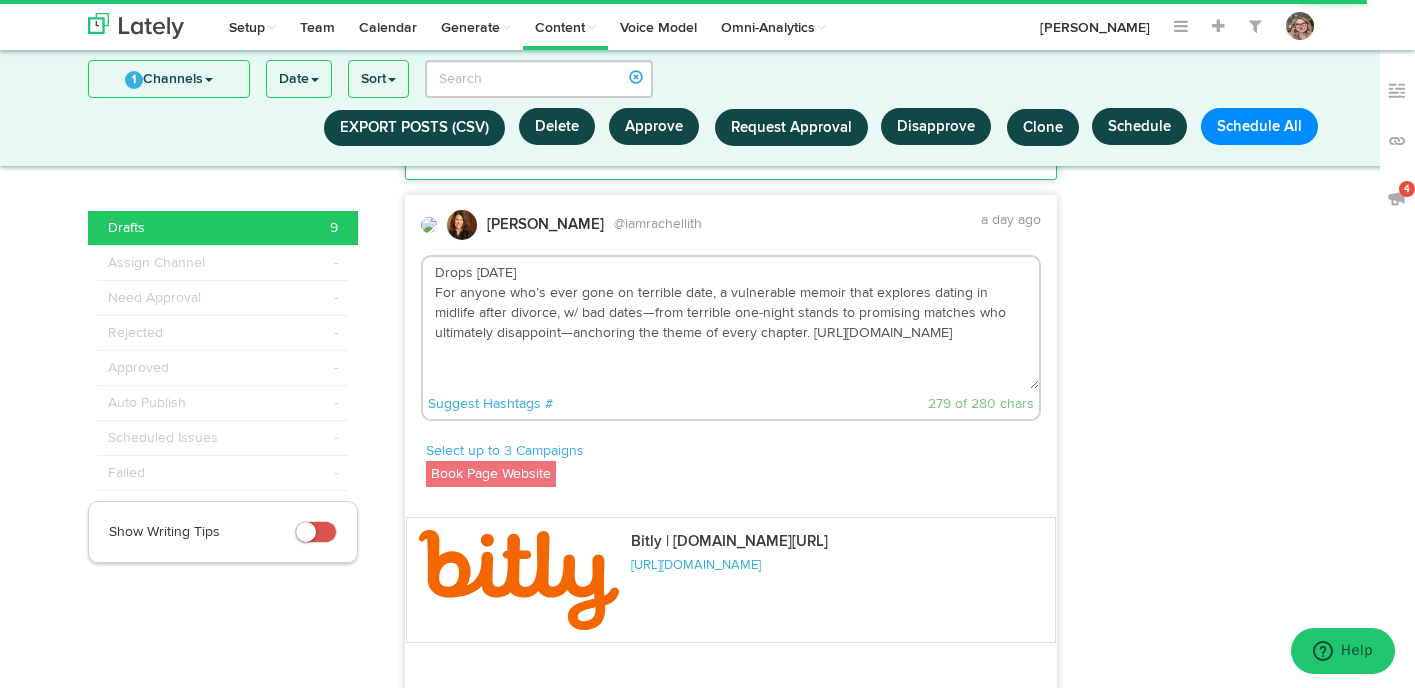 click at bounding box center [461, 753] 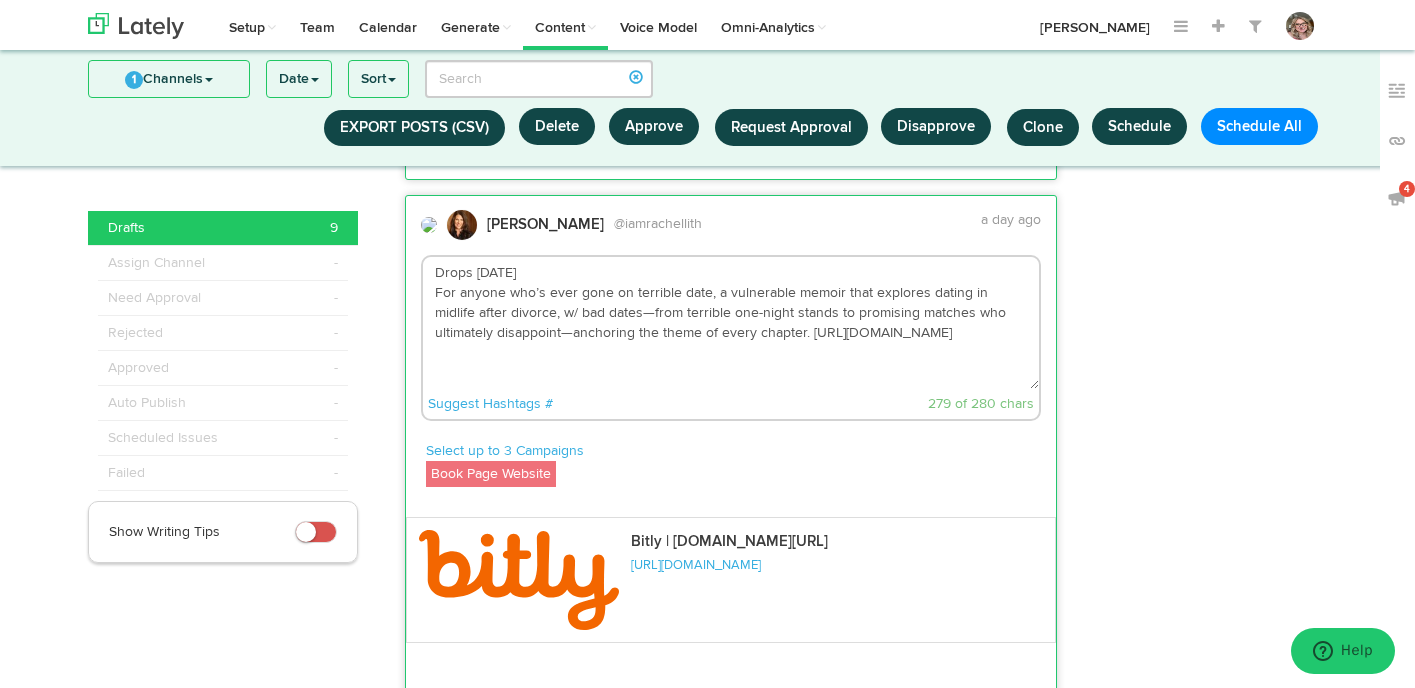 click on "Drops [DATE]
For anyone who’s ever gone on terrible date, a vulnerable memoir that explores dating in midlife after divorce, w/ bad dates—from terrible one-night stands to promising matches who ultimately disappoint—anchoring the theme of every chapter. [URL][DOMAIN_NAME]" at bounding box center (731, 323) 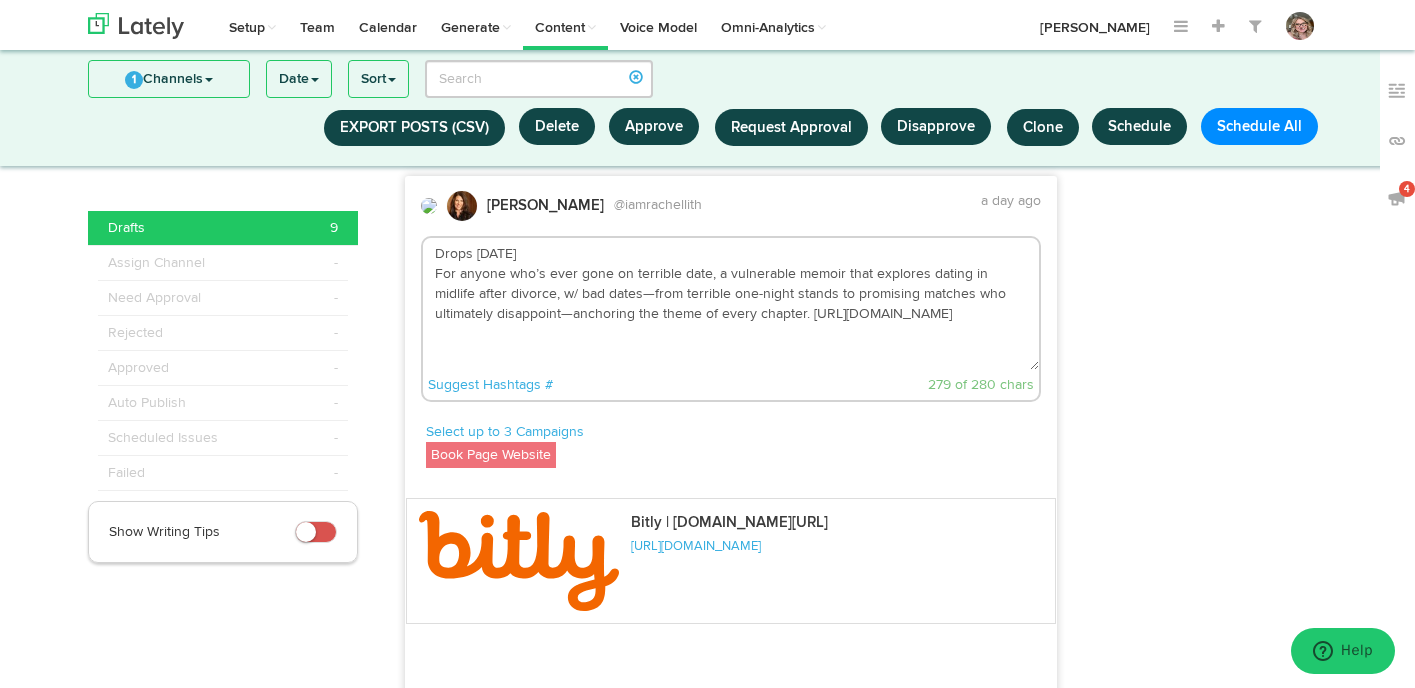 type 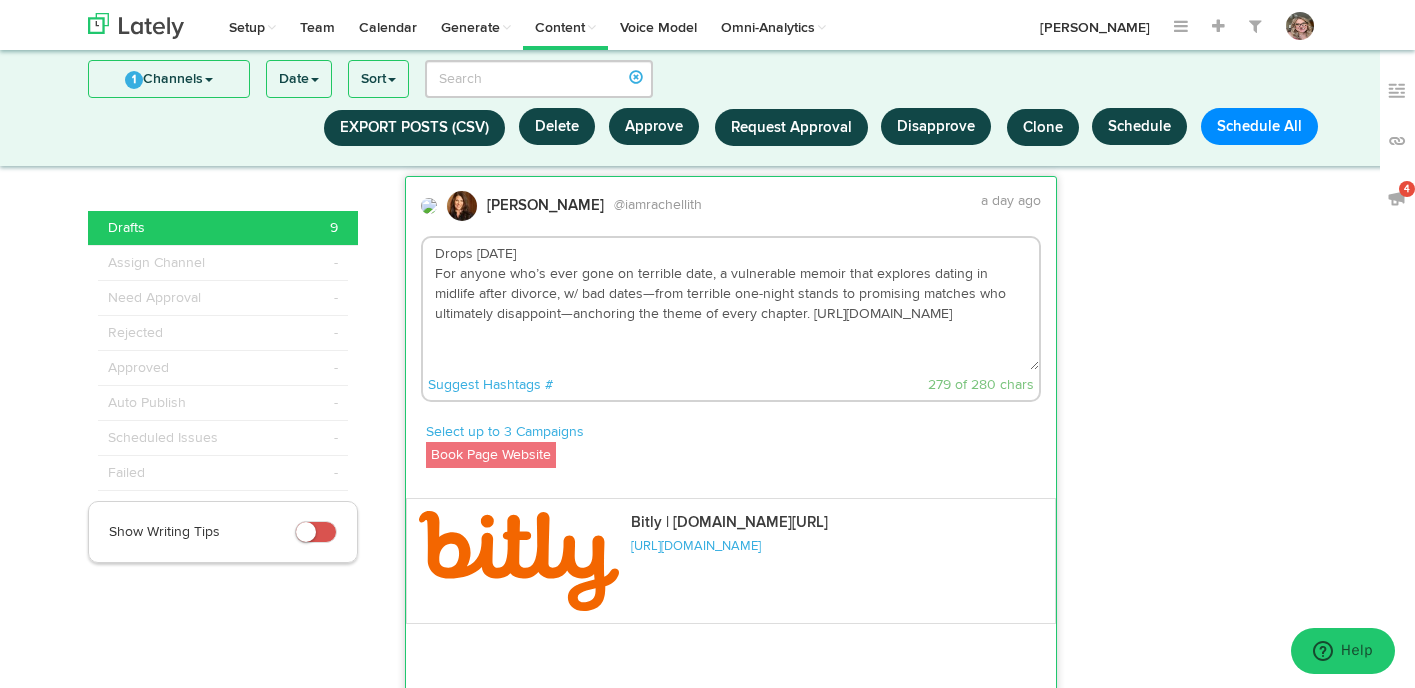 click on "Drops [DATE]
For anyone who’s ever gone on terrible date, a vulnerable memoir that explores dating in midlife after divorce, w/ bad dates—from terrible one-night stands to promising matches who ultimately disappoint—anchoring the theme of every chapter. [URL][DOMAIN_NAME]" at bounding box center [731, 304] 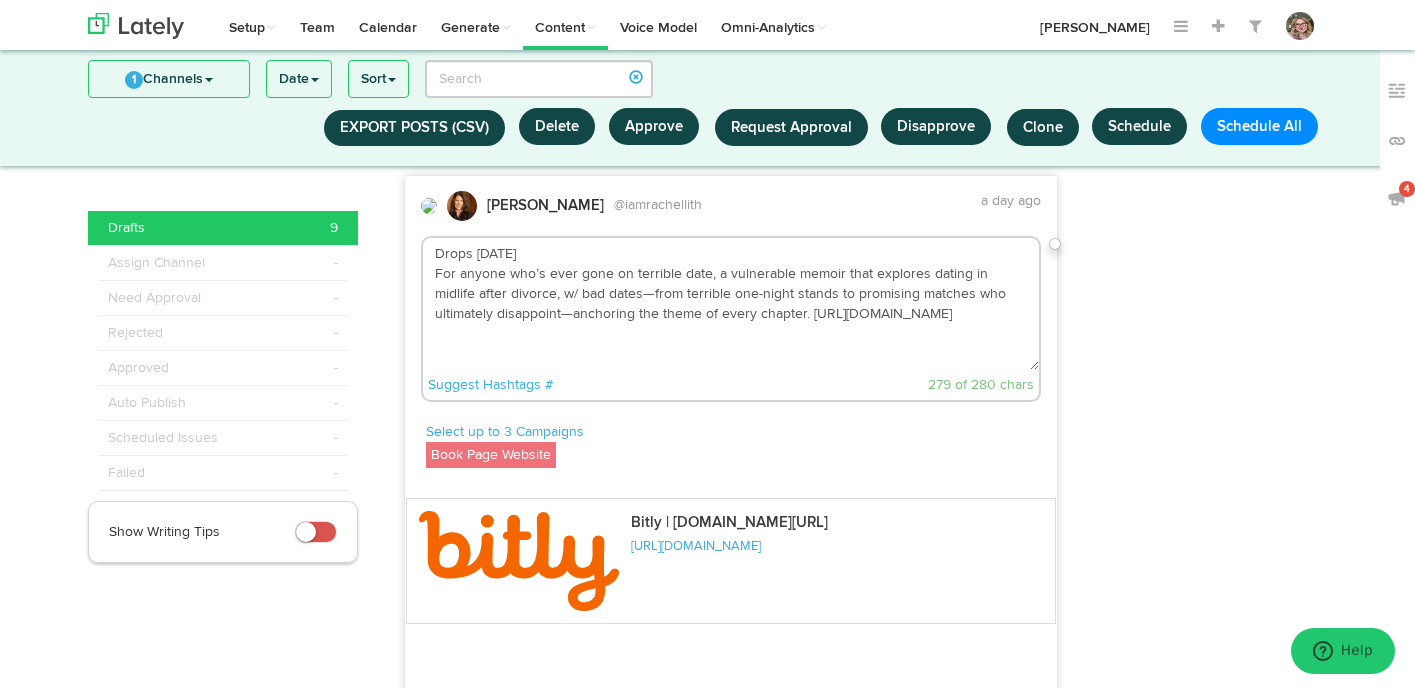 click at bounding box center [461, 735] 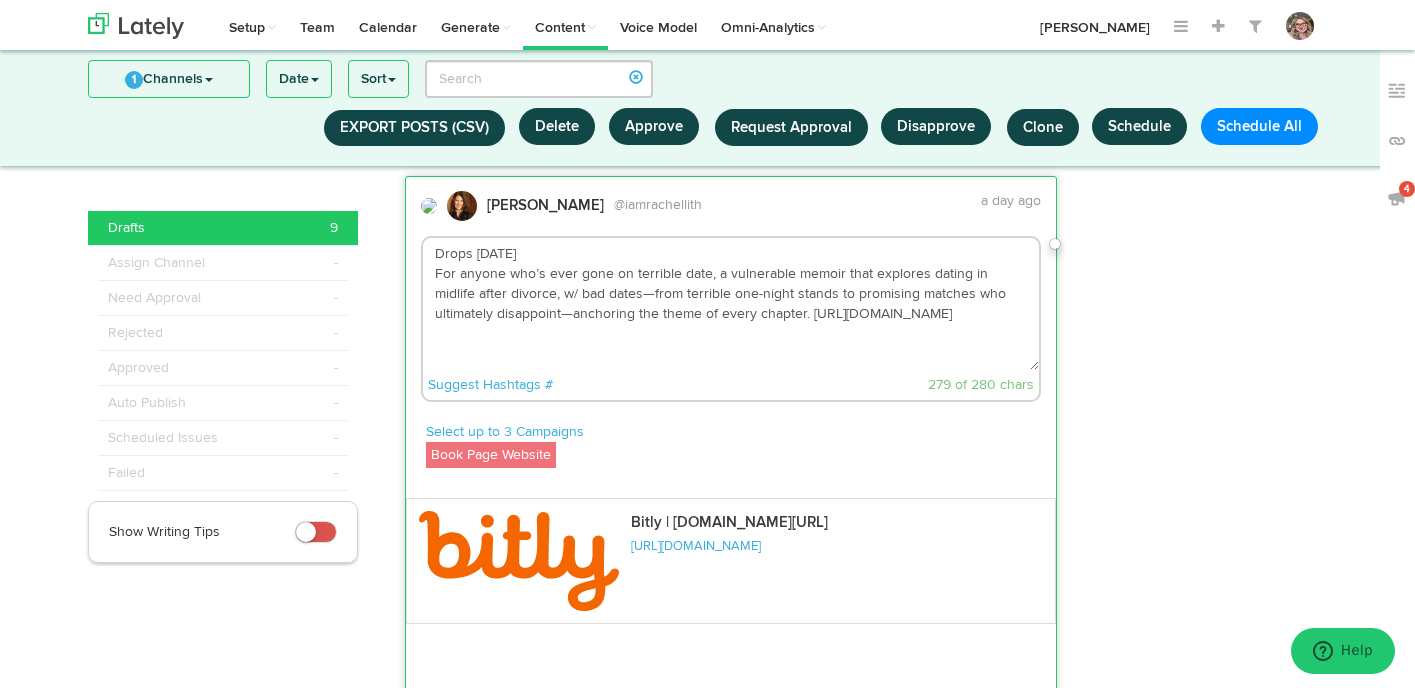 click on "Drops [DATE]
For anyone who’s ever gone on terrible date, a vulnerable memoir that explores dating in midlife after divorce, w/ bad dates—from terrible one-night stands to promising matches who ultimately disappoint—anchoring the theme of every chapter. [URL][DOMAIN_NAME]" at bounding box center (731, 304) 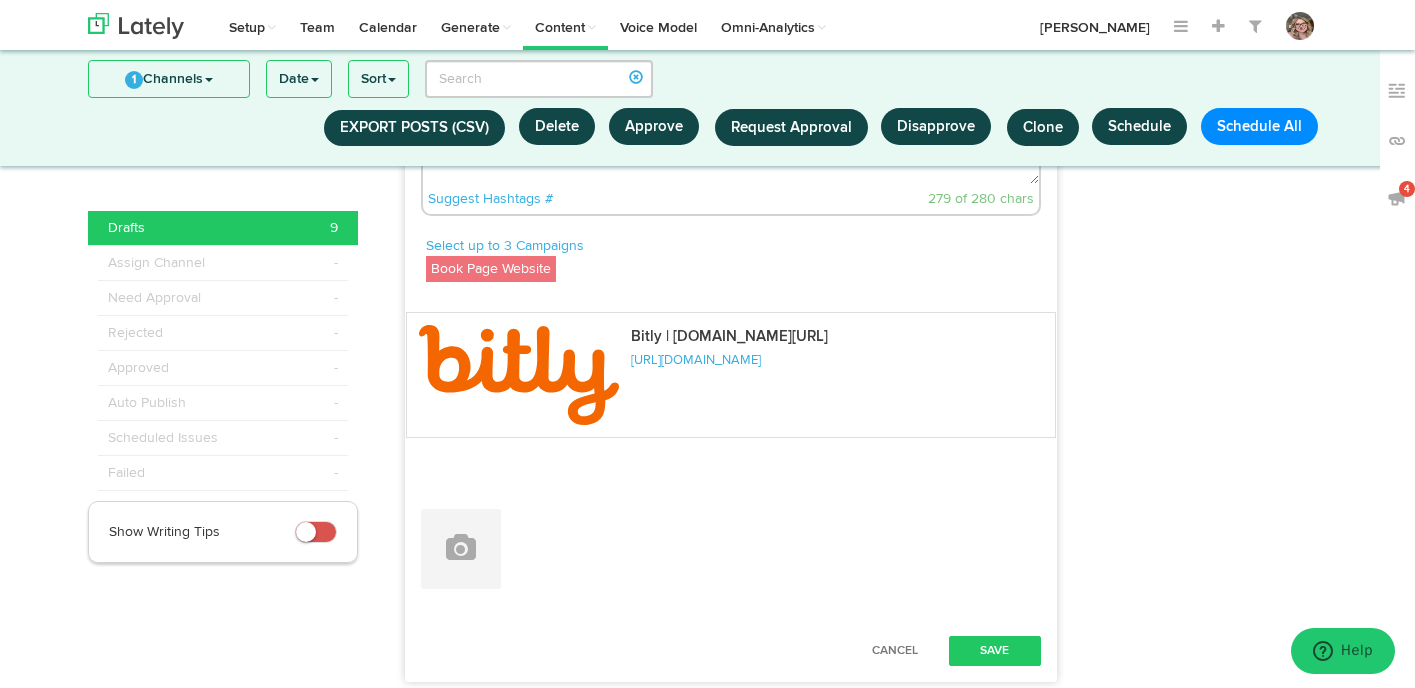 scroll, scrollTop: 4336, scrollLeft: 0, axis: vertical 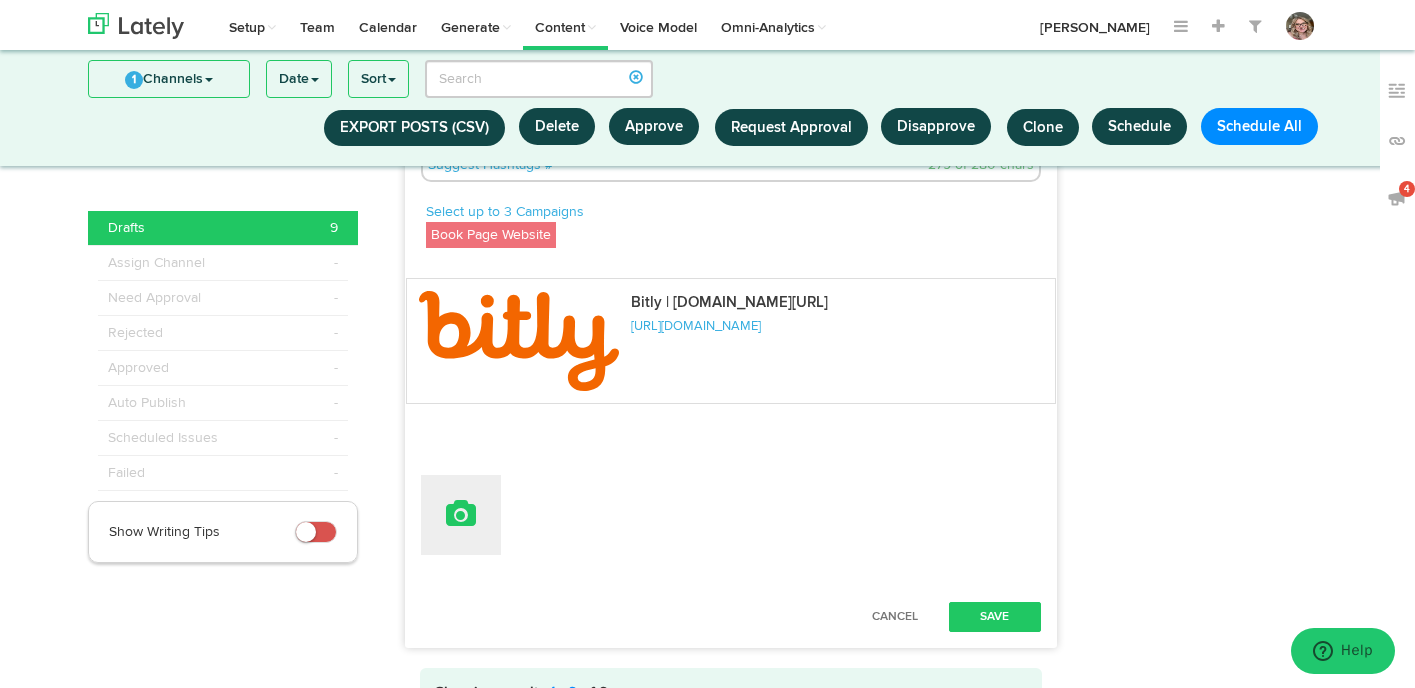 click at bounding box center (461, 514) 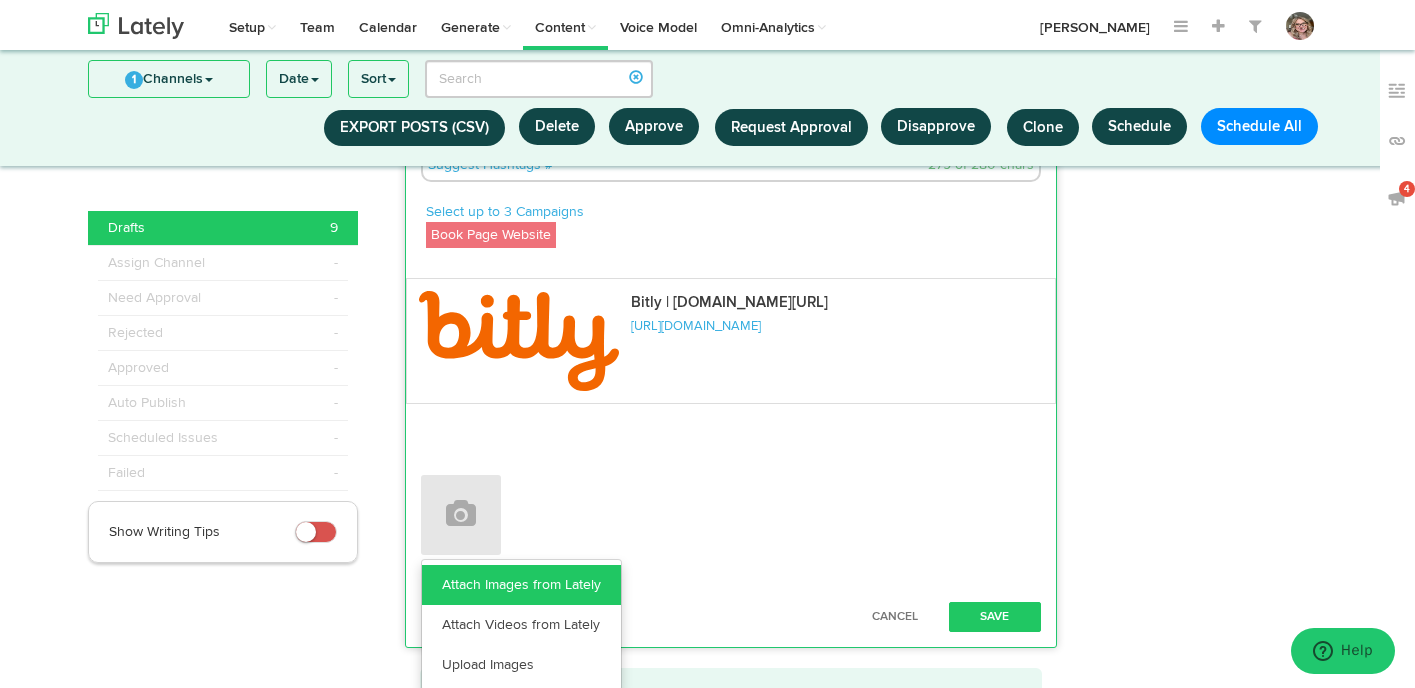 click on "Attach Images from Lately" at bounding box center [521, 585] 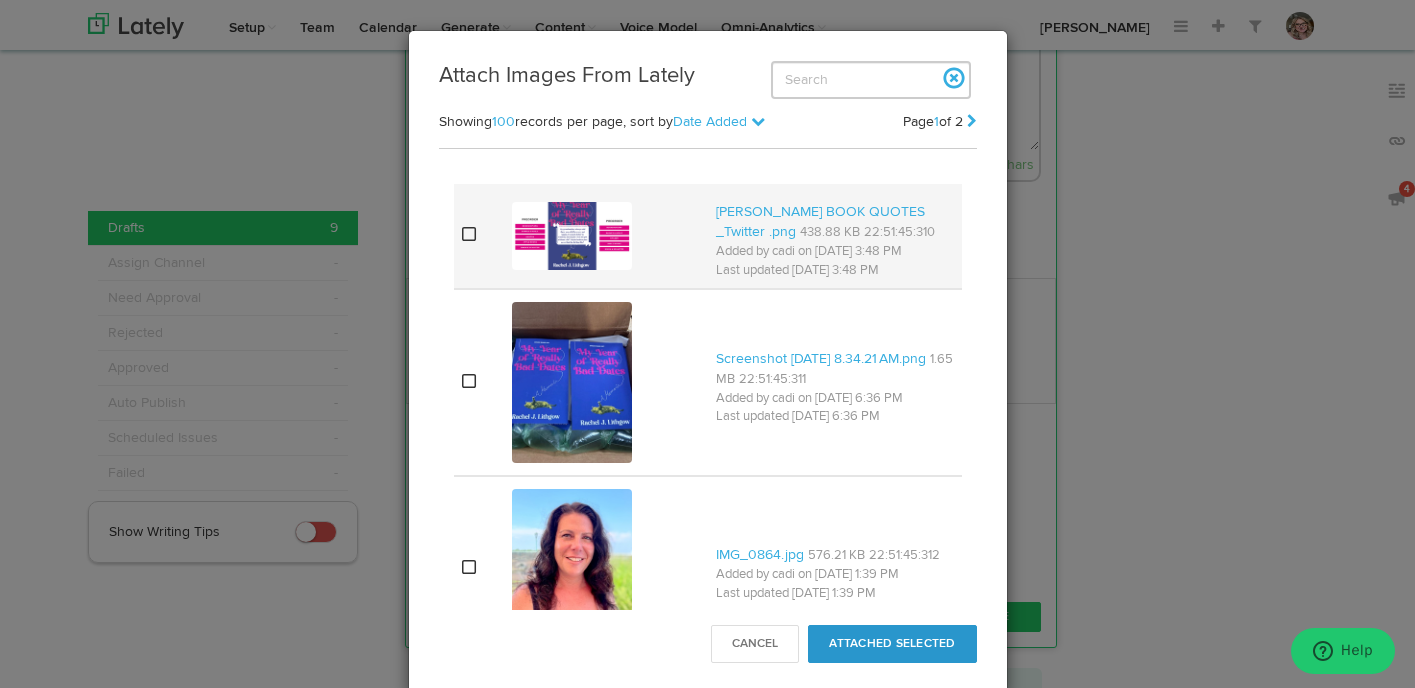 click at bounding box center [469, 234] 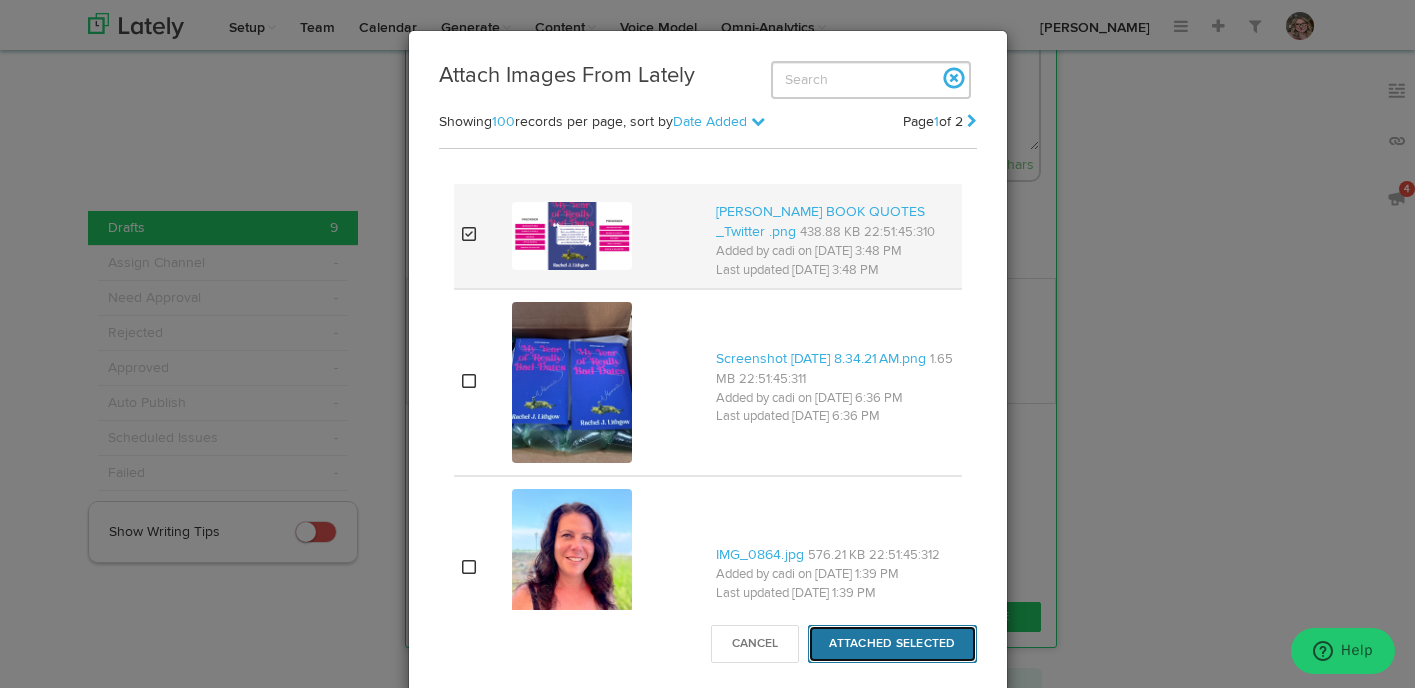 click on "Attached Selected" at bounding box center [892, 644] 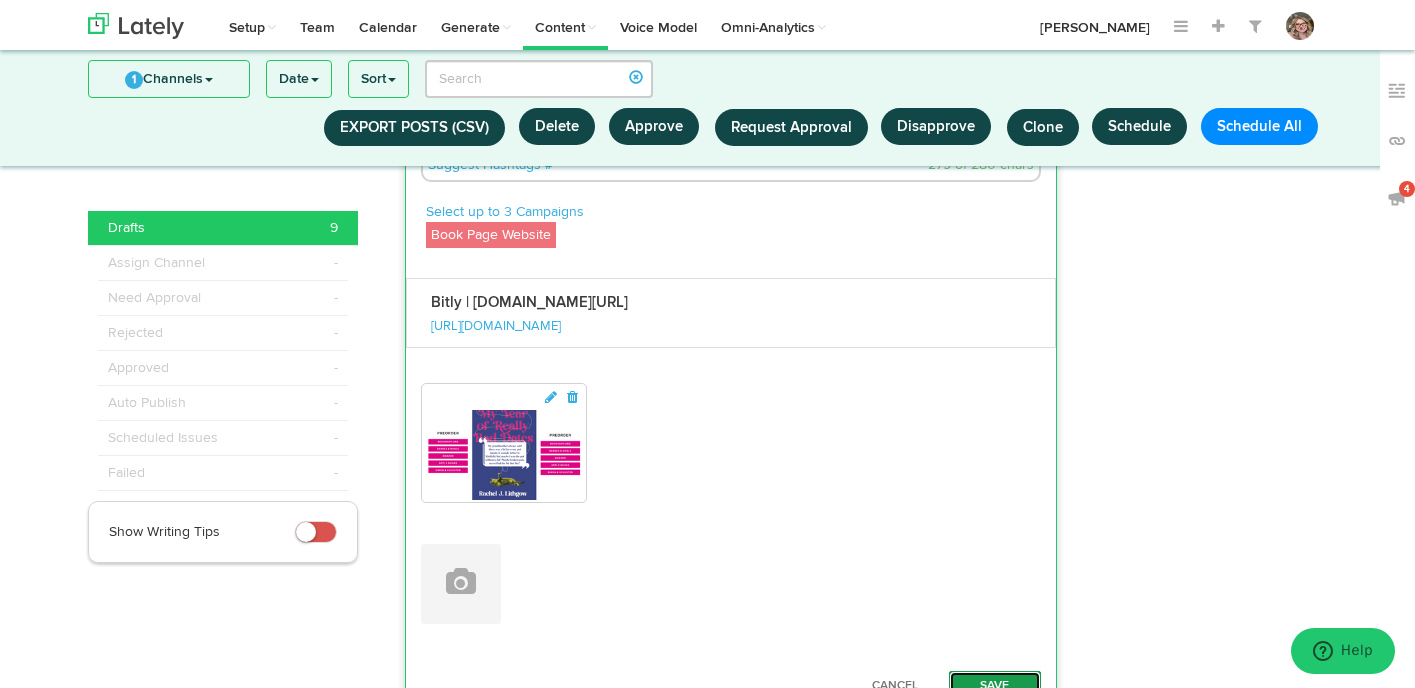 click on "Save" at bounding box center [995, 686] 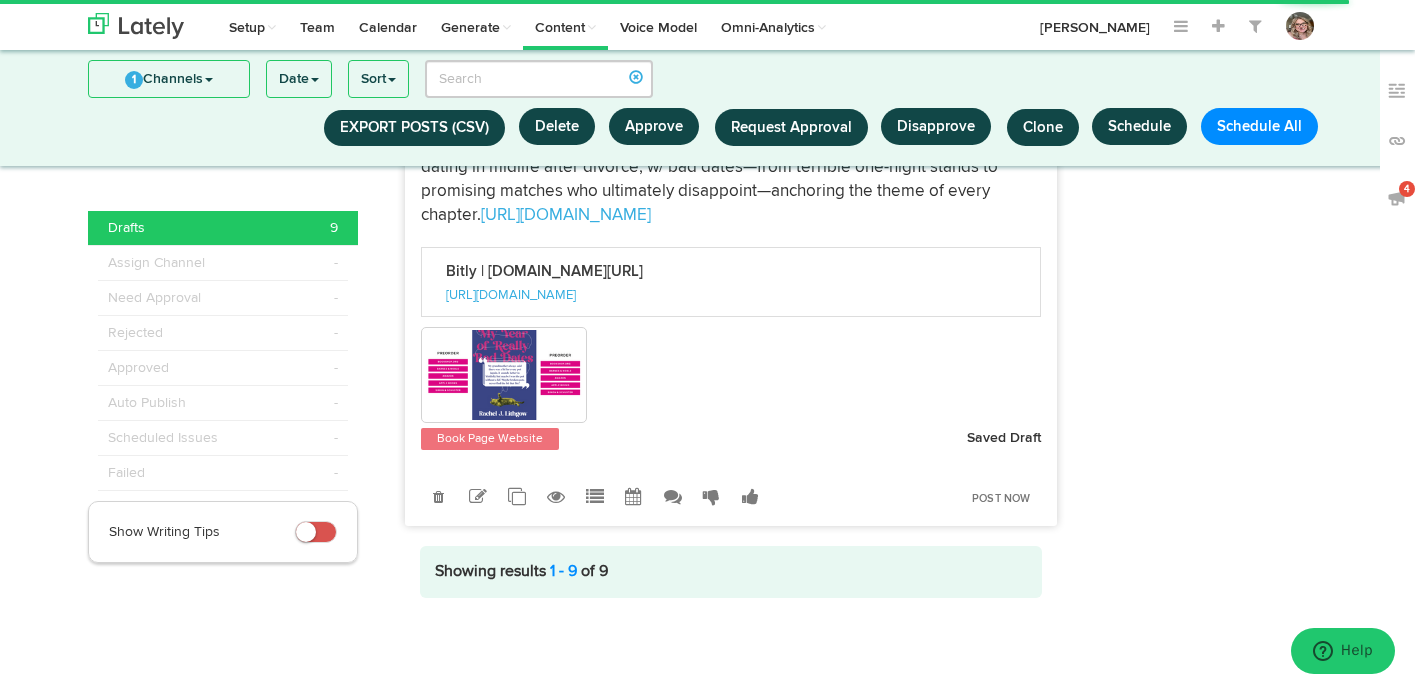 scroll, scrollTop: 4177, scrollLeft: 0, axis: vertical 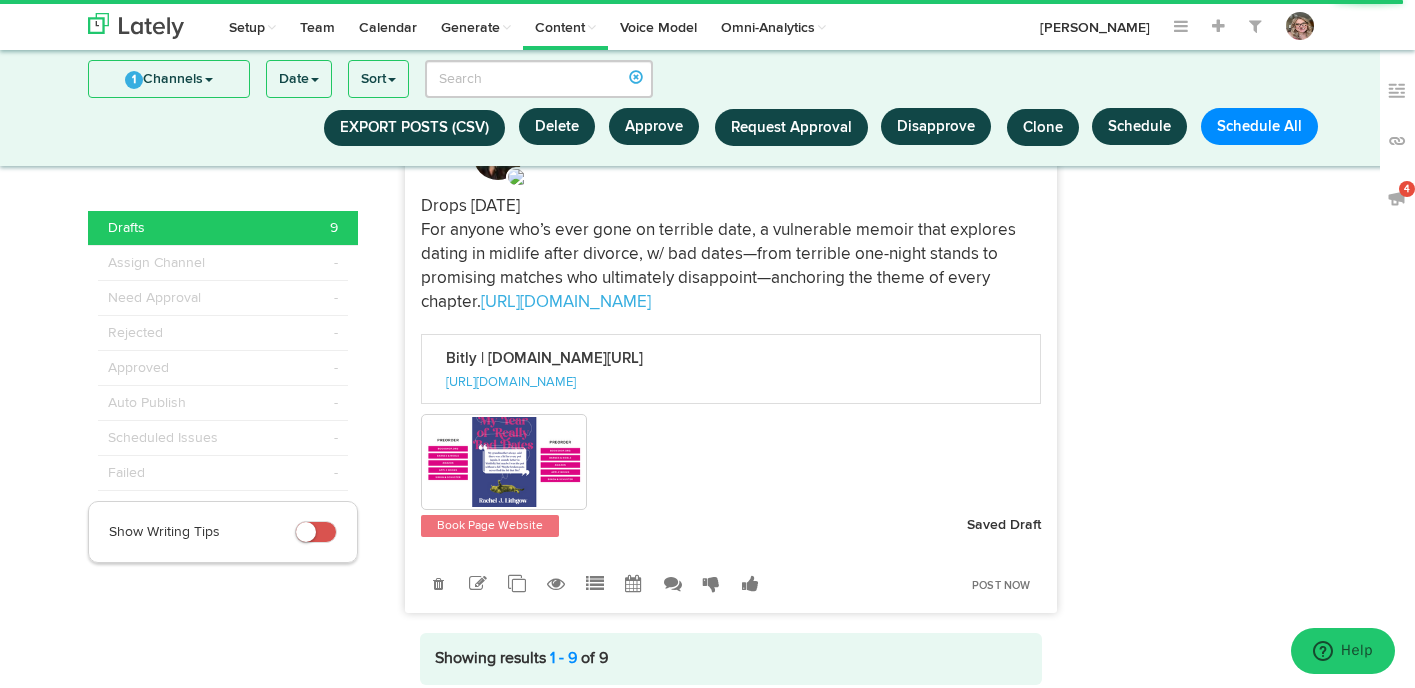 click at bounding box center (478, 584) 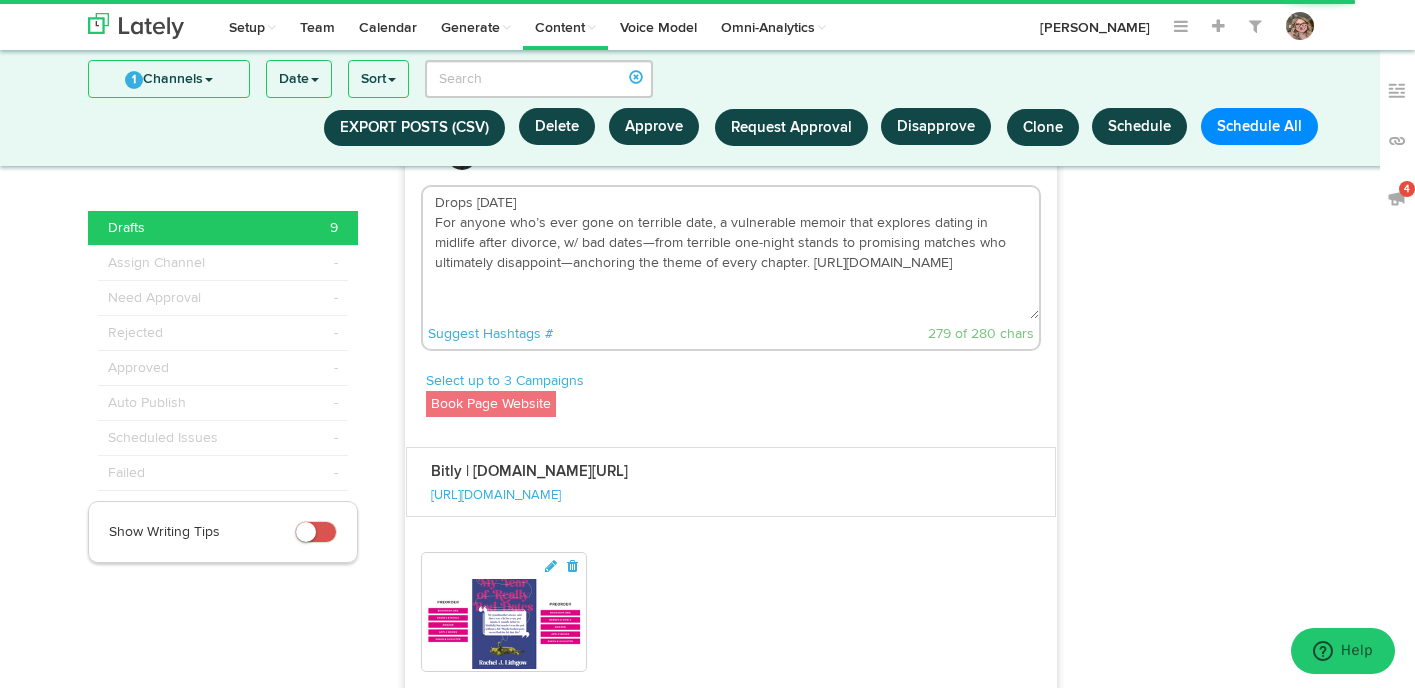 scroll, scrollTop: 4115, scrollLeft: 0, axis: vertical 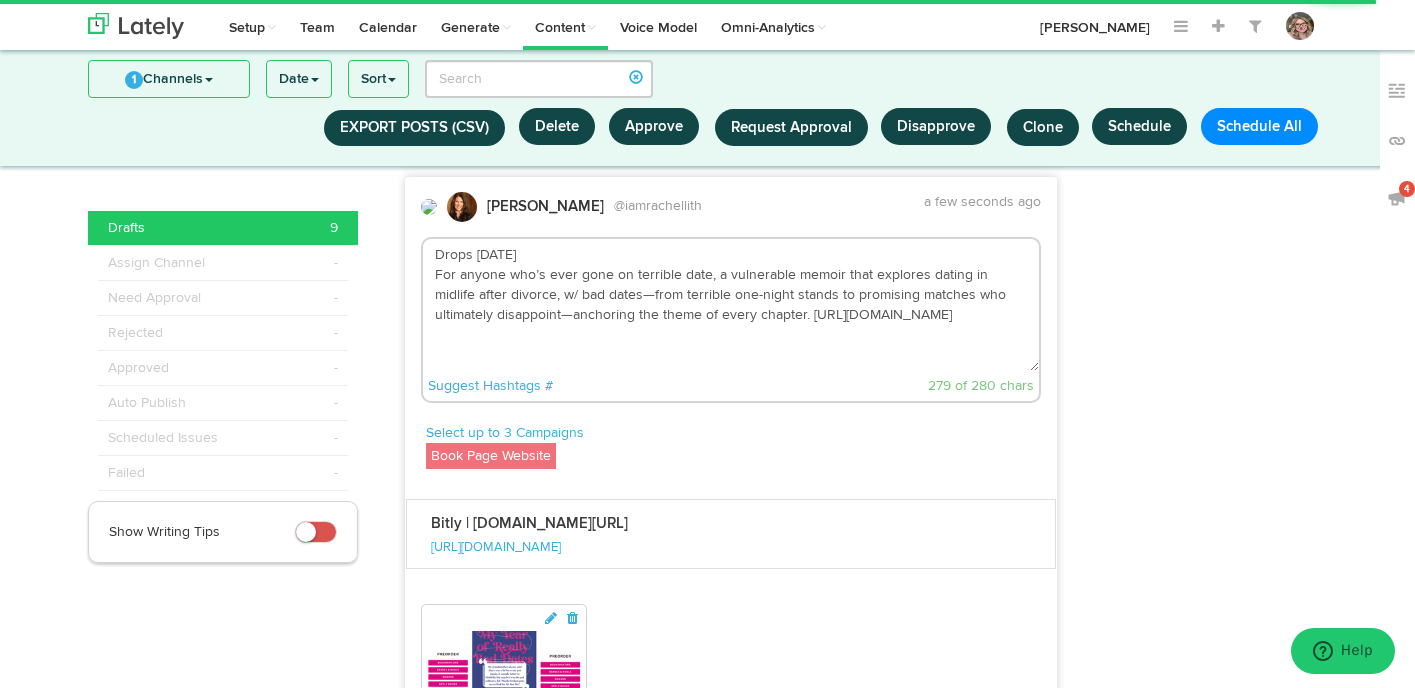 click on "Drops [DATE]
For anyone who’s ever gone on terrible date, a vulnerable memoir that explores dating in midlife after divorce, w/ bad dates—from terrible one-night stands to promising matches who ultimately disappoint—anchoring the theme of every chapter. [URL][DOMAIN_NAME]" at bounding box center (731, 305) 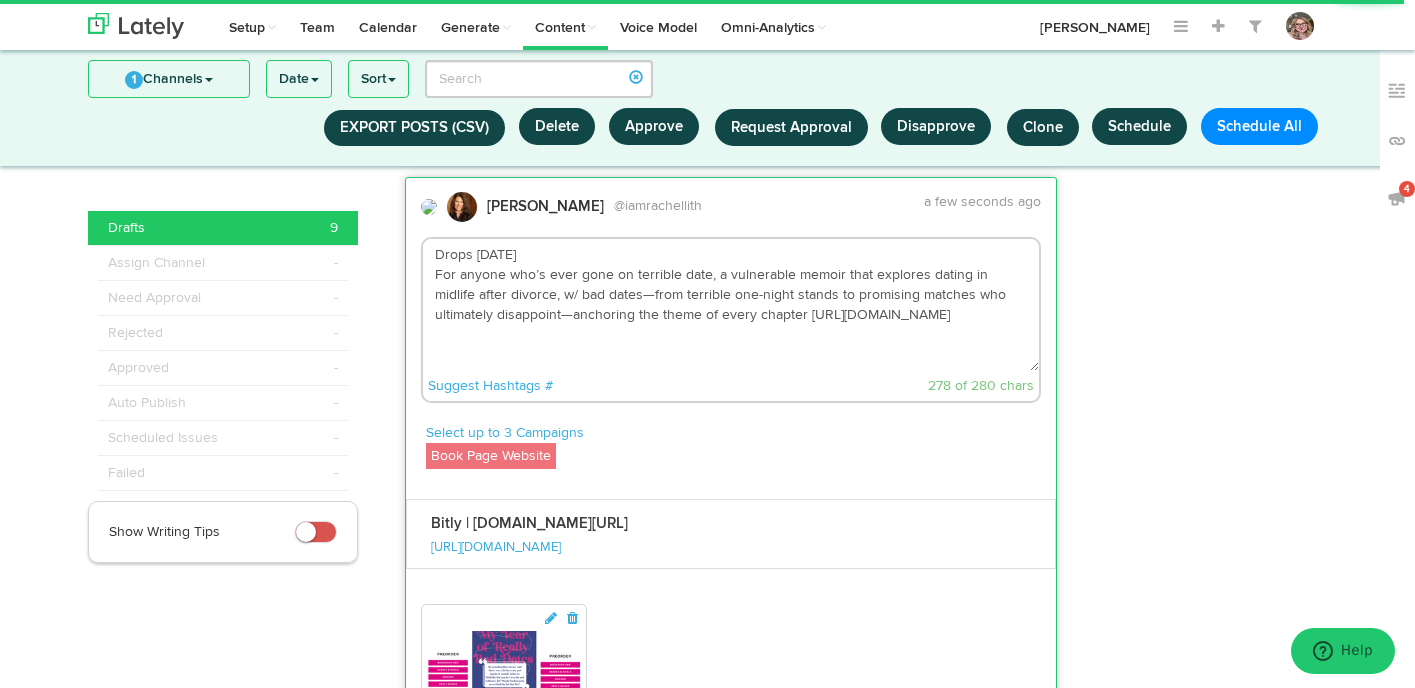 scroll, scrollTop: 4389, scrollLeft: 0, axis: vertical 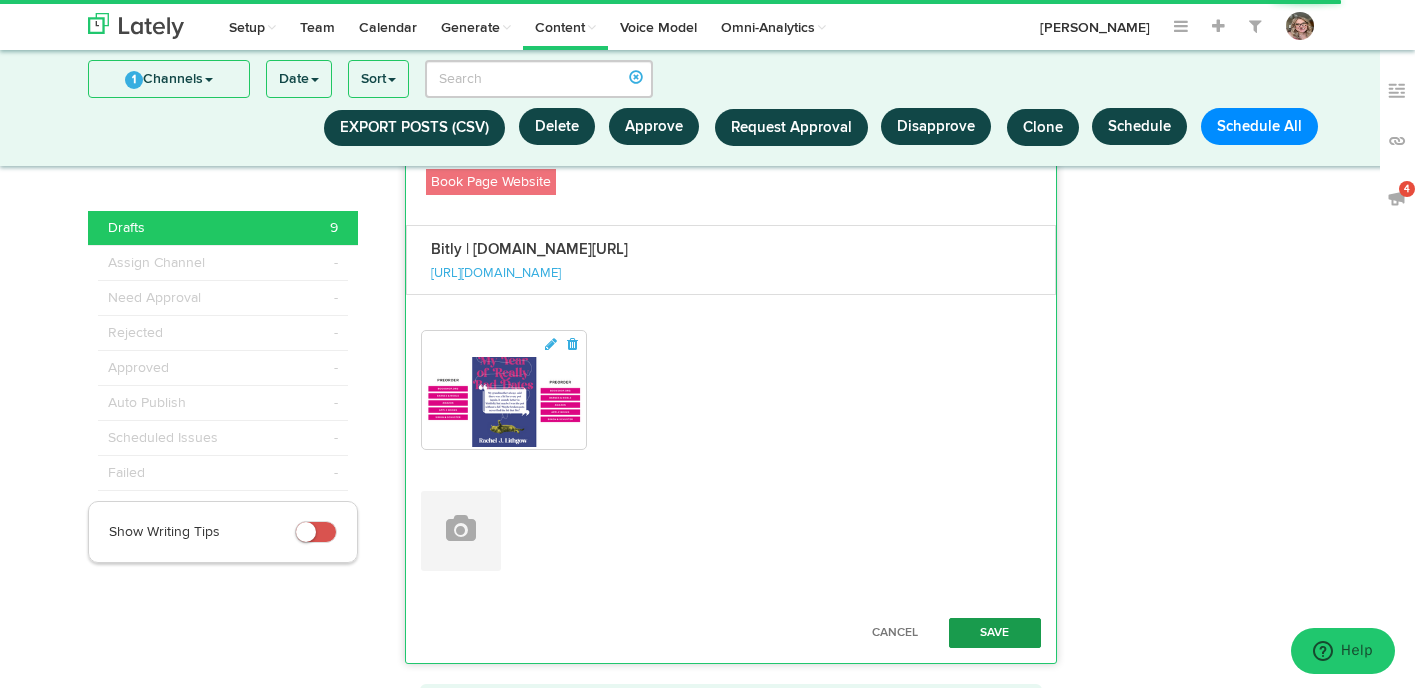type on "Drops [DATE]
For anyone who’s ever gone on terrible date, a vulnerable memoir that explores dating in midlife after divorce, w/ bad dates—from terrible one-night stands to promising matches who ultimately disappoint—anchoring the theme of every chapter [URL][DOMAIN_NAME]" 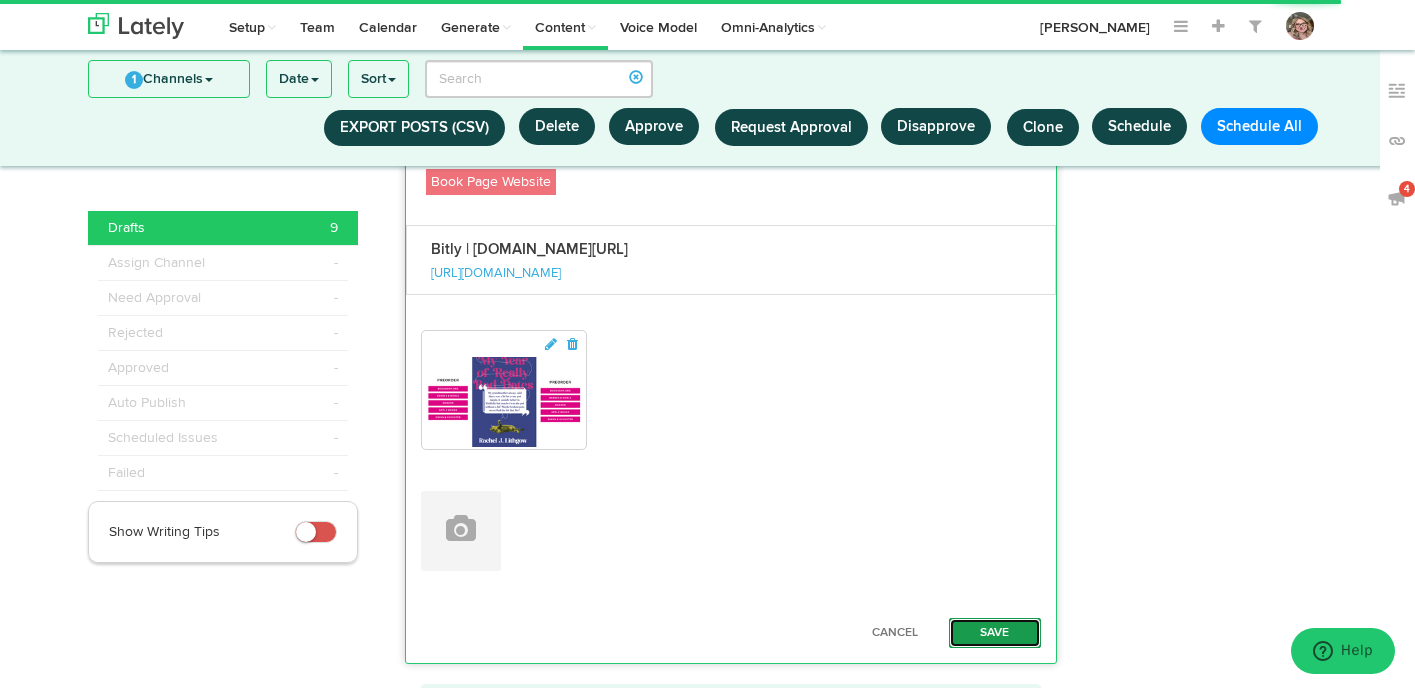 click on "Save" at bounding box center (995, 633) 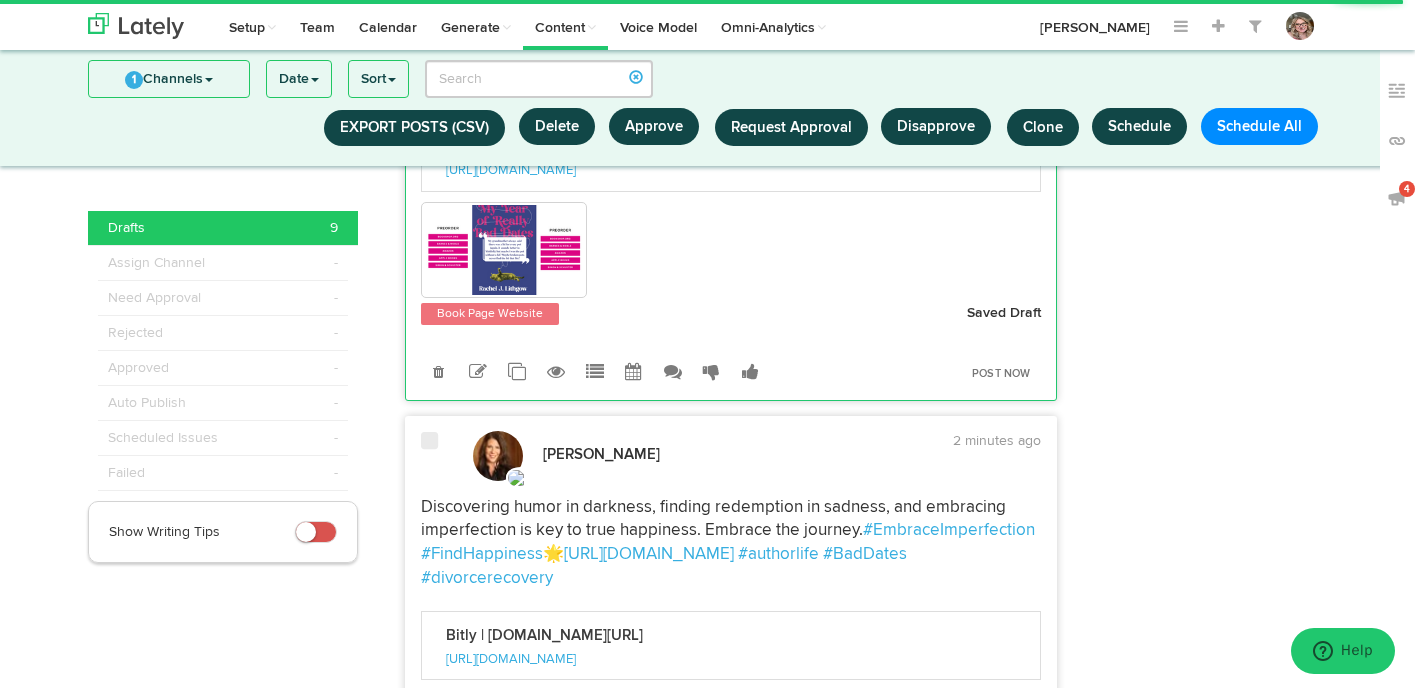 scroll, scrollTop: 2534, scrollLeft: 0, axis: vertical 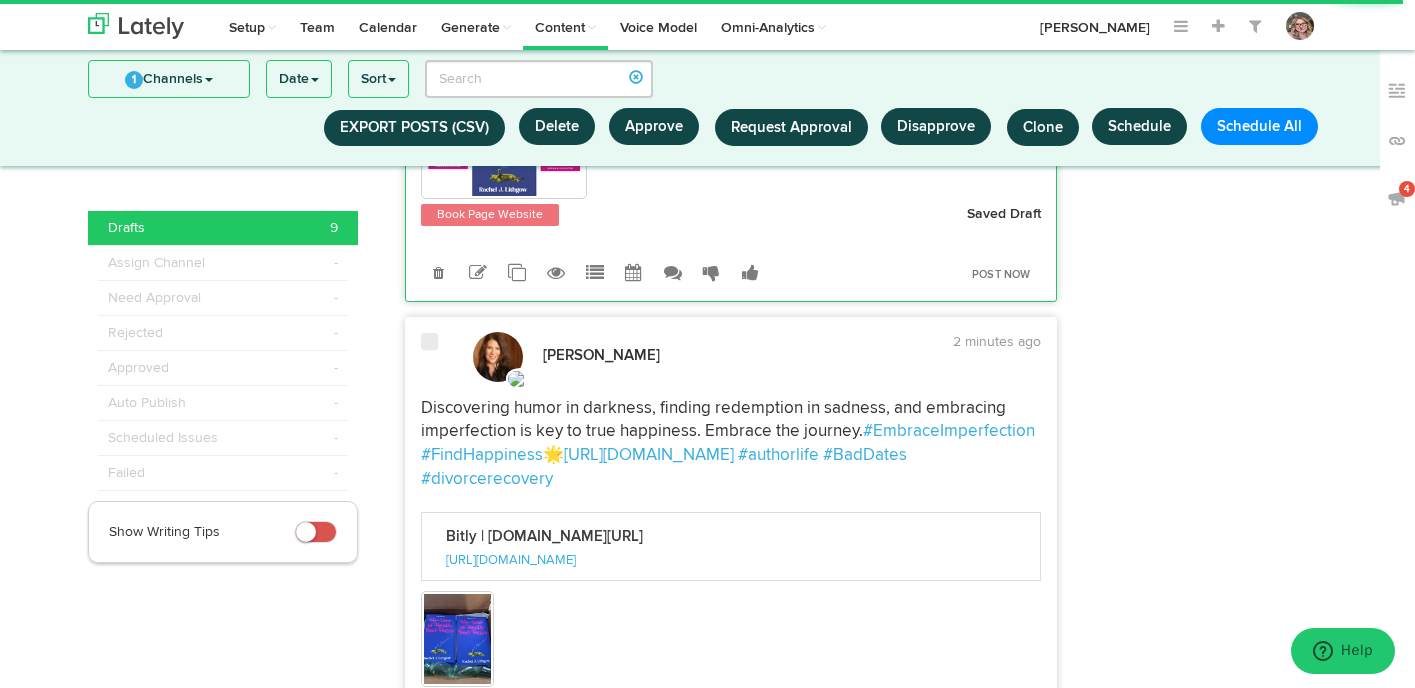 click at bounding box center (432, 357) 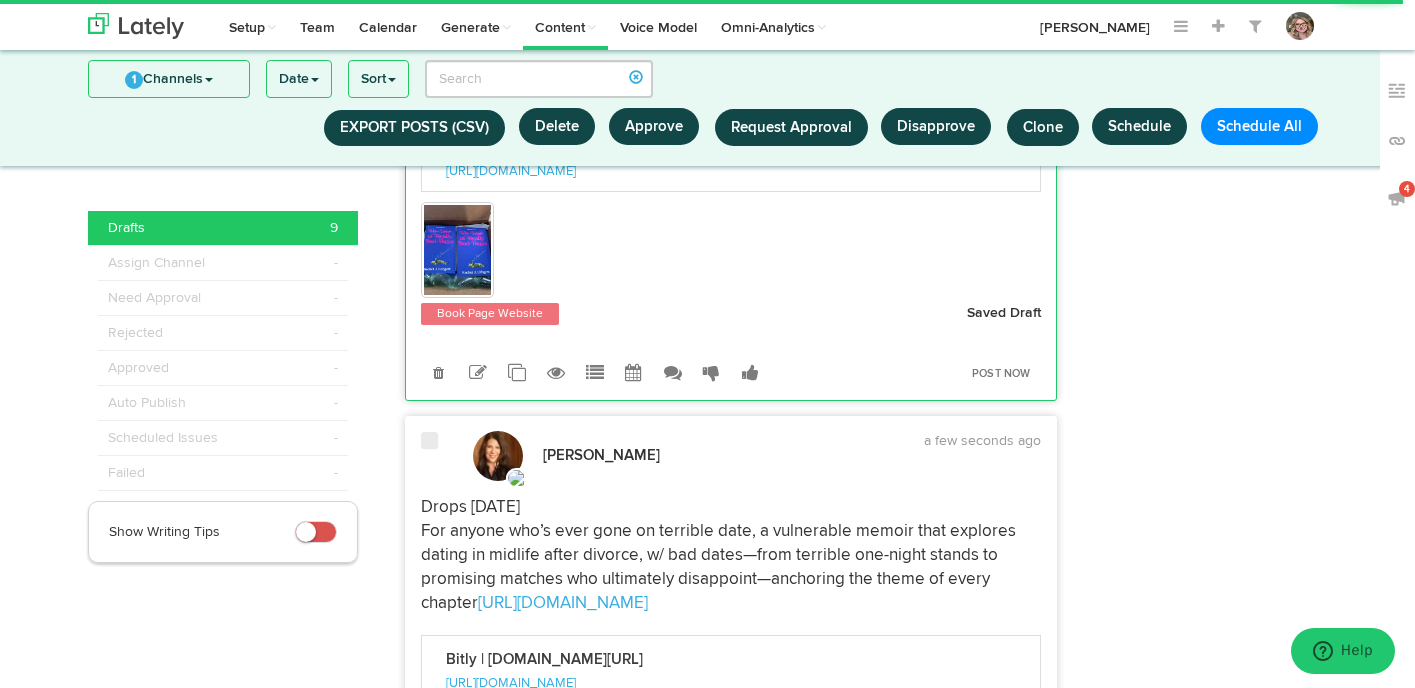 click at bounding box center [429, 441] 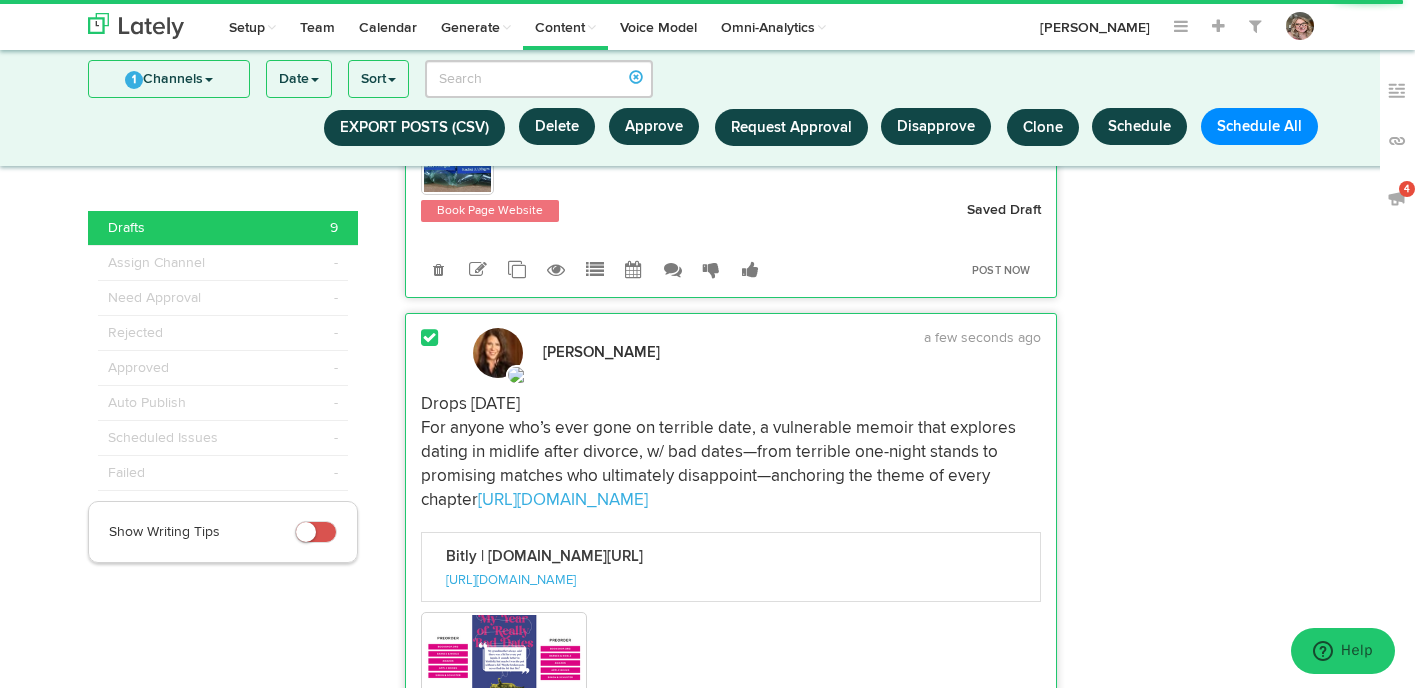 scroll, scrollTop: 4177, scrollLeft: 0, axis: vertical 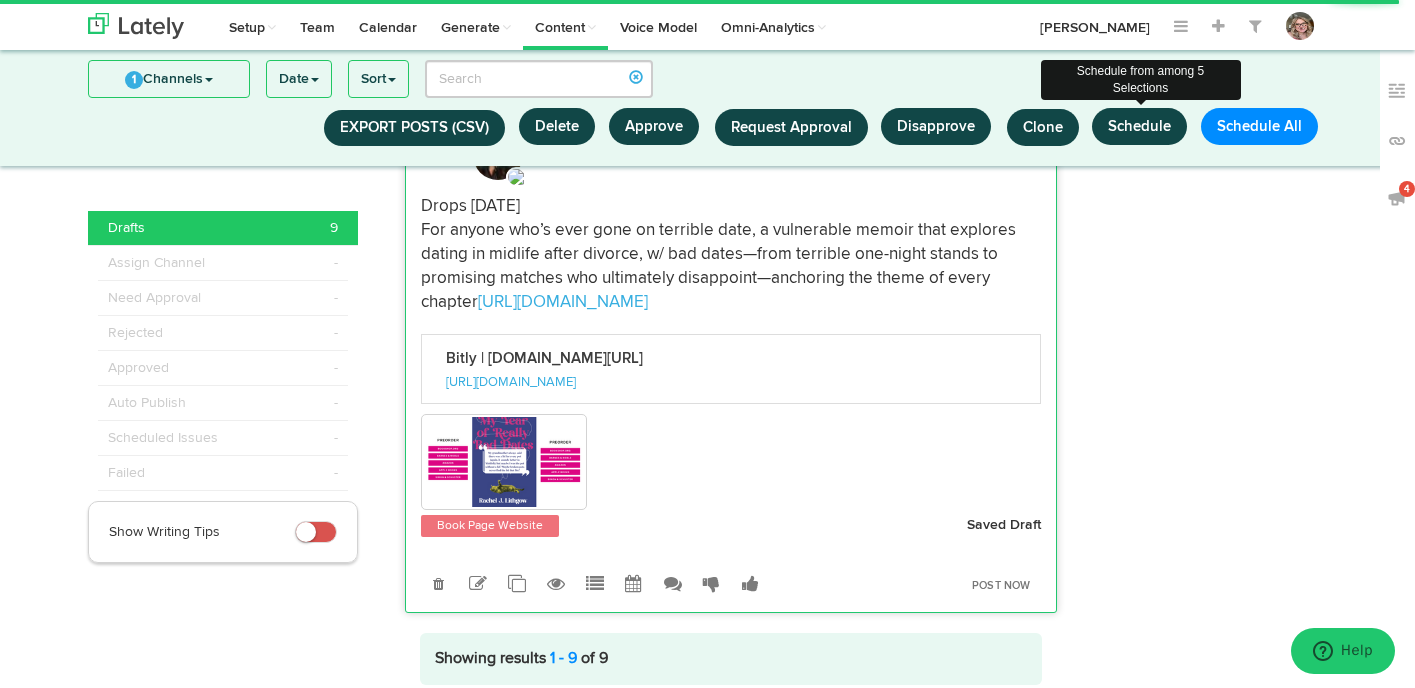 click on "Schedule" at bounding box center (1139, 126) 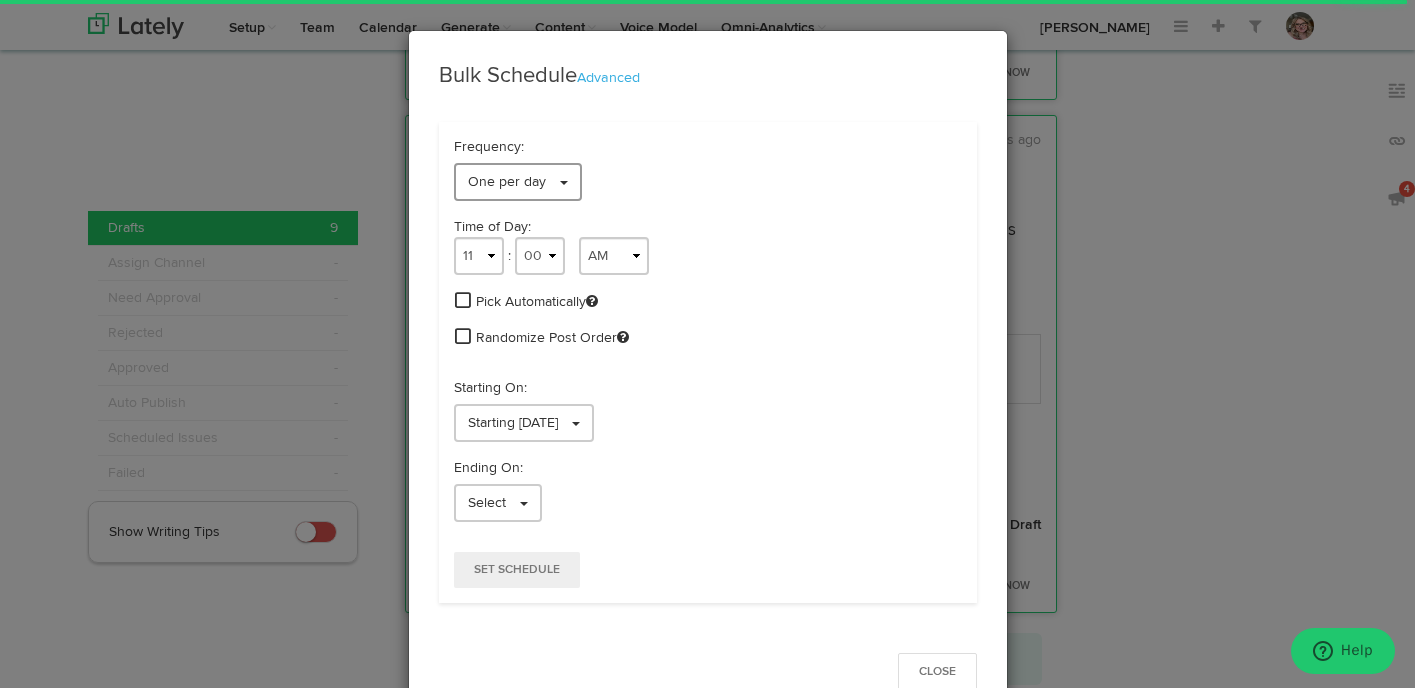 click on "One per day" at bounding box center [518, 182] 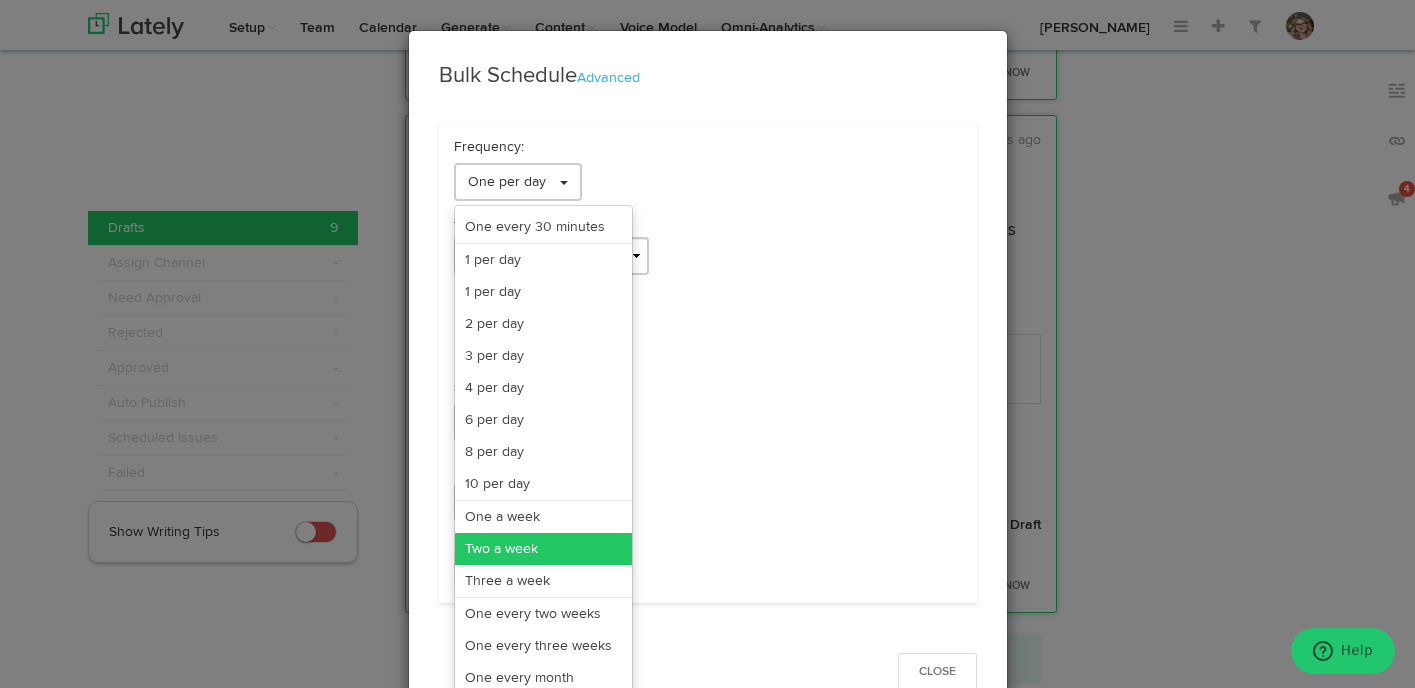 click on "Two a week" at bounding box center (543, 549) 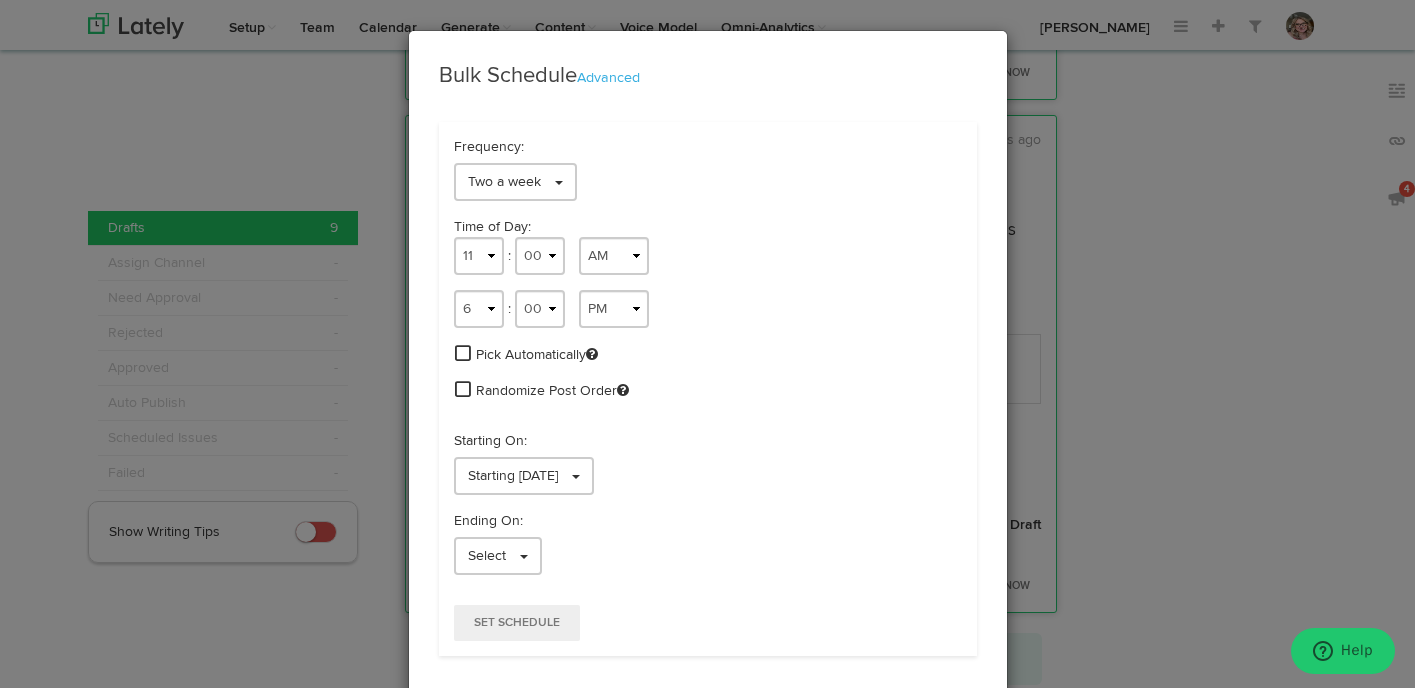 click at bounding box center (463, 353) 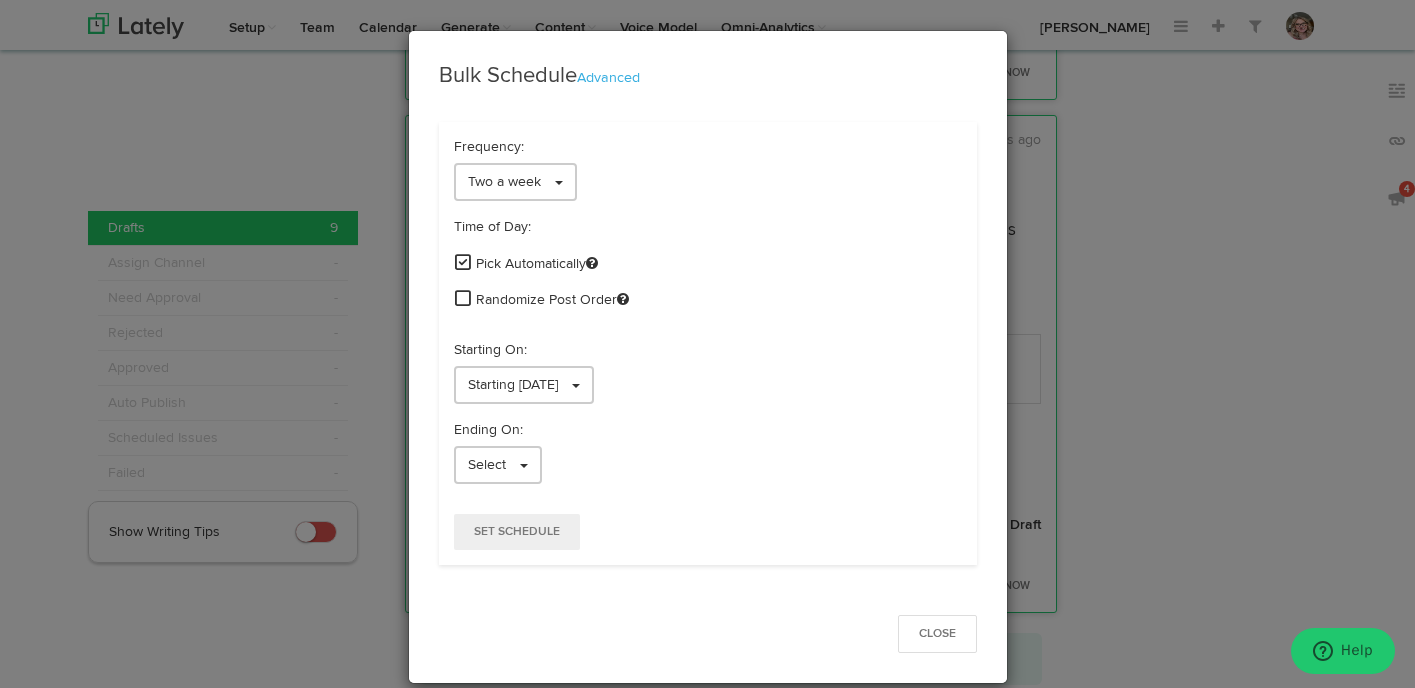 click at bounding box center [463, 298] 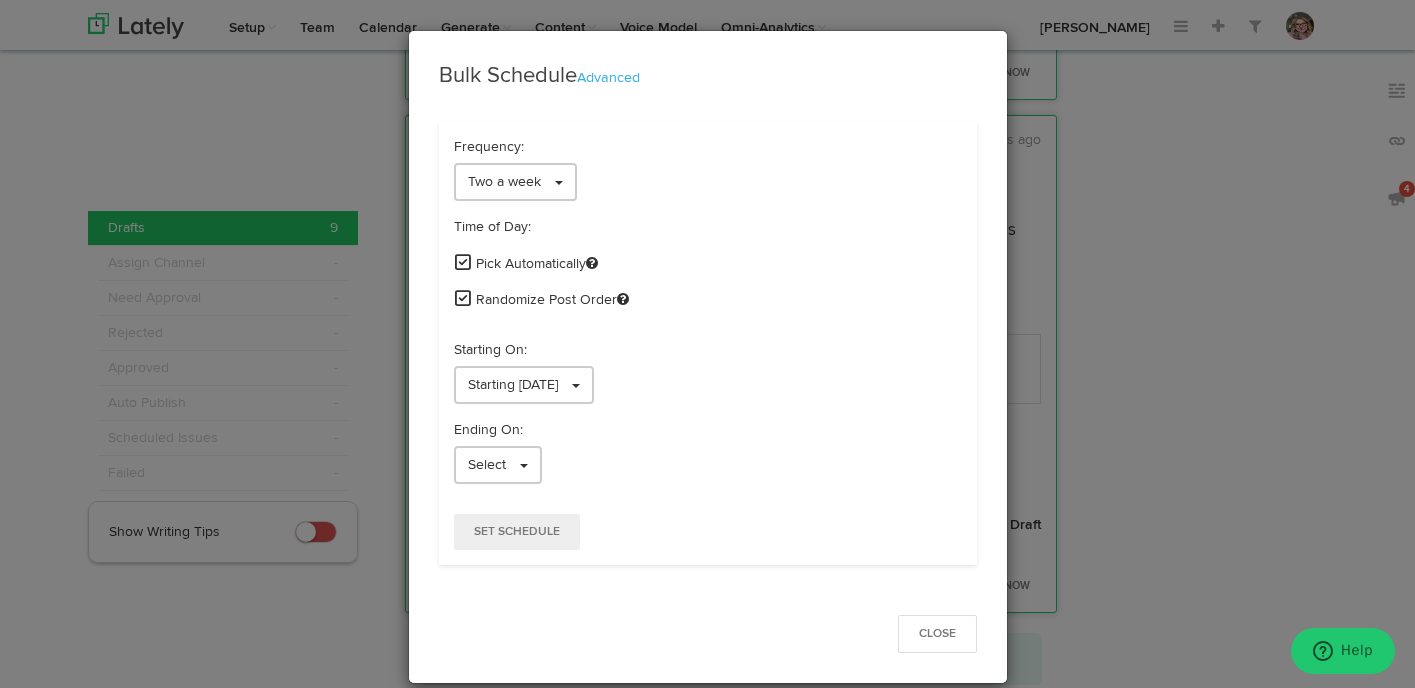 click on "Starting On:
Starting [DATE]" at bounding box center [708, 372] 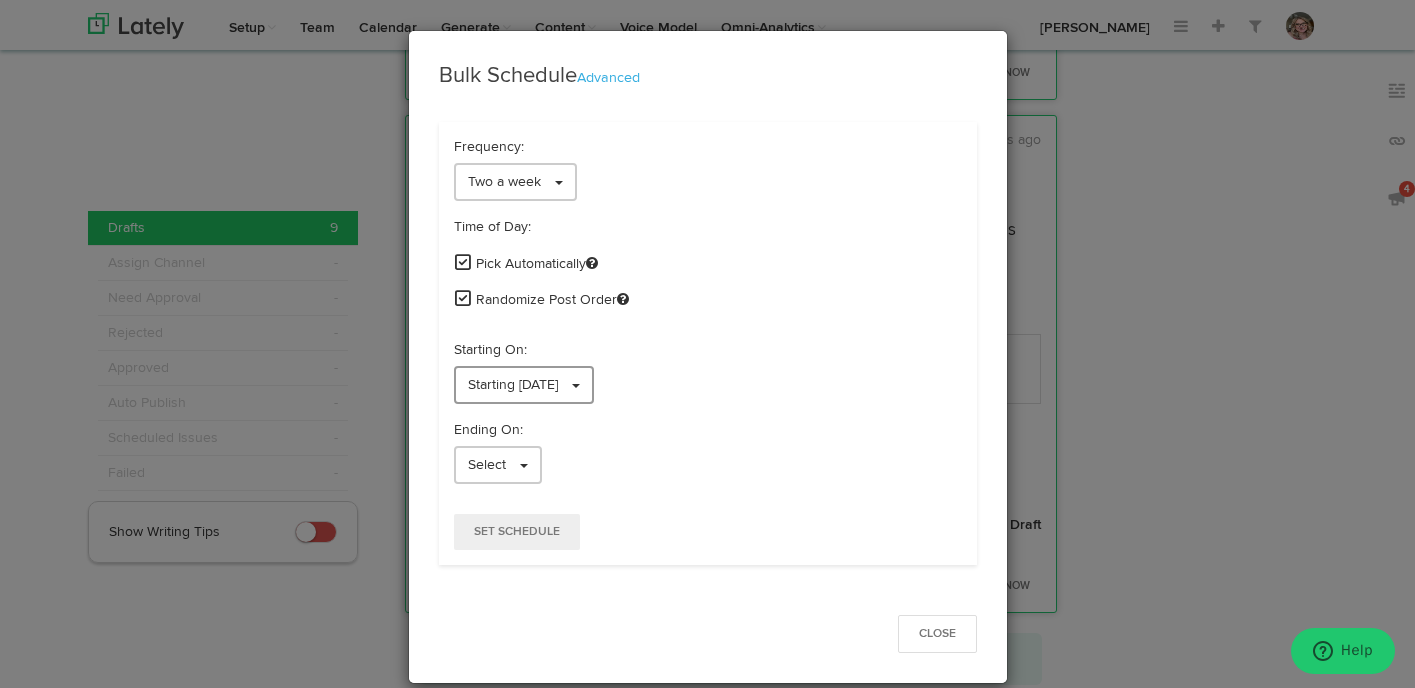 click on "Starting [DATE]" at bounding box center [513, 385] 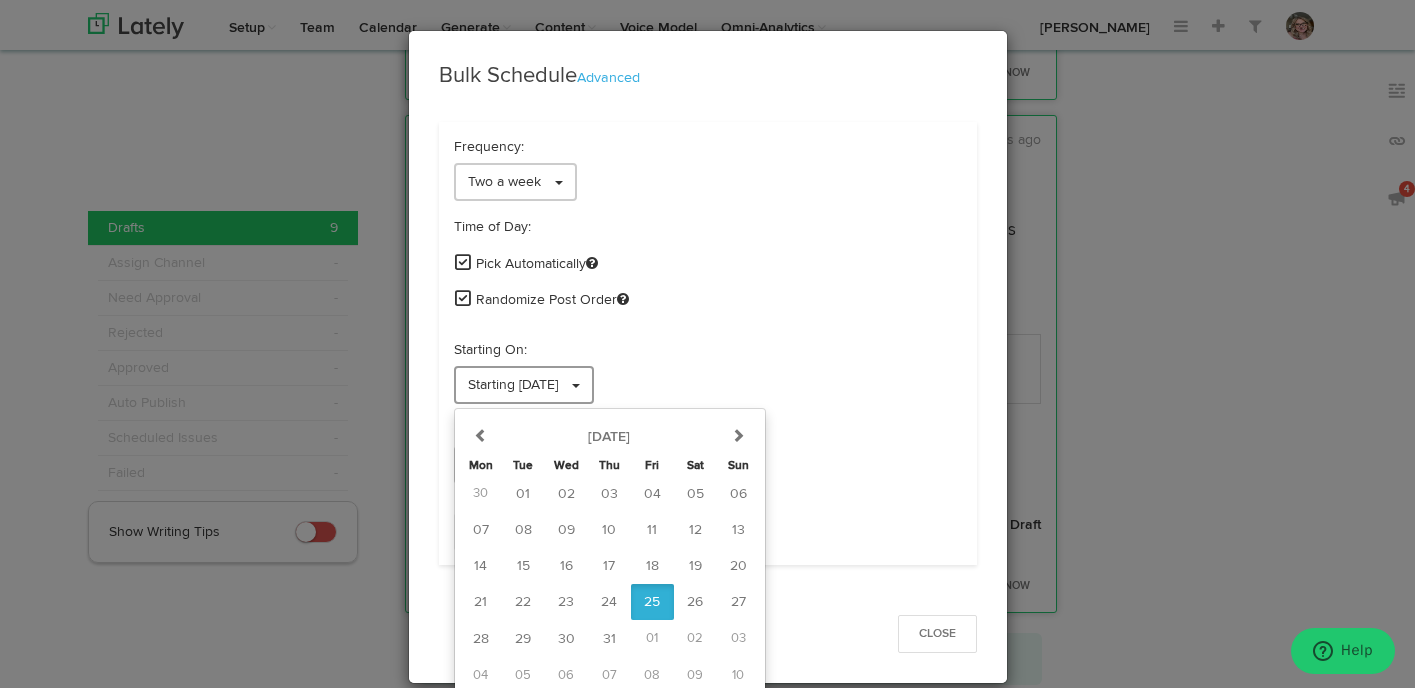 scroll, scrollTop: 5, scrollLeft: 0, axis: vertical 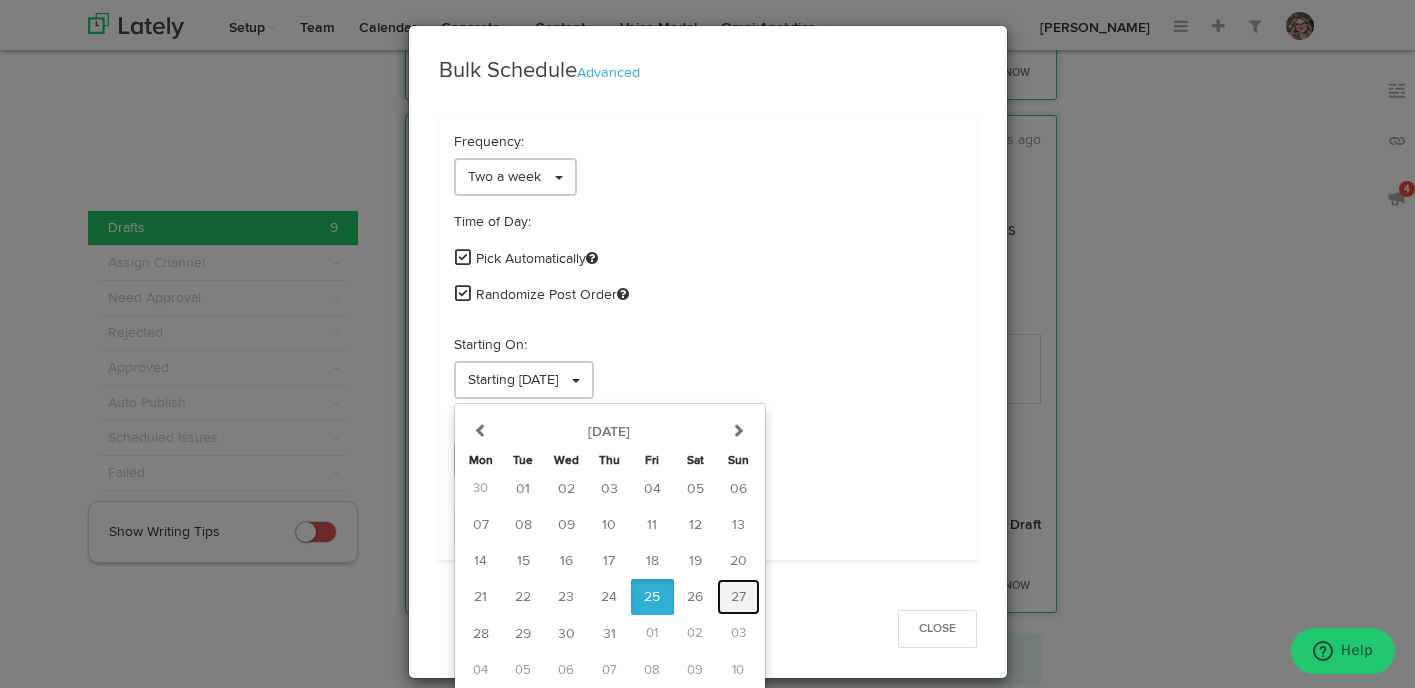 click on "27" at bounding box center (738, 597) 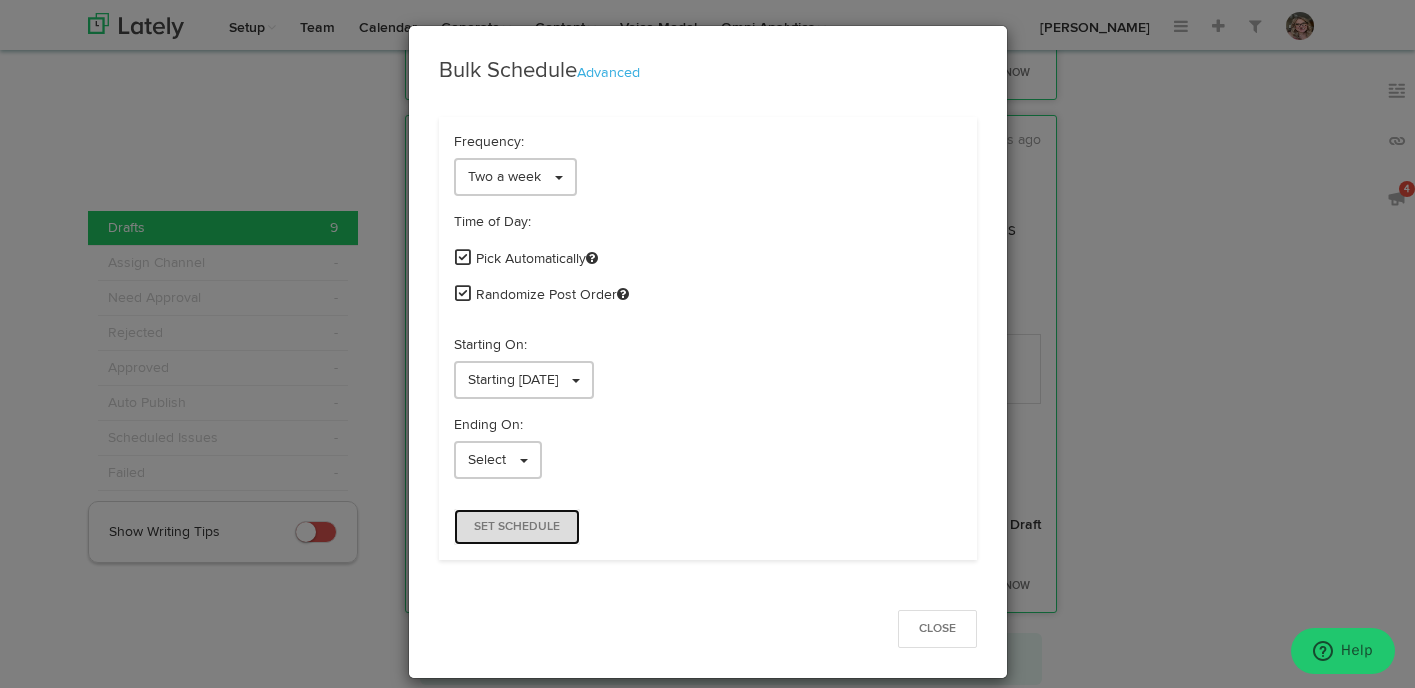 click on "Set Schedule" at bounding box center [517, 527] 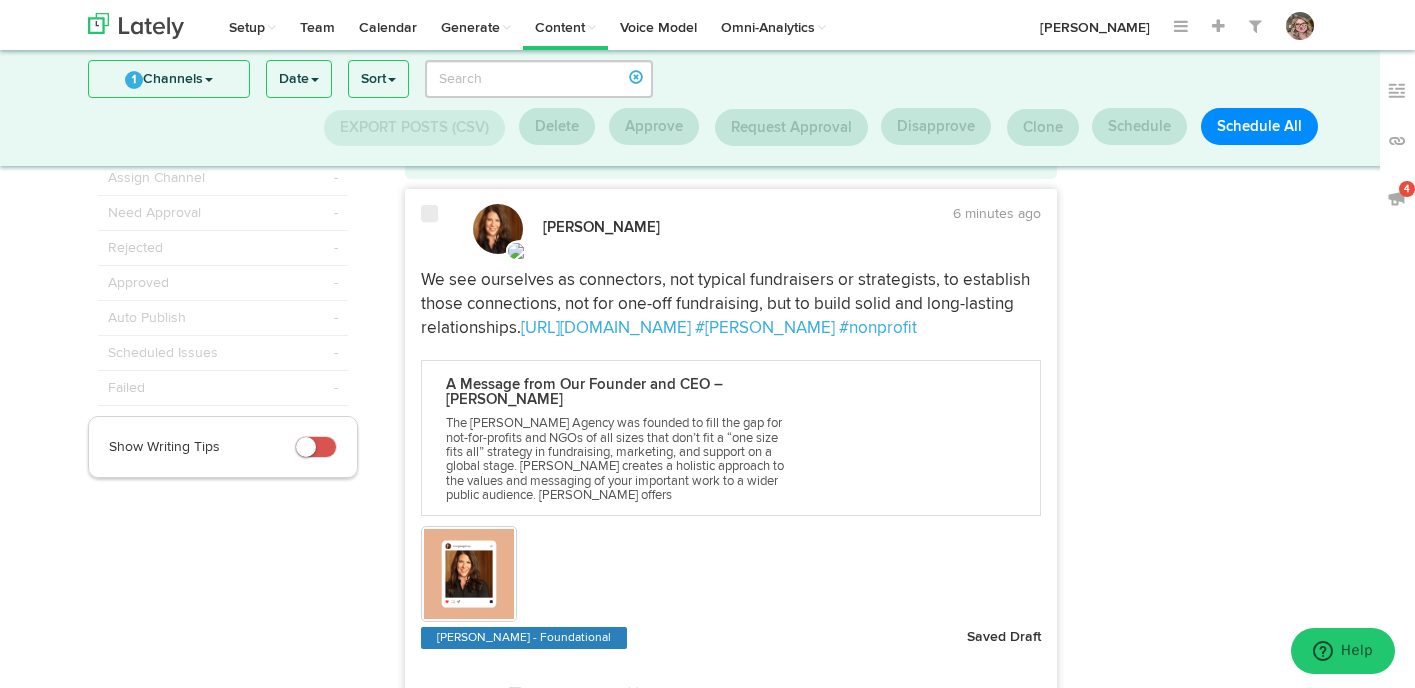 scroll, scrollTop: 85, scrollLeft: 0, axis: vertical 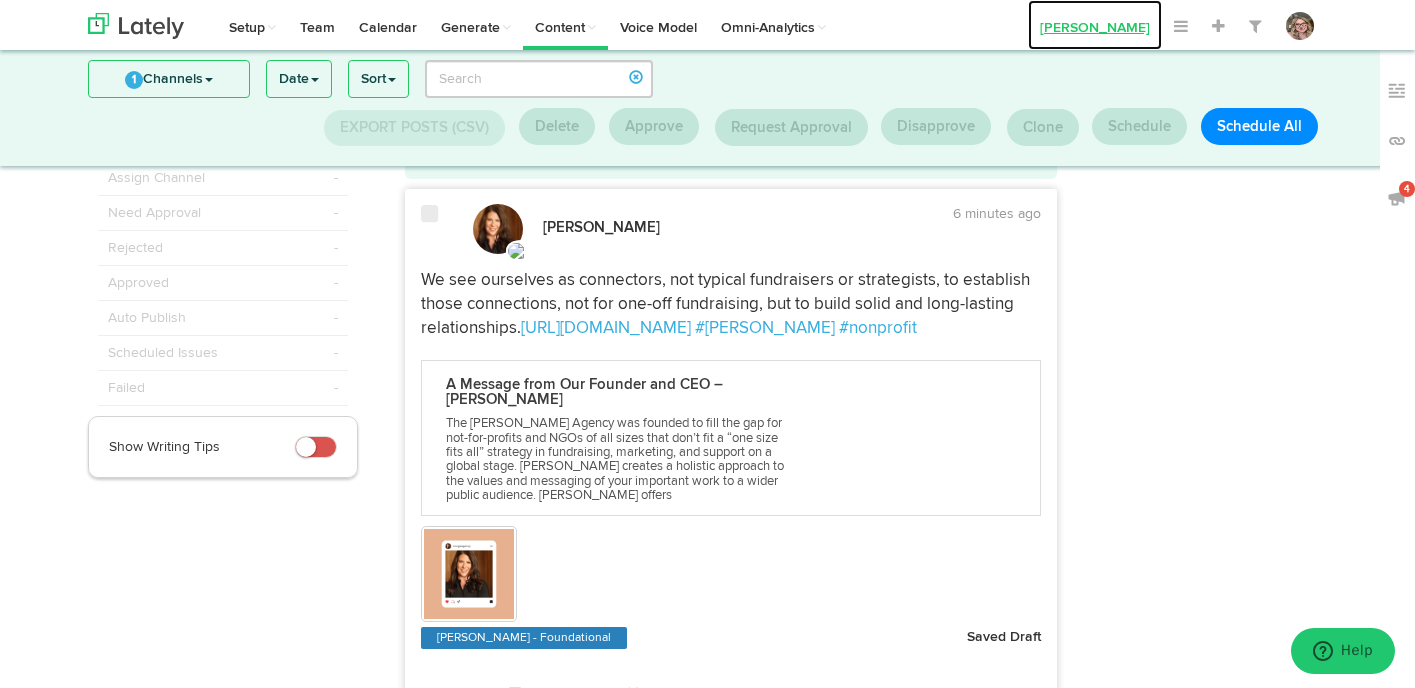 click on "[PERSON_NAME]" at bounding box center [1095, 25] 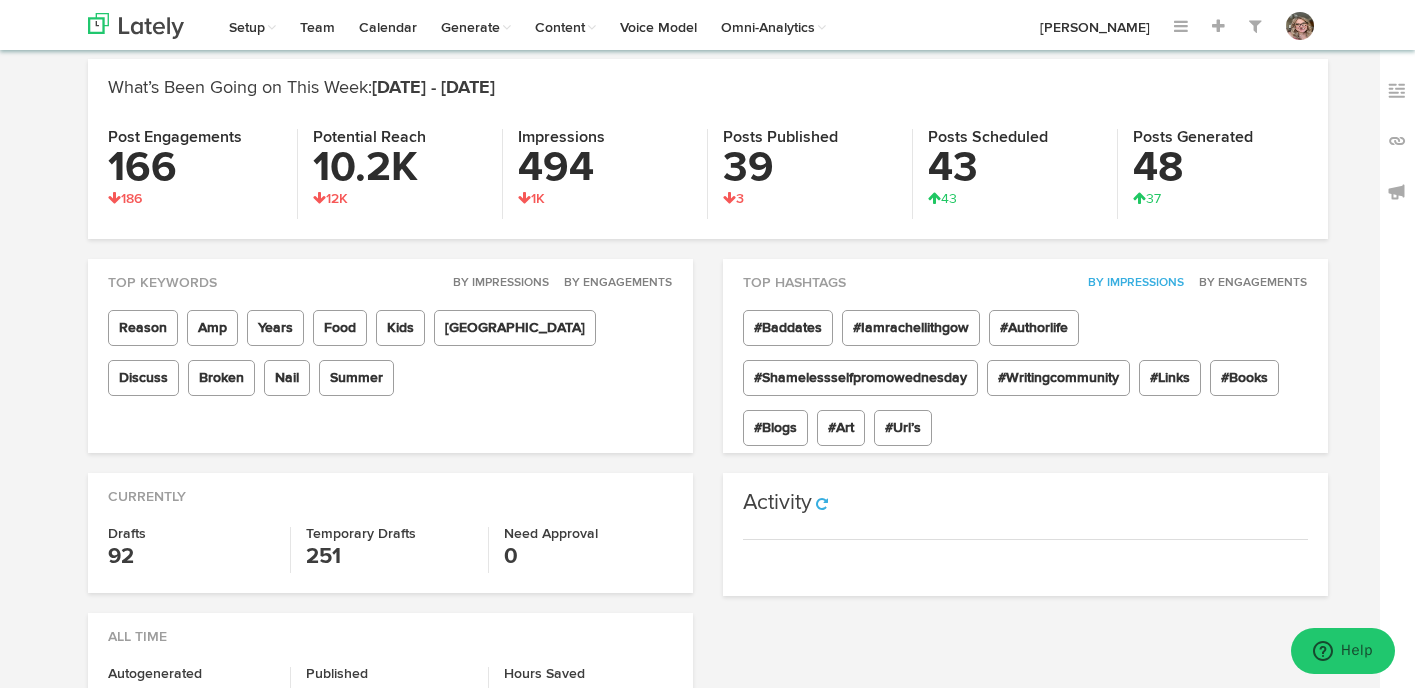 scroll, scrollTop: 0, scrollLeft: 0, axis: both 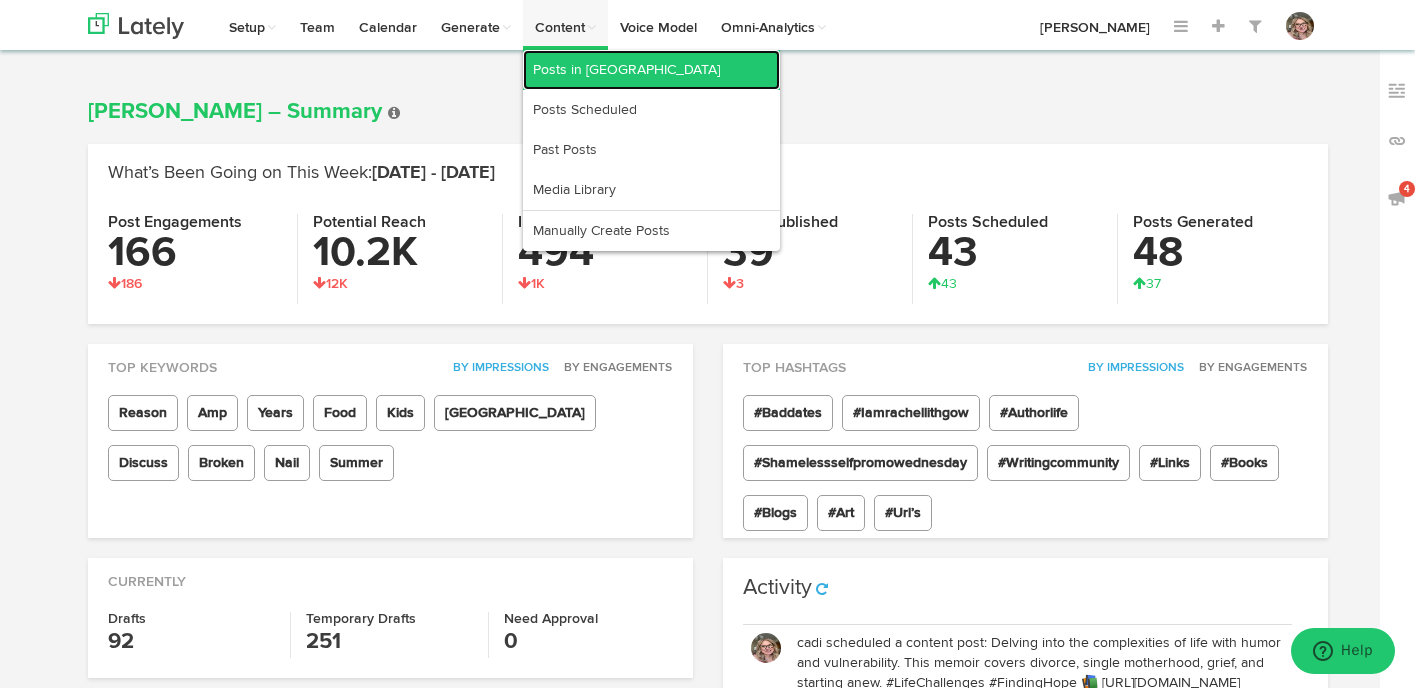 click on "Posts in [GEOGRAPHIC_DATA]" at bounding box center [651, 70] 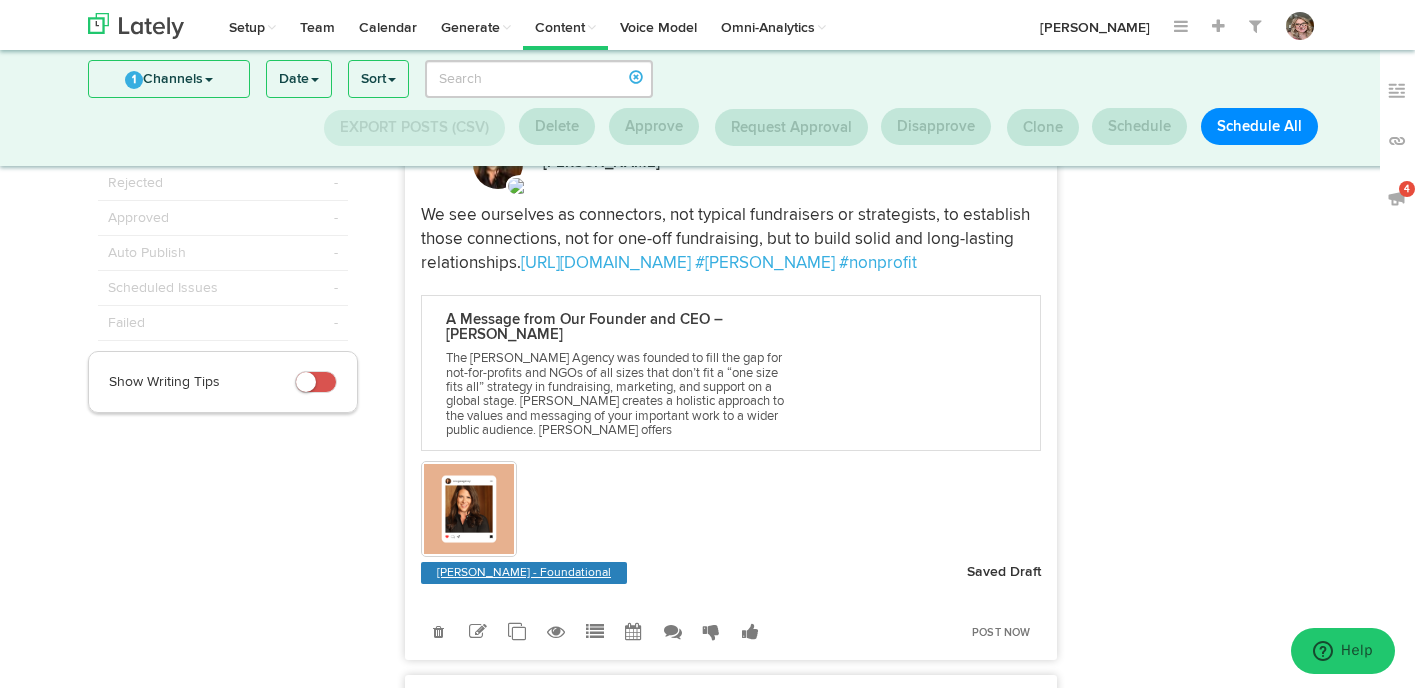 scroll, scrollTop: 159, scrollLeft: 0, axis: vertical 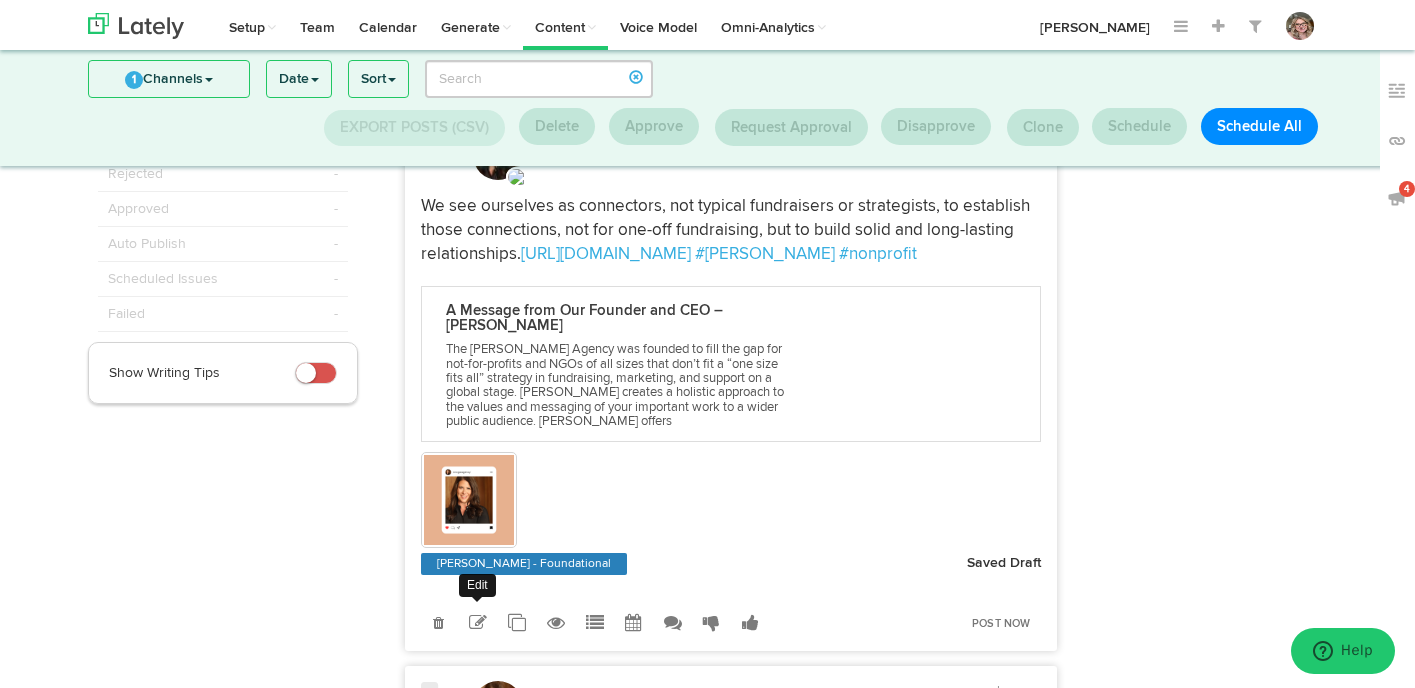 click at bounding box center (478, 623) 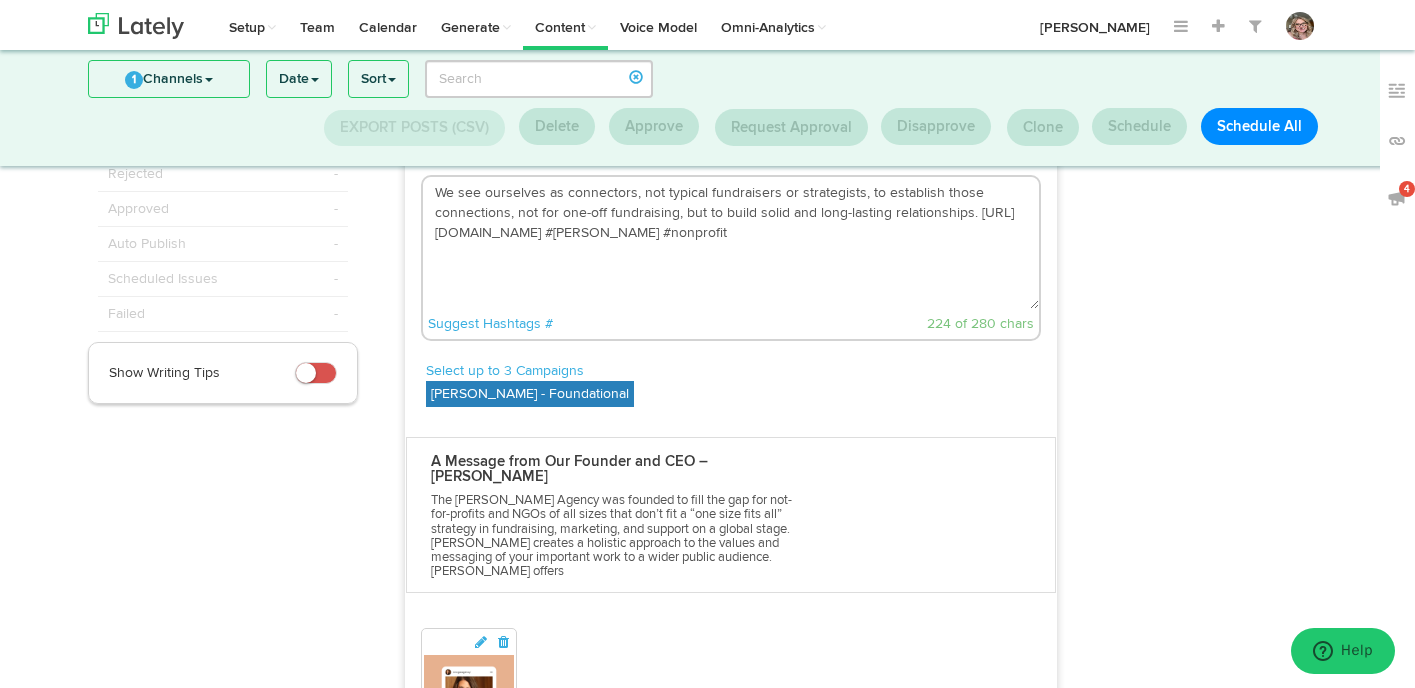 click on "We see ourselves as connectors, not typical fundraisers or strategists, to establish those connections, not for one-off fundraising, but to build solid and long-lasting relationships. [URL][DOMAIN_NAME] #[PERSON_NAME] #nonprofit" at bounding box center [731, 243] 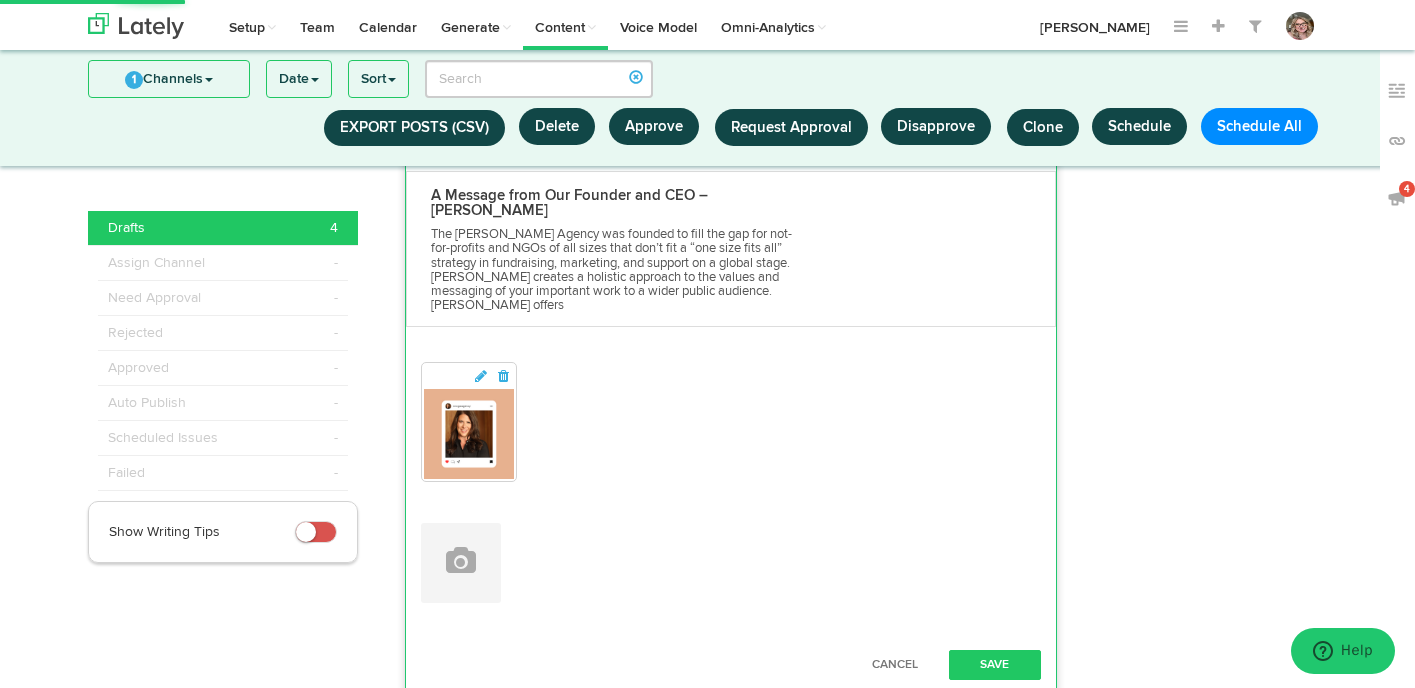 scroll, scrollTop: 620, scrollLeft: 0, axis: vertical 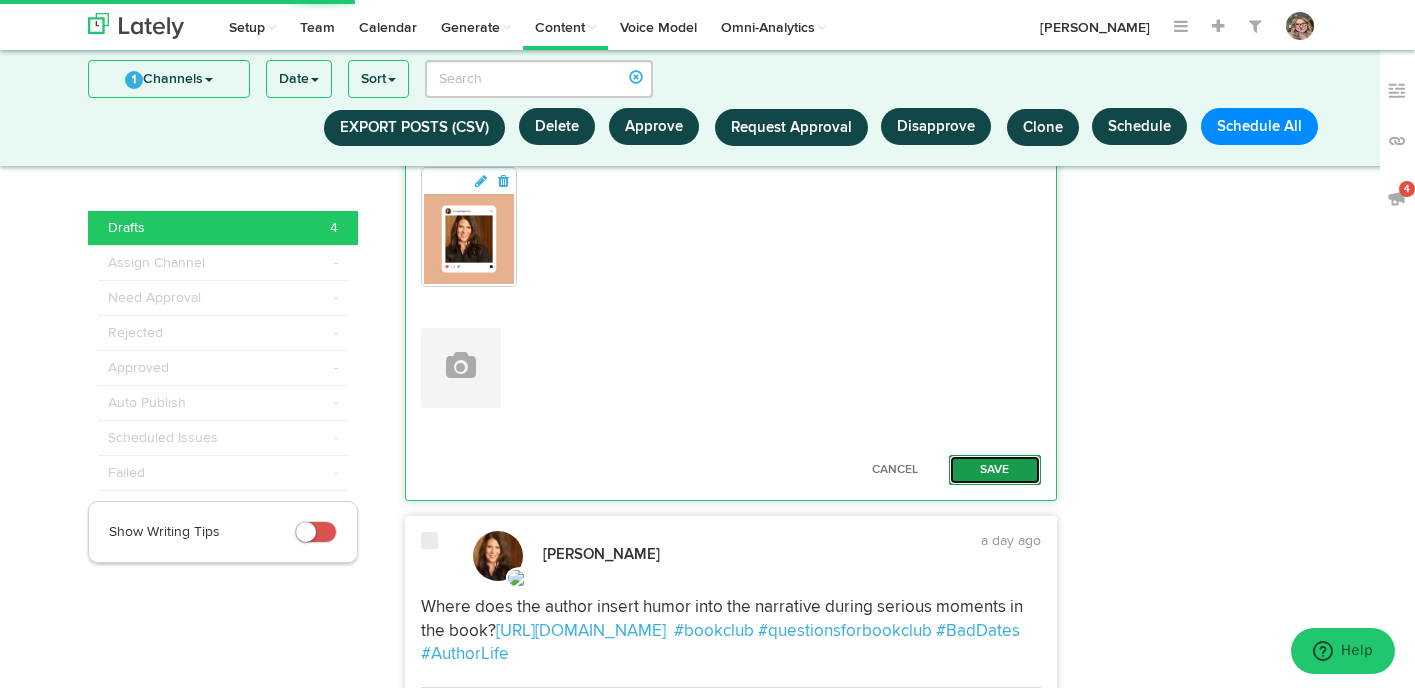 click on "Save" at bounding box center [995, 470] 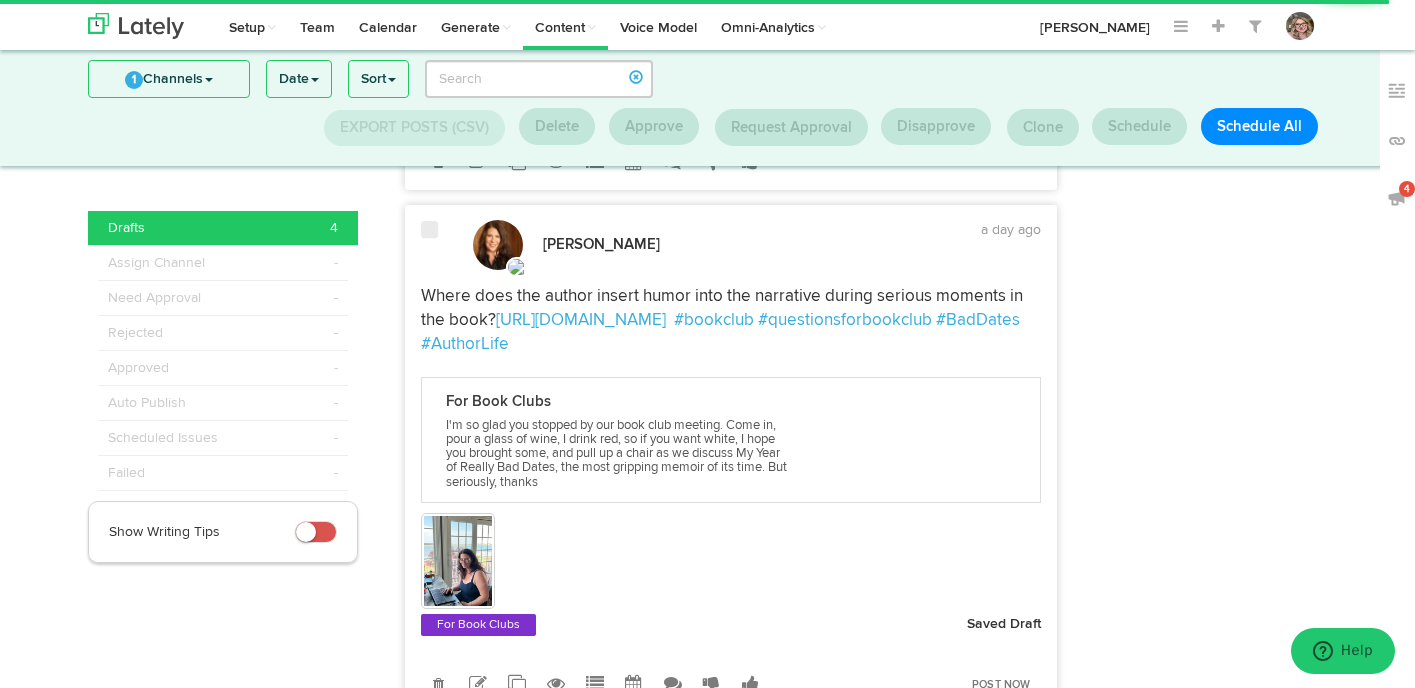 scroll, scrollTop: 681, scrollLeft: 0, axis: vertical 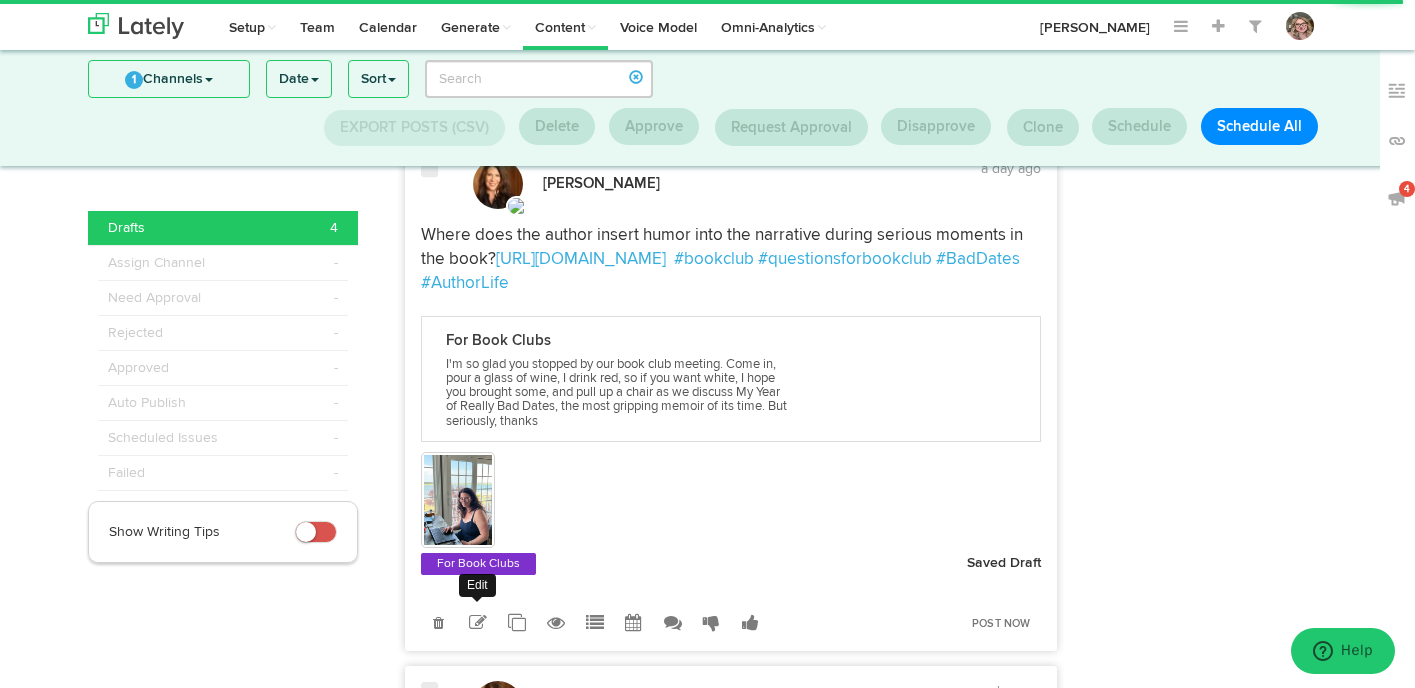 click at bounding box center [478, 623] 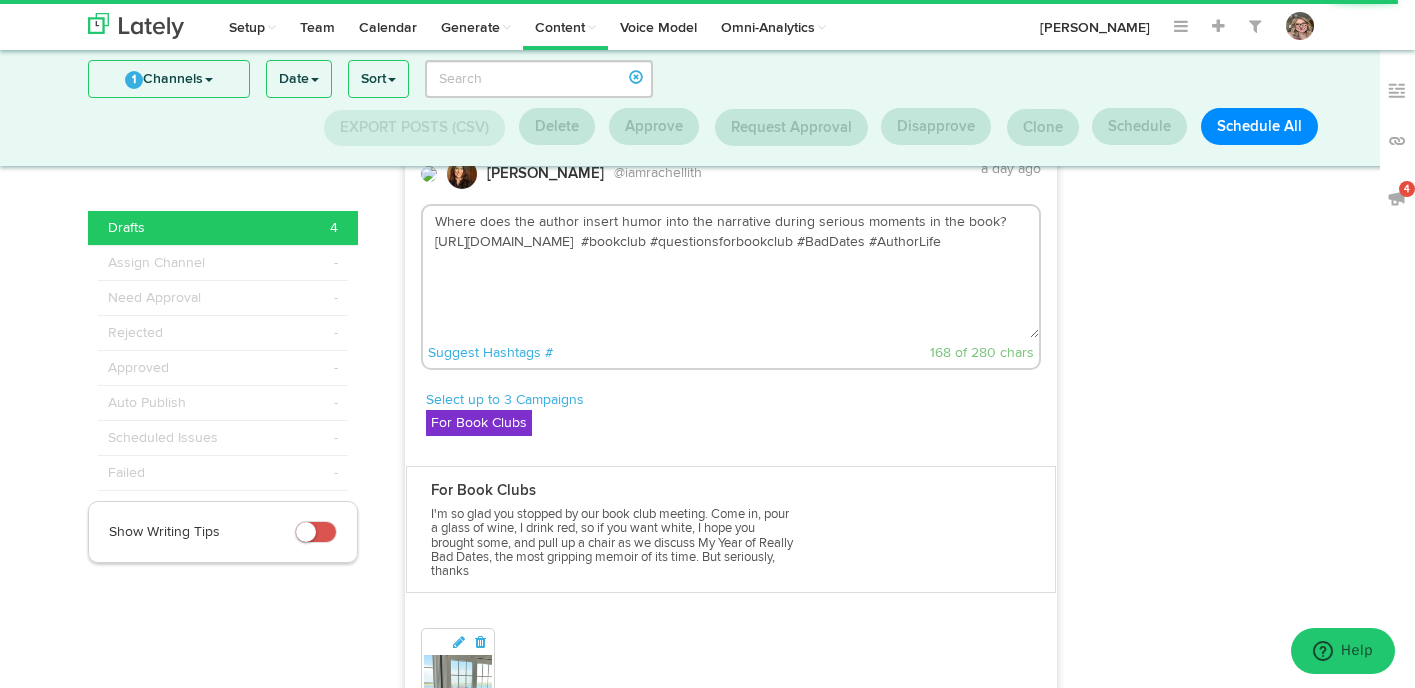 click on "Where does the author insert humor into the narrative during serious moments in the book? [URL][DOMAIN_NAME]  #bookclub #questionsforbookclub #BadDates #AuthorLife" at bounding box center (731, 272) 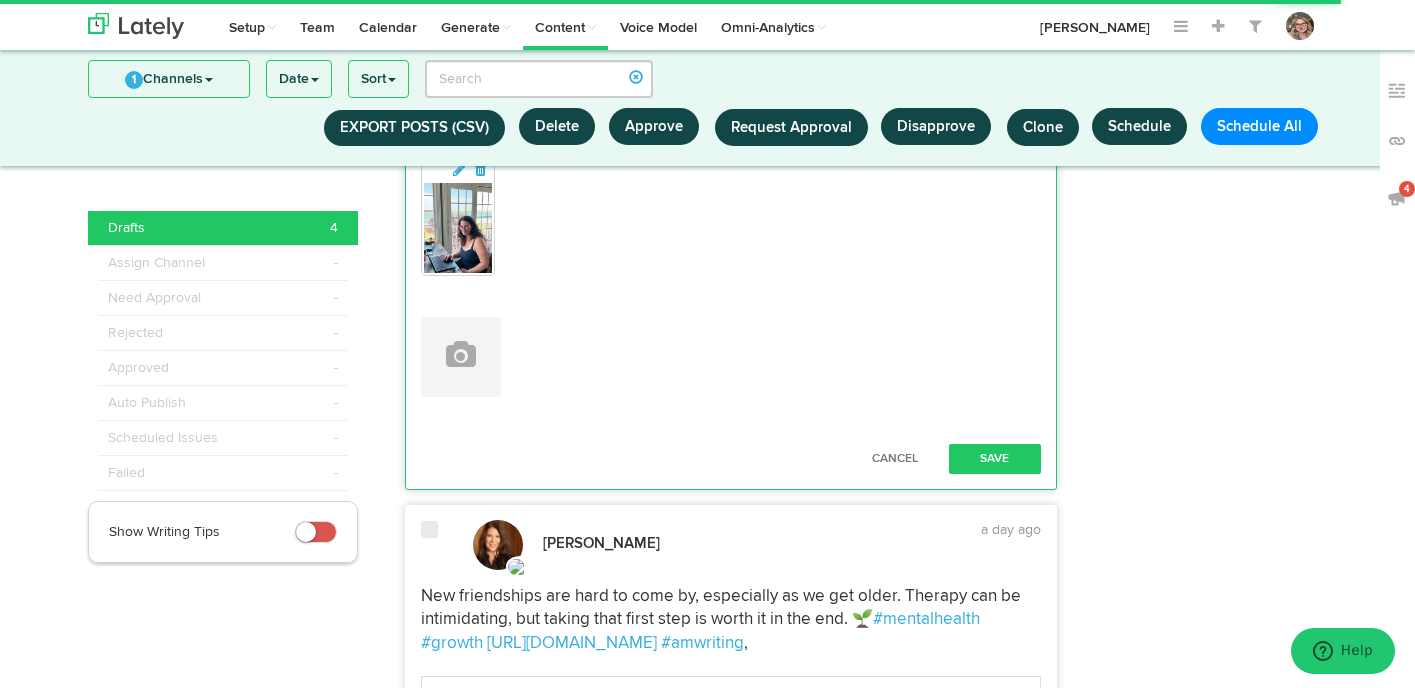 scroll, scrollTop: 1232, scrollLeft: 0, axis: vertical 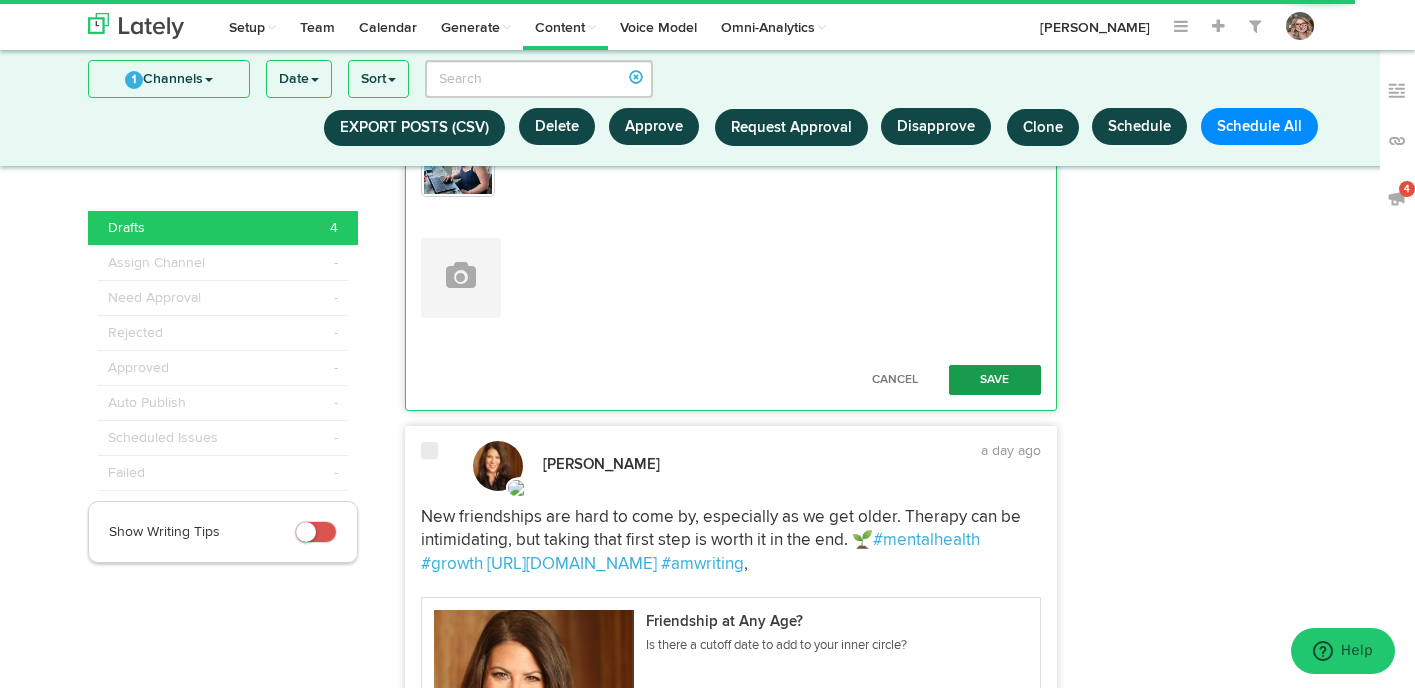 type on "Where does the author insert humor into the narrative during serious moments in the book? [URL][DOMAIN_NAME]  #bookclub #questionsforbookclub #BadDates #AuthorLife #divorcehumor" 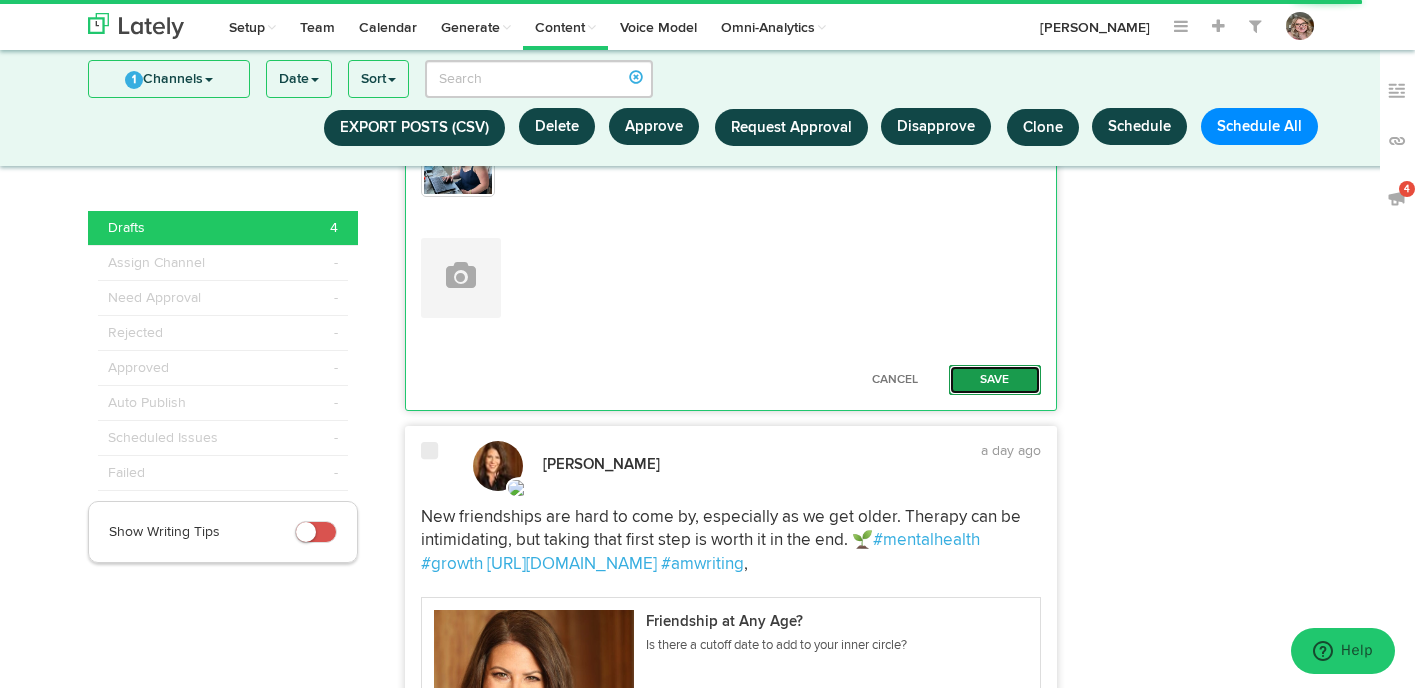 click on "Save" at bounding box center [995, 380] 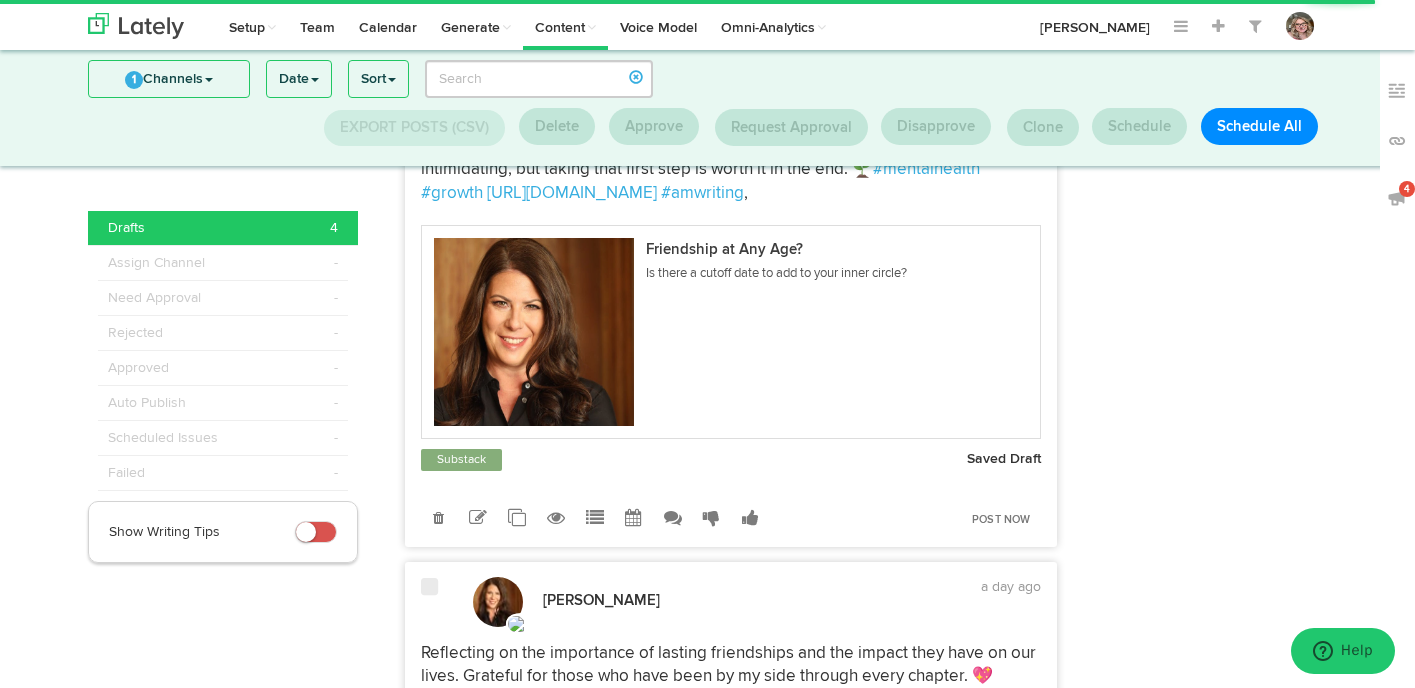 scroll, scrollTop: 1318, scrollLeft: 0, axis: vertical 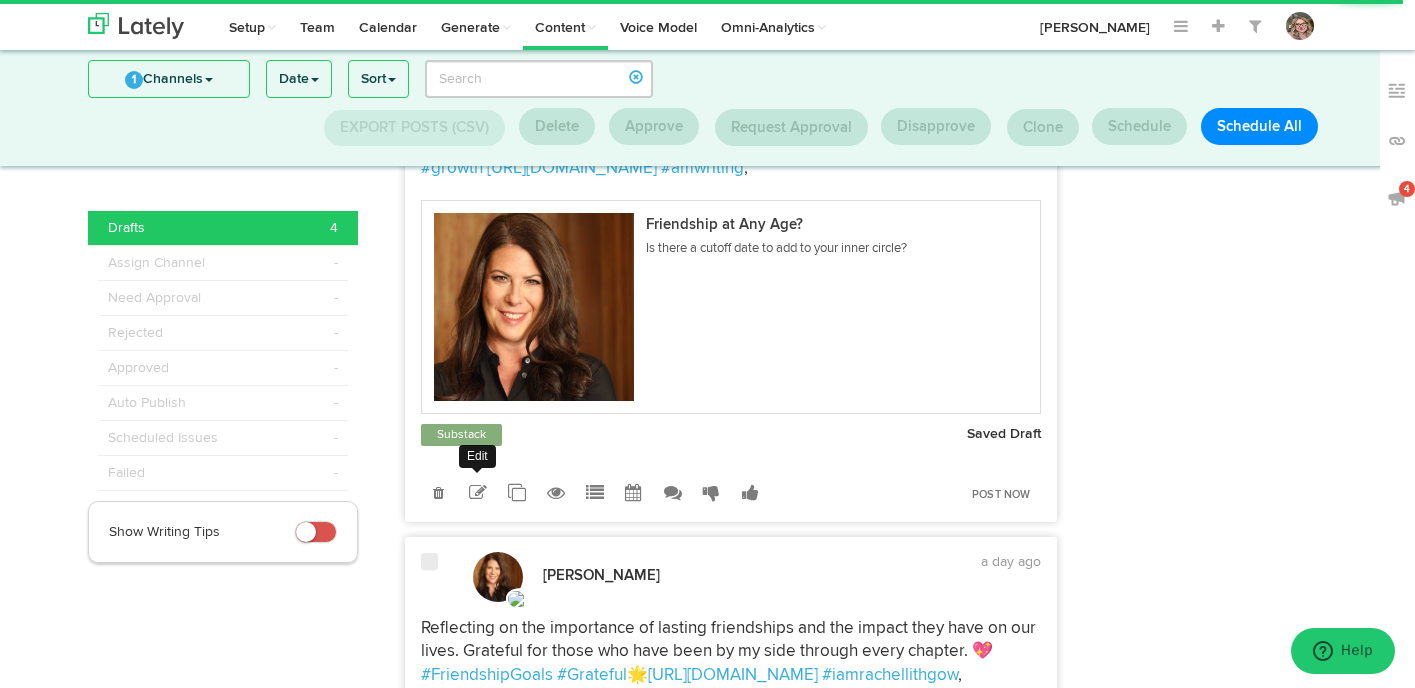 click at bounding box center [477, 493] 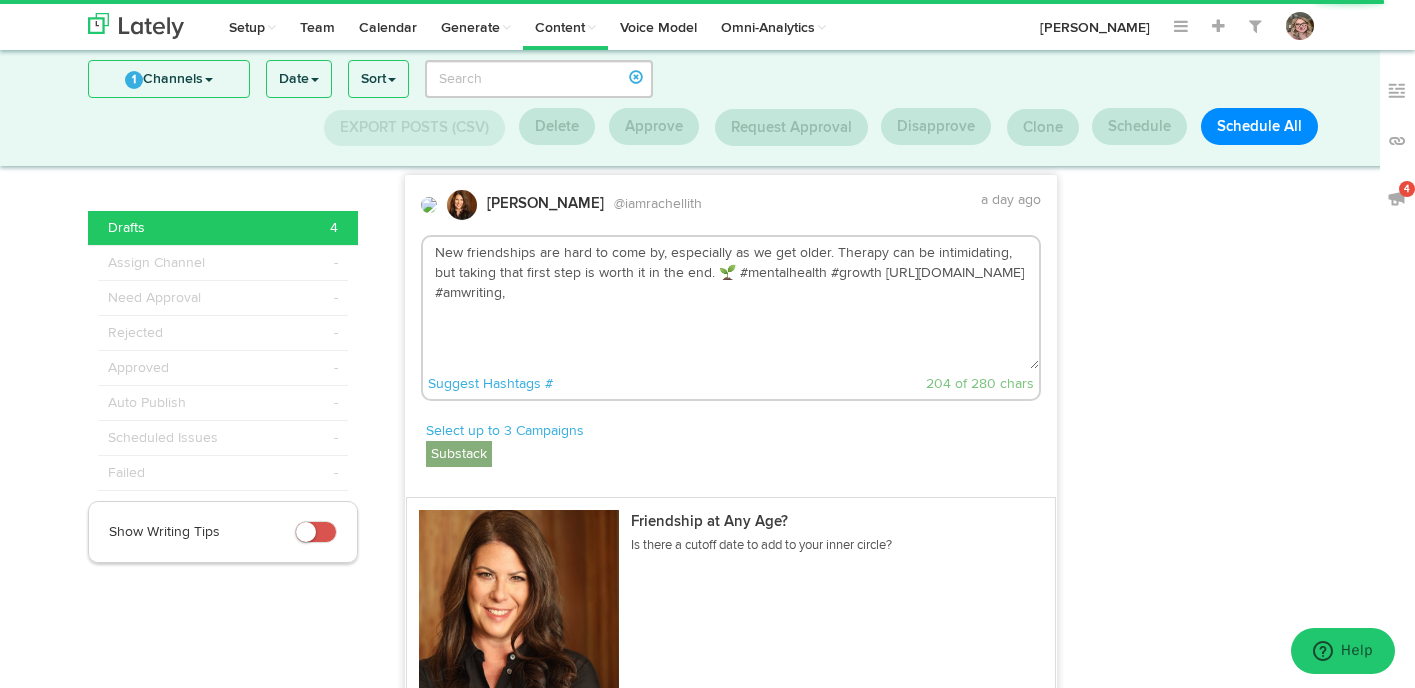 scroll, scrollTop: 1071, scrollLeft: 0, axis: vertical 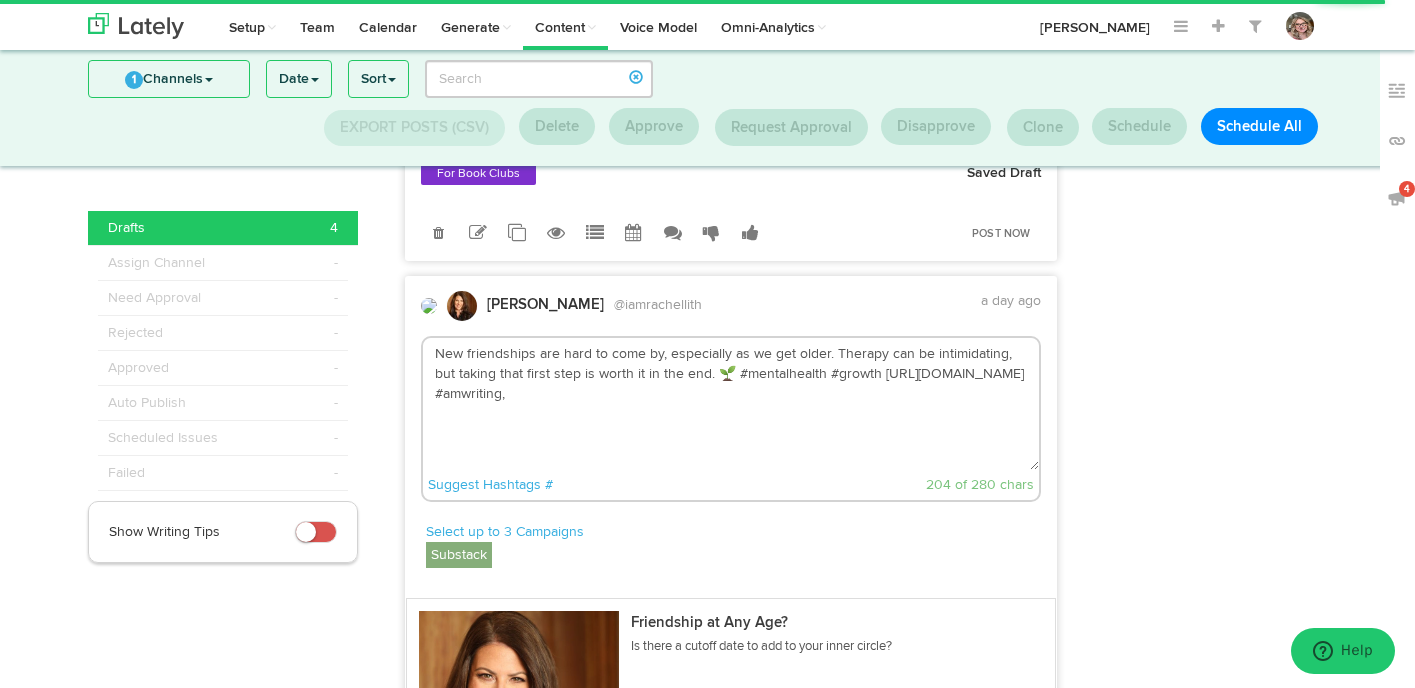 click on "New friendships are hard to come by, especially as we get older. Therapy can be intimidating, but taking that first step is worth it in the end. 🌱 #mentalhealth #growth [URL][DOMAIN_NAME] #amwriting," at bounding box center [731, 404] 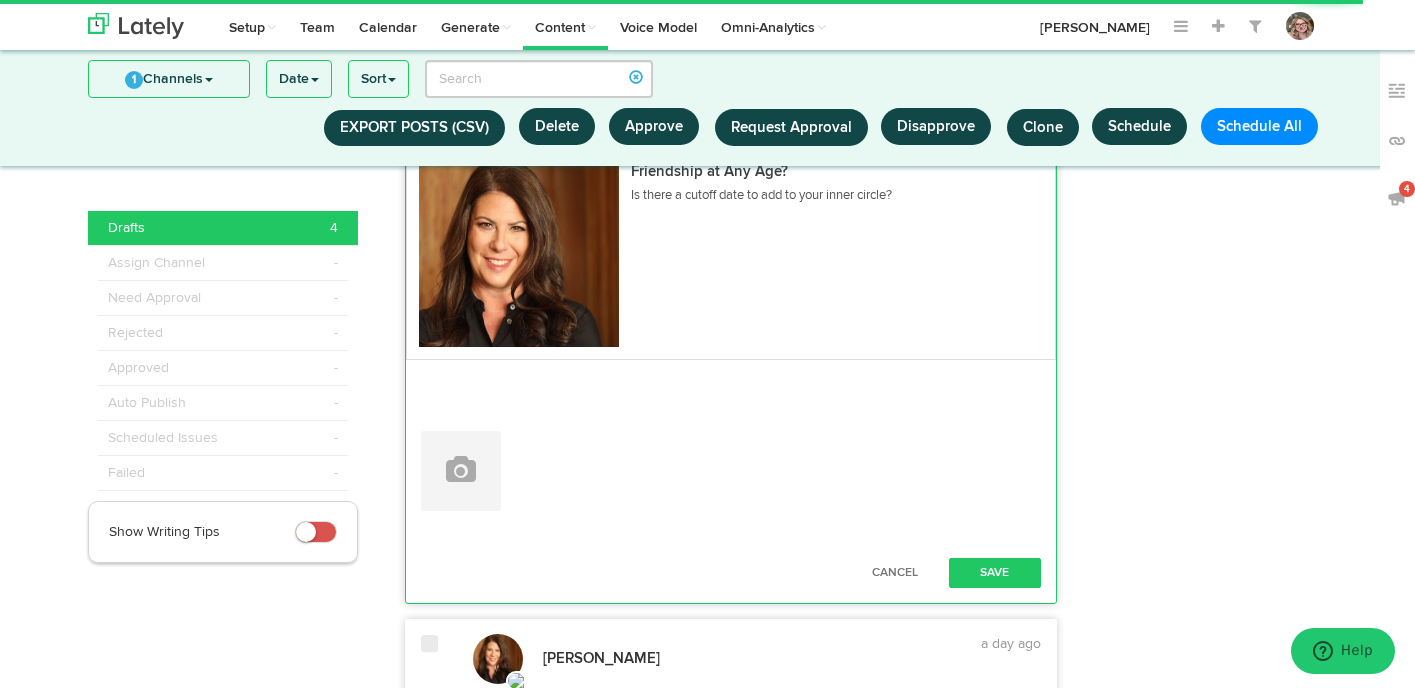 scroll, scrollTop: 1546, scrollLeft: 0, axis: vertical 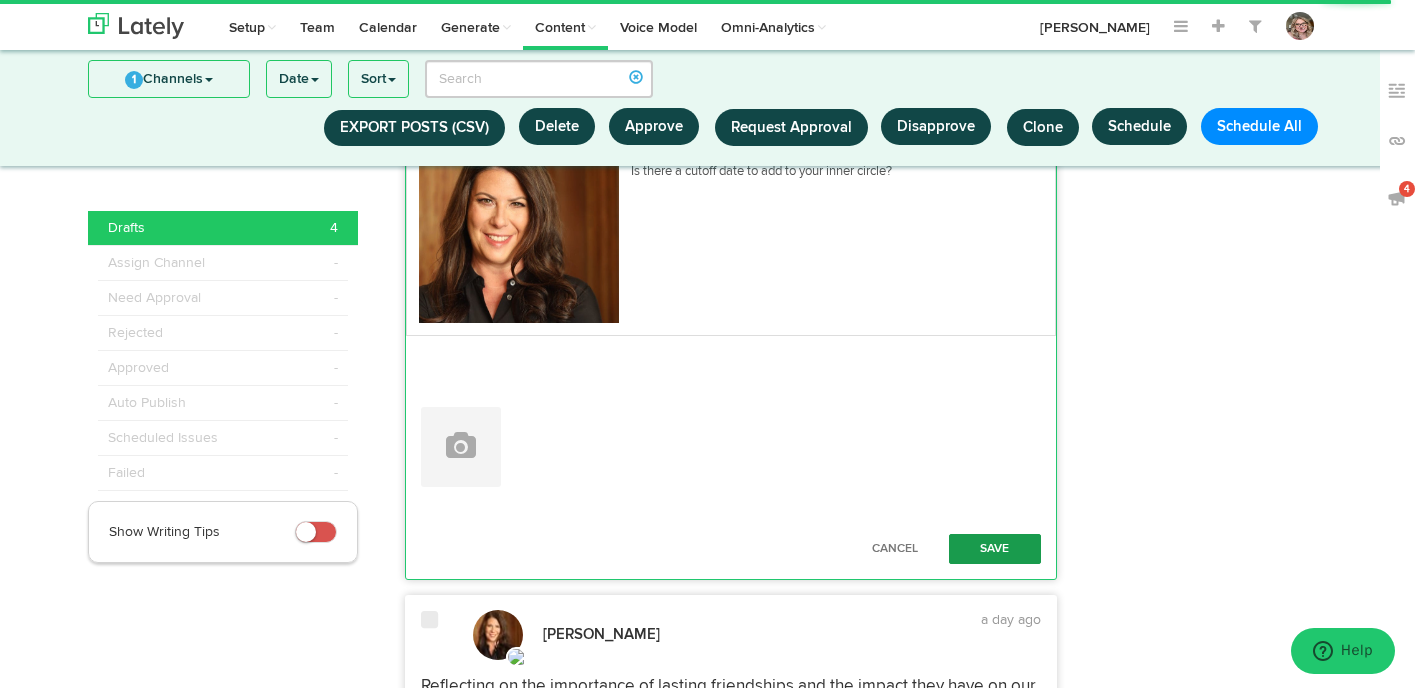 type on "New friendships are hard to come by, especially as we get older. Therapy can be intimidating, but taking that first step is worth it in the end. 🌱 #mentalhealth #growth [URL][DOMAIN_NAME] #amwriting #divorcedmoms" 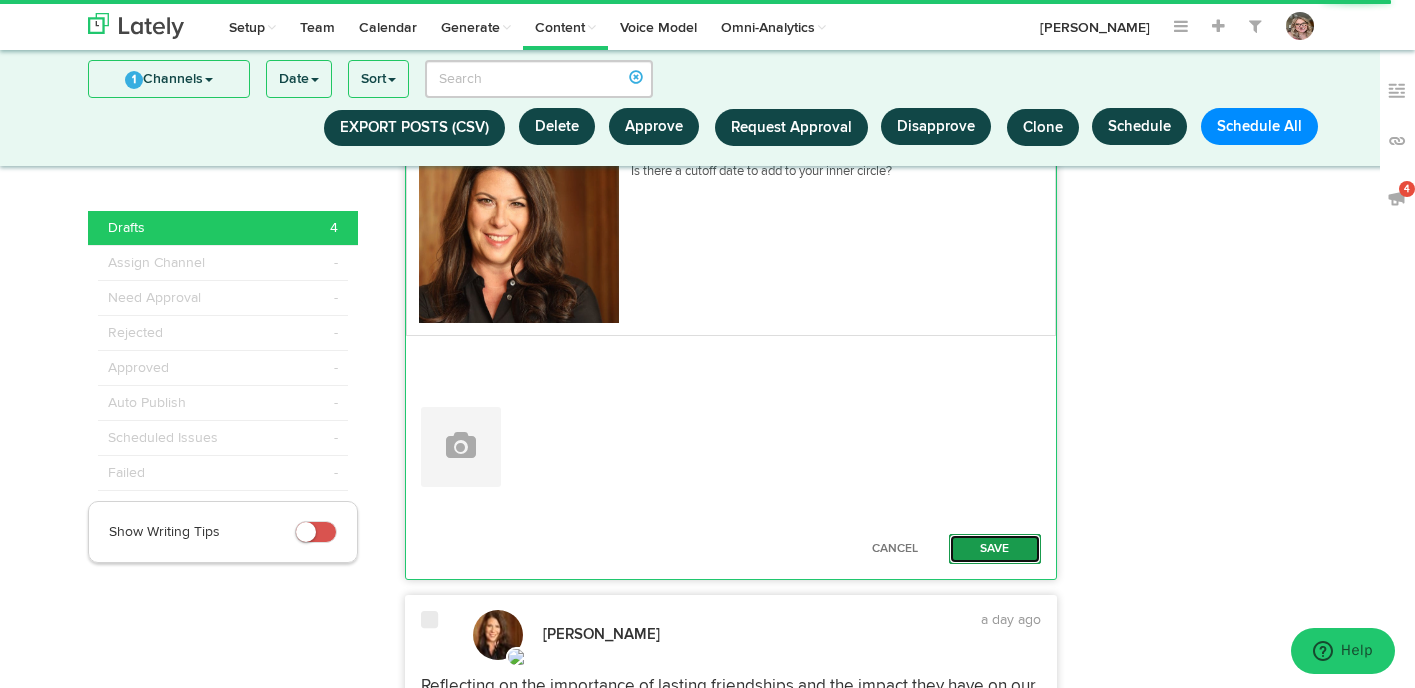click on "Save" at bounding box center [995, 549] 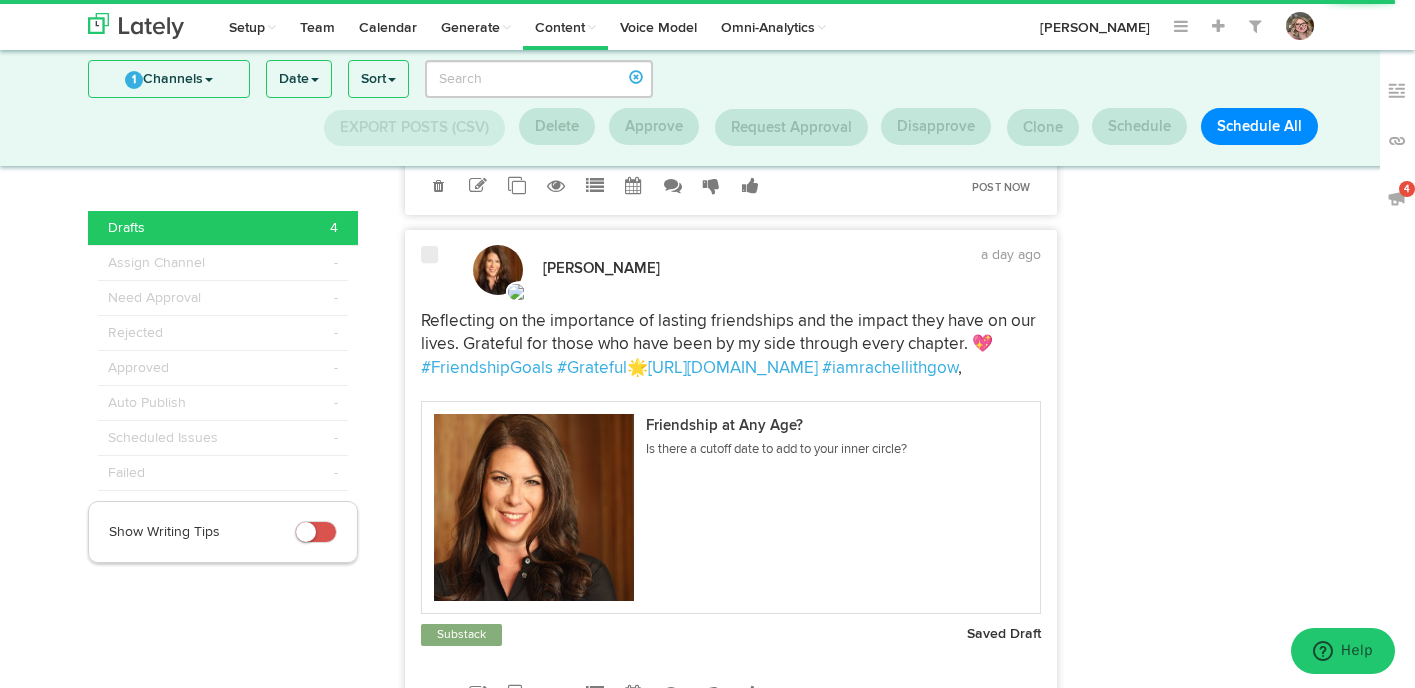 scroll, scrollTop: 1690, scrollLeft: 0, axis: vertical 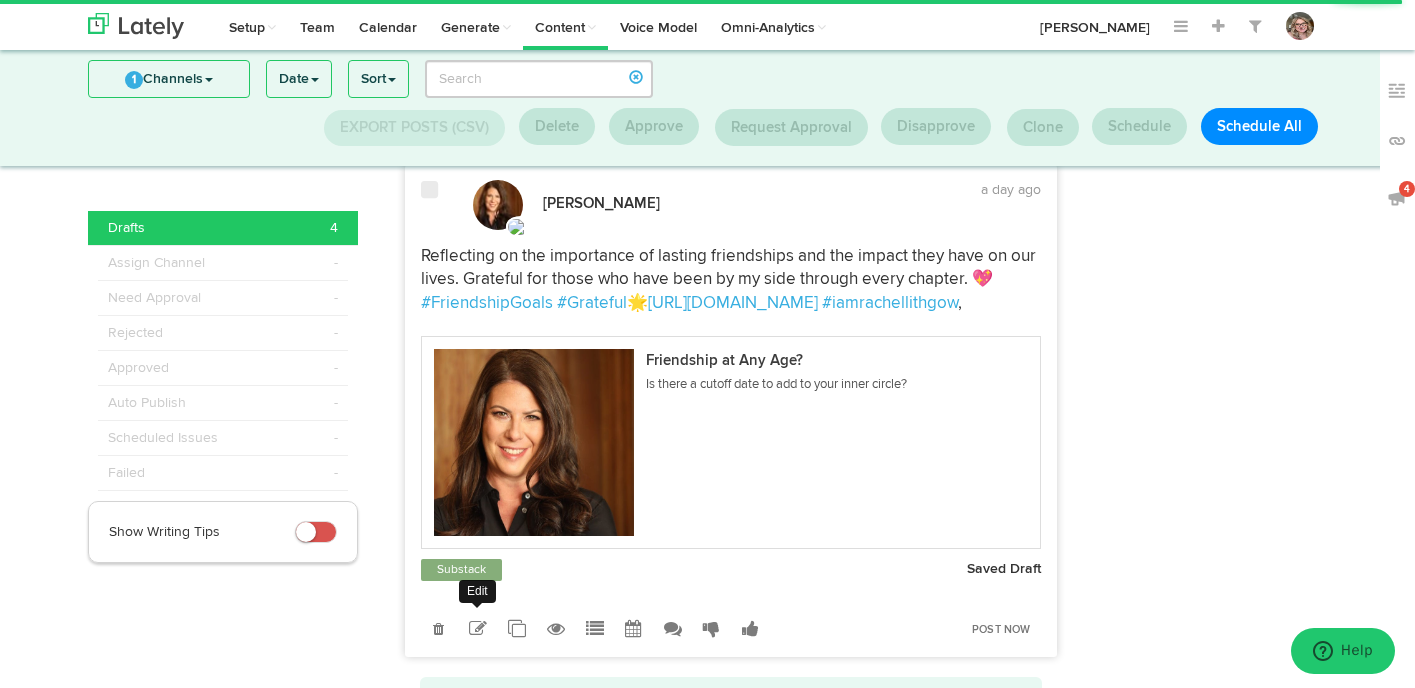 click at bounding box center (478, 629) 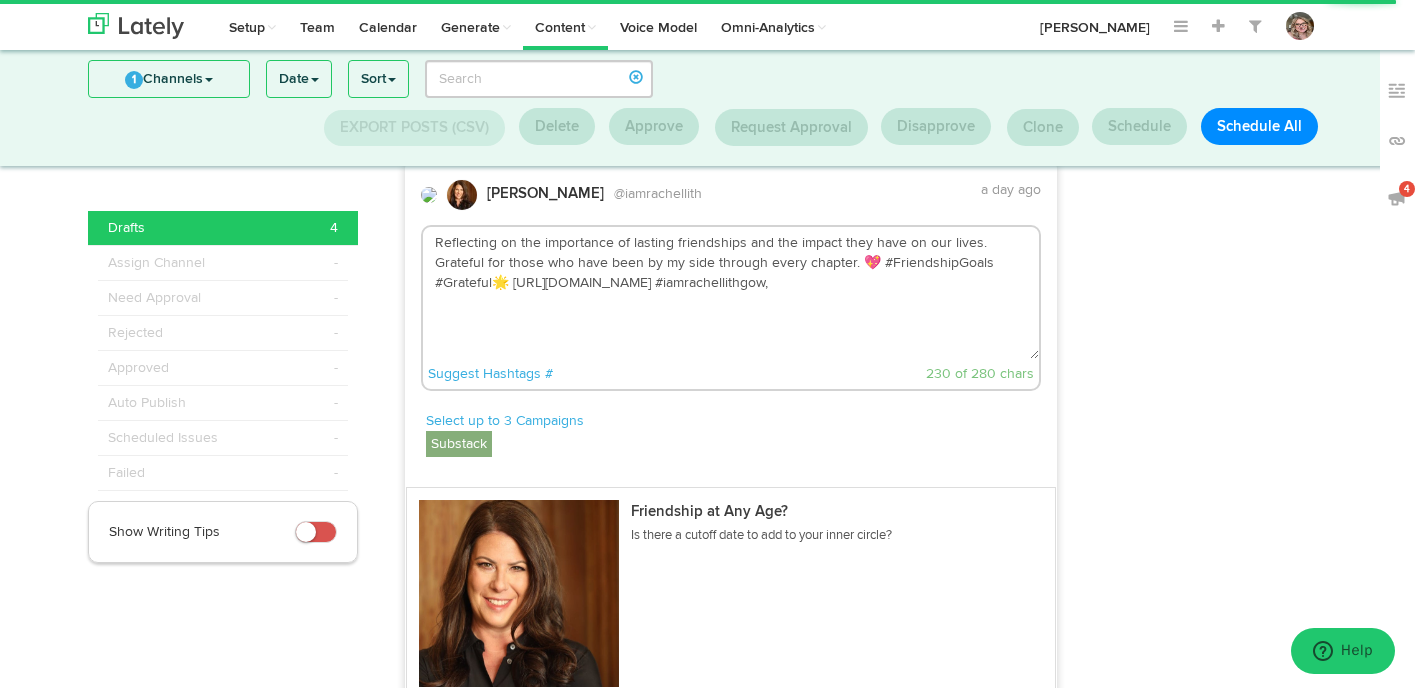 click on "Reflecting on the importance of lasting friendships and the impact they have on our lives. Grateful for those who have been by my side through every chapter. 💖 #FriendshipGoals #Grateful🌟 [URL][DOMAIN_NAME] #iamrachellithgow," at bounding box center (731, 293) 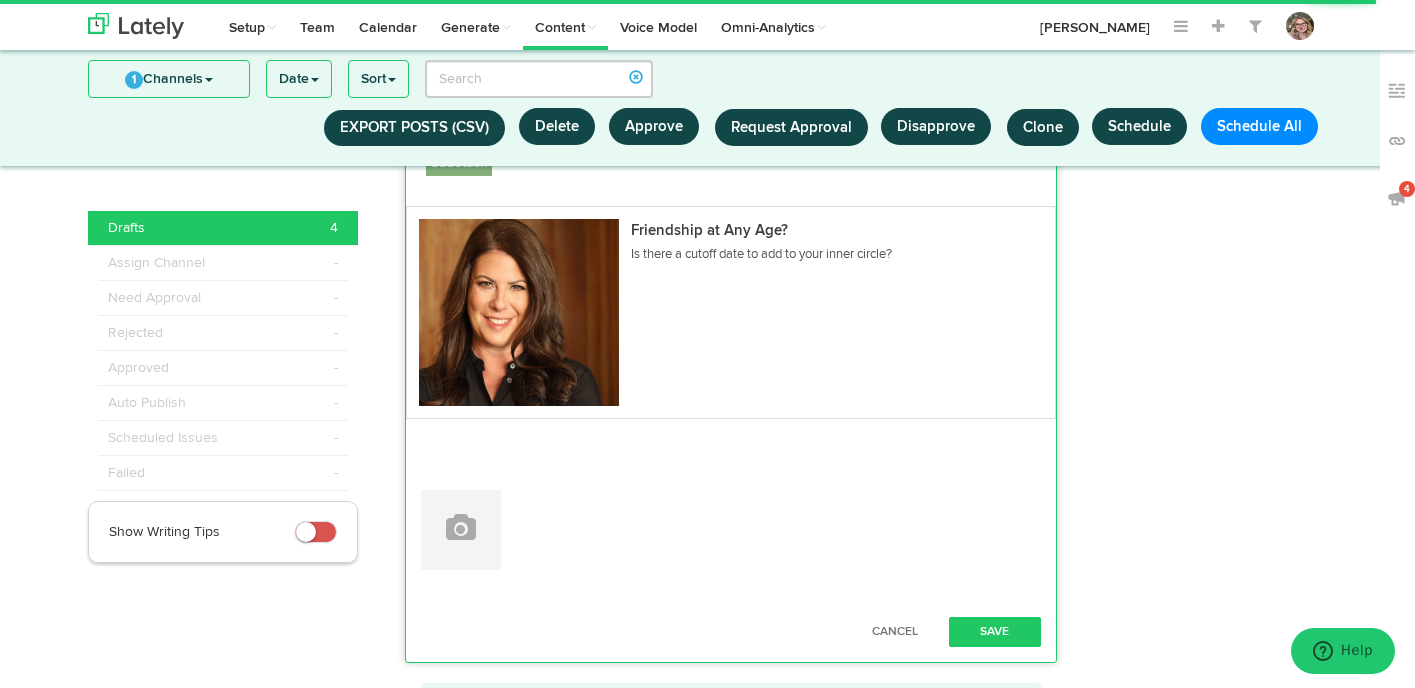 scroll, scrollTop: 2006, scrollLeft: 0, axis: vertical 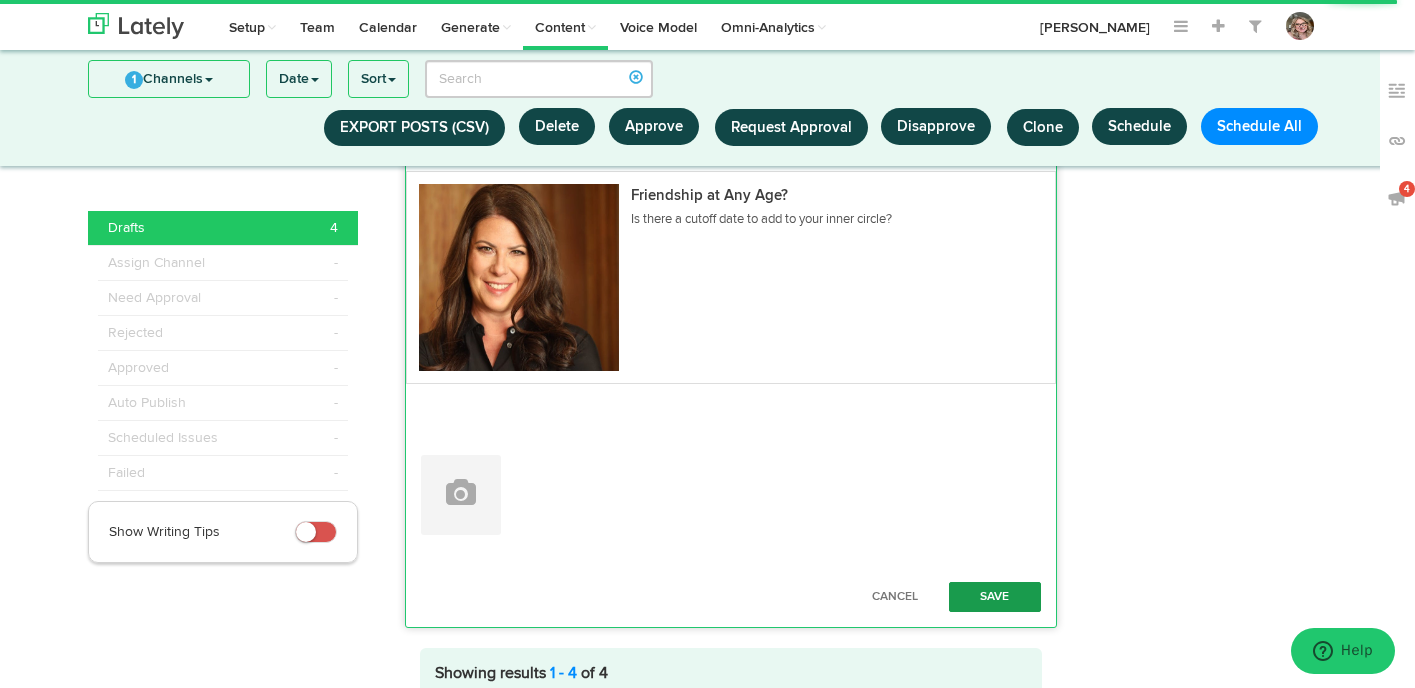 type on "Reflecting on the importance of lasting friendships and the impact they have on our lives. Grateful for those who have been by my side through every chapter. 💖 #FriendshipGoals #Grateful🌟 [URL][DOMAIN_NAME] #iamrachellithgow #AuthorLife" 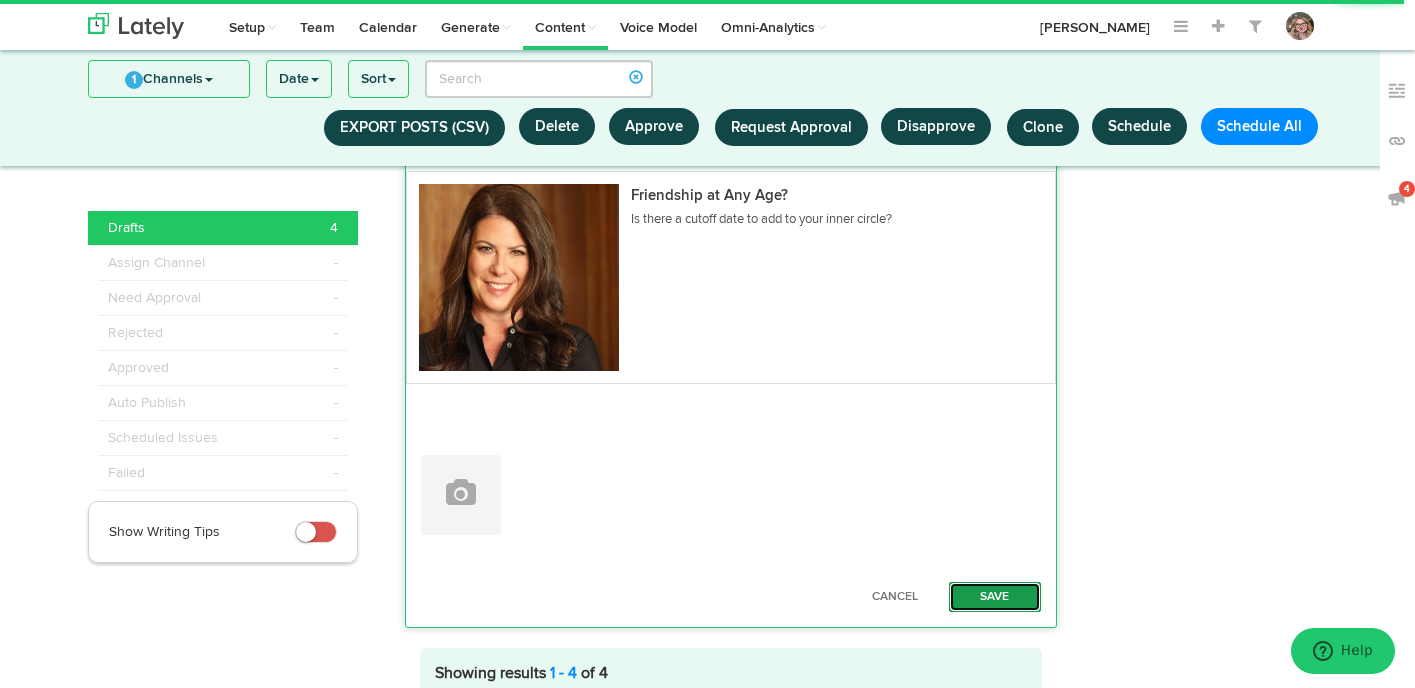 click on "Save" at bounding box center [995, 597] 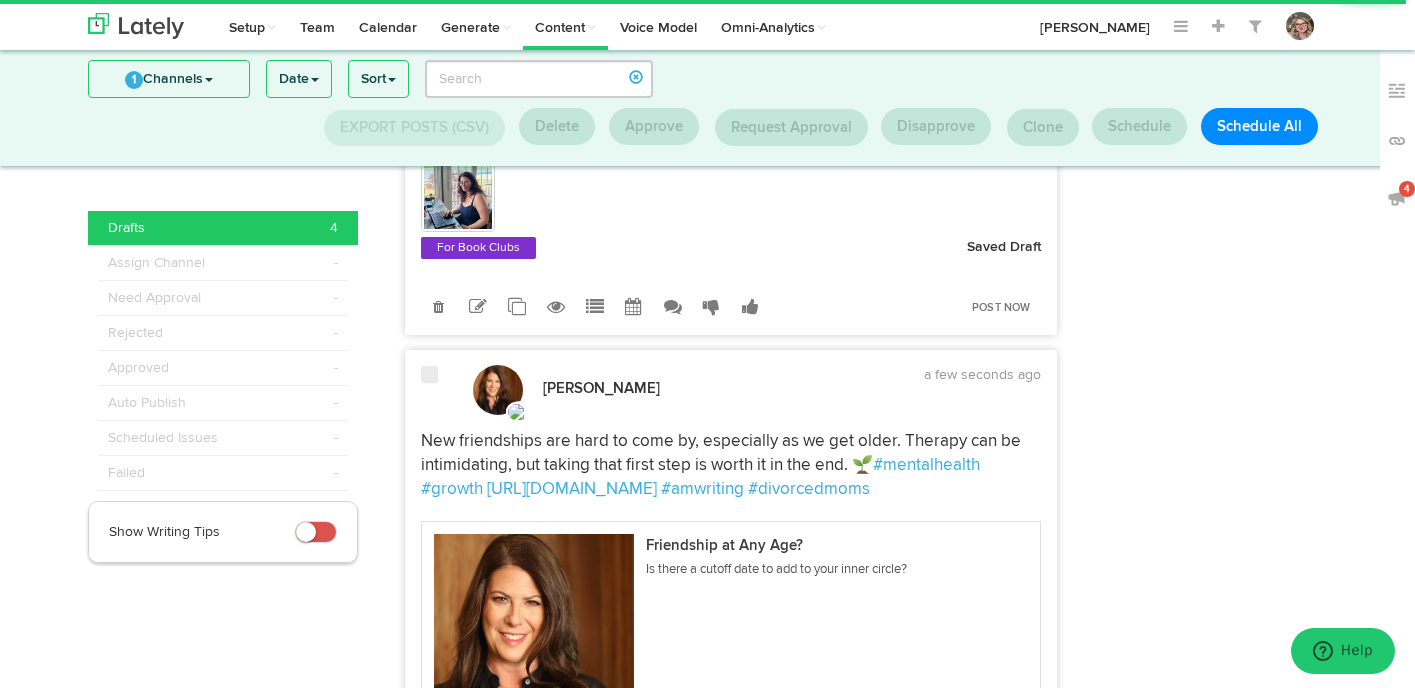 scroll, scrollTop: 970, scrollLeft: 0, axis: vertical 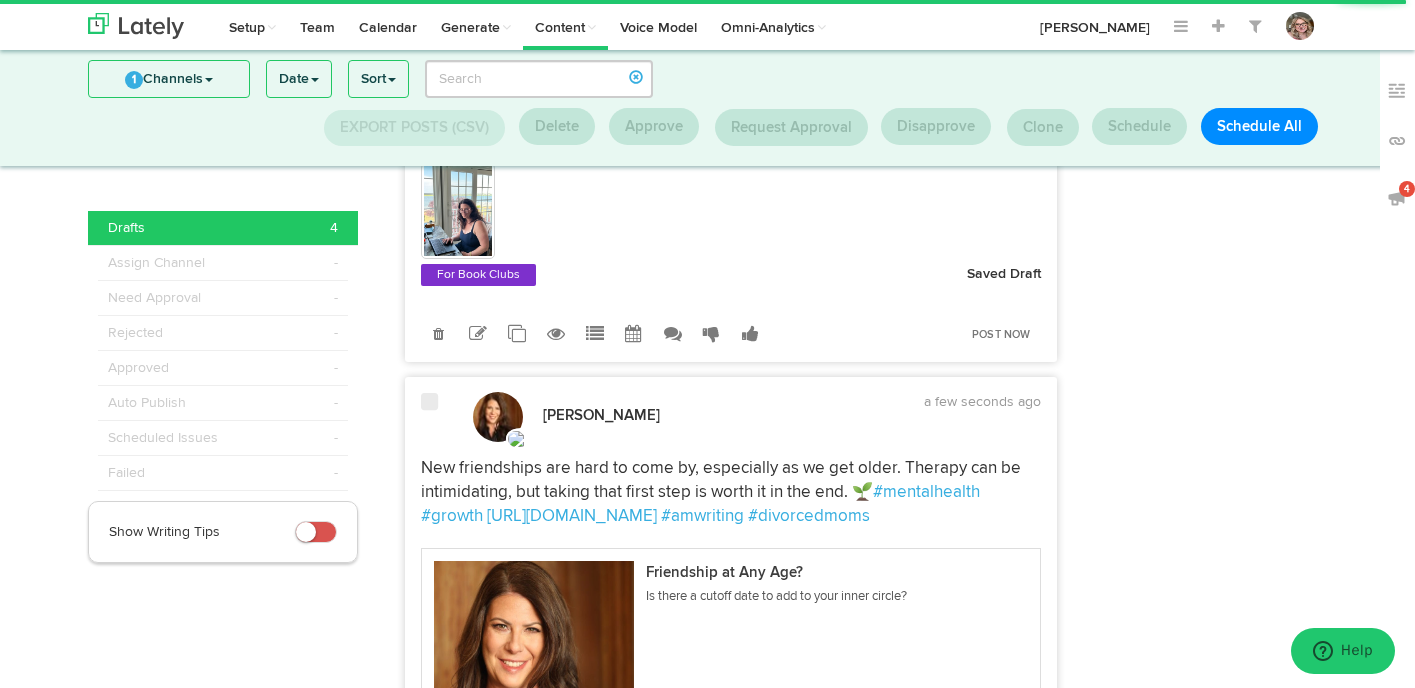 click at bounding box center (432, 417) 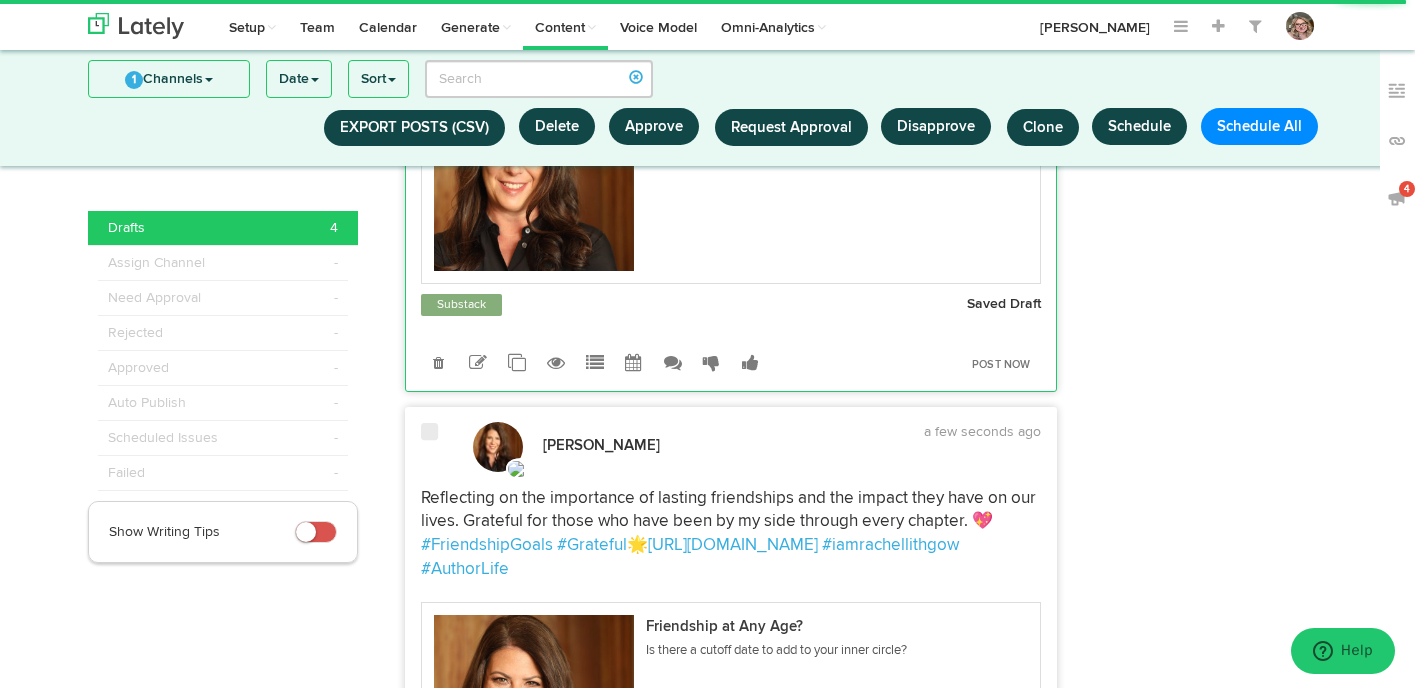 scroll, scrollTop: 1489, scrollLeft: 0, axis: vertical 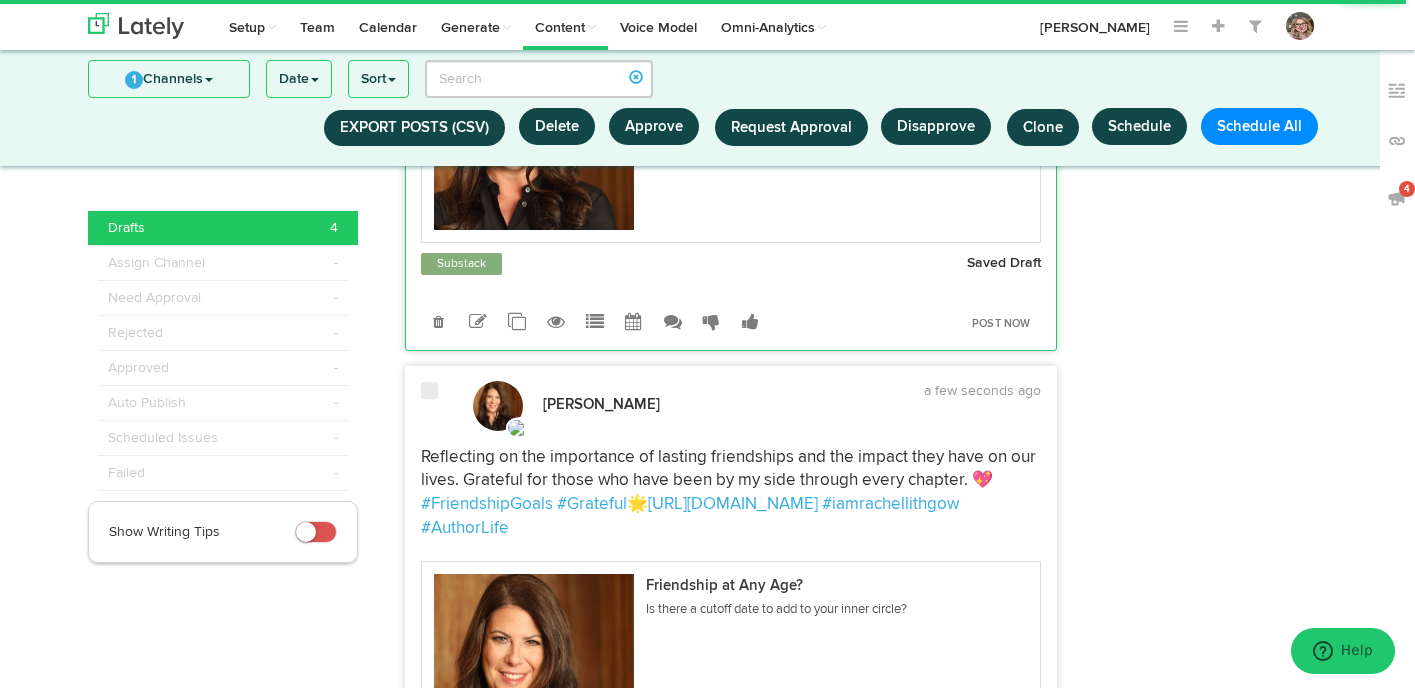 click at bounding box center (432, 406) 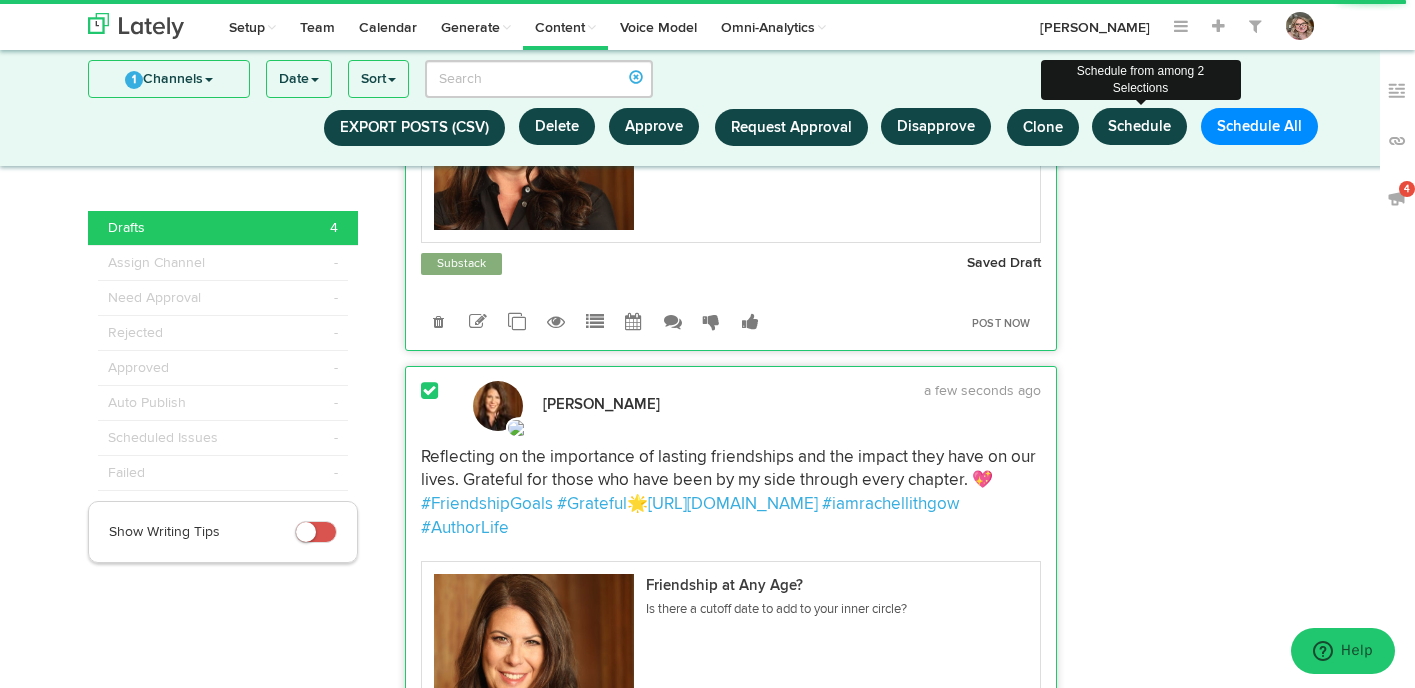 click on "Schedule" at bounding box center (1139, 126) 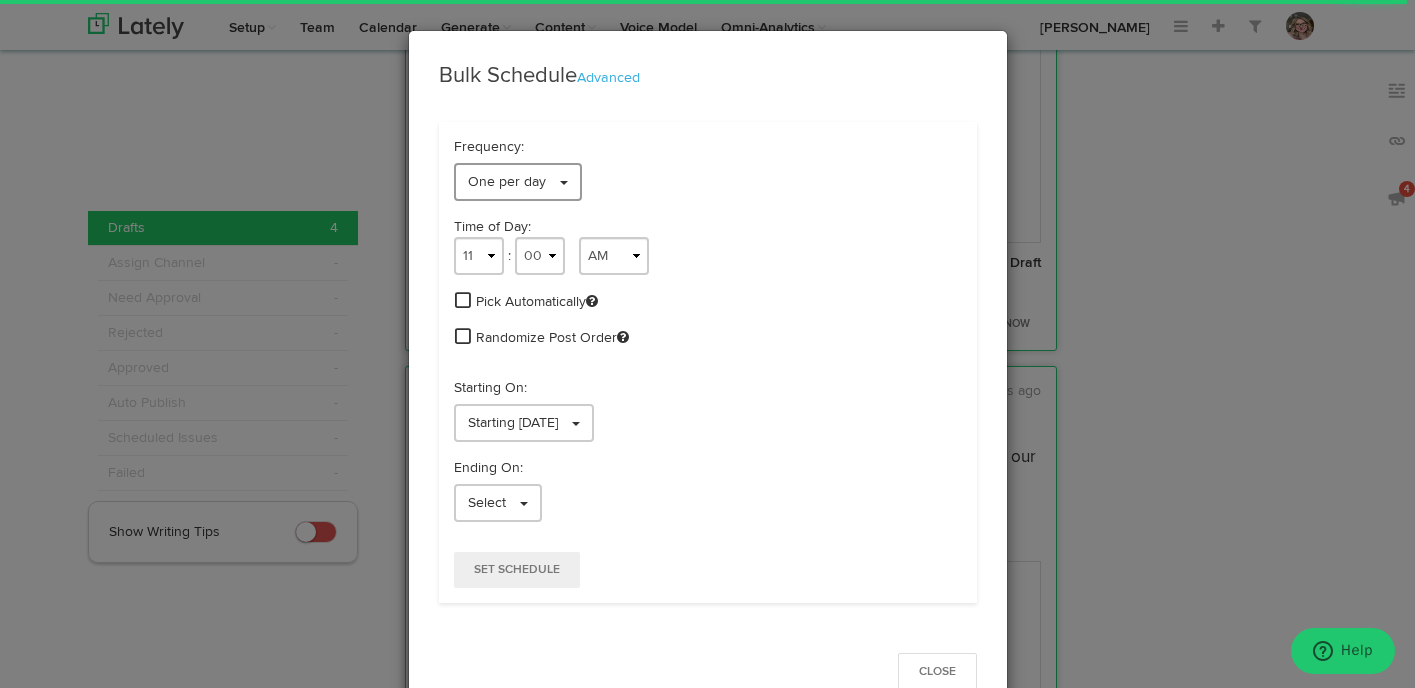 click on "One per day" at bounding box center (518, 182) 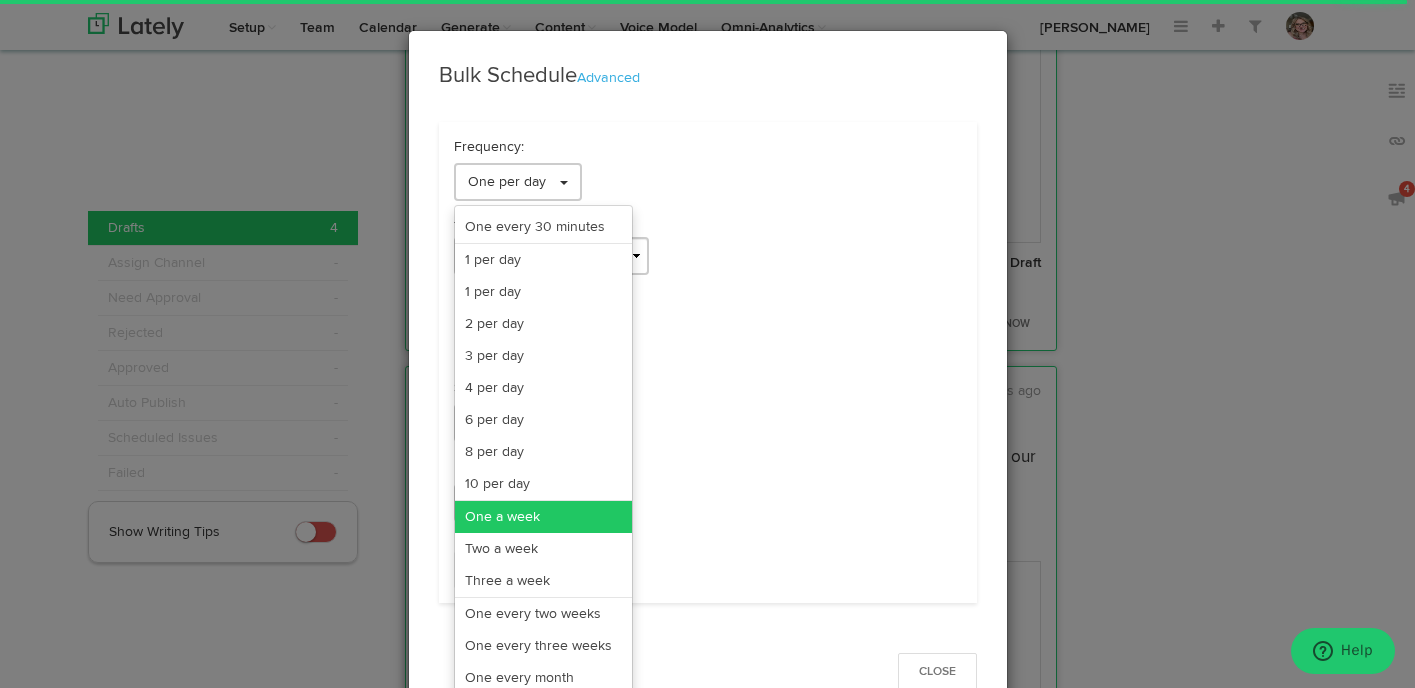 click on "One a week" at bounding box center [543, 517] 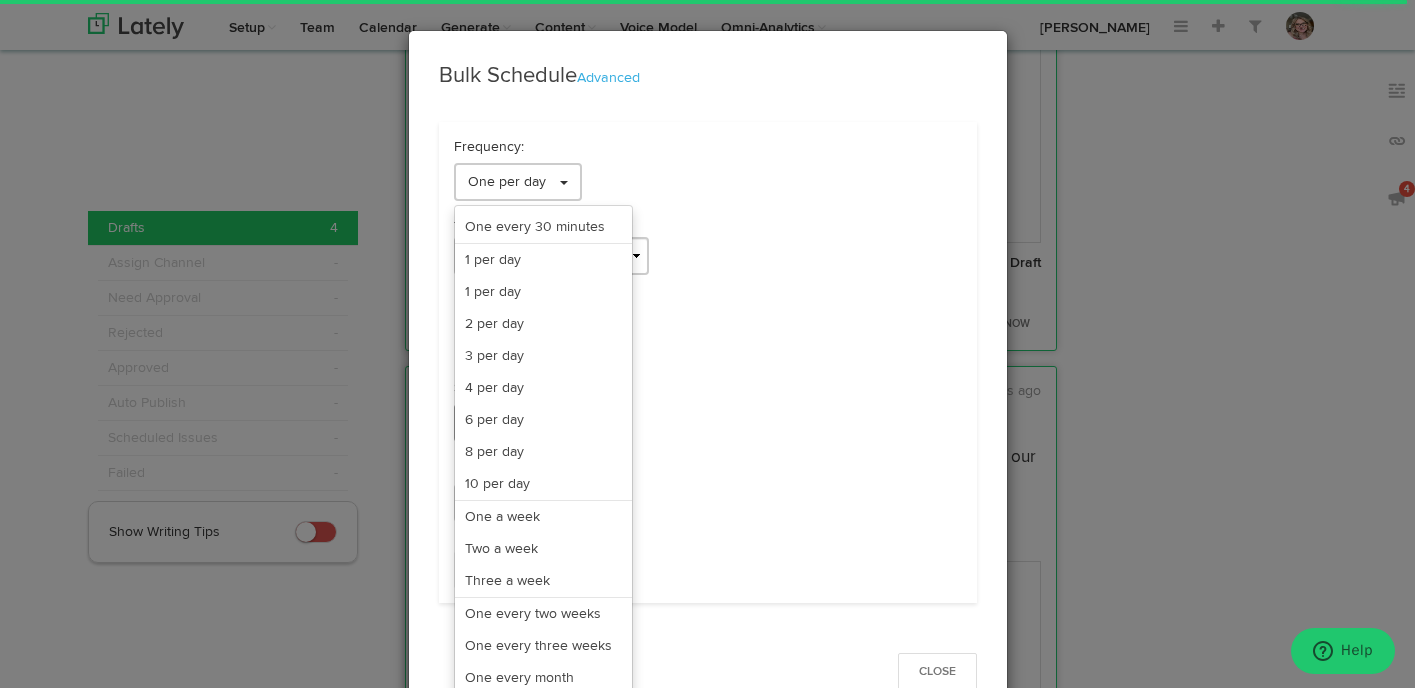 select on "11" 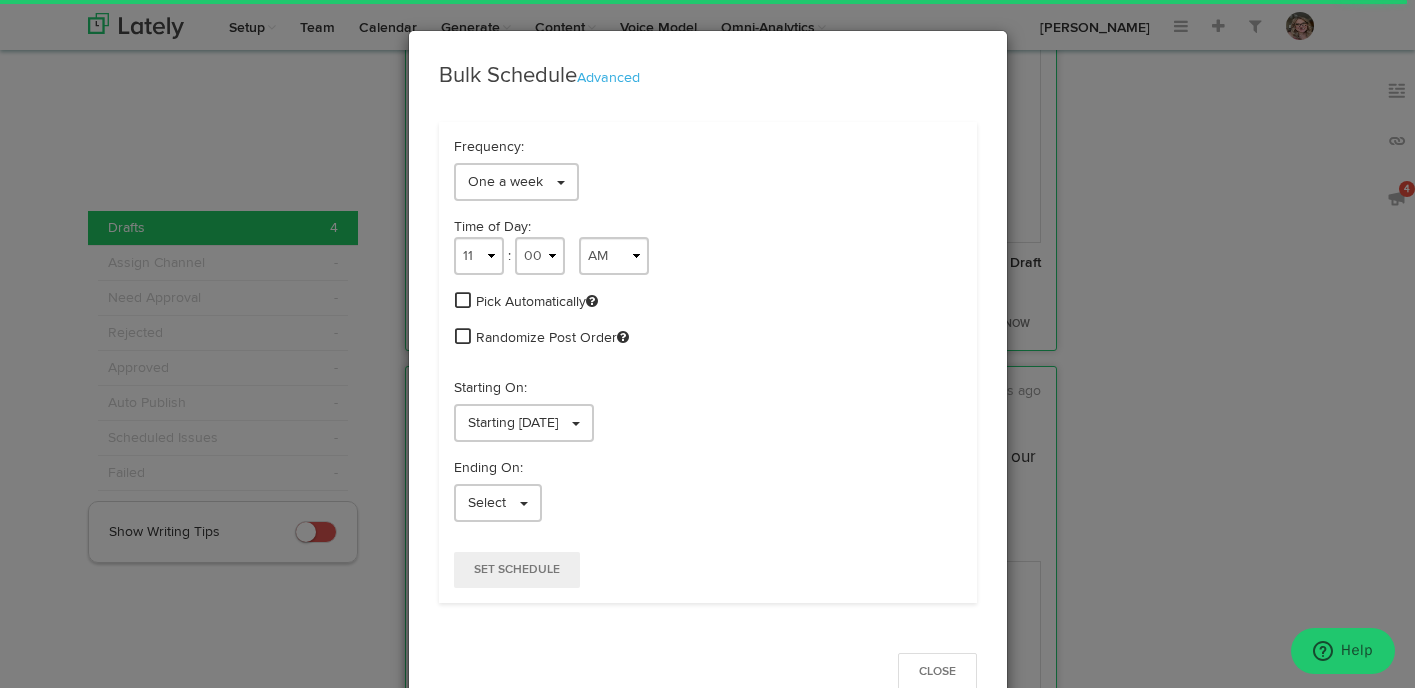 click at bounding box center (463, 300) 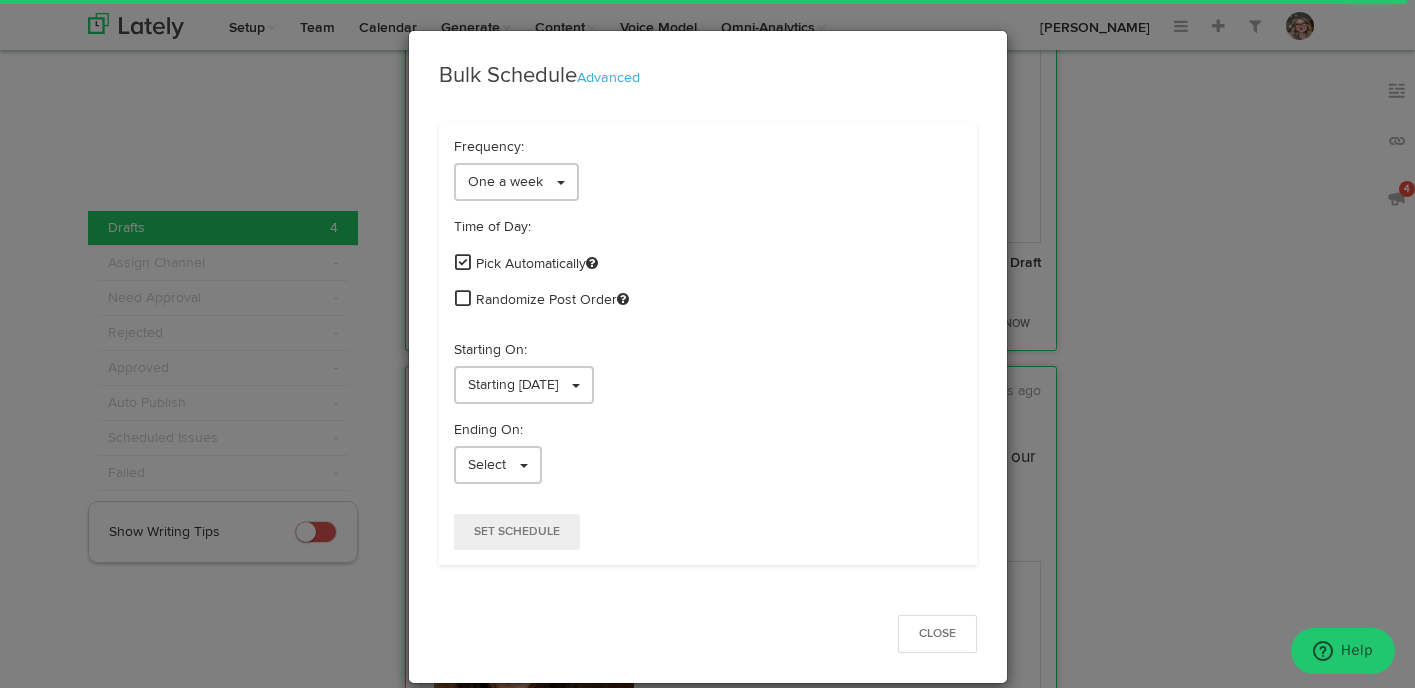 click at bounding box center [463, 298] 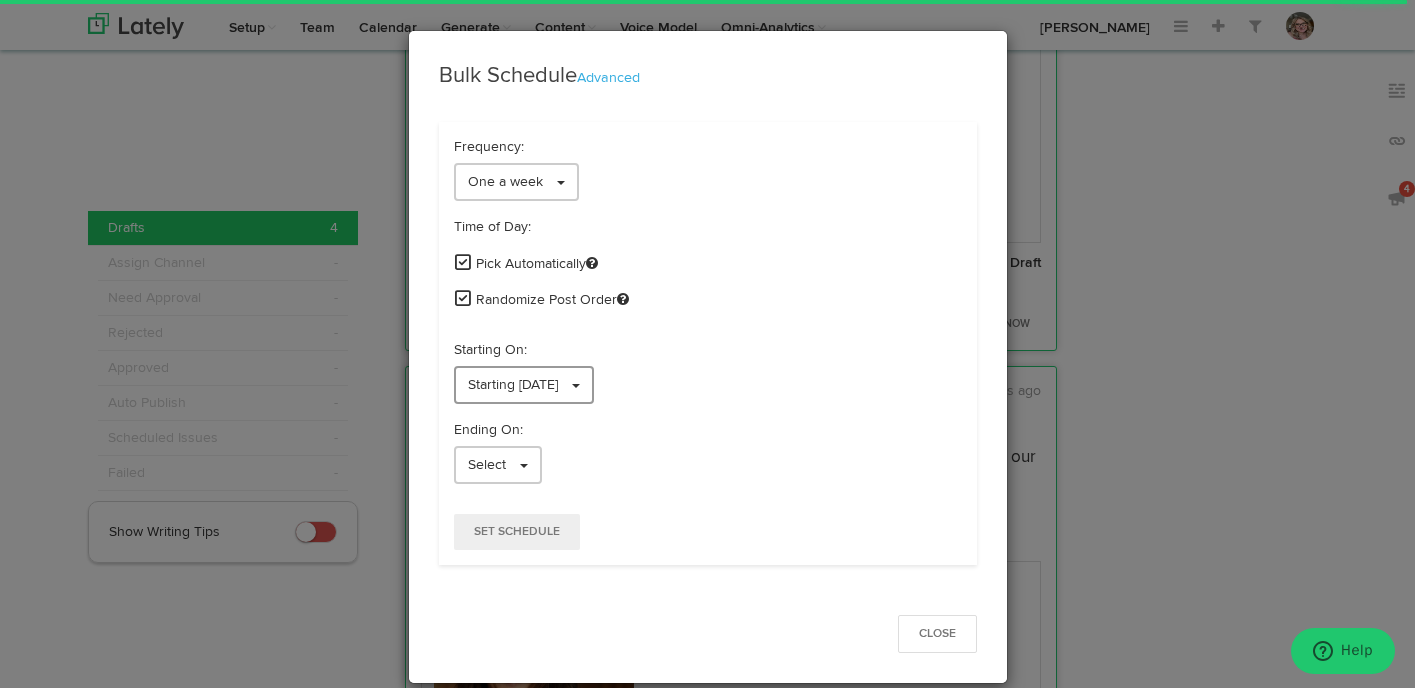 click on "Starting [DATE]" at bounding box center [524, 385] 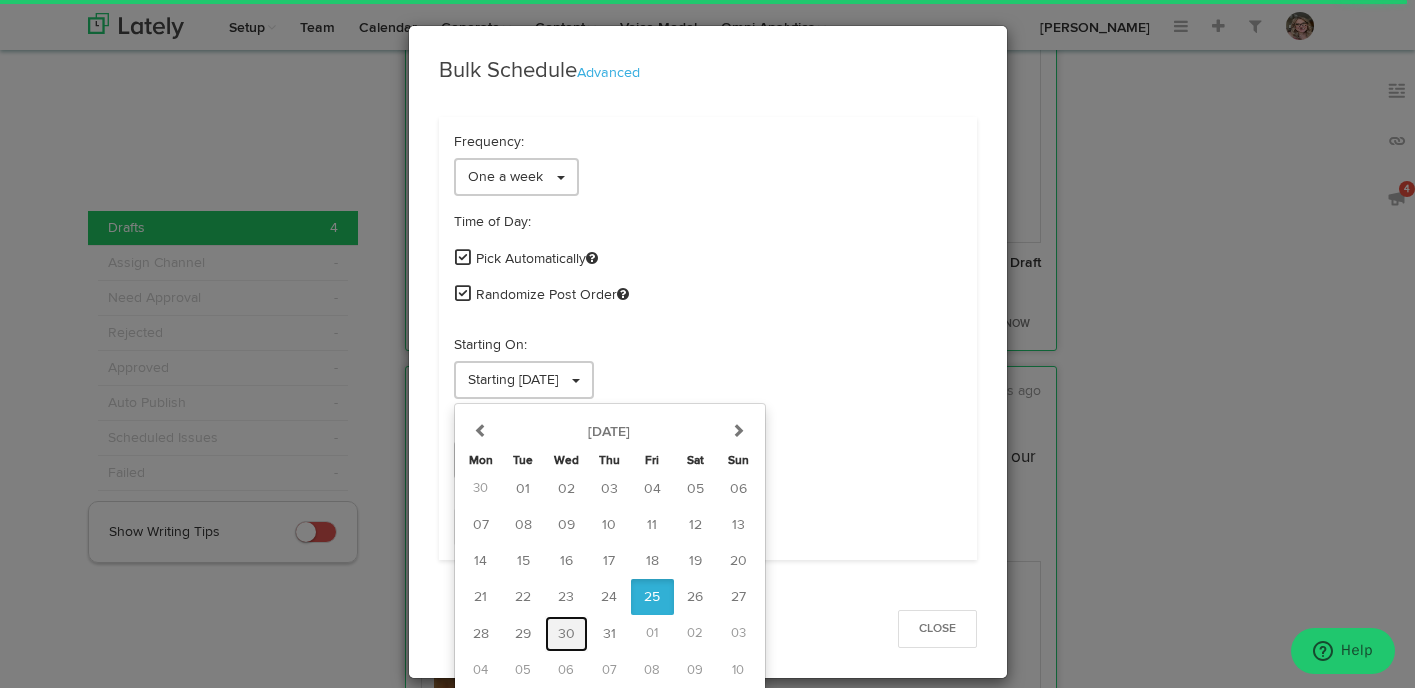 click on "30" at bounding box center [566, 634] 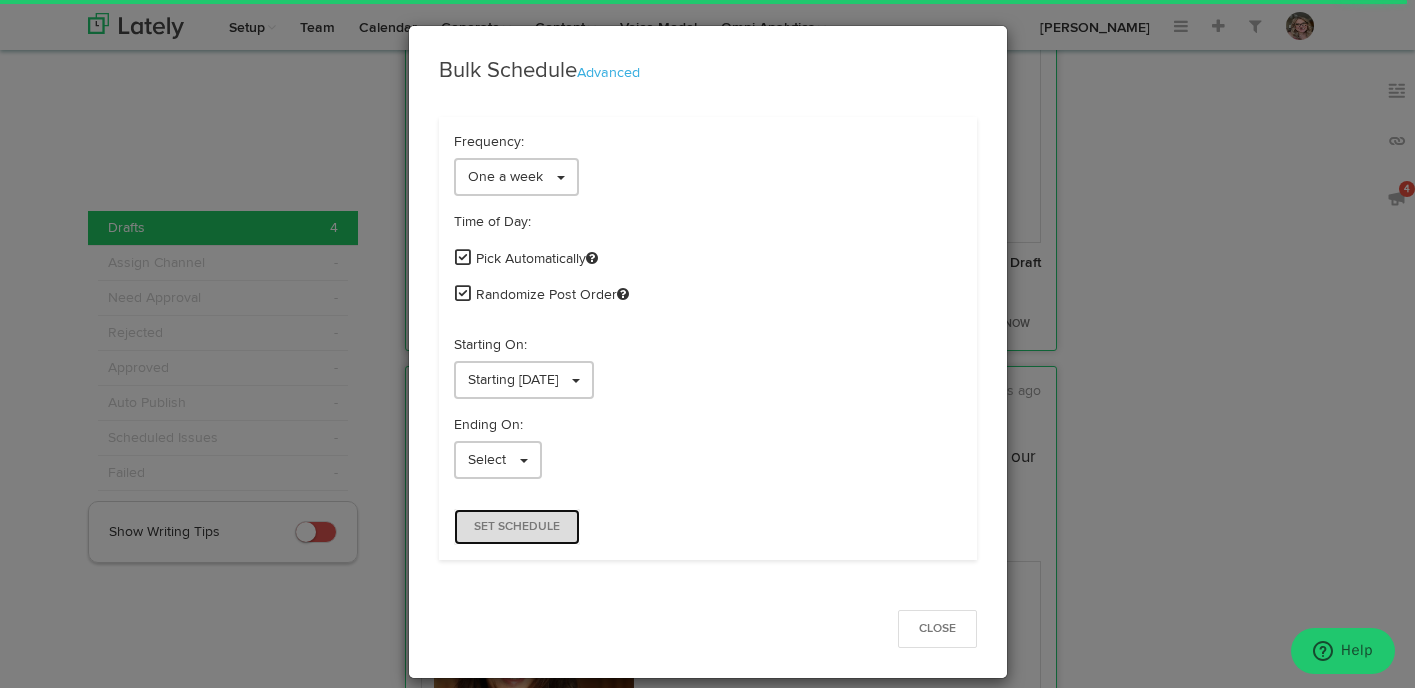 click on "Set Schedule" at bounding box center (517, 527) 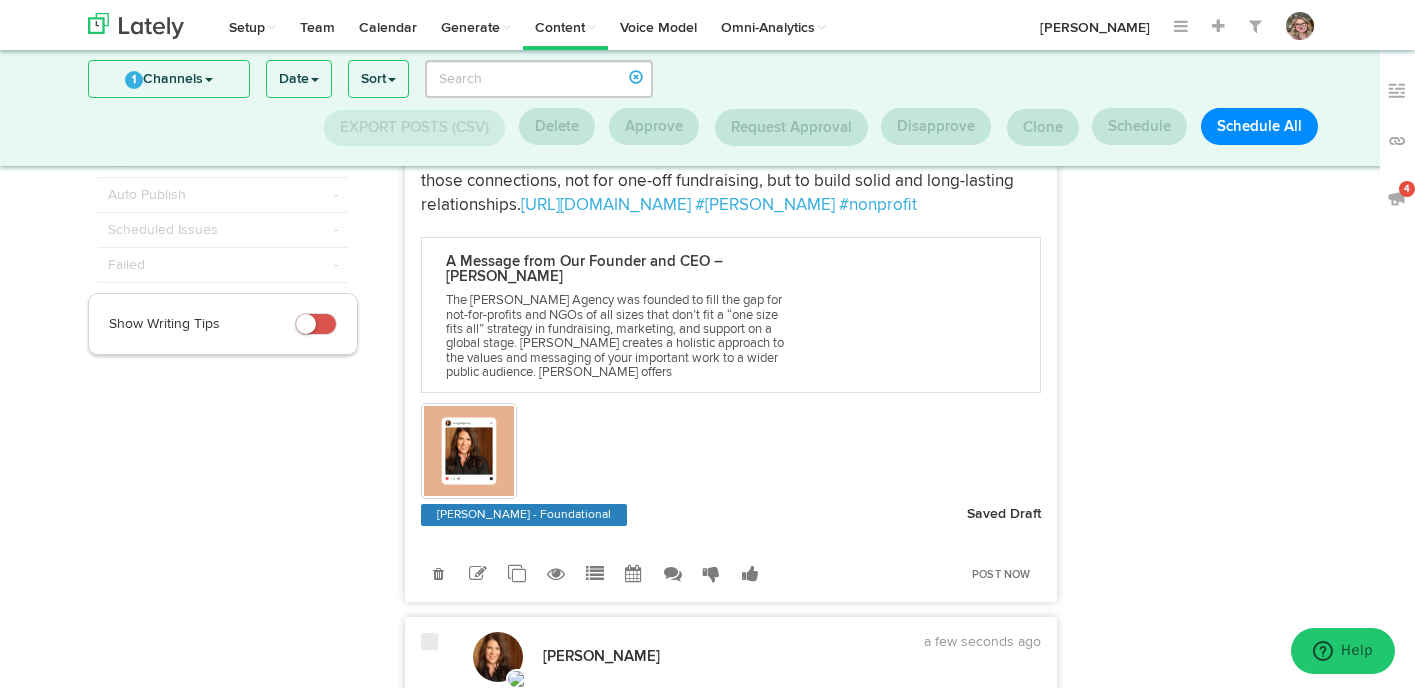 scroll, scrollTop: 55, scrollLeft: 0, axis: vertical 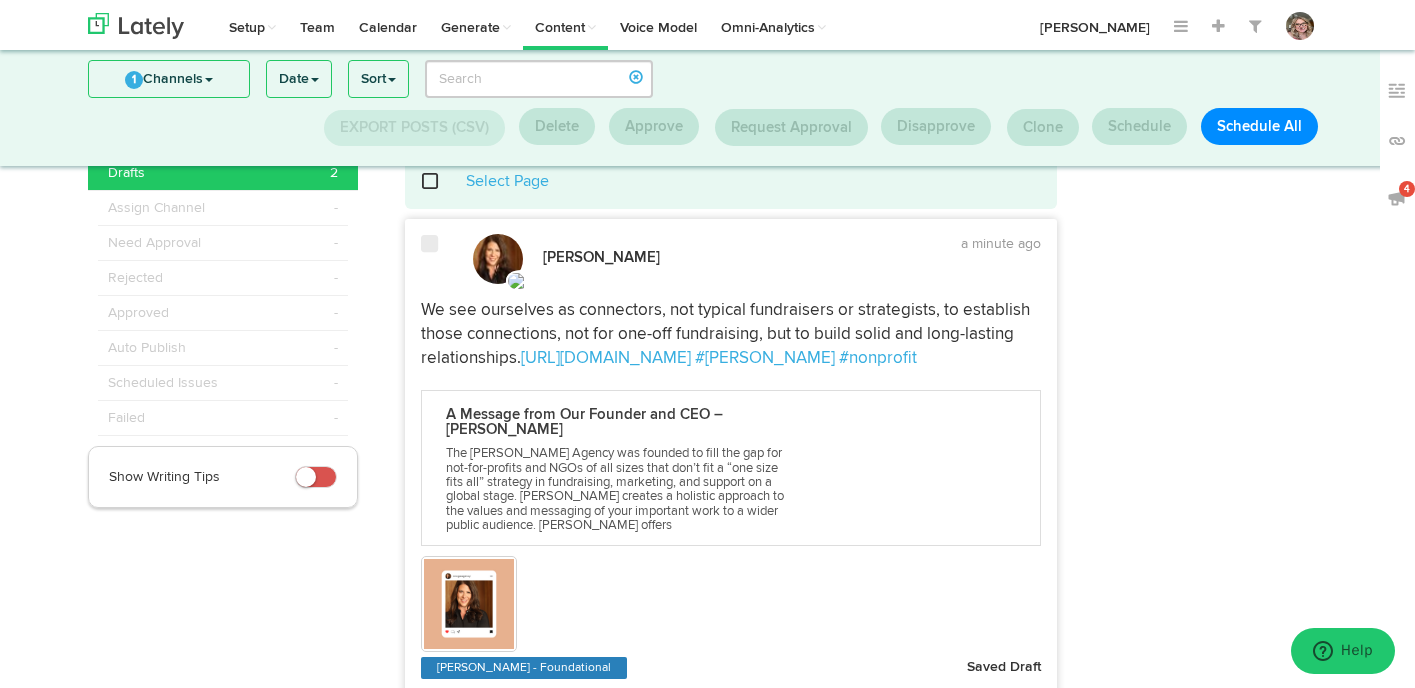 click at bounding box center [432, 259] 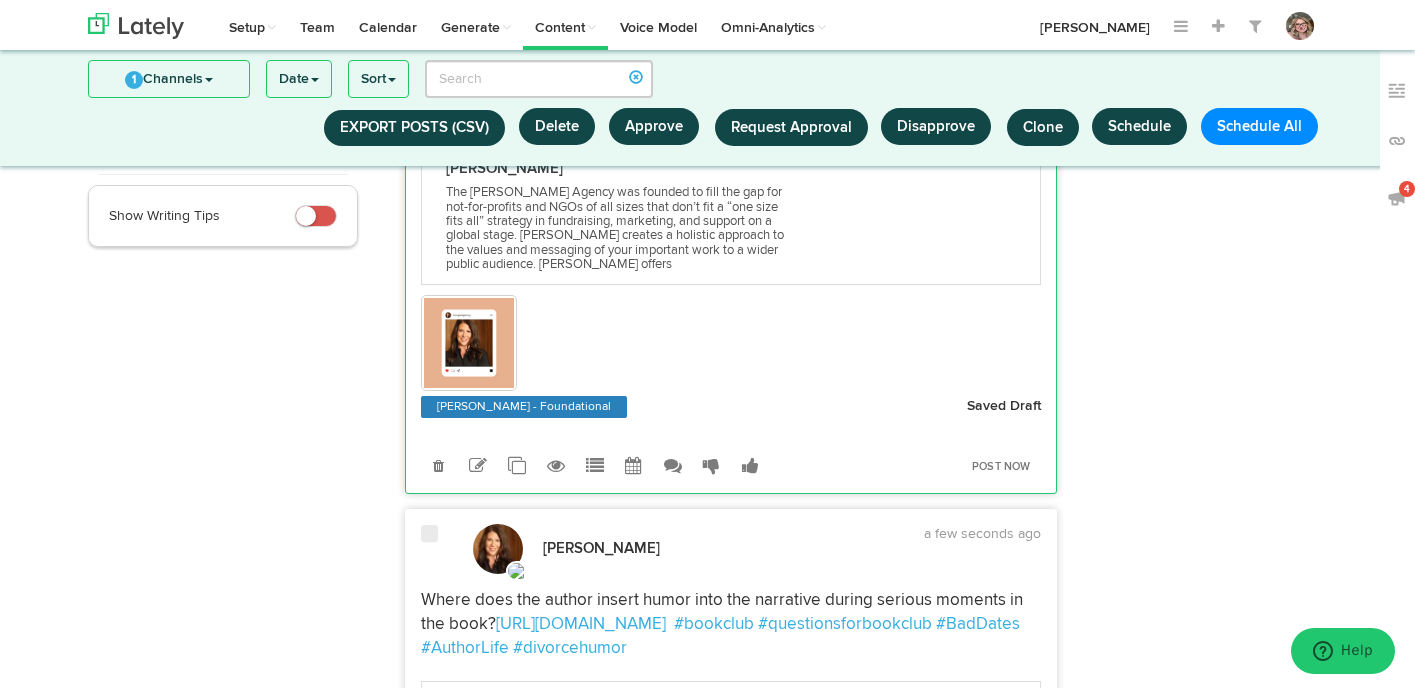 scroll, scrollTop: 415, scrollLeft: 0, axis: vertical 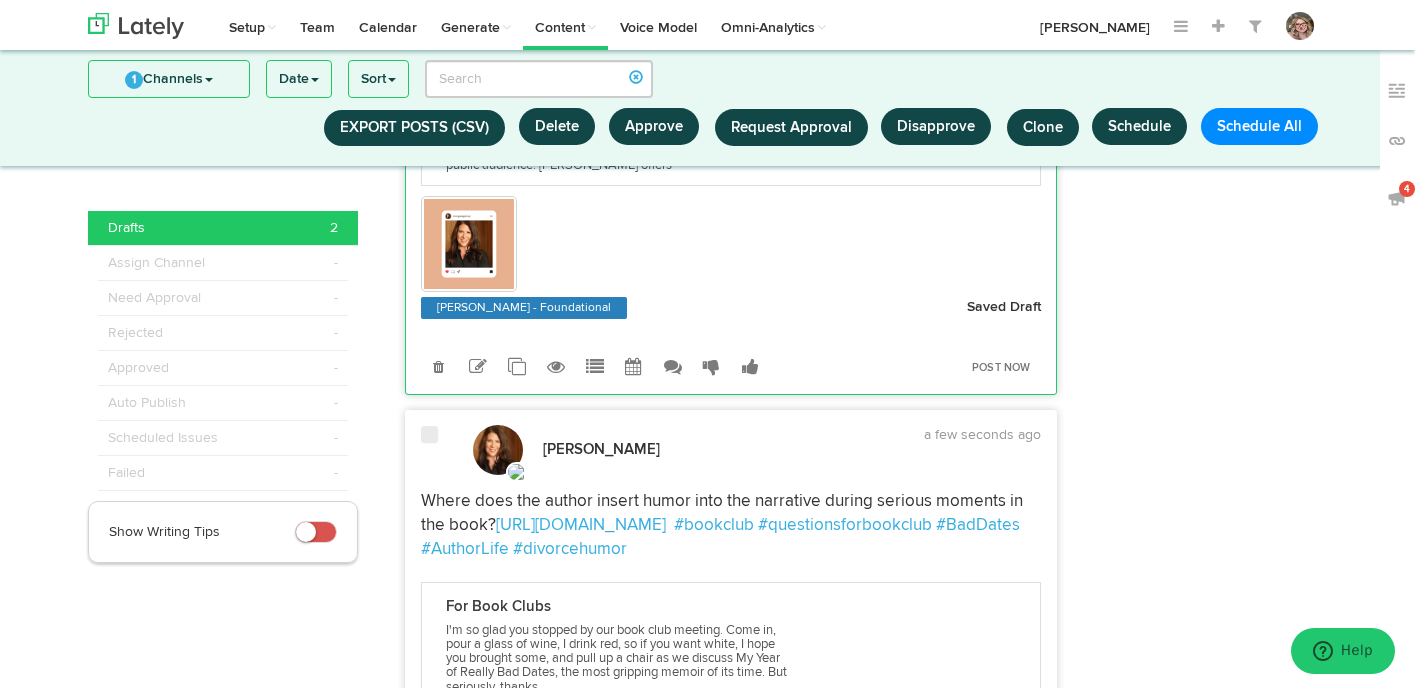 click at bounding box center [429, 435] 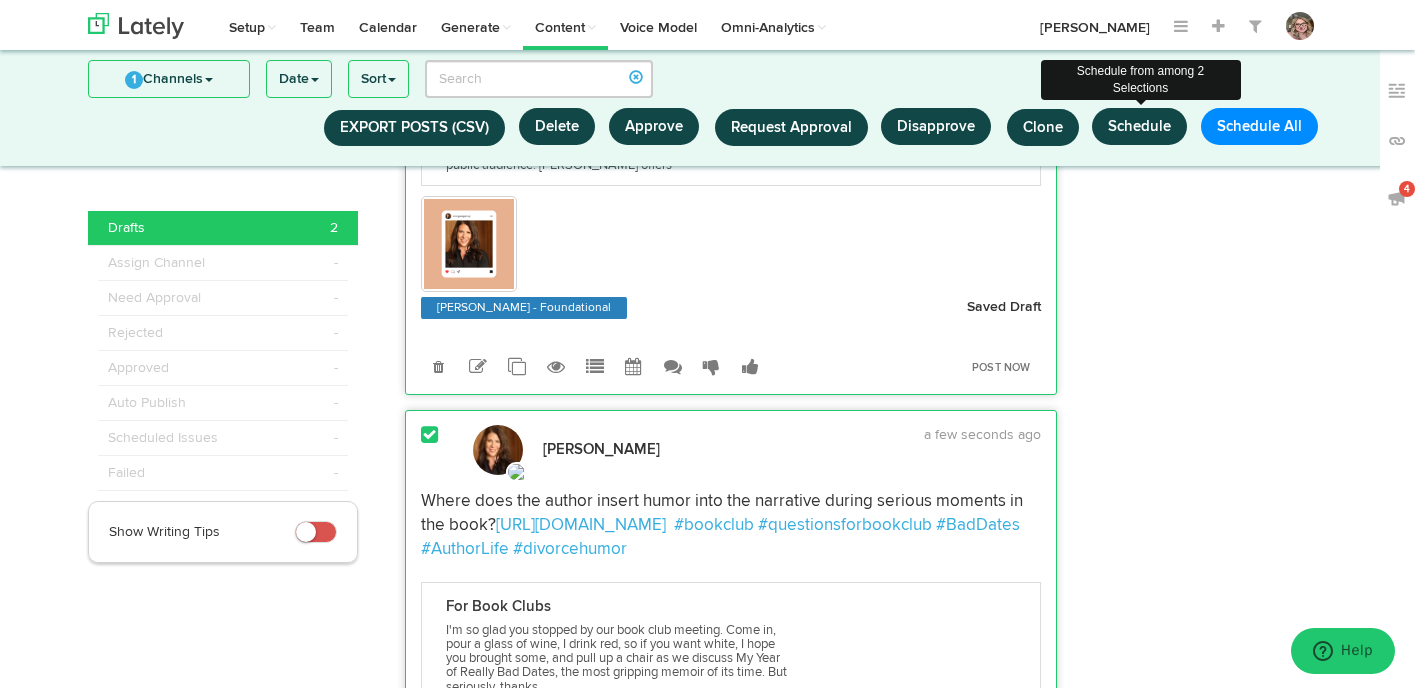 click on "Schedule" at bounding box center [1139, 126] 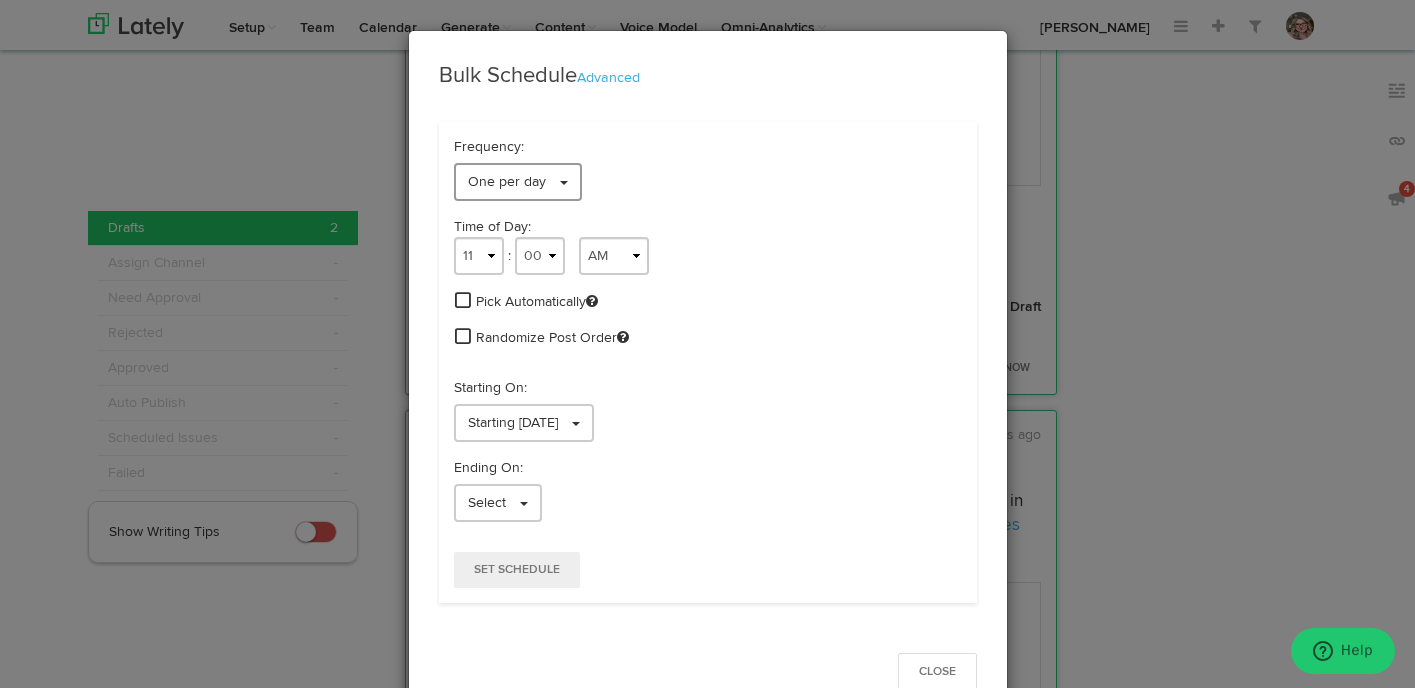 click on "One per day" at bounding box center [518, 182] 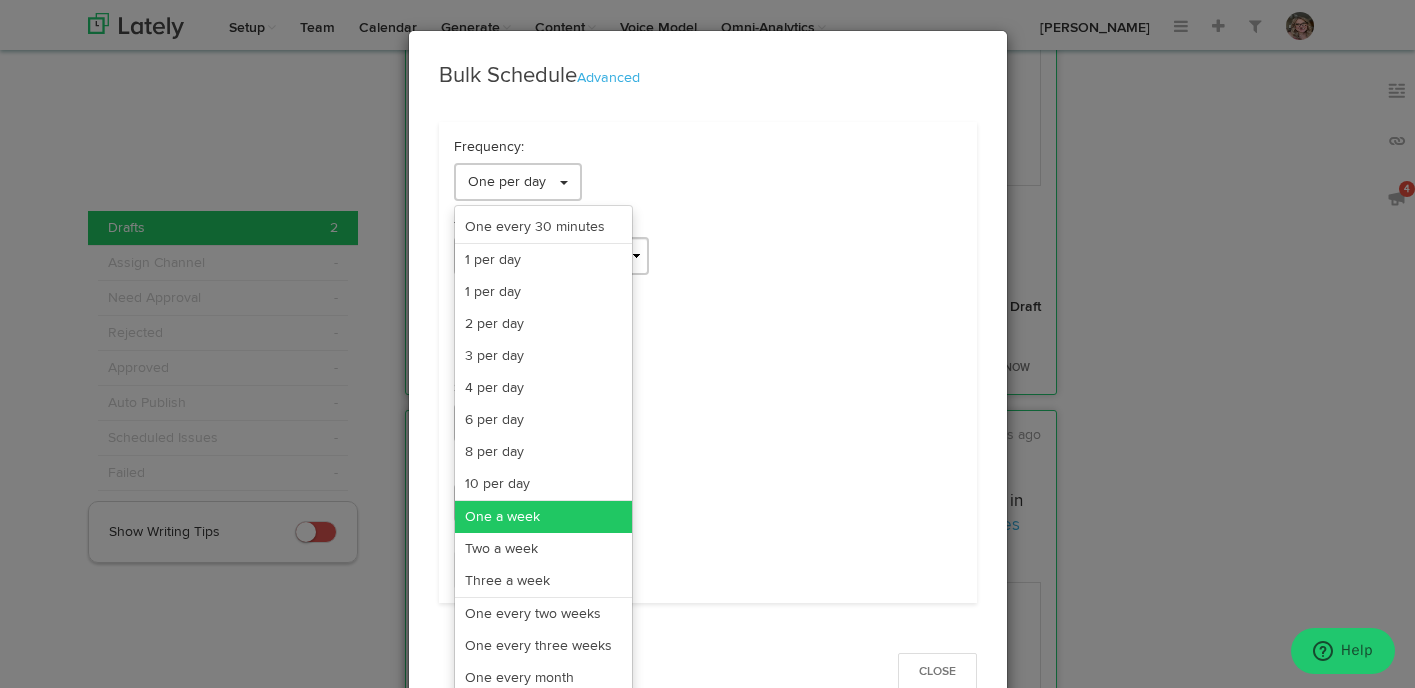 click on "One a week" at bounding box center [543, 517] 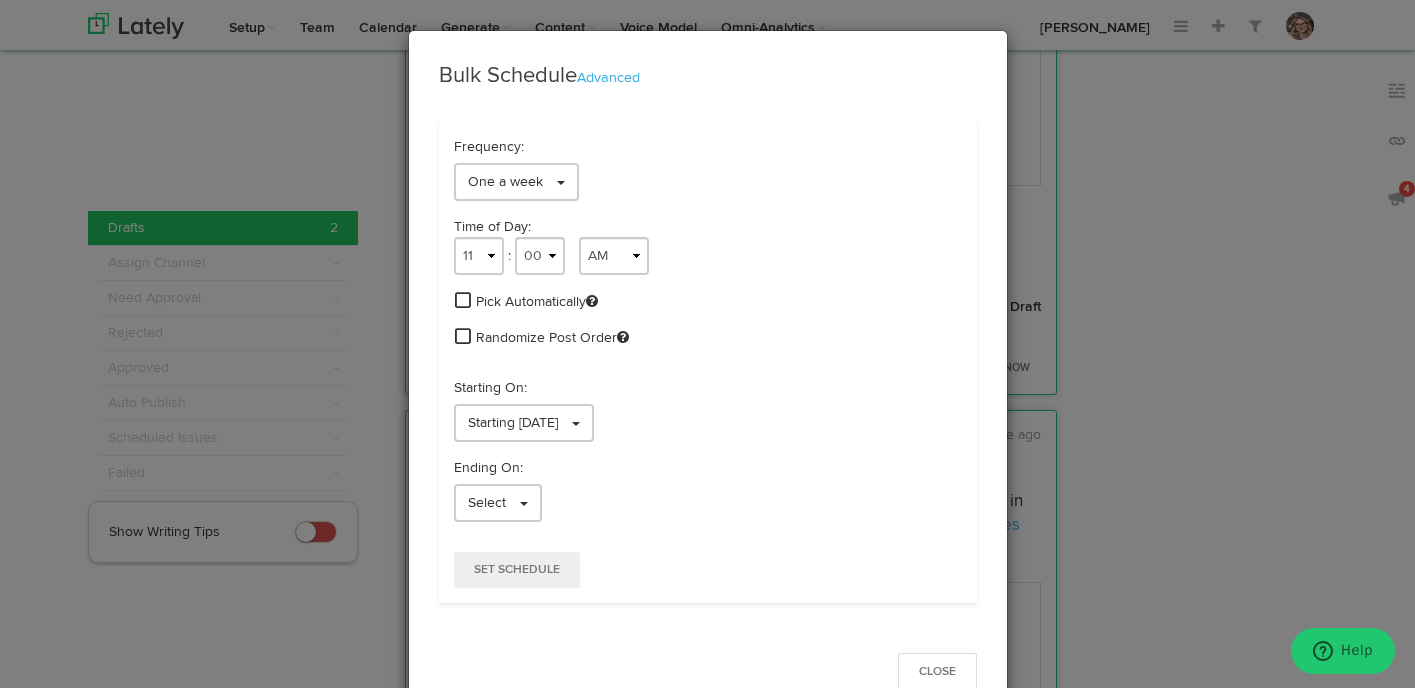 click at bounding box center (463, 300) 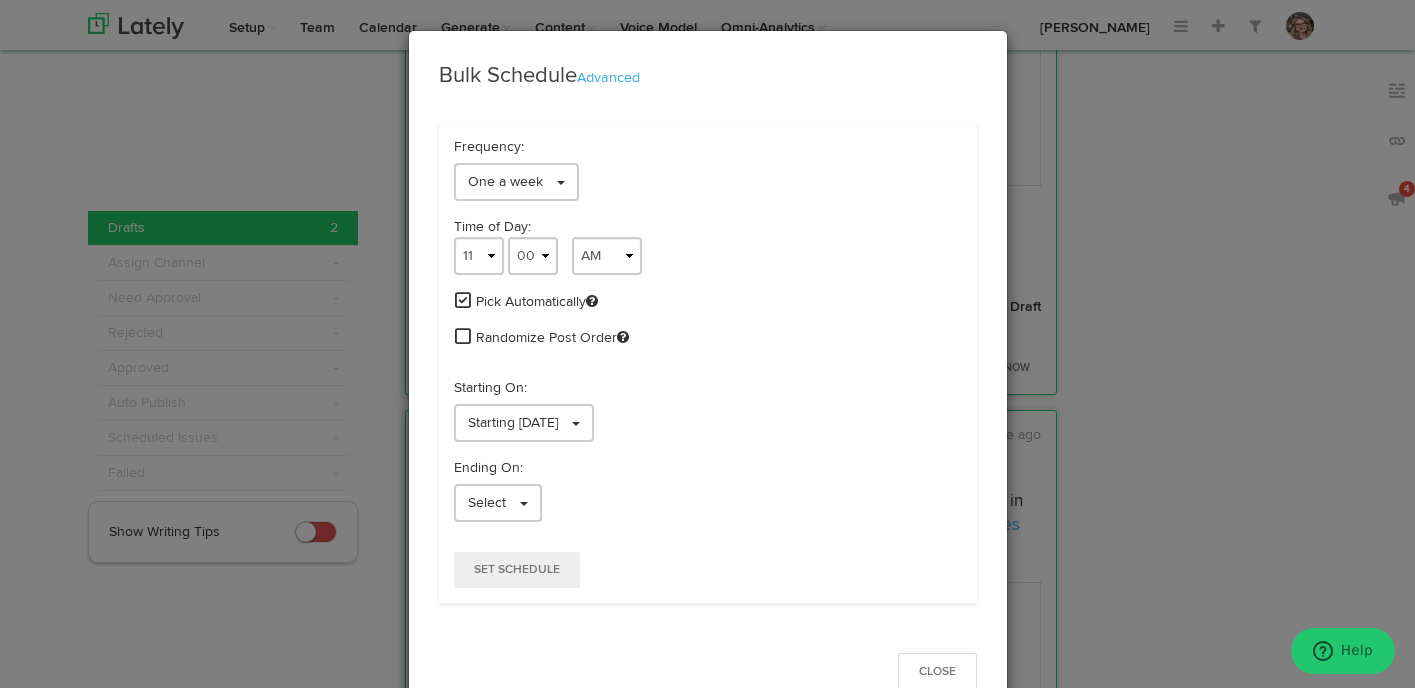 click on "Time of Day:
1 2 3 4 5 6 7 8 9 10 11 12
:
00 01 02 03 04 05 06 07 08 09 10 11 12 13 14 15 16 17 18 19 20 21 22 23 24 25 26 27 28 29 30 31 32 33 34 35 36 37 38 39 40 41 42 43 44 45 46 47 48 49 50 51 52 53 54 55 56 57 58 59
AM PM
Pick Automatically
Randomize Post Order" at bounding box center (708, 289) 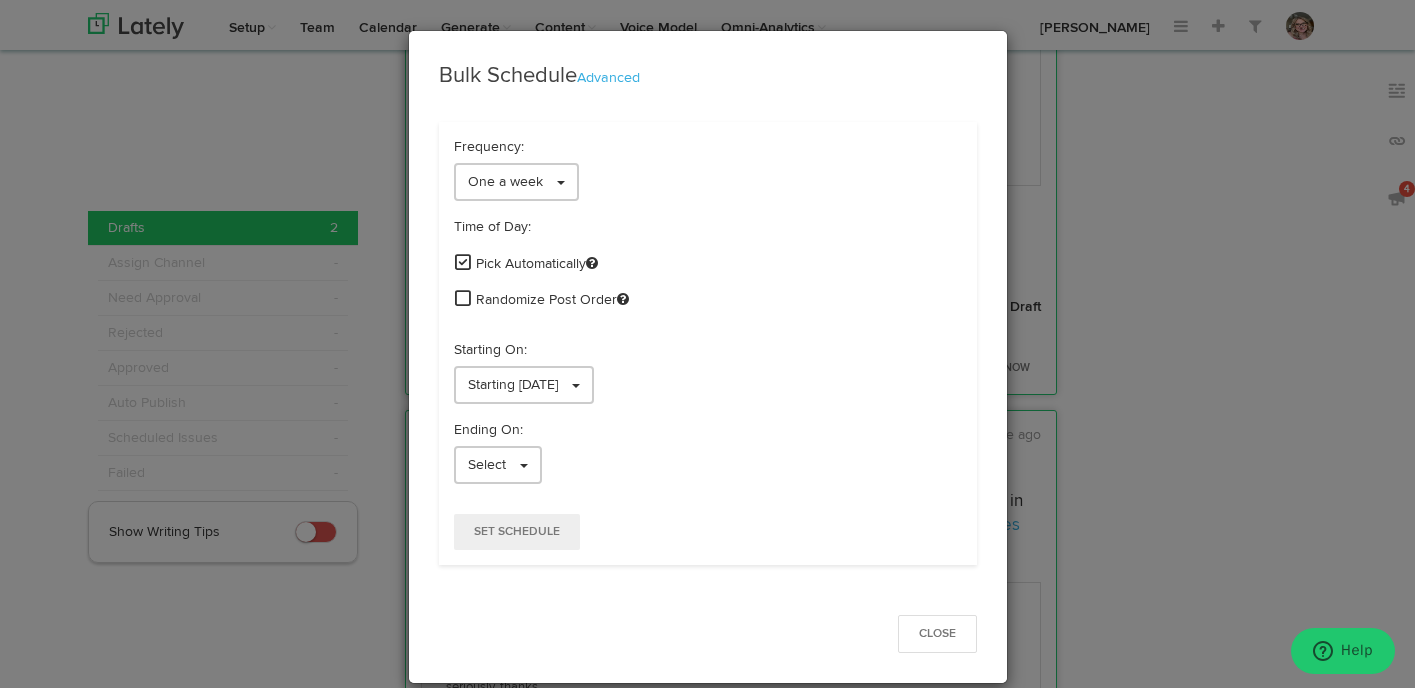 click at bounding box center [463, 298] 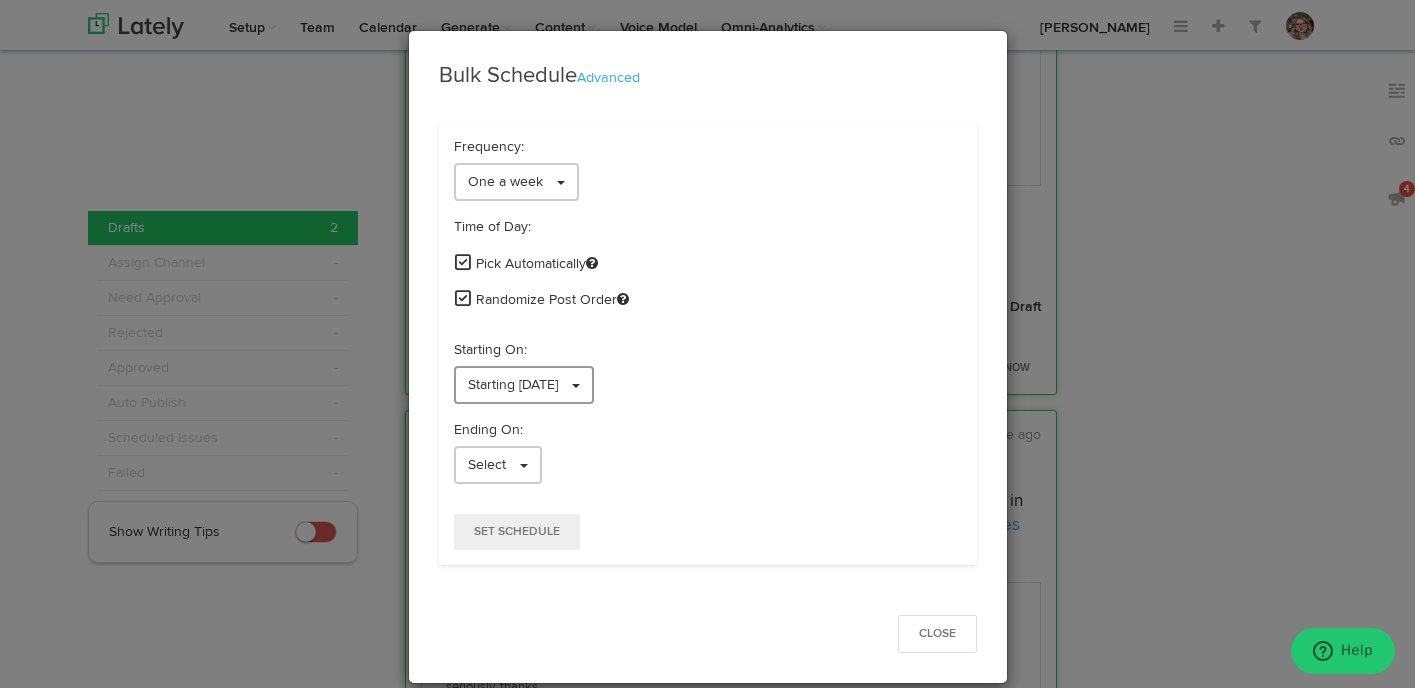 click on "Starting [DATE]" at bounding box center (524, 385) 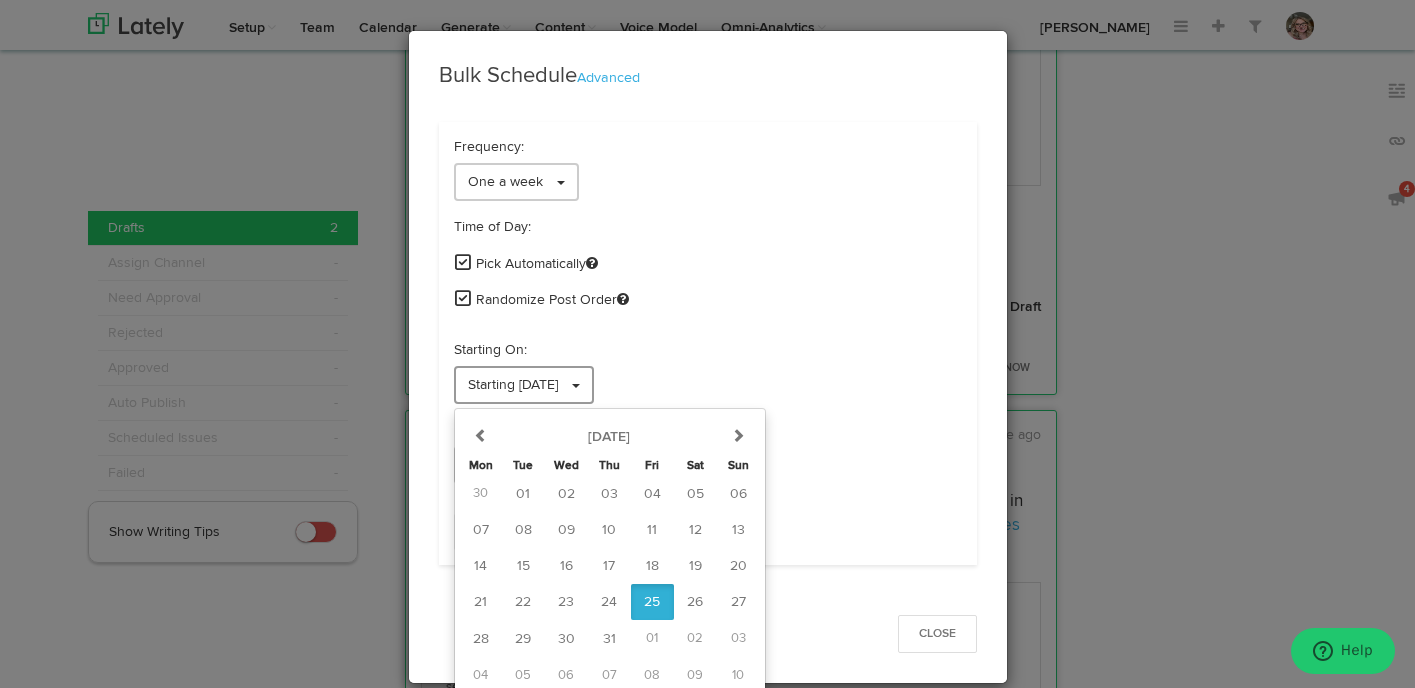 scroll, scrollTop: 5, scrollLeft: 0, axis: vertical 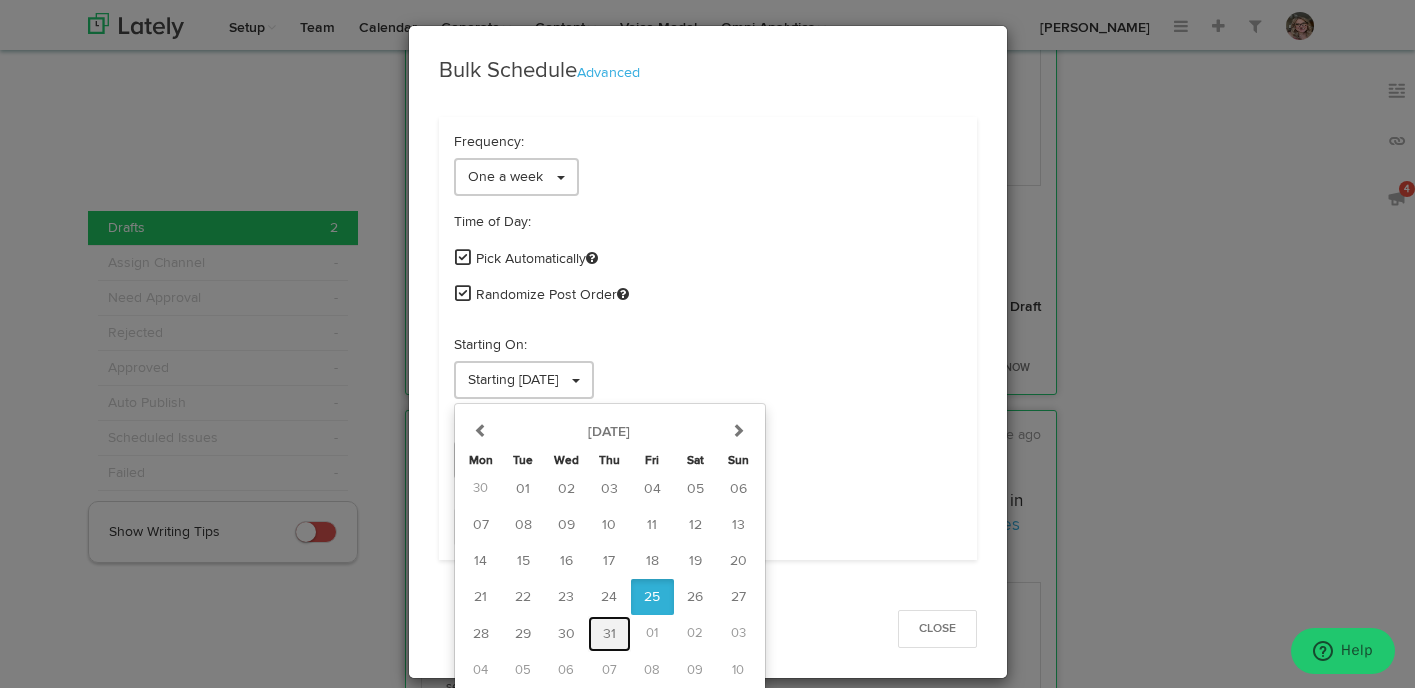 click on "31" at bounding box center (609, 634) 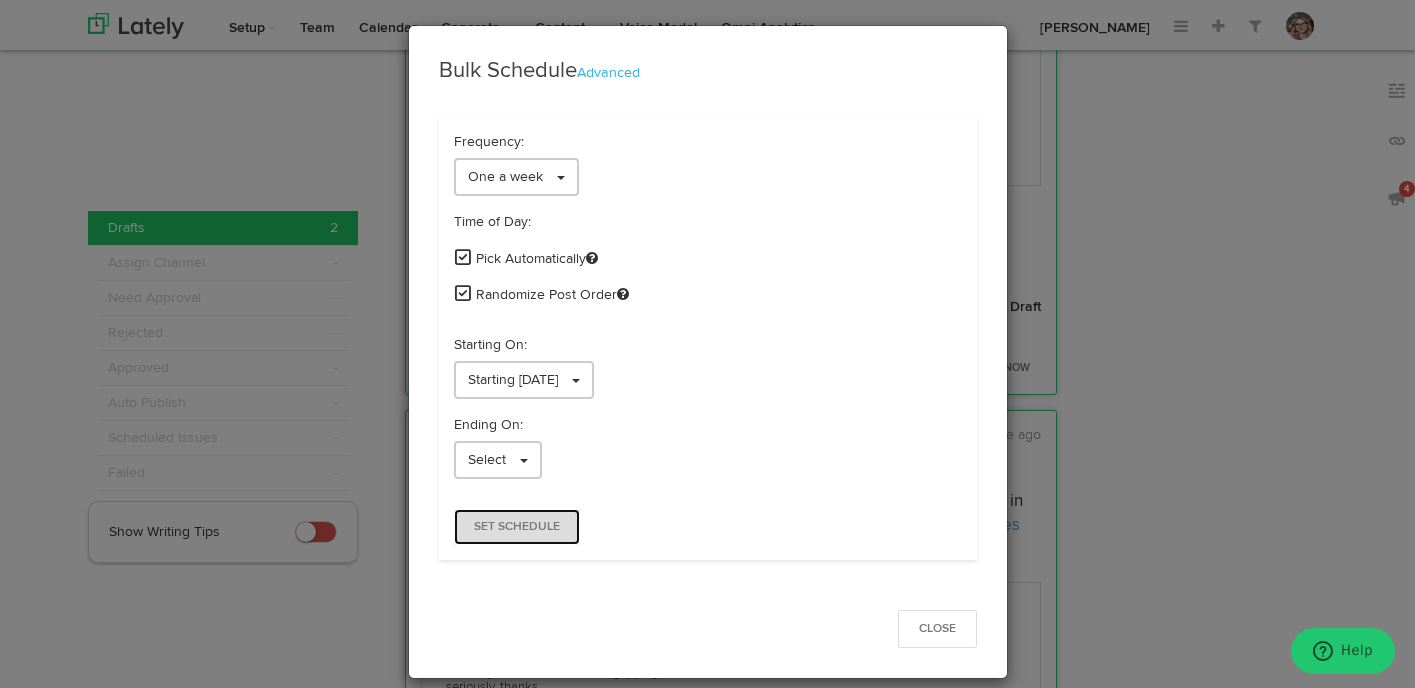 click on "Set Schedule" at bounding box center [517, 527] 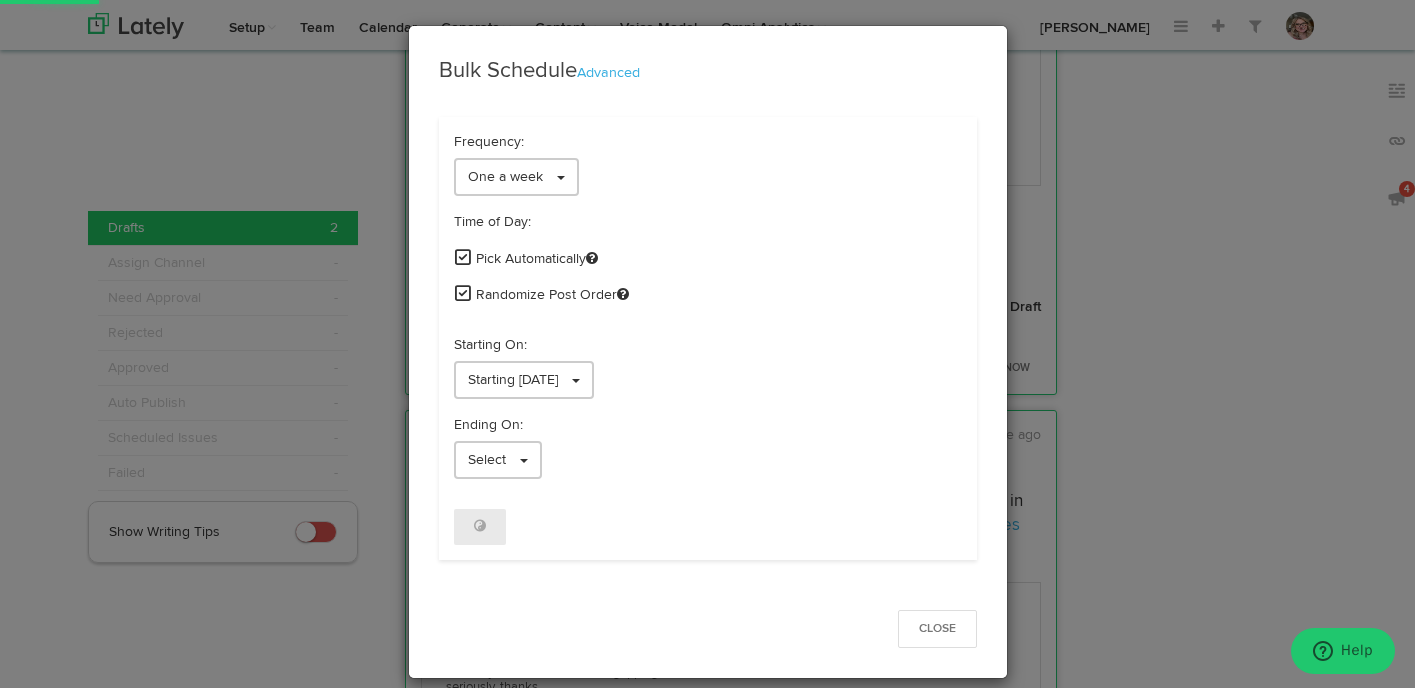 scroll, scrollTop: 0, scrollLeft: 0, axis: both 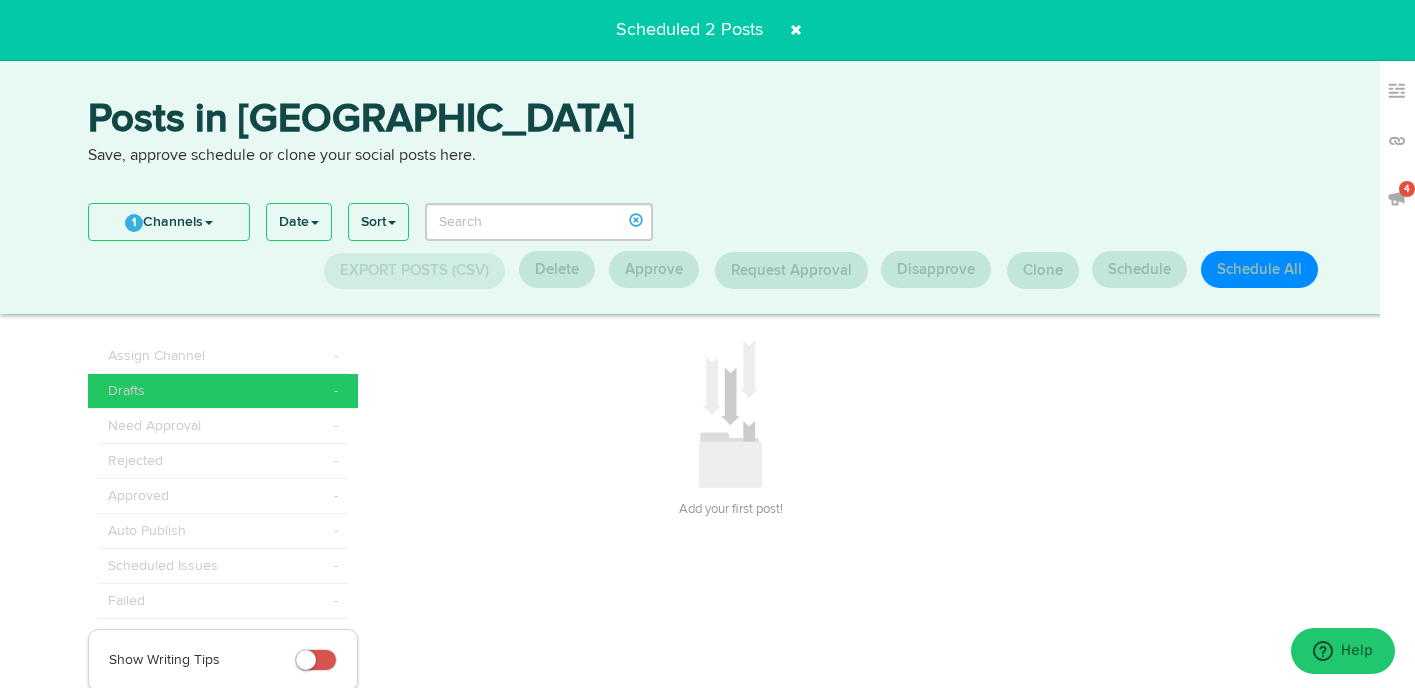click 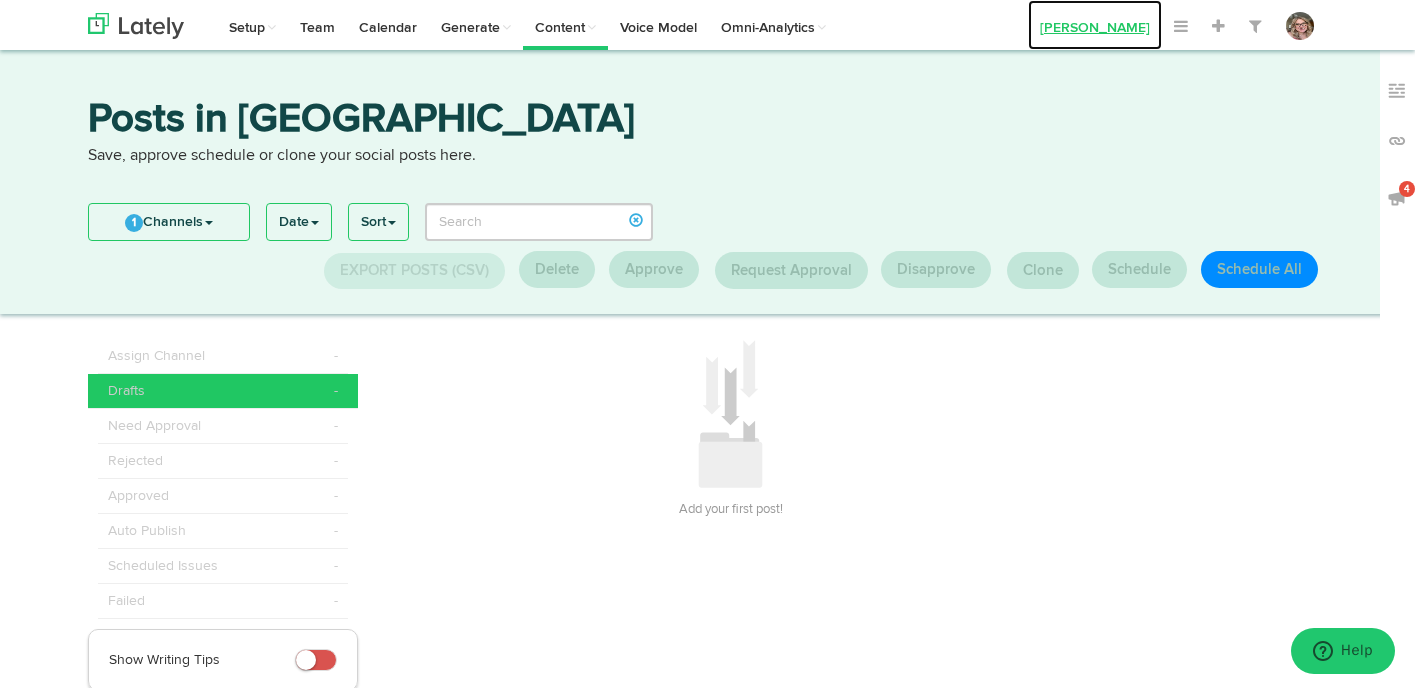 click on "[PERSON_NAME]" at bounding box center (1095, 25) 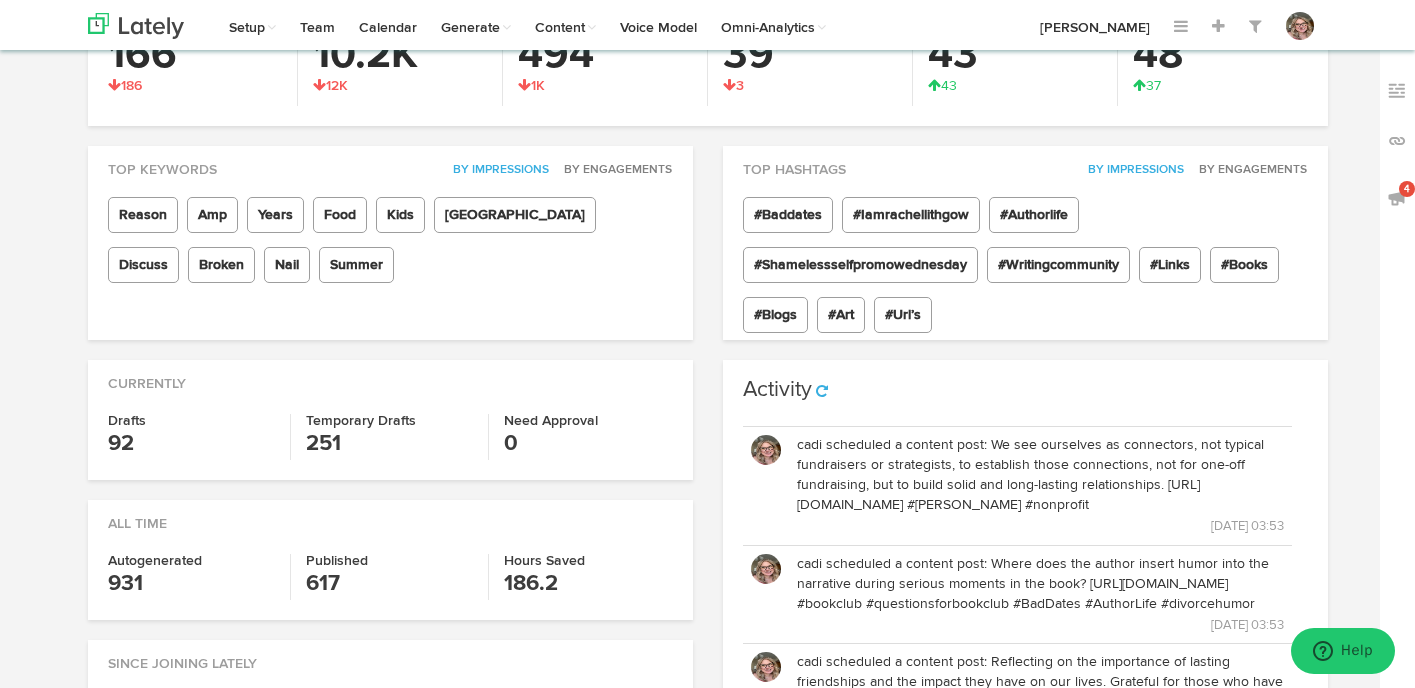 scroll, scrollTop: 0, scrollLeft: 0, axis: both 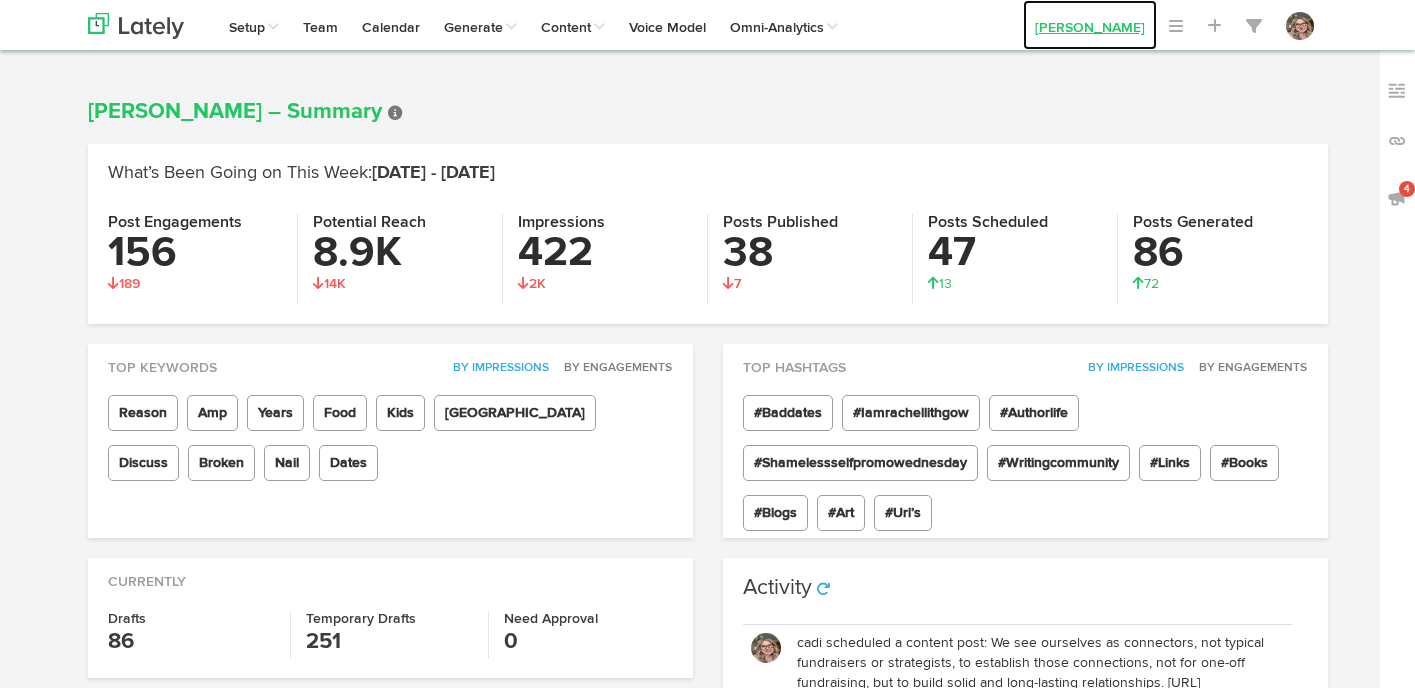 click on "[PERSON_NAME]" at bounding box center [1090, 25] 